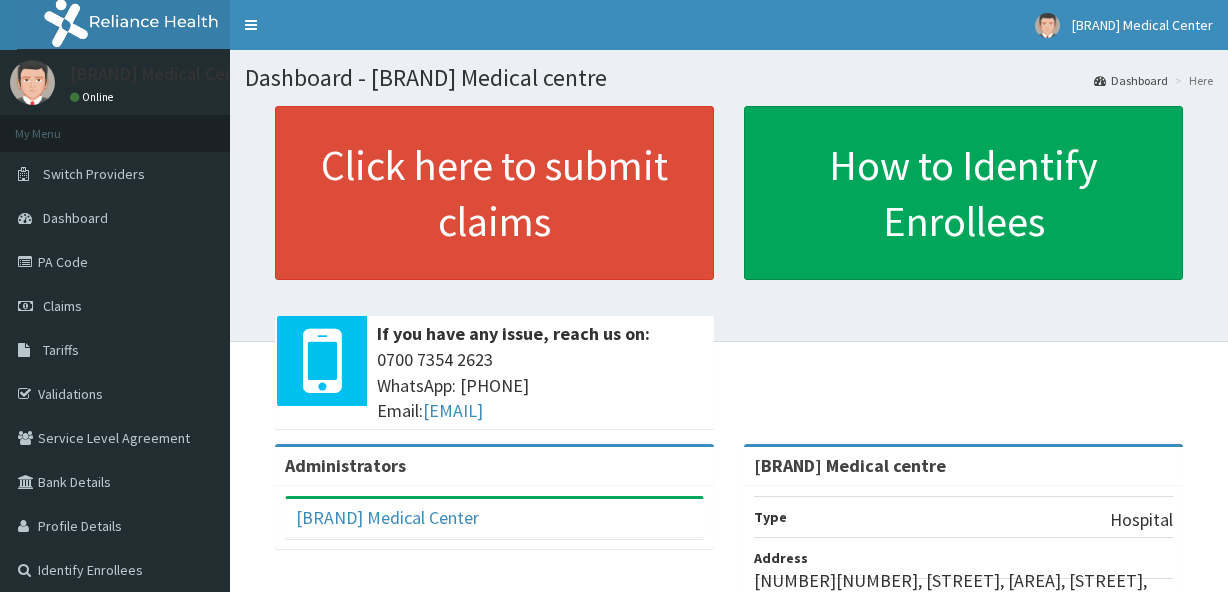 scroll, scrollTop: 0, scrollLeft: 0, axis: both 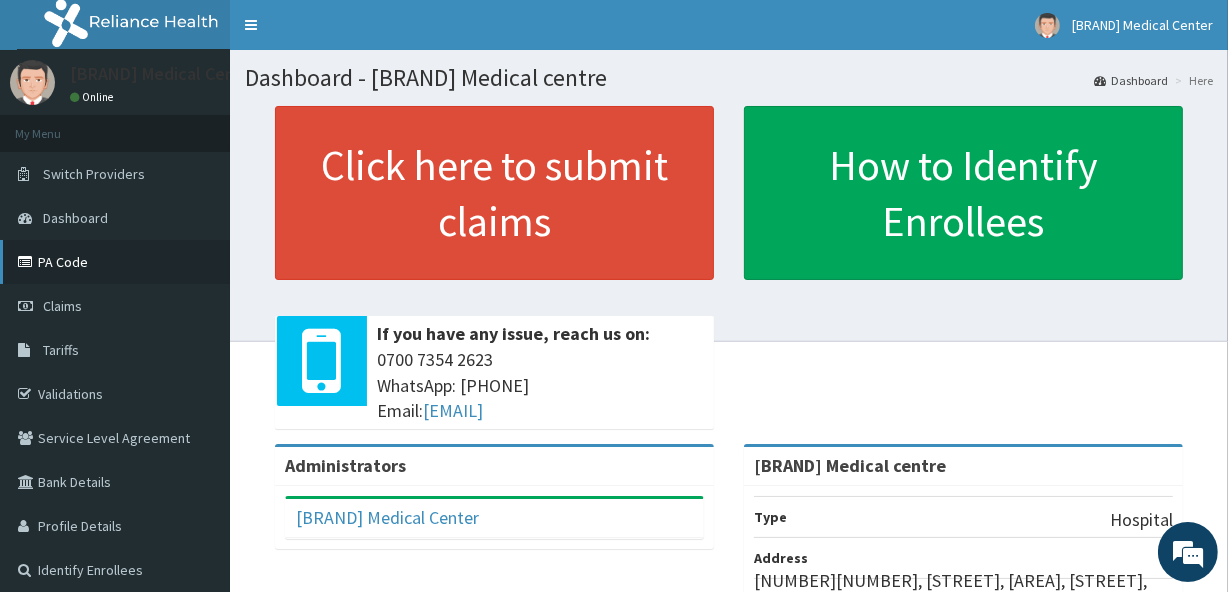 click on "PA Code" at bounding box center (115, 262) 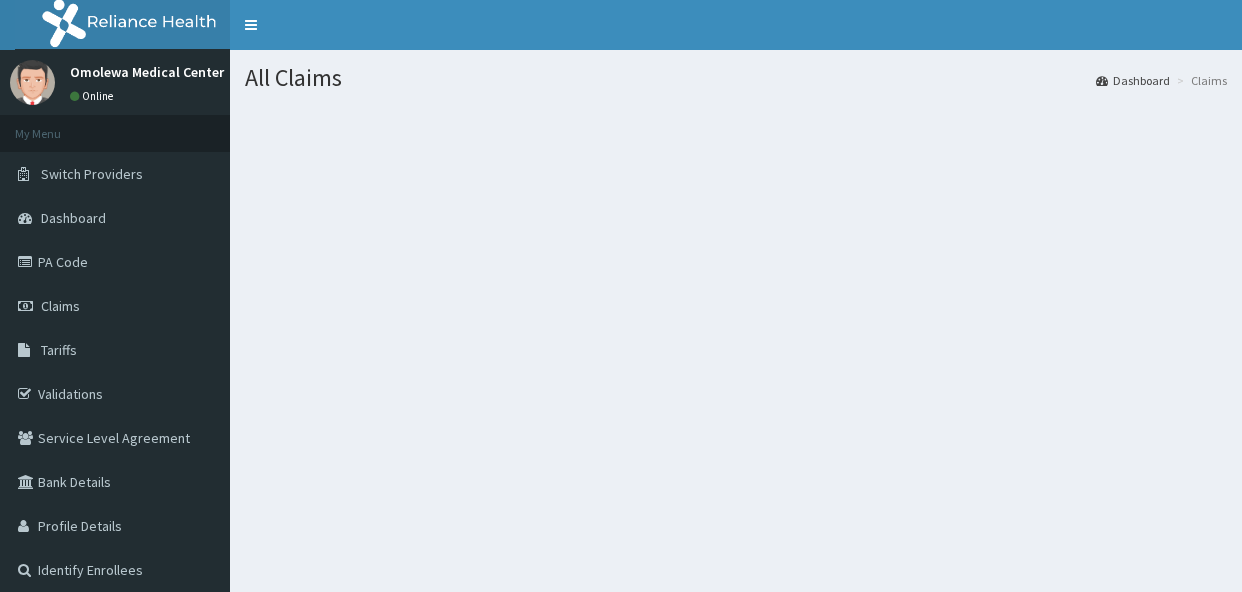 scroll, scrollTop: 0, scrollLeft: 0, axis: both 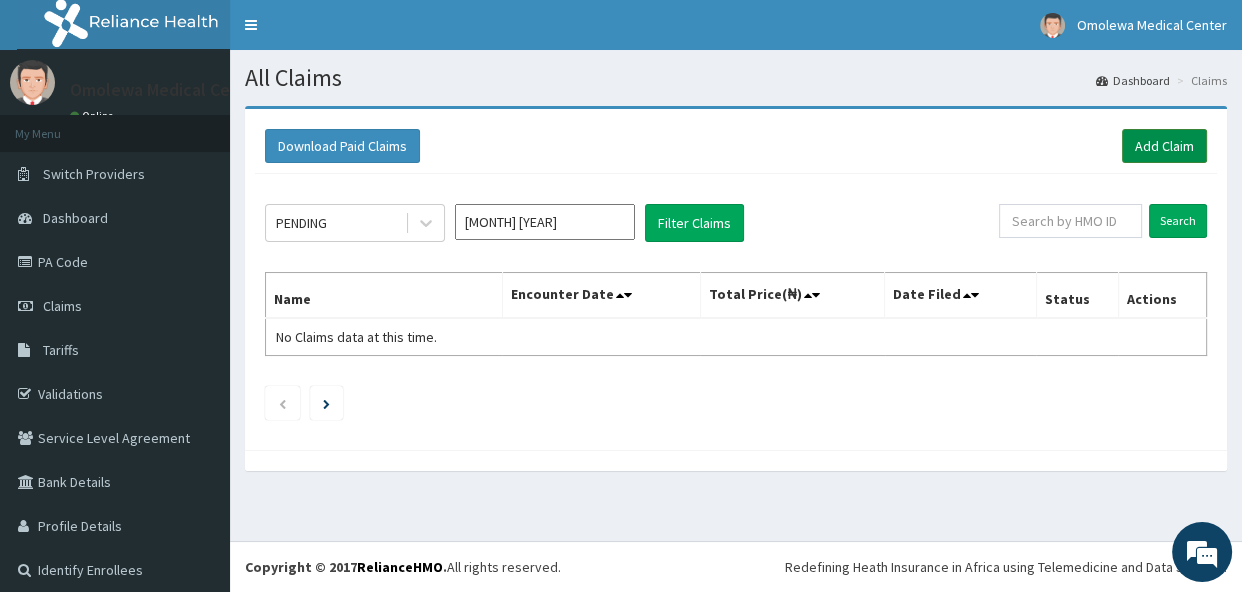 click on "Add Claim" at bounding box center (1164, 146) 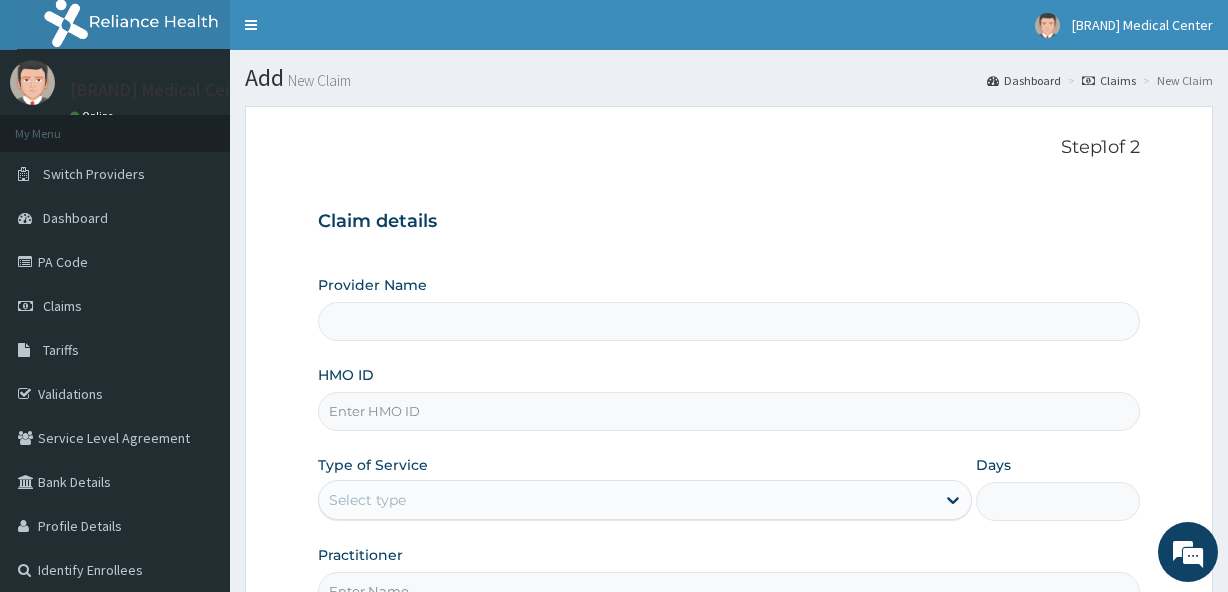 scroll, scrollTop: 0, scrollLeft: 0, axis: both 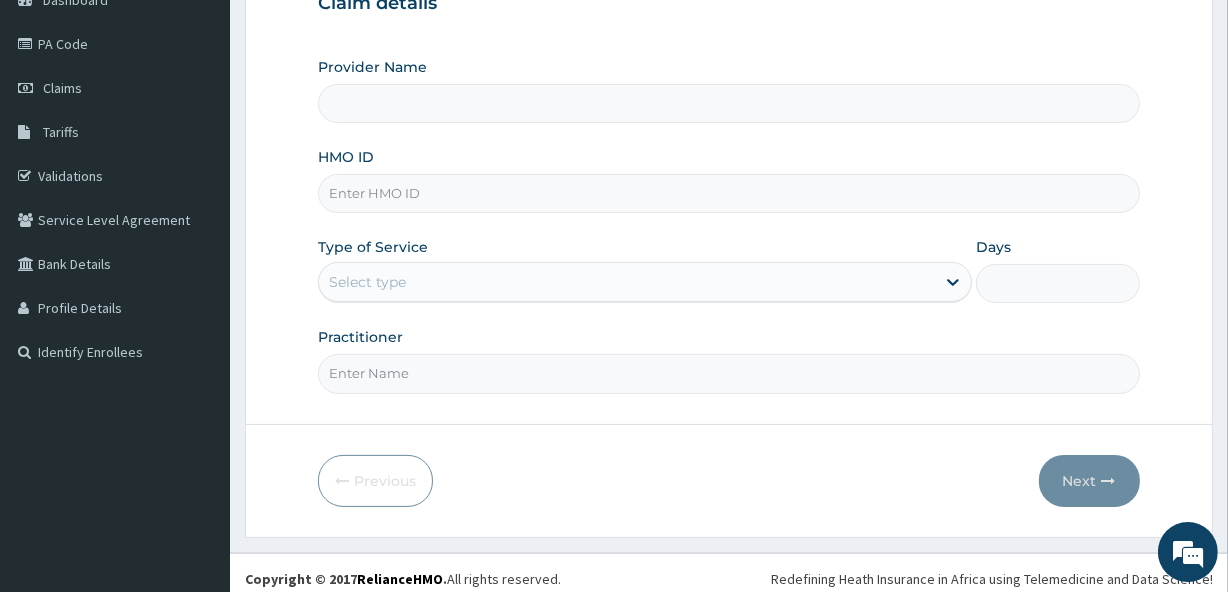 type on "[BRAND] Medical centre" 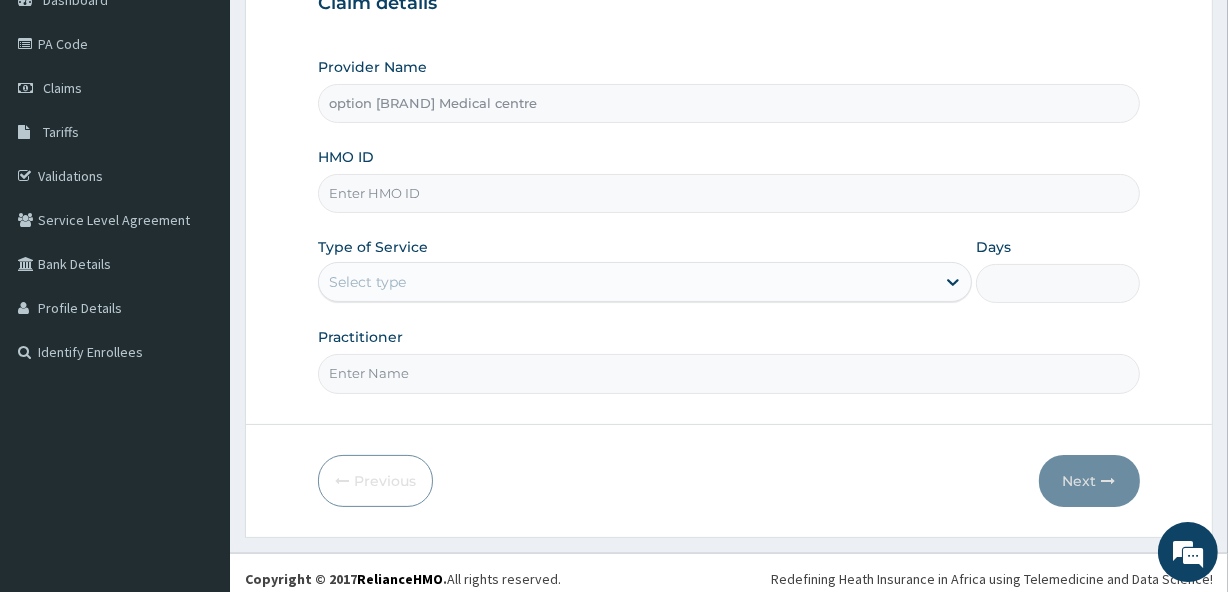 click on "HMO ID" at bounding box center [728, 193] 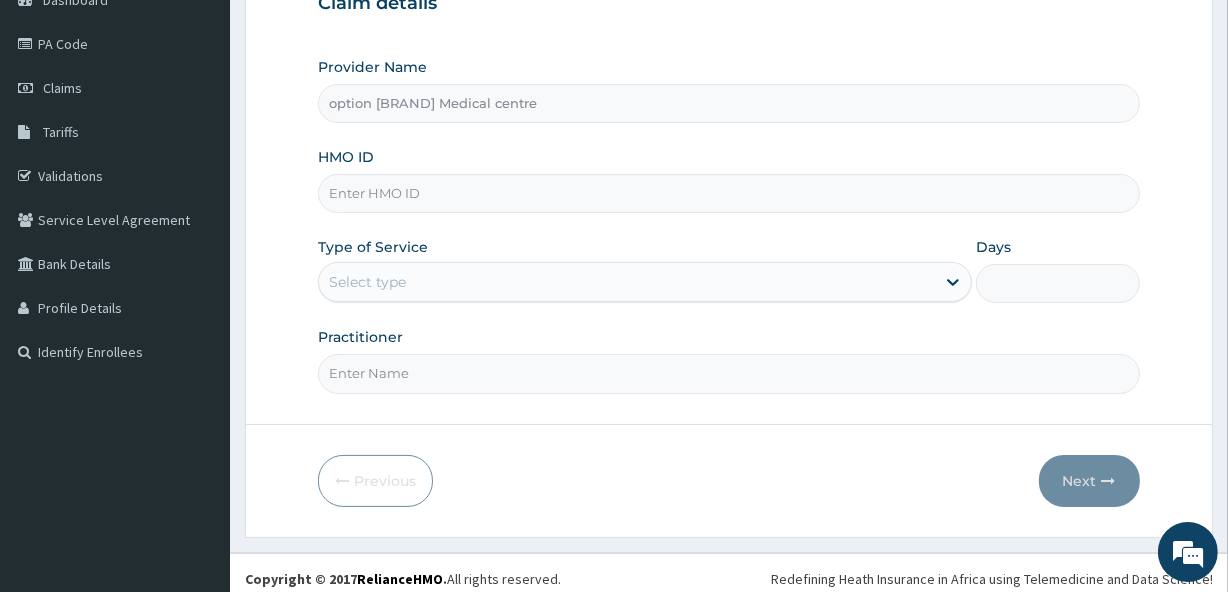 scroll, scrollTop: 0, scrollLeft: 0, axis: both 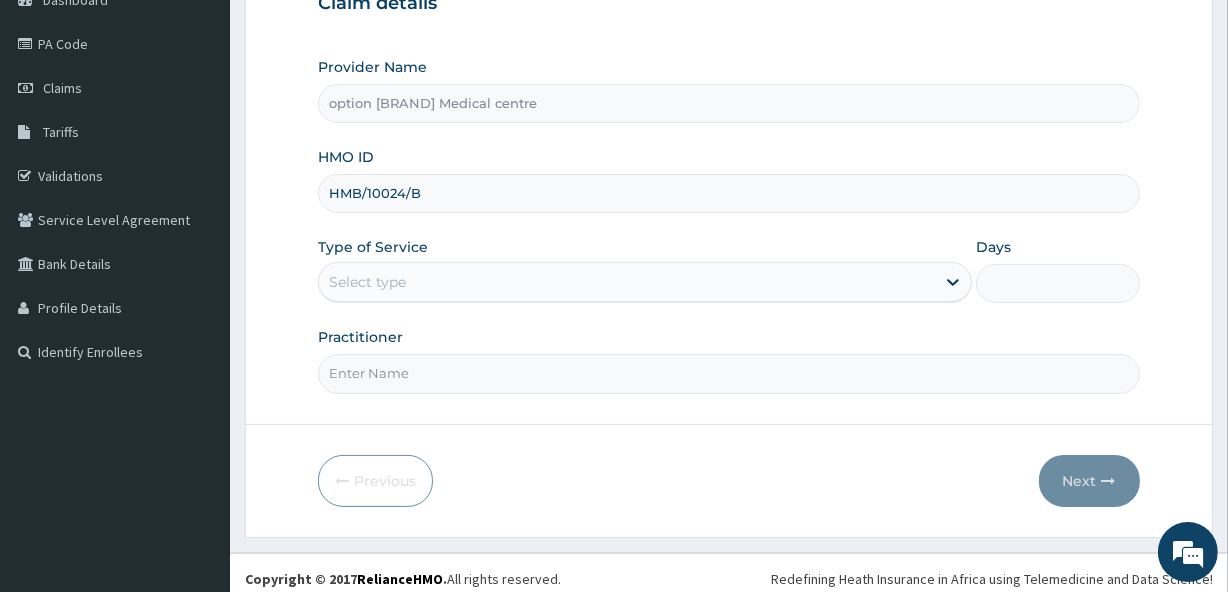 type on "HMB/10024/B" 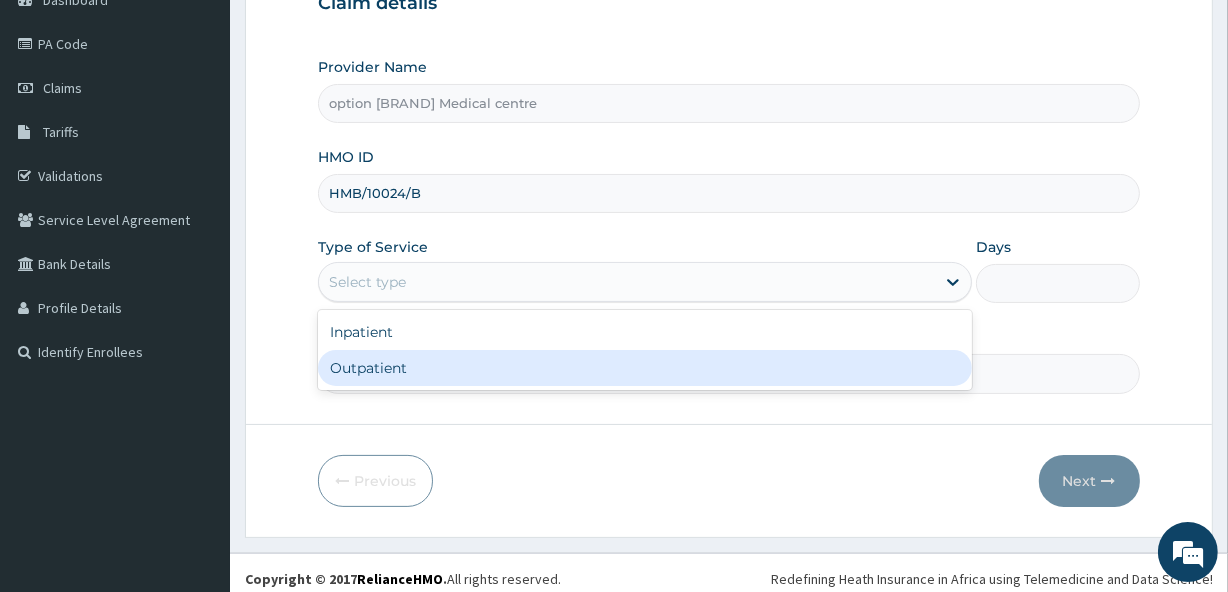 click on "Outpatient" at bounding box center (645, 368) 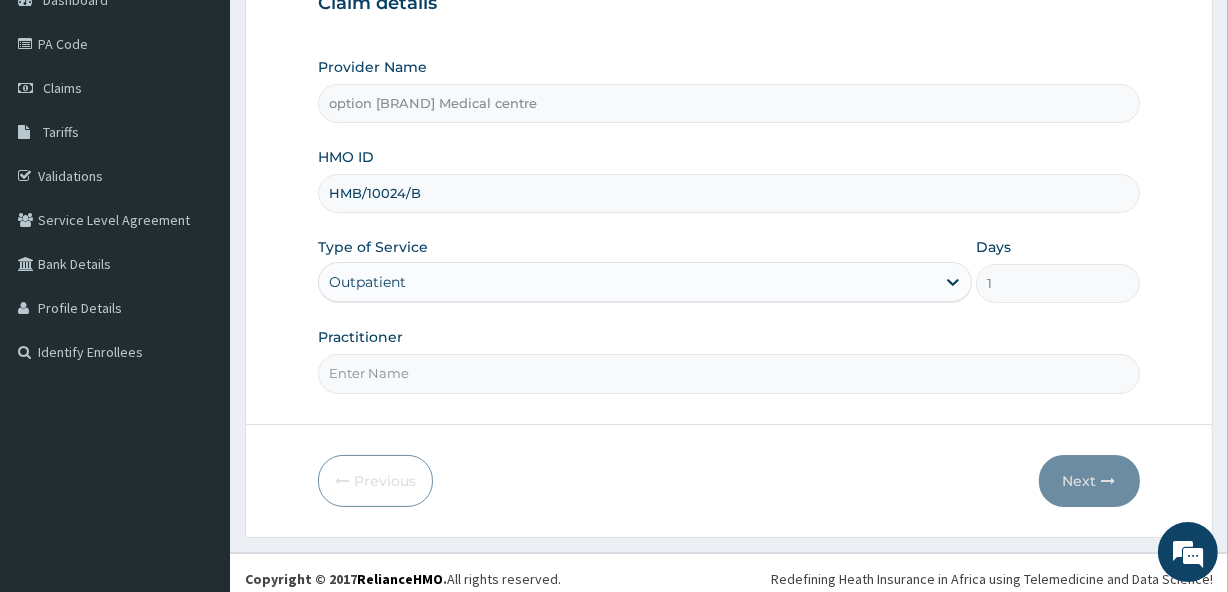 click on "Step  1  of 2 Claim details Provider Name Omolewa Medical centre HMO ID HMB/10024/B Type of Service Outpatient Days 1 Practitioner     Previous   Next" at bounding box center (729, 212) 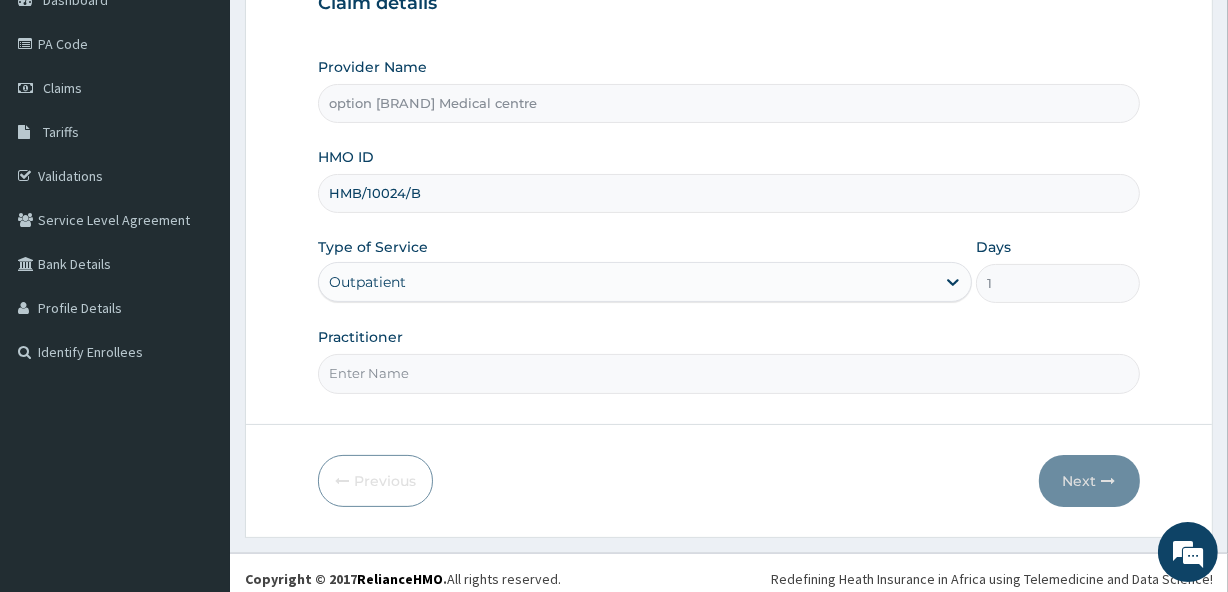 type on "DR MARGRET" 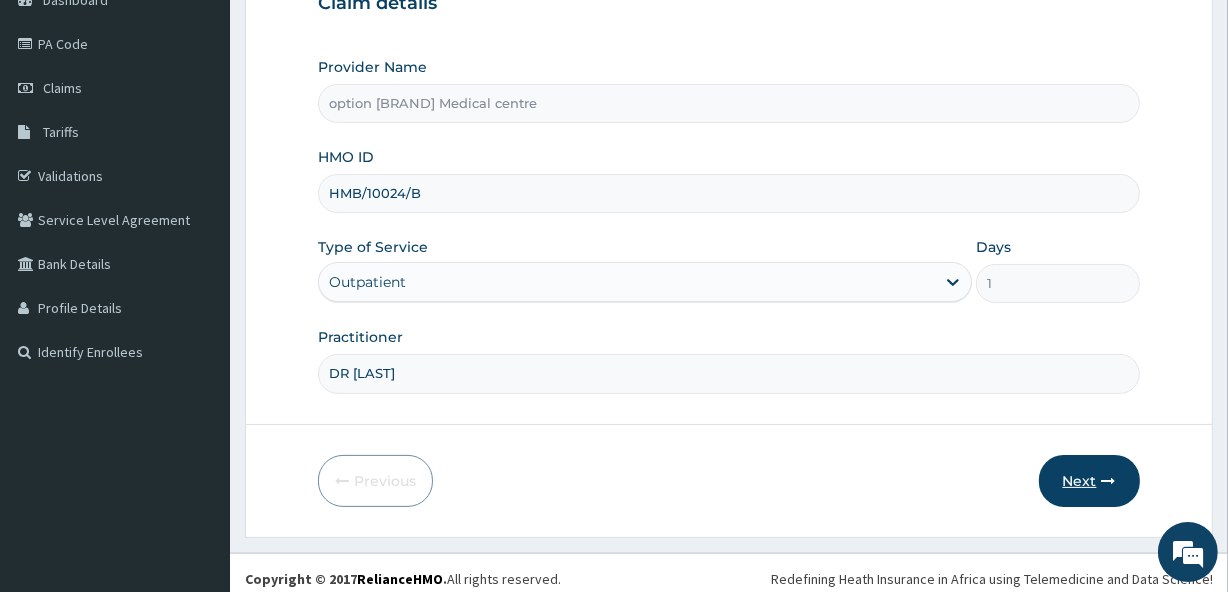 click on "Next" at bounding box center (1089, 481) 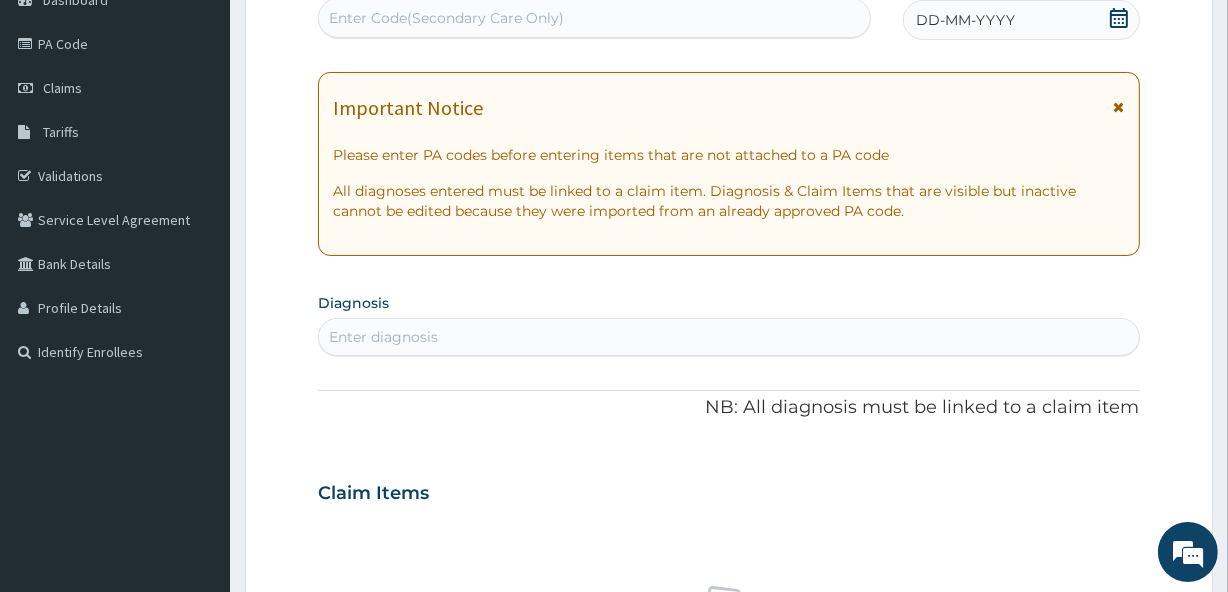 click on "Enter Code(Secondary Care Only)" at bounding box center (594, 18) 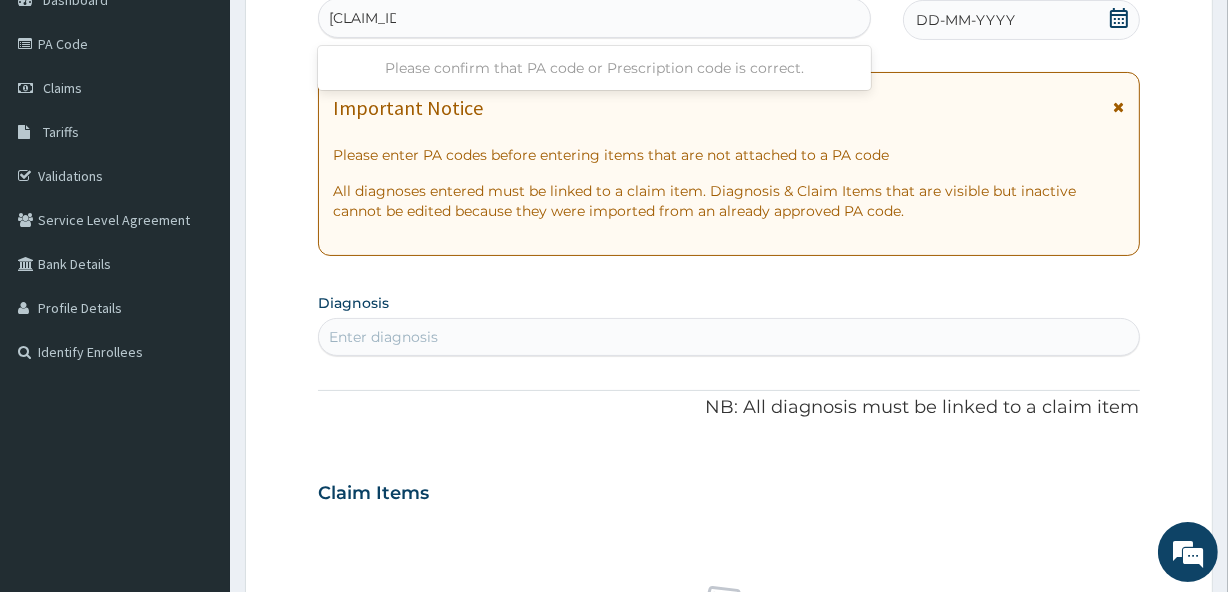 type on "PA/192806" 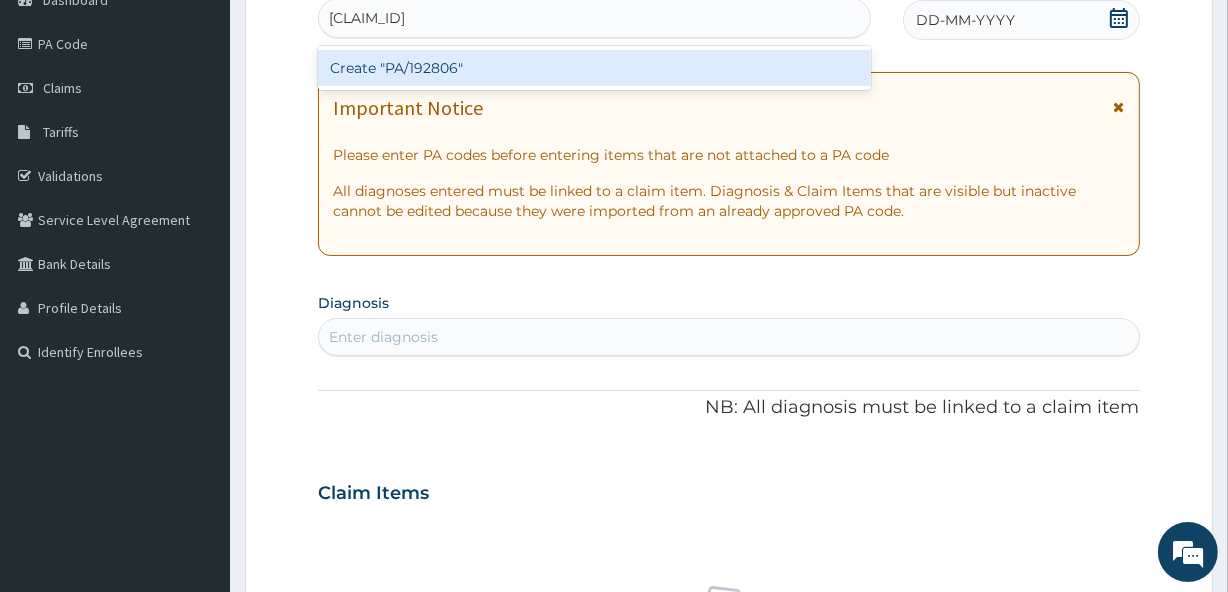 click on "Create "PA/192806"" at bounding box center (594, 68) 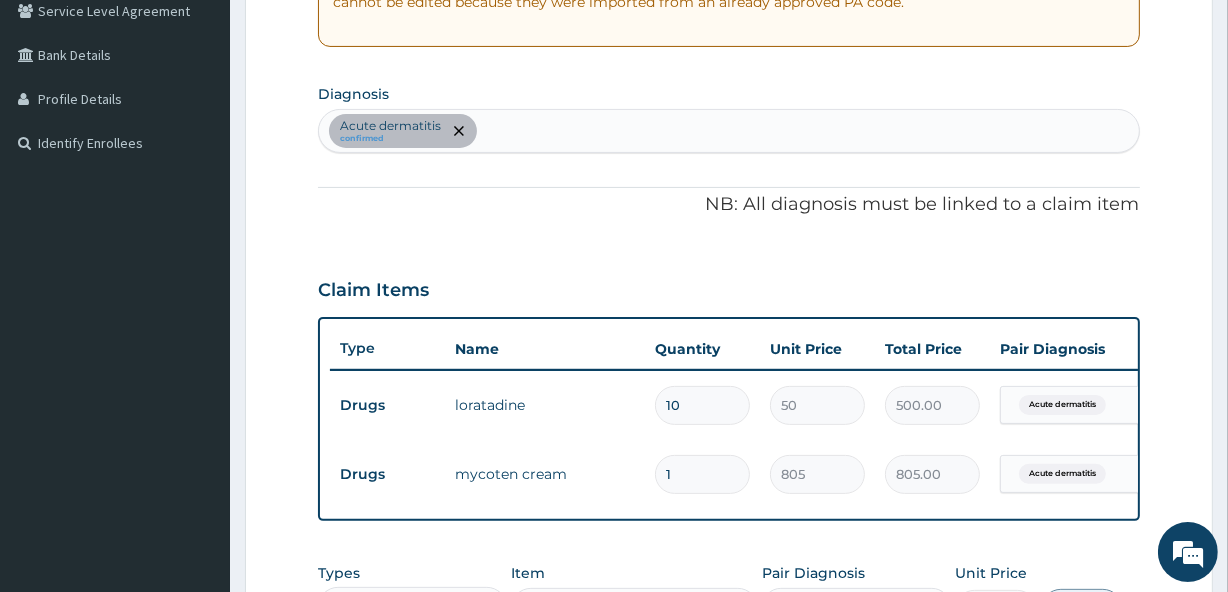 scroll, scrollTop: 420, scrollLeft: 0, axis: vertical 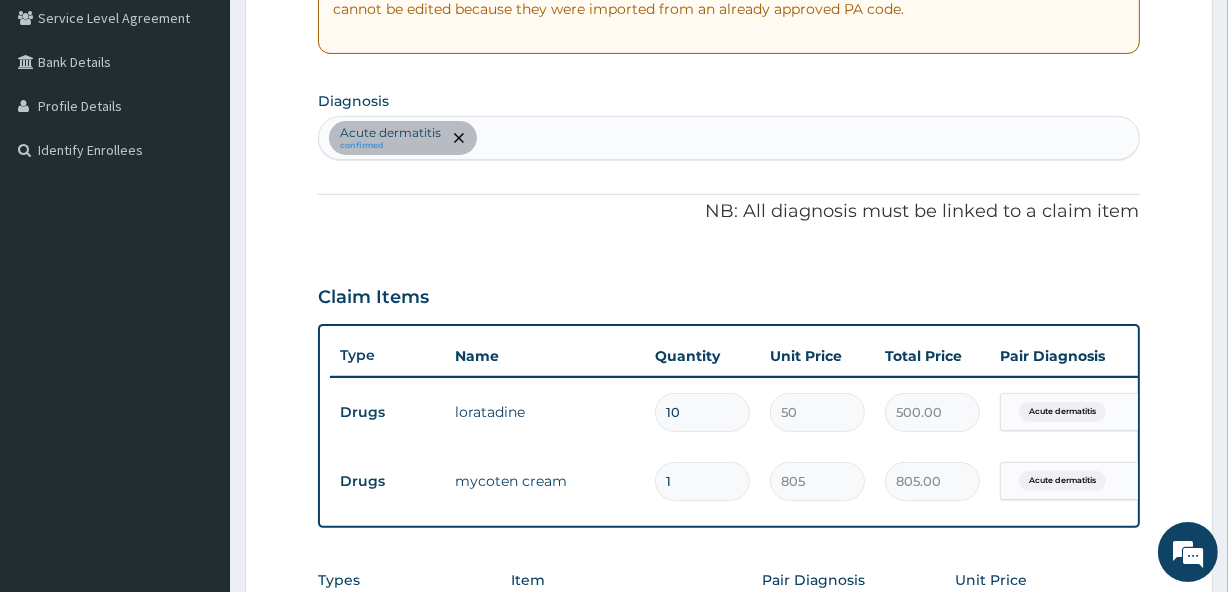 click on "Acute dermatitis confirmed" at bounding box center [728, 138] 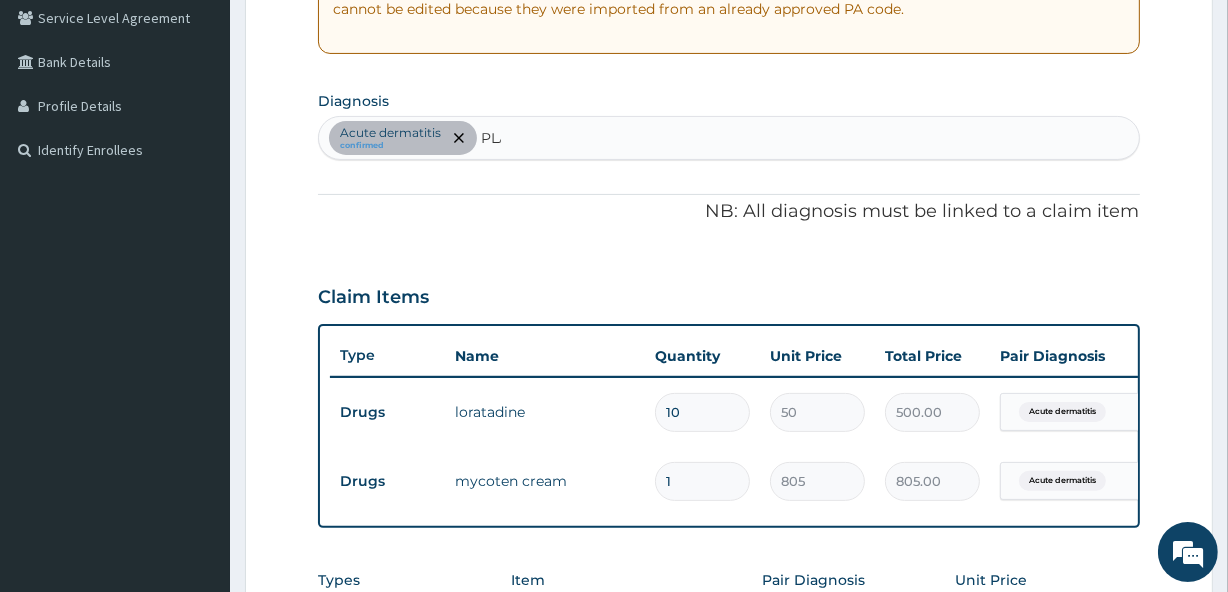 type on "PLAS" 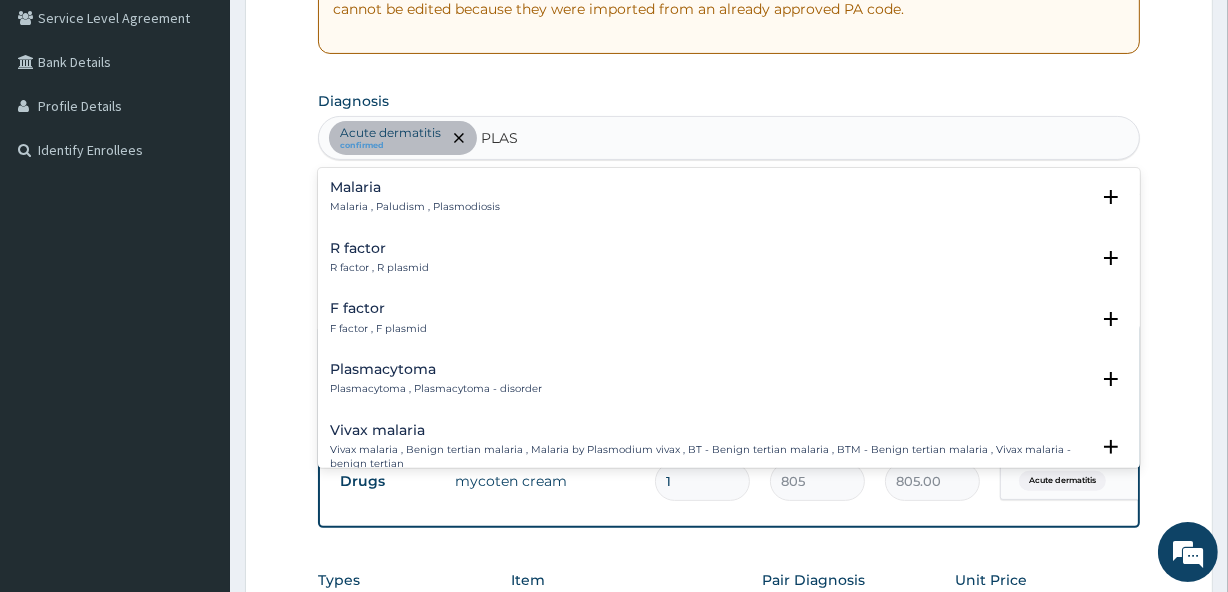 click on "Malaria Malaria , Paludism , Plasmodiosis" at bounding box center [728, 197] 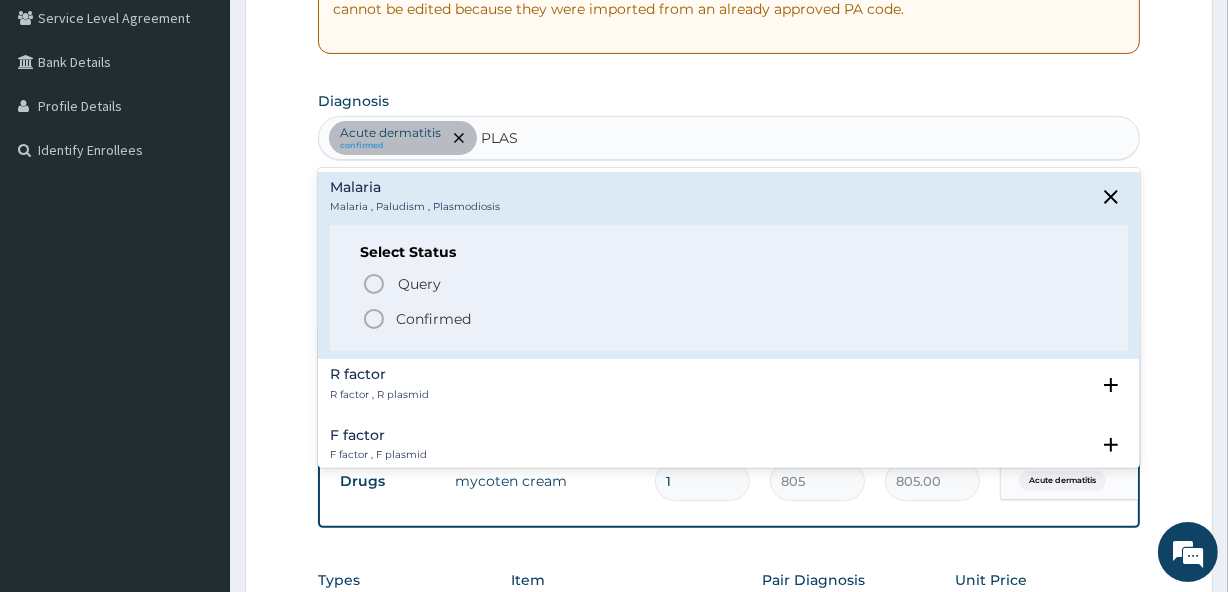 click on "Confirmed" at bounding box center [433, 319] 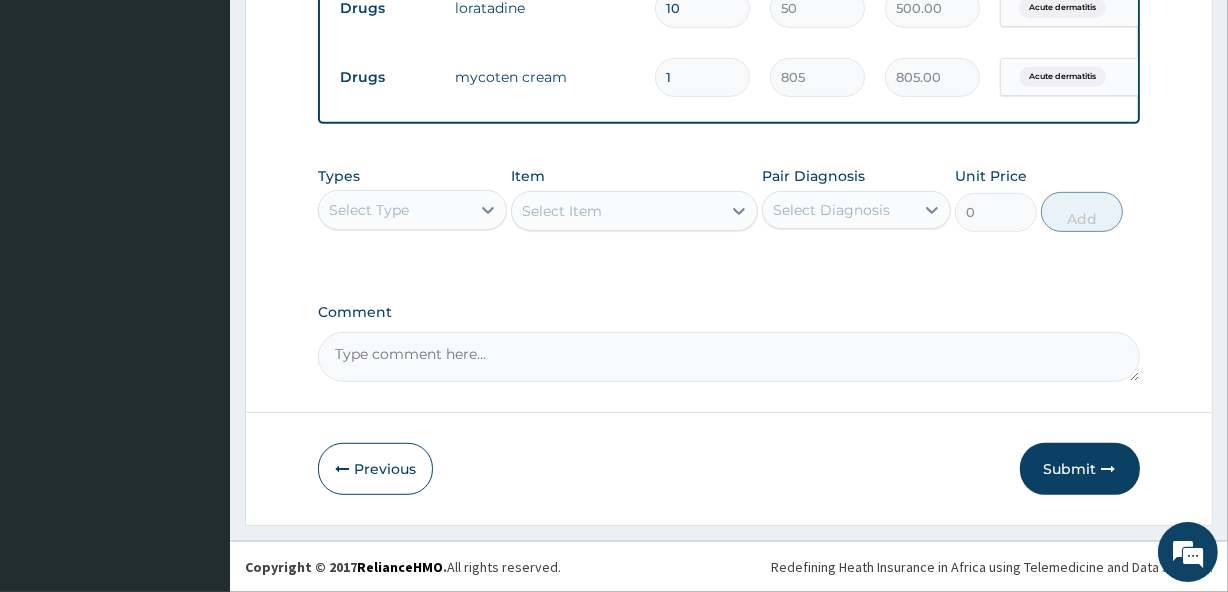 scroll, scrollTop: 837, scrollLeft: 0, axis: vertical 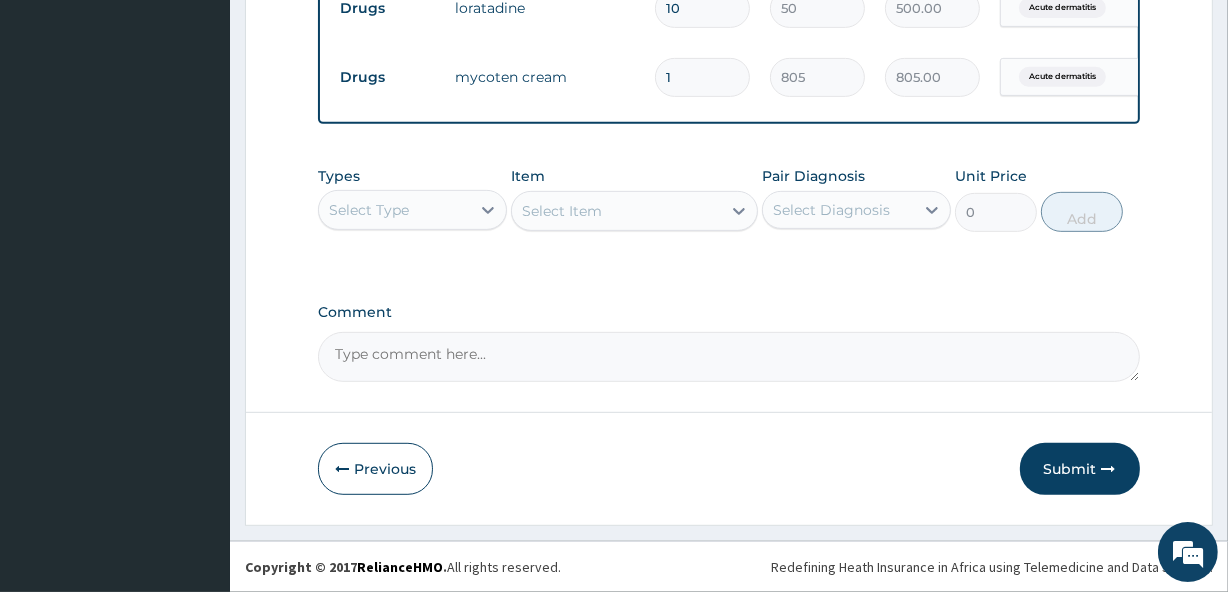 click on "Select Type" at bounding box center (412, 210) 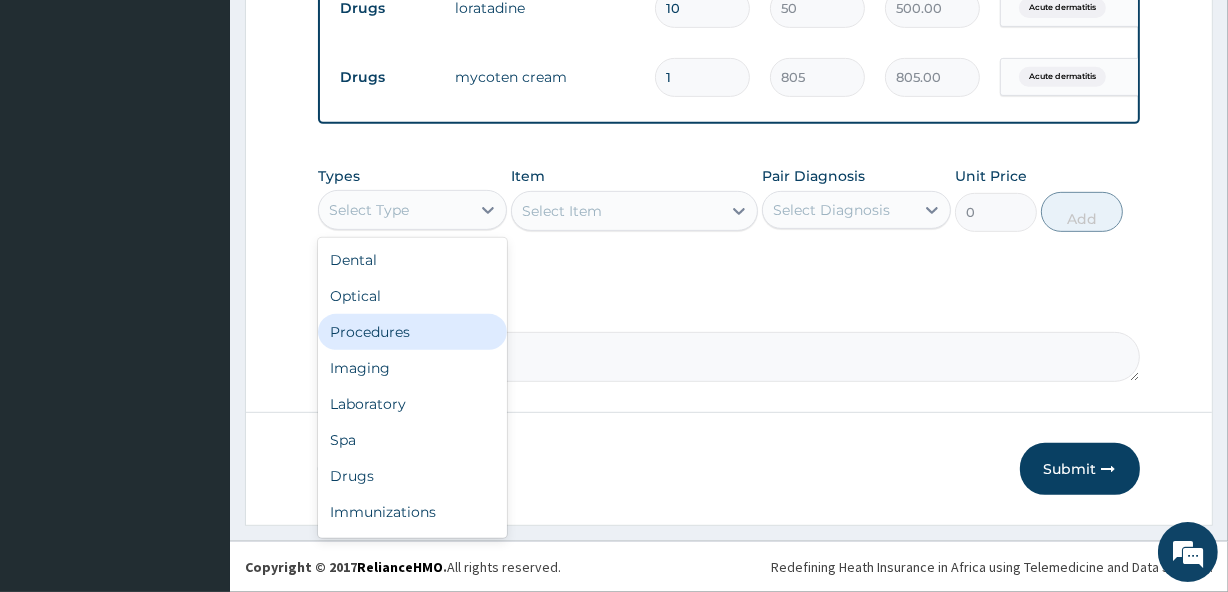 click on "Procedures" at bounding box center [412, 332] 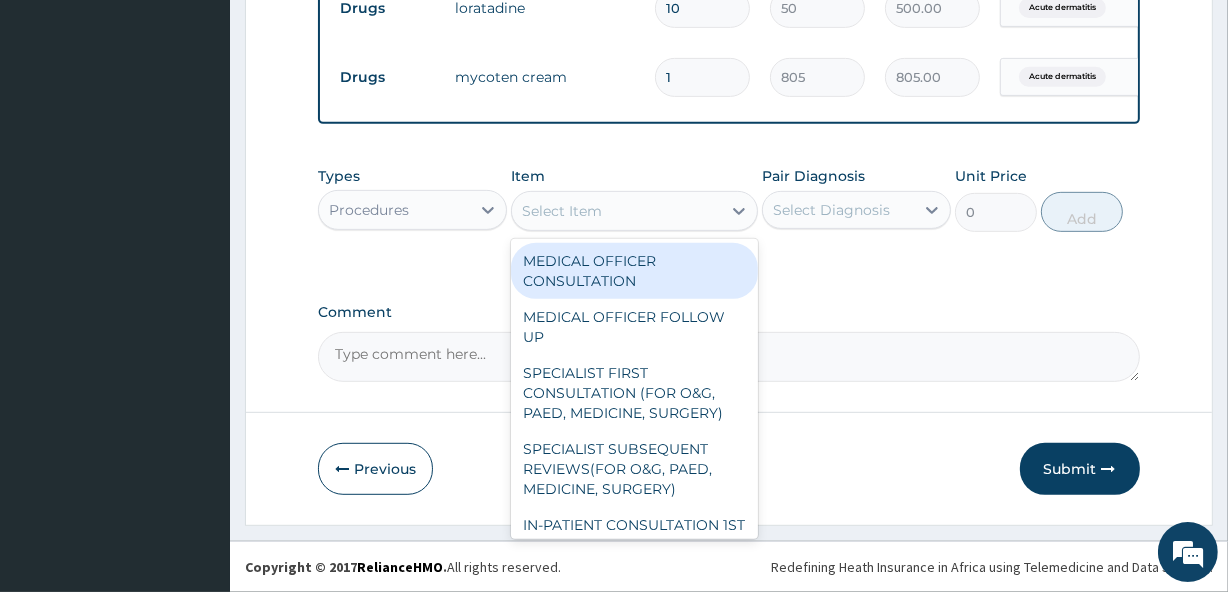 click on "Select Item" at bounding box center (562, 211) 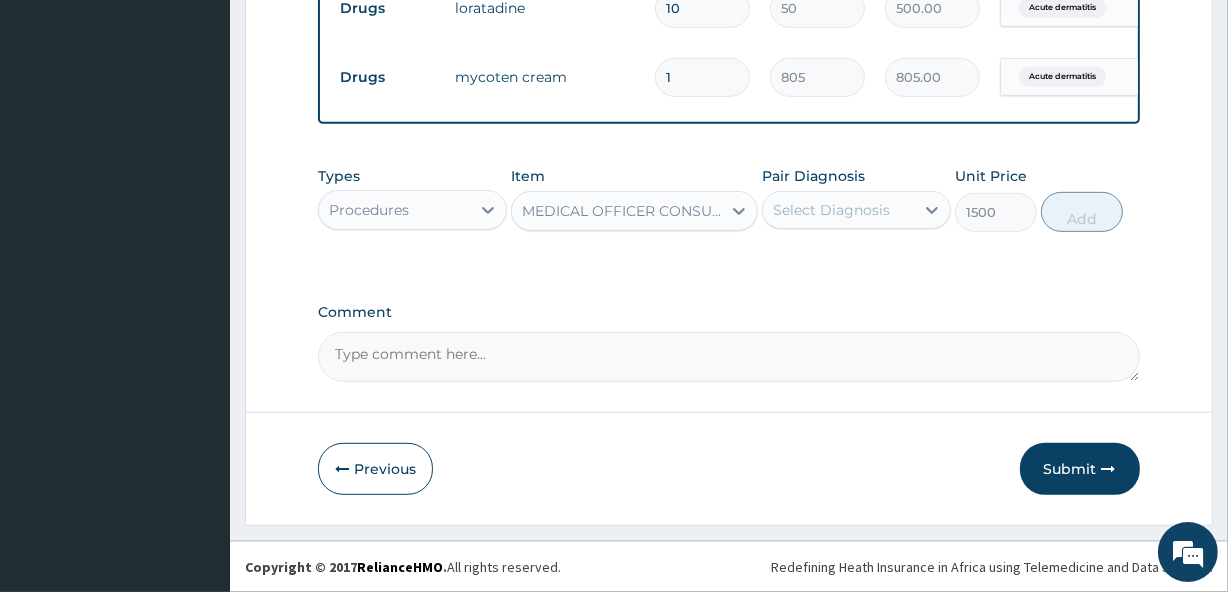 click on "Select Diagnosis" at bounding box center [831, 210] 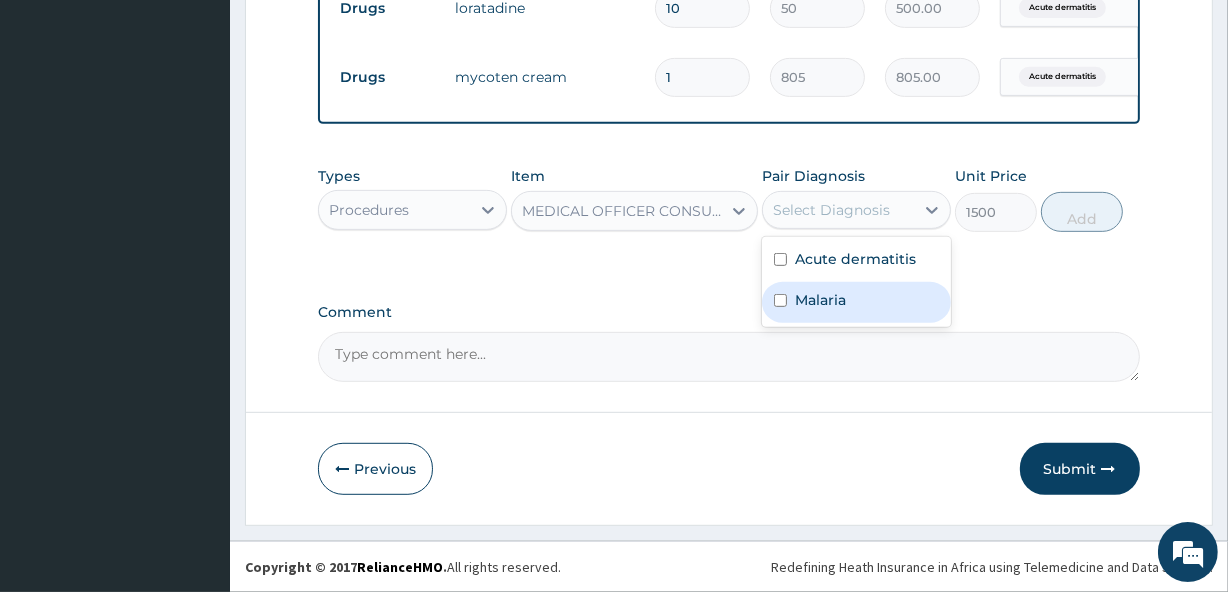 drag, startPoint x: 852, startPoint y: 260, endPoint x: 851, endPoint y: 290, distance: 30.016663 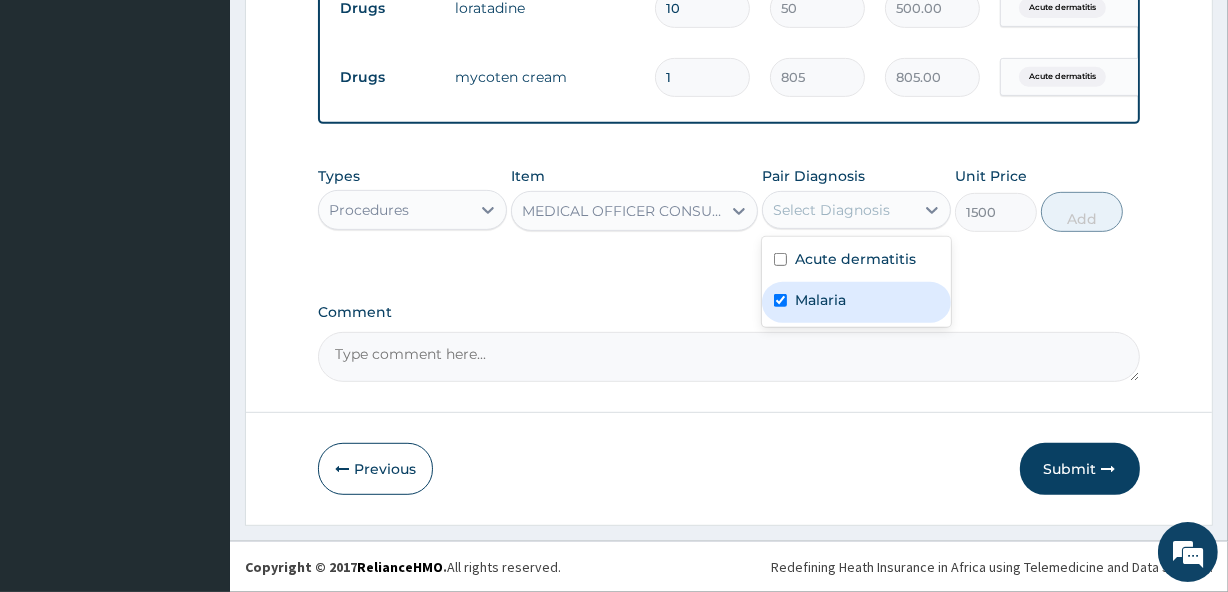 checkbox on "true" 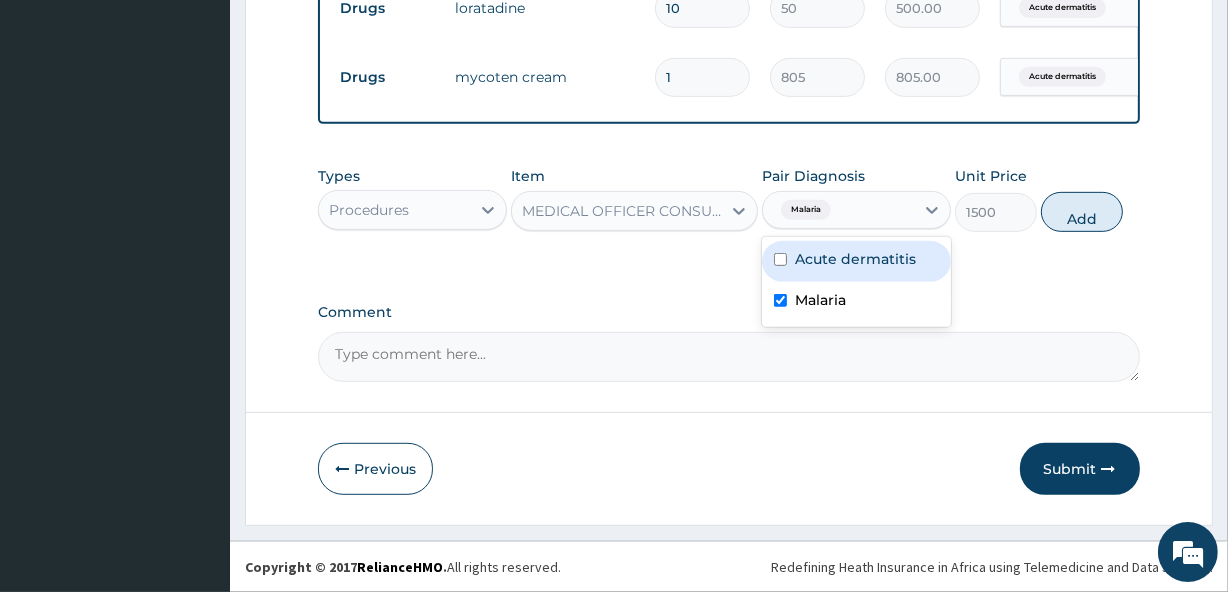 click on "Acute dermatitis" at bounding box center (855, 259) 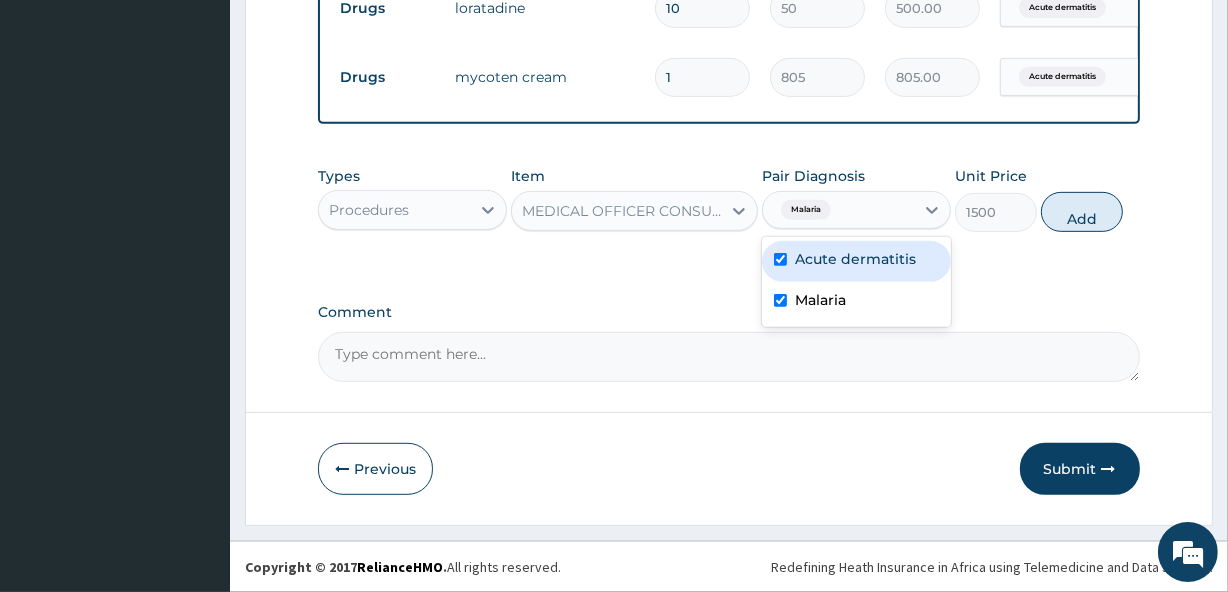 checkbox on "true" 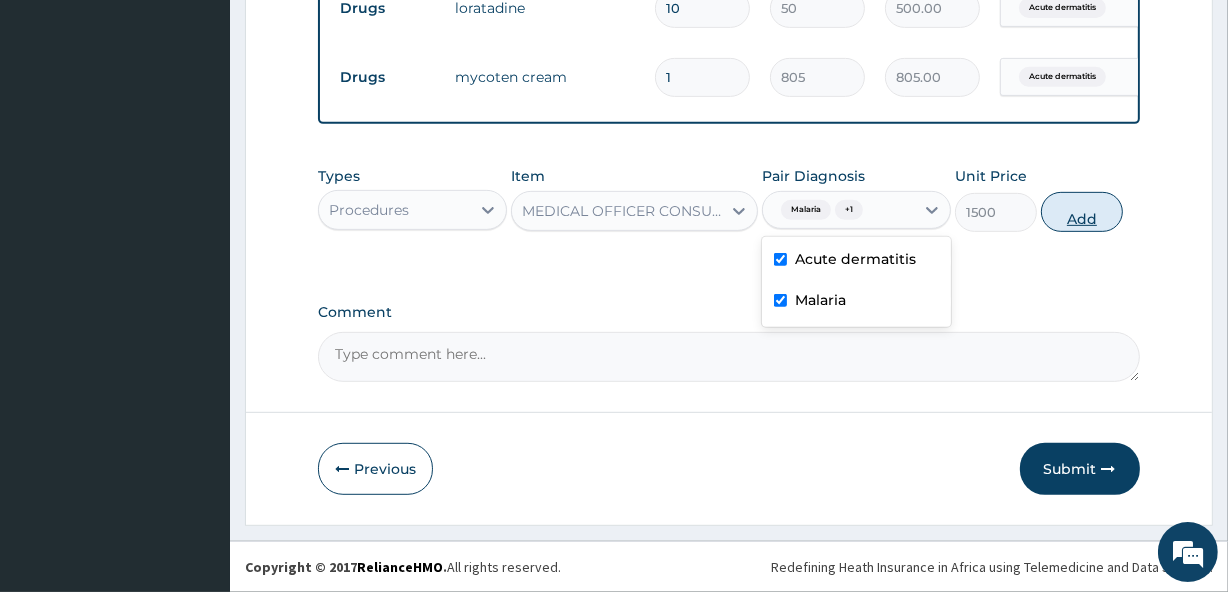 click on "Add" at bounding box center (1082, 212) 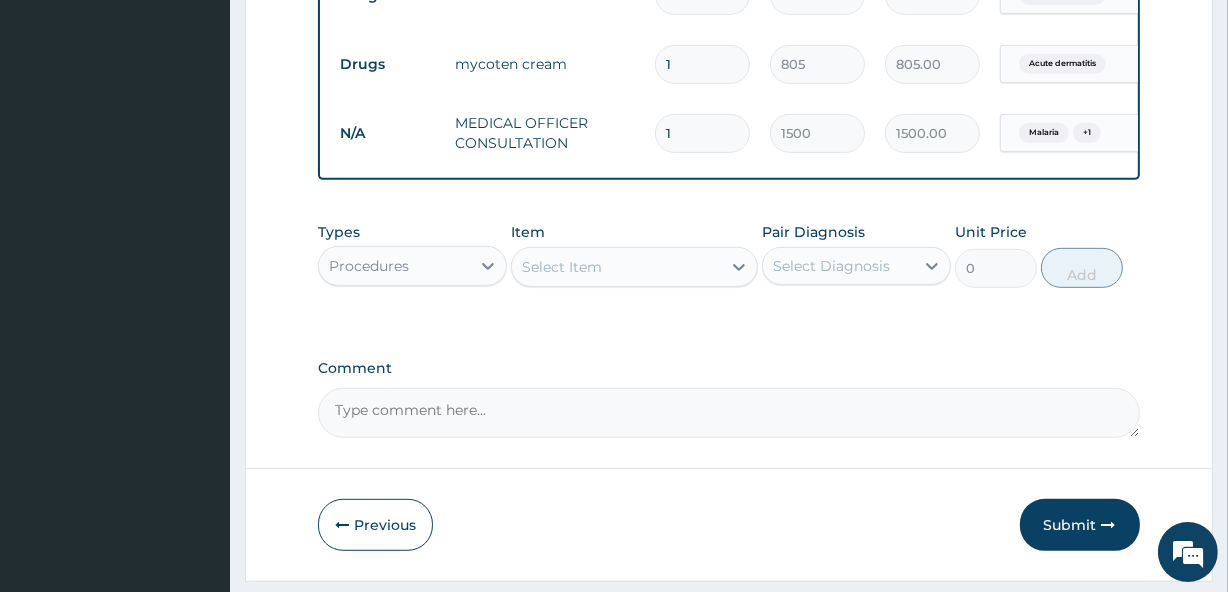 click on "Procedures" at bounding box center (394, 266) 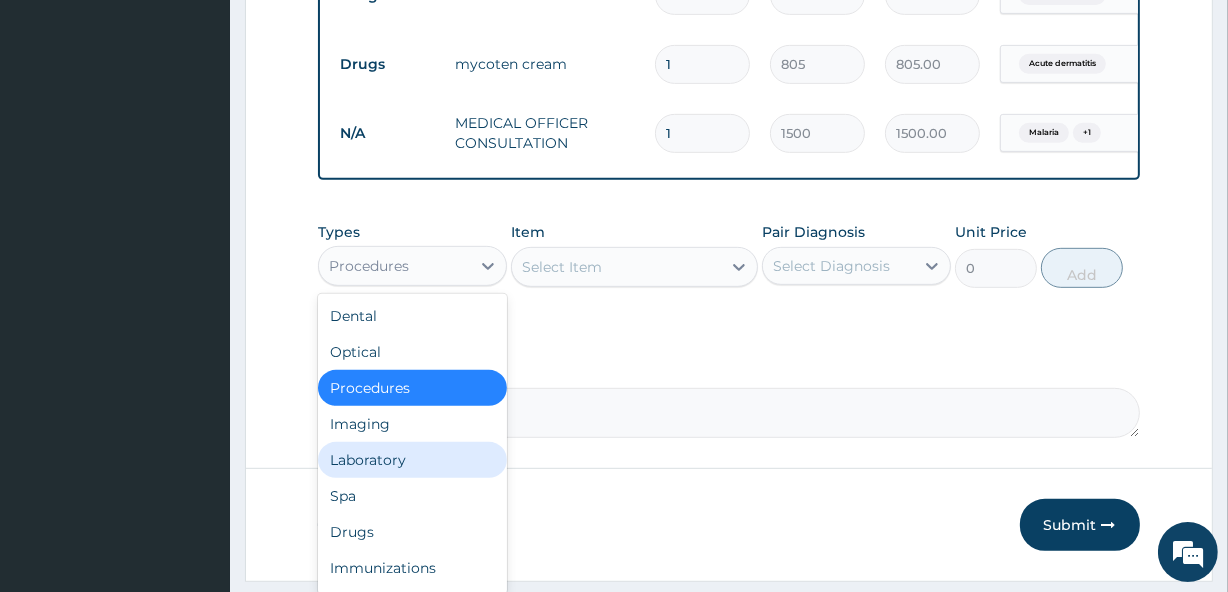 click on "Laboratory" at bounding box center [412, 460] 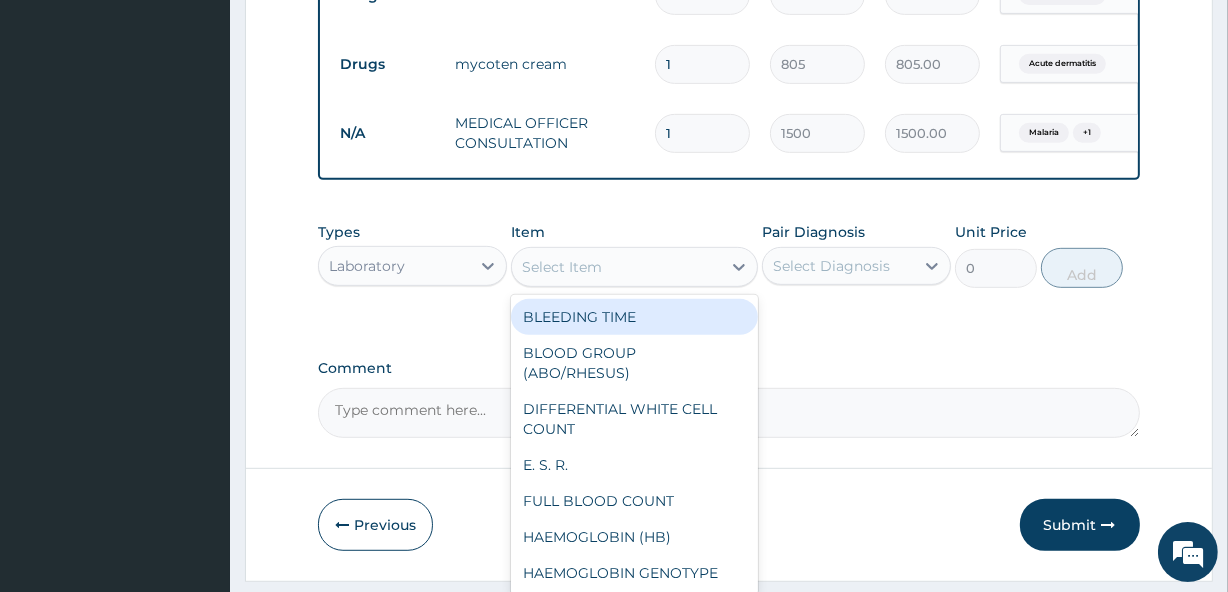 click on "Select Item" at bounding box center (562, 267) 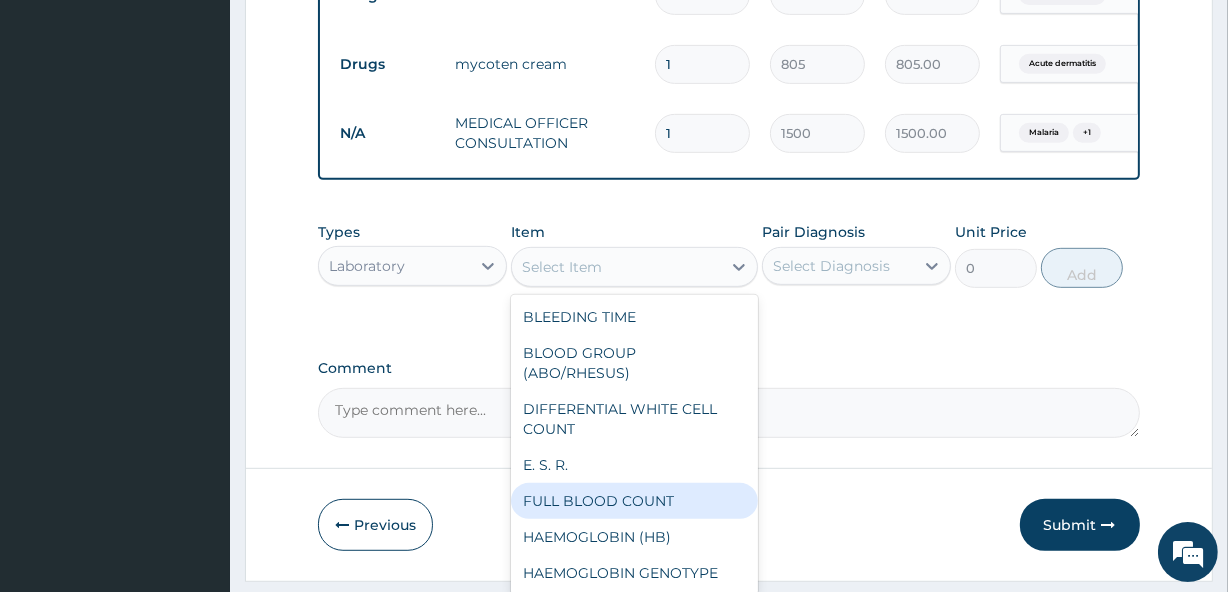 click on "FULL BLOOD COUNT" at bounding box center (634, 501) 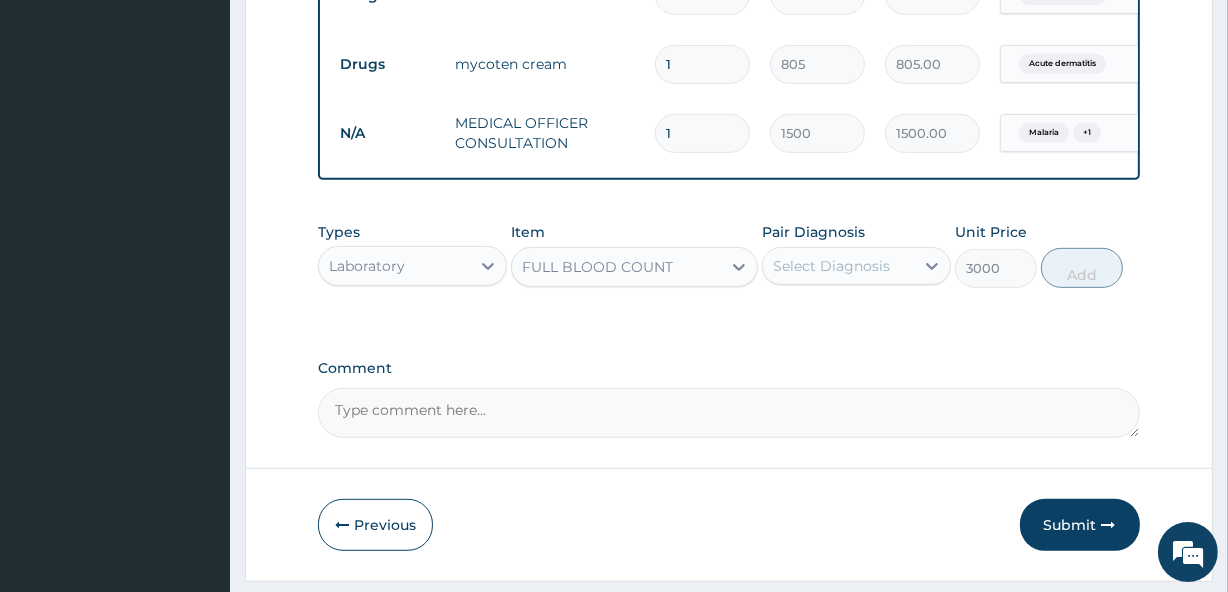 click on "Select Diagnosis" at bounding box center [831, 266] 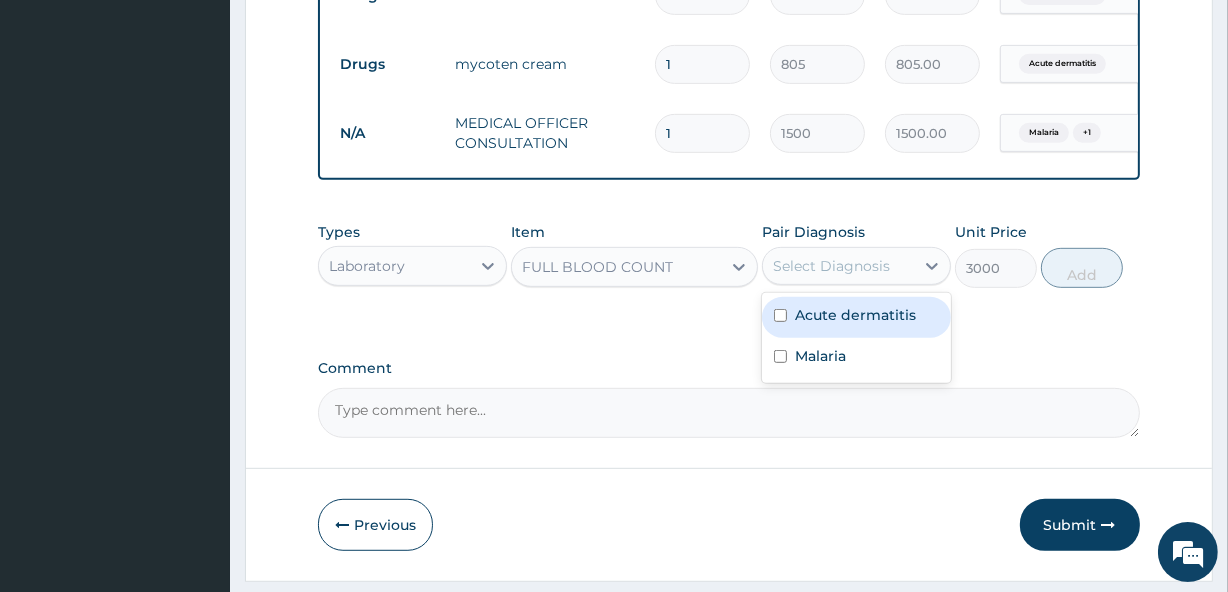 click on "Acute dermatitis" at bounding box center [855, 315] 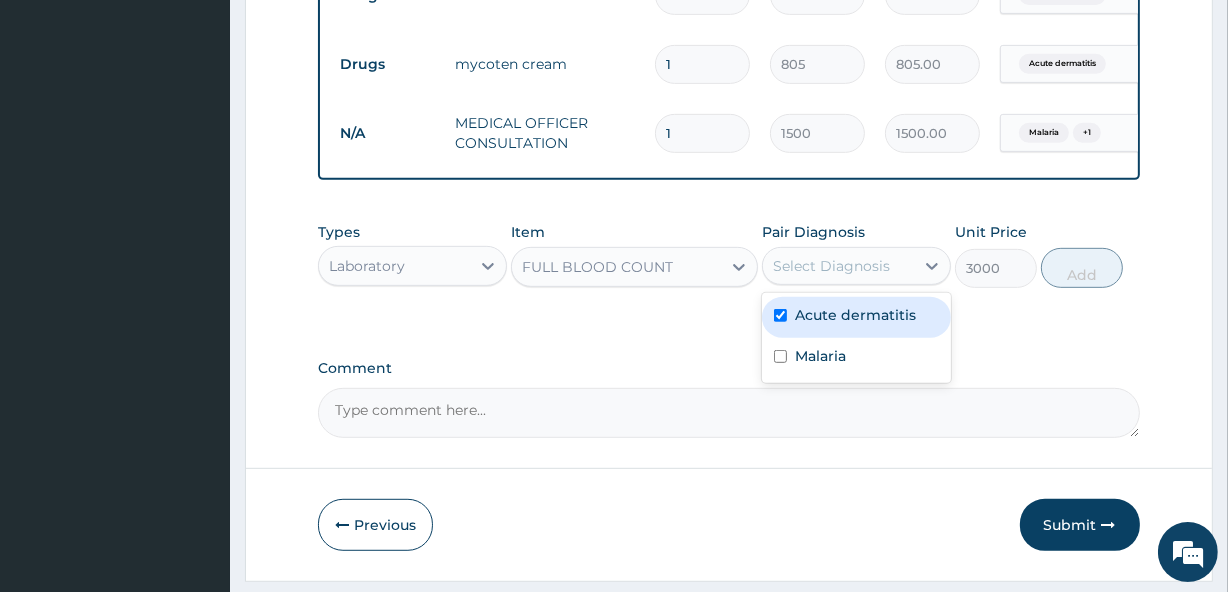 checkbox on "true" 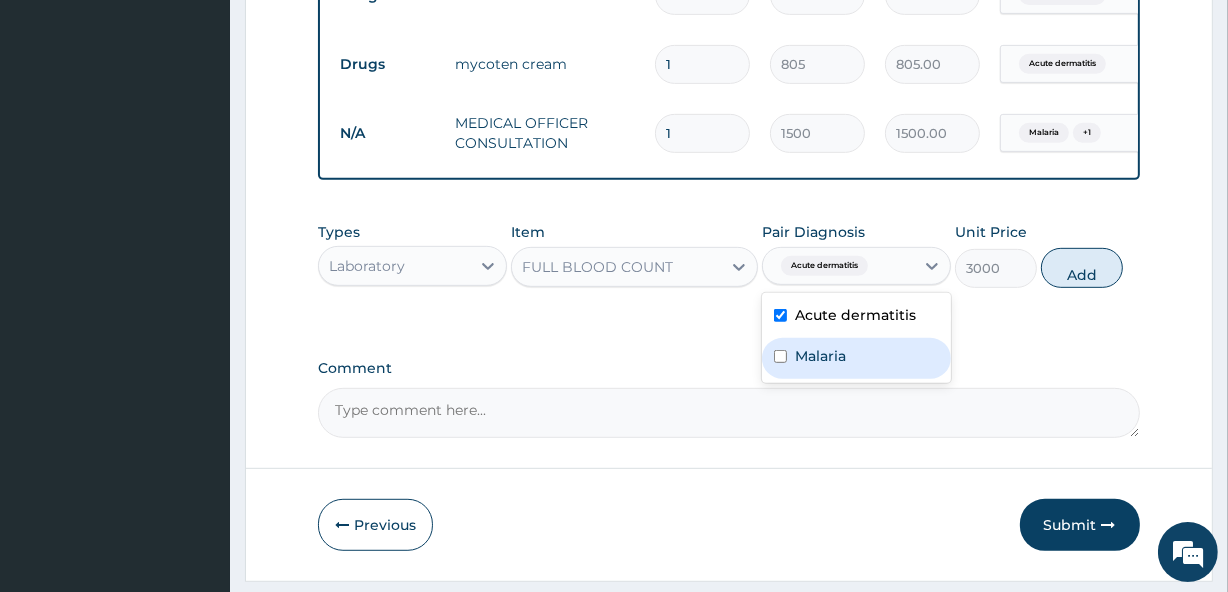 click on "Malaria" at bounding box center (856, 358) 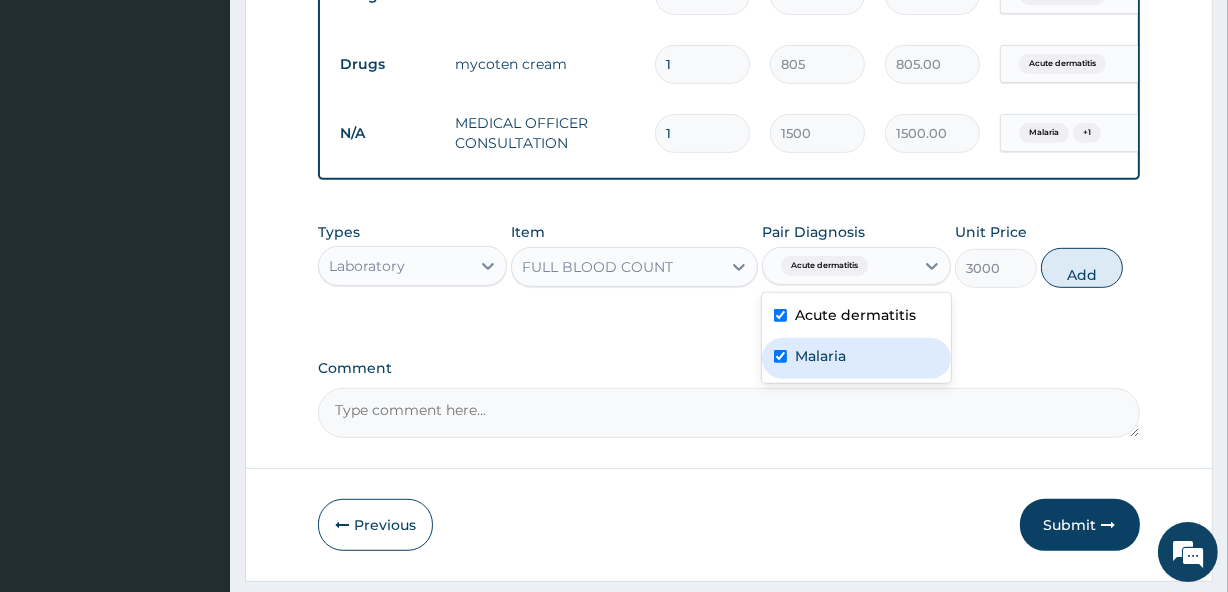 checkbox on "true" 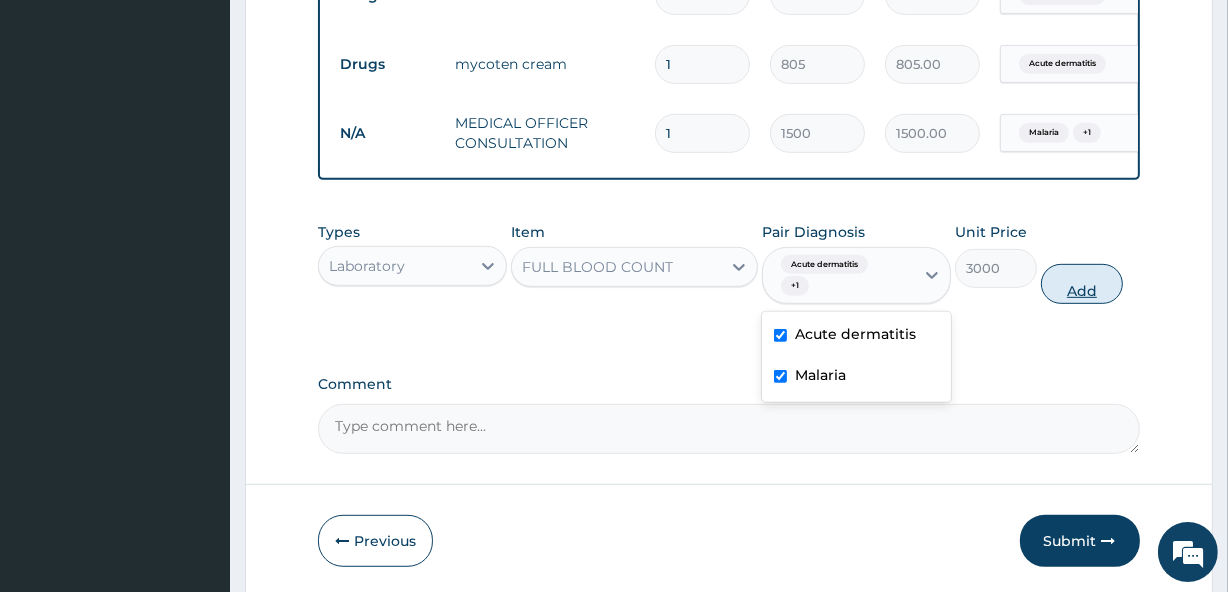 click on "Add" at bounding box center [1082, 284] 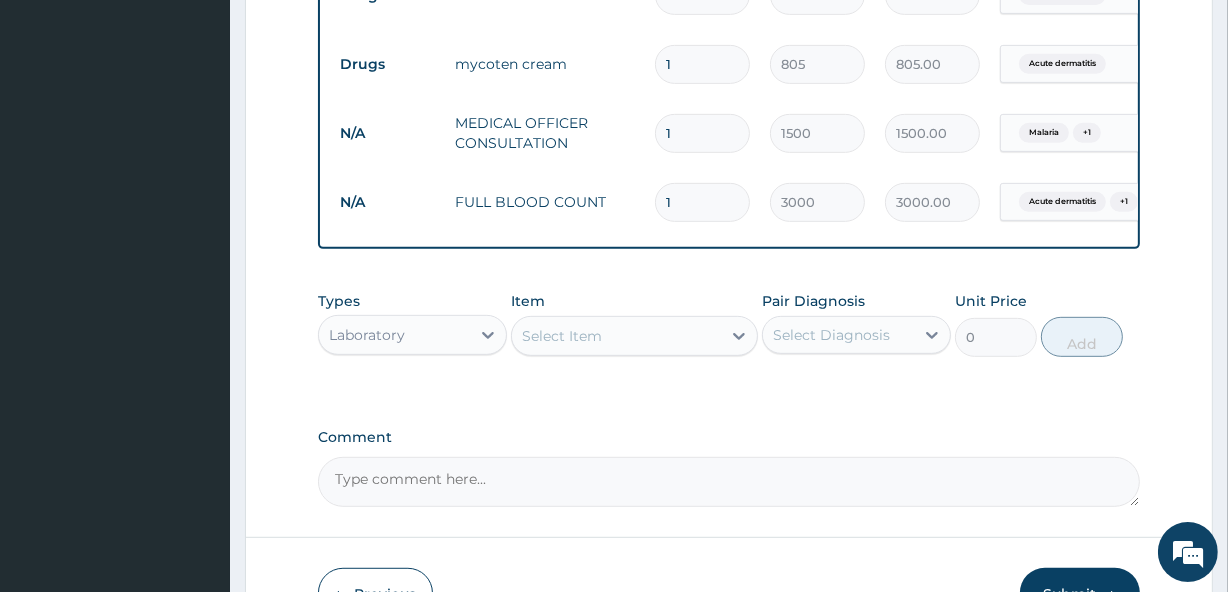 click on "Select Item" at bounding box center (562, 336) 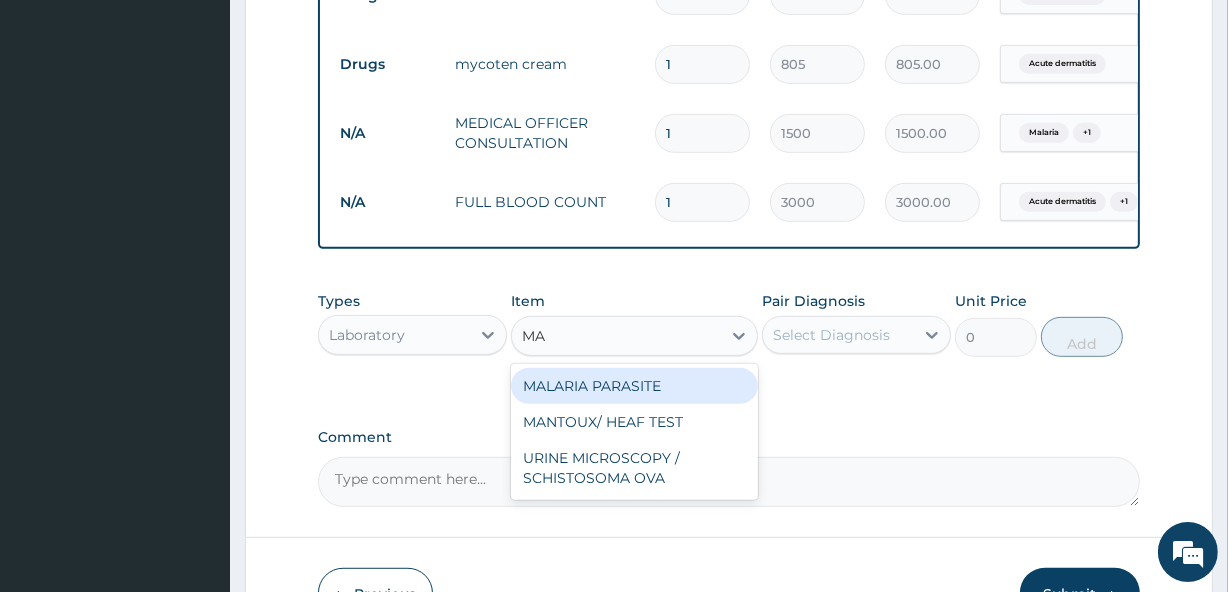 type on "MAL" 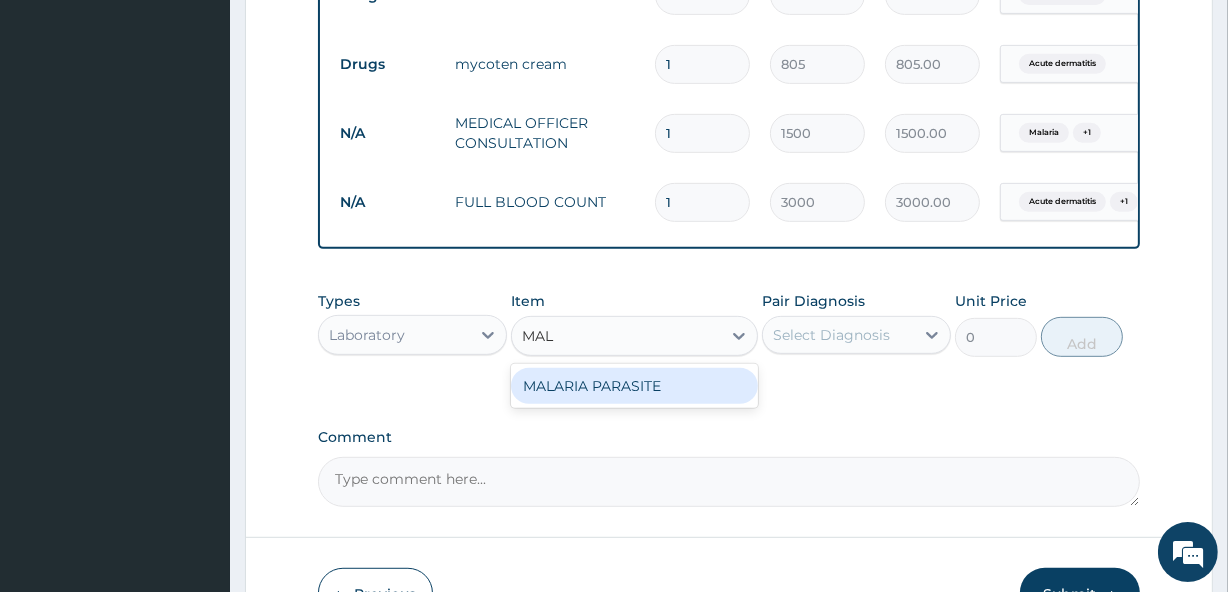 click on "MALARIA PARASITE" at bounding box center (634, 386) 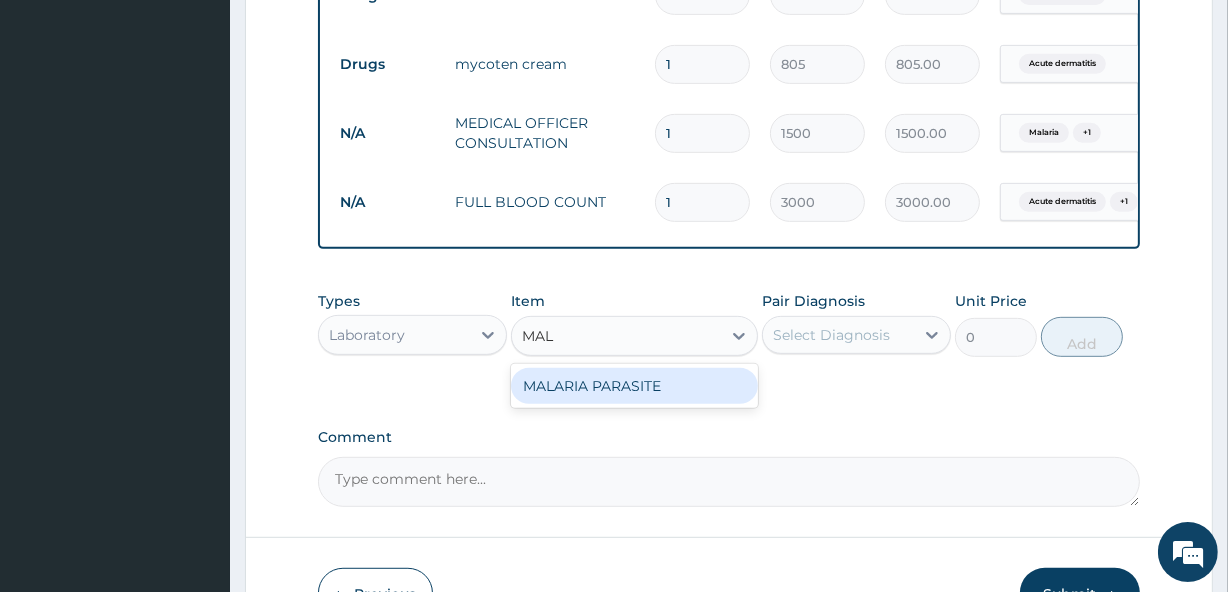type 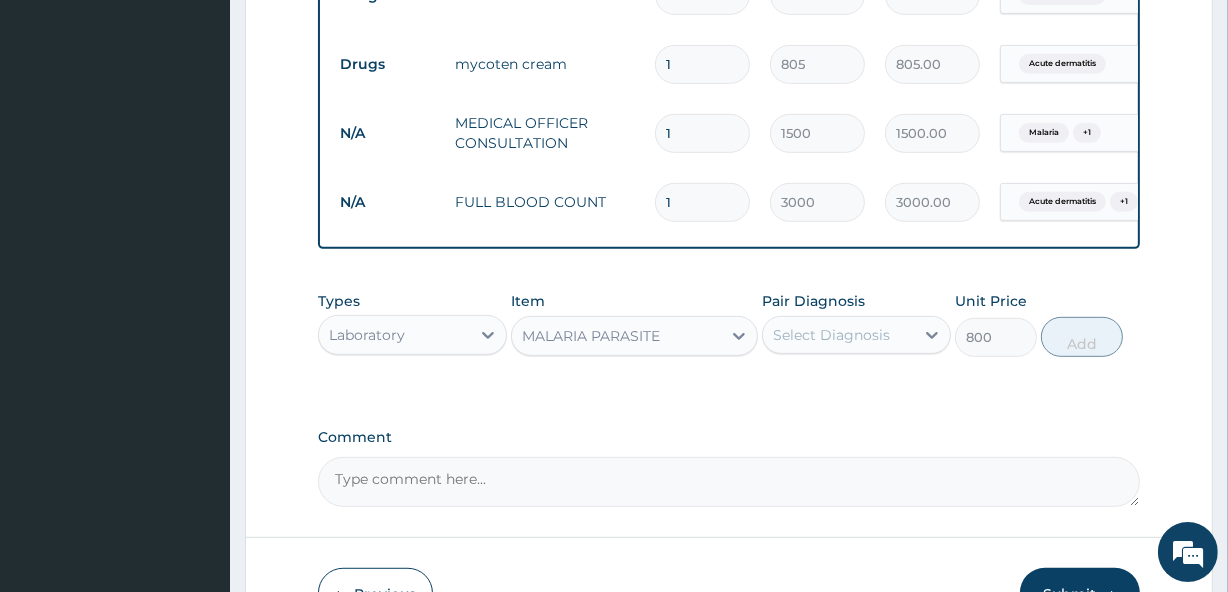 click on "Select Diagnosis" at bounding box center [831, 335] 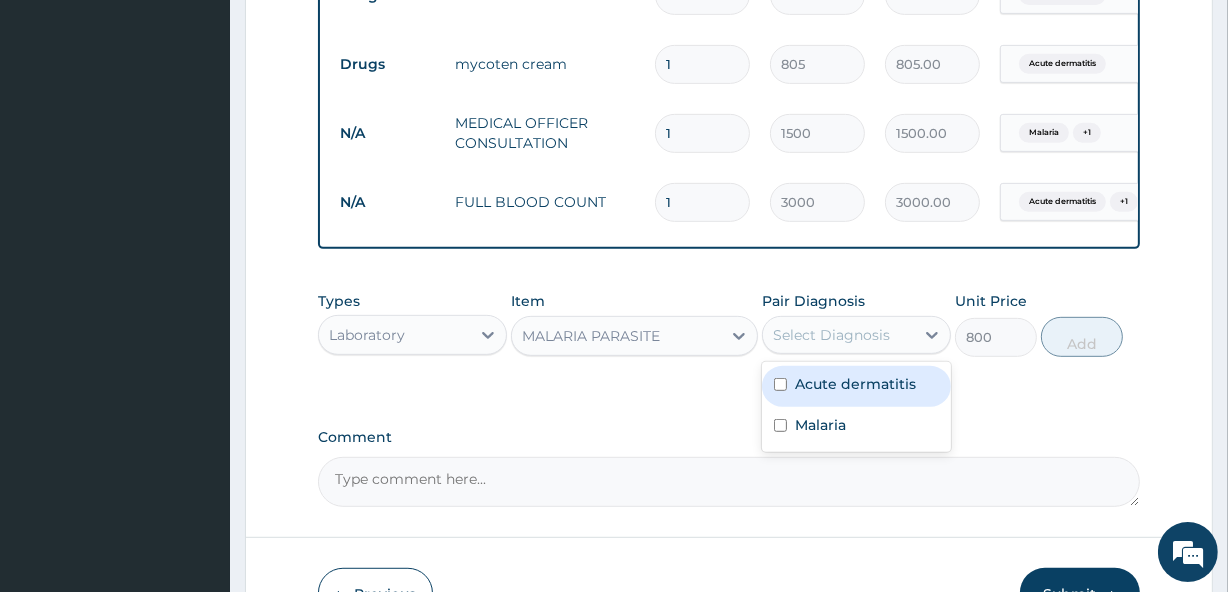 click on "Acute dermatitis" at bounding box center (855, 384) 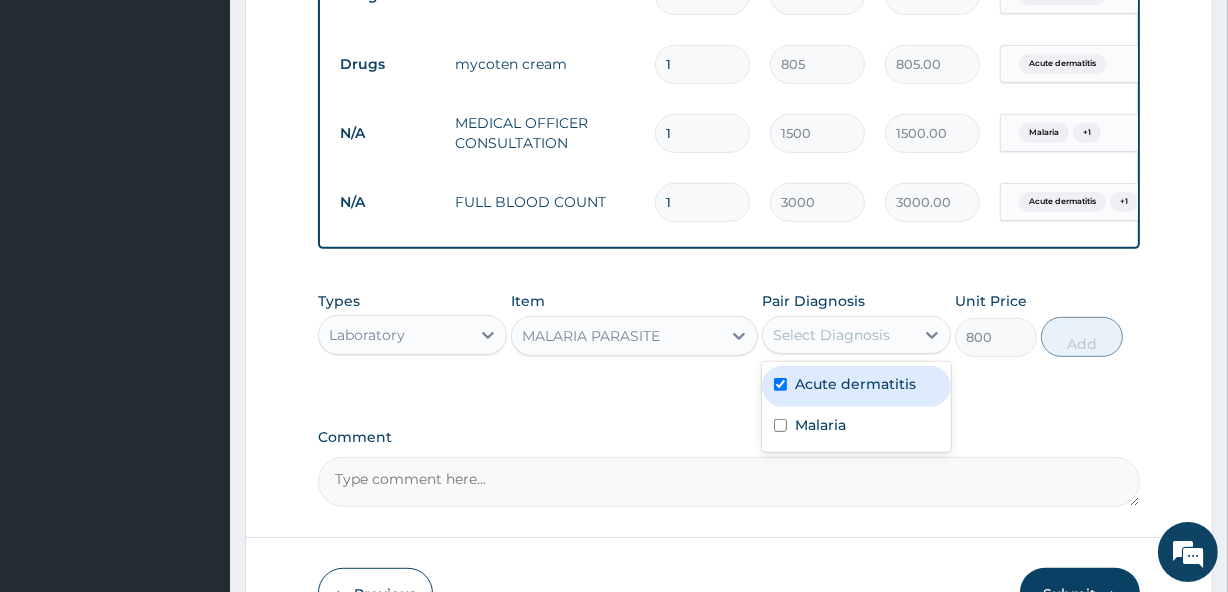 checkbox on "true" 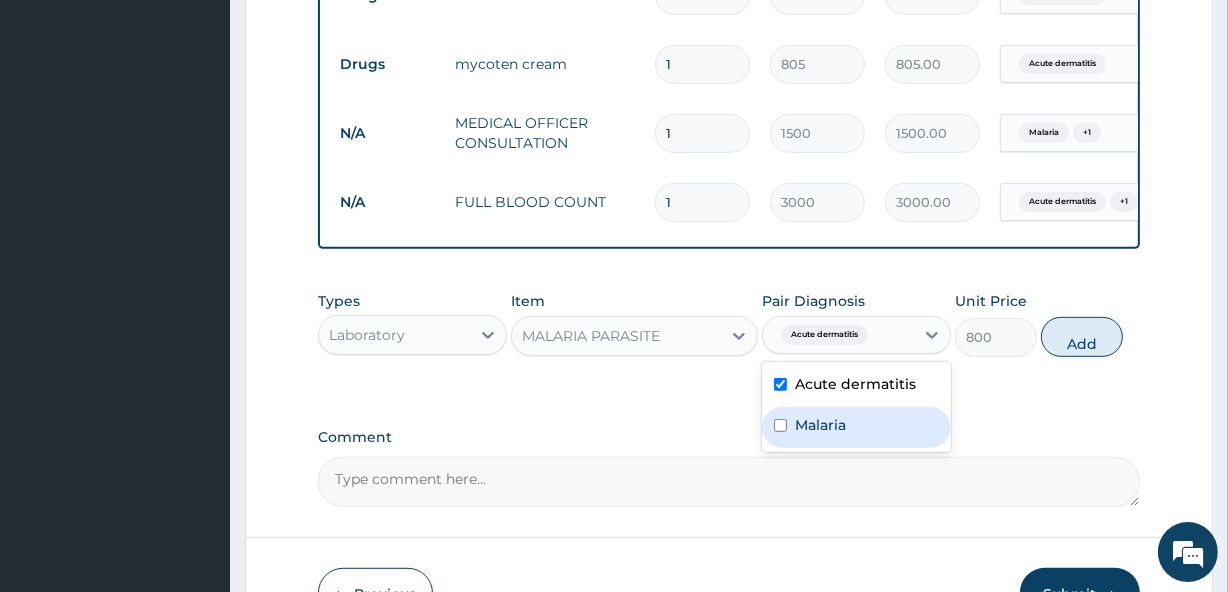 click on "Malaria" at bounding box center (820, 425) 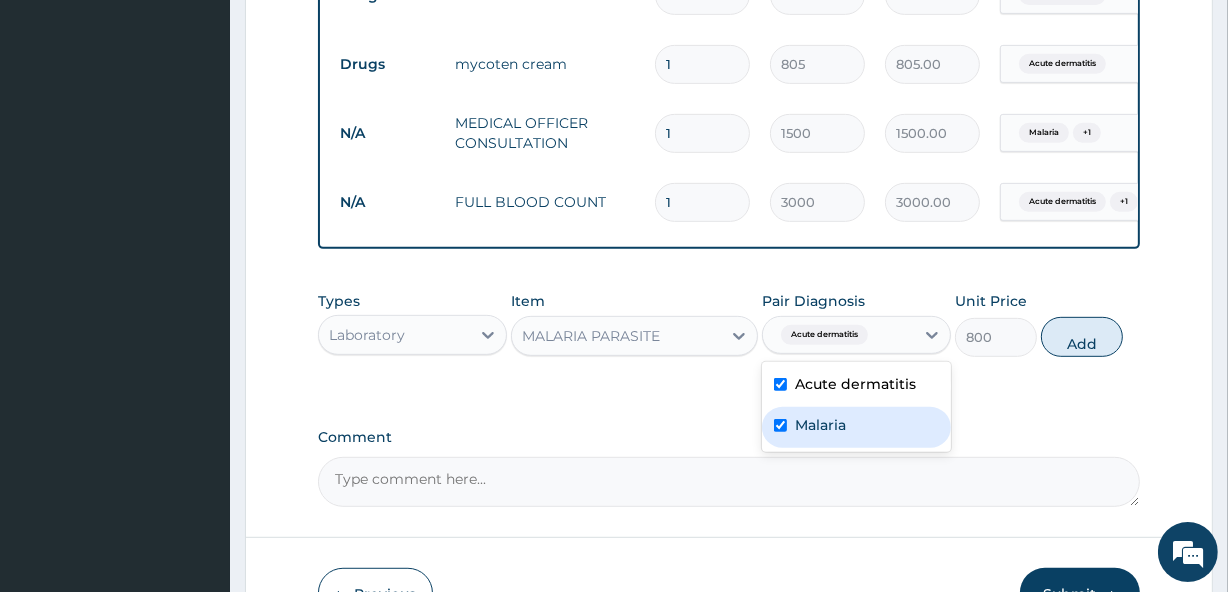 checkbox on "true" 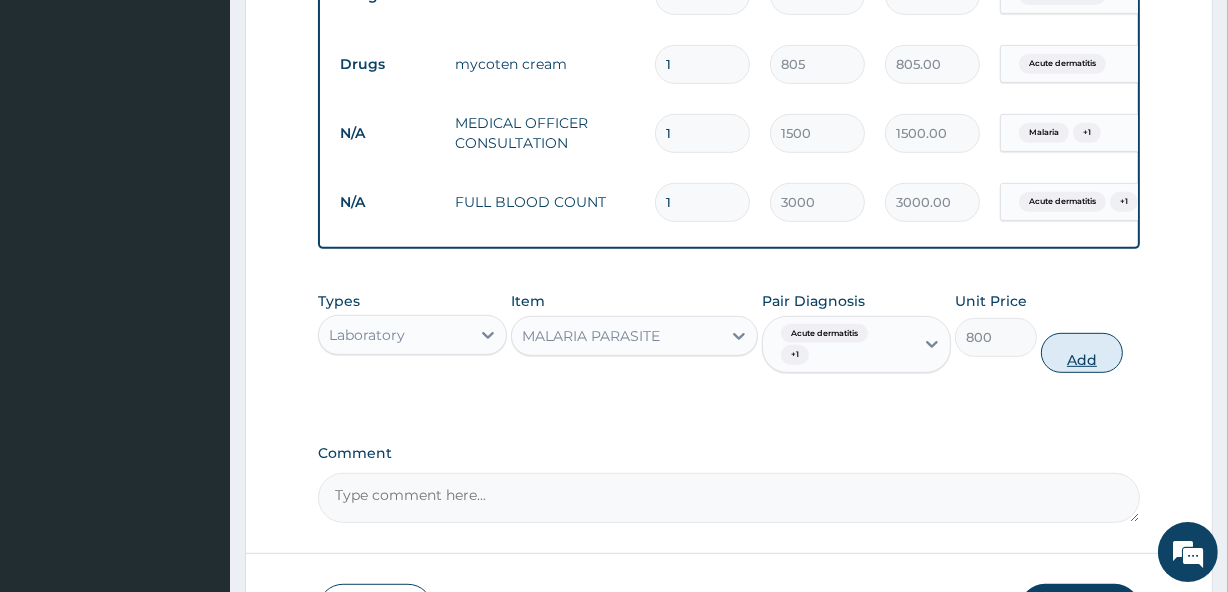click on "Add" at bounding box center (1082, 353) 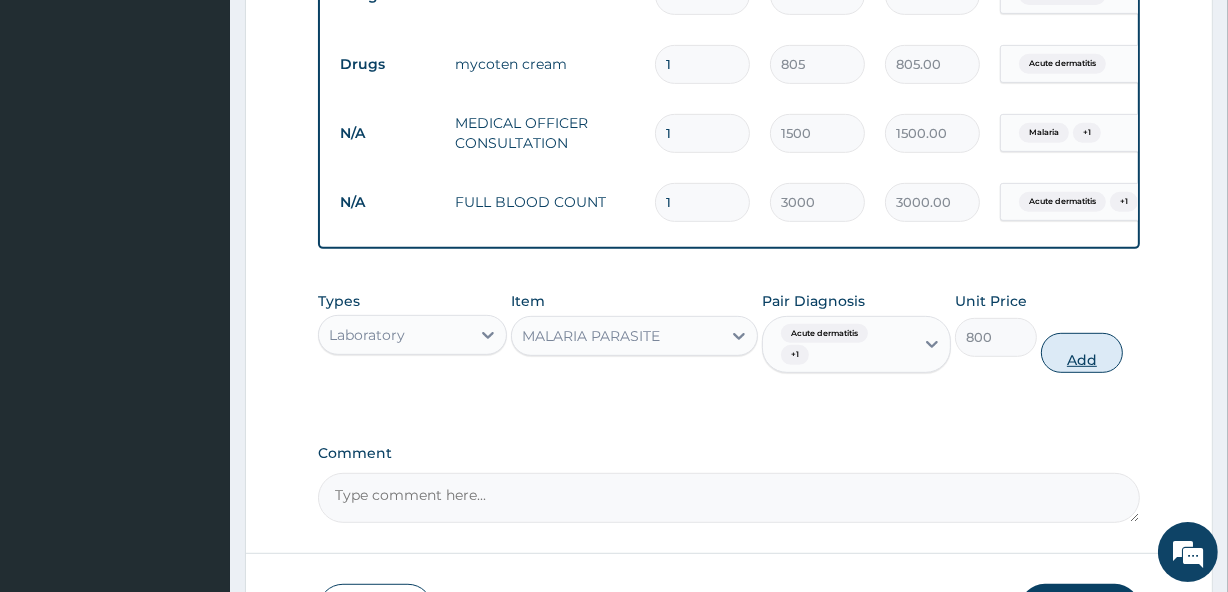 type on "0" 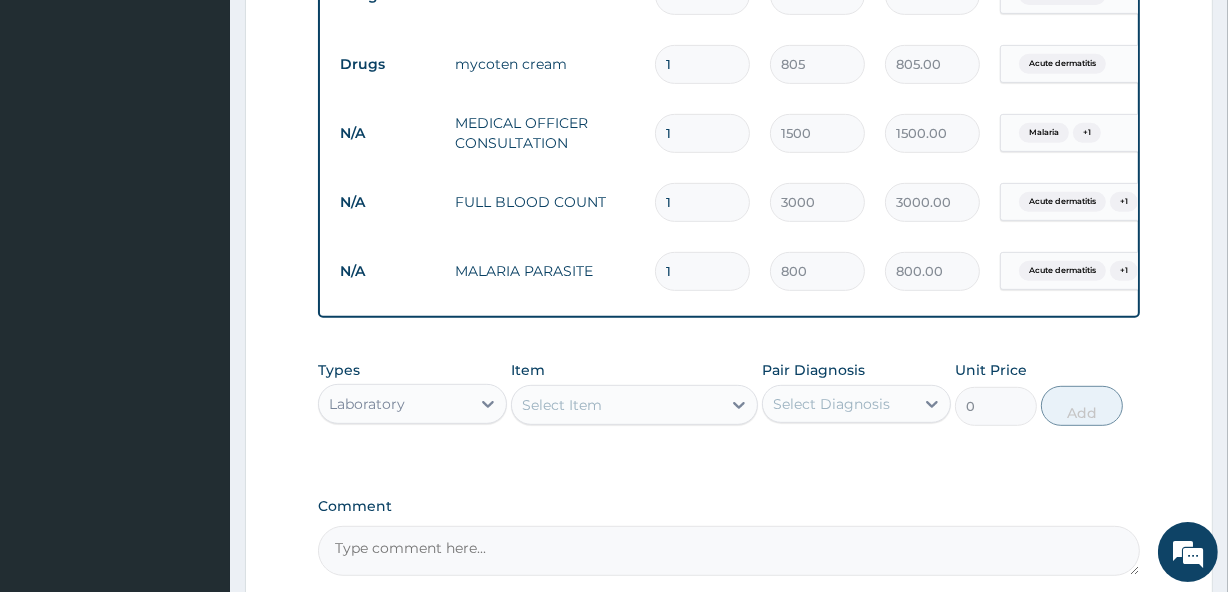 click on "Laboratory" at bounding box center [394, 404] 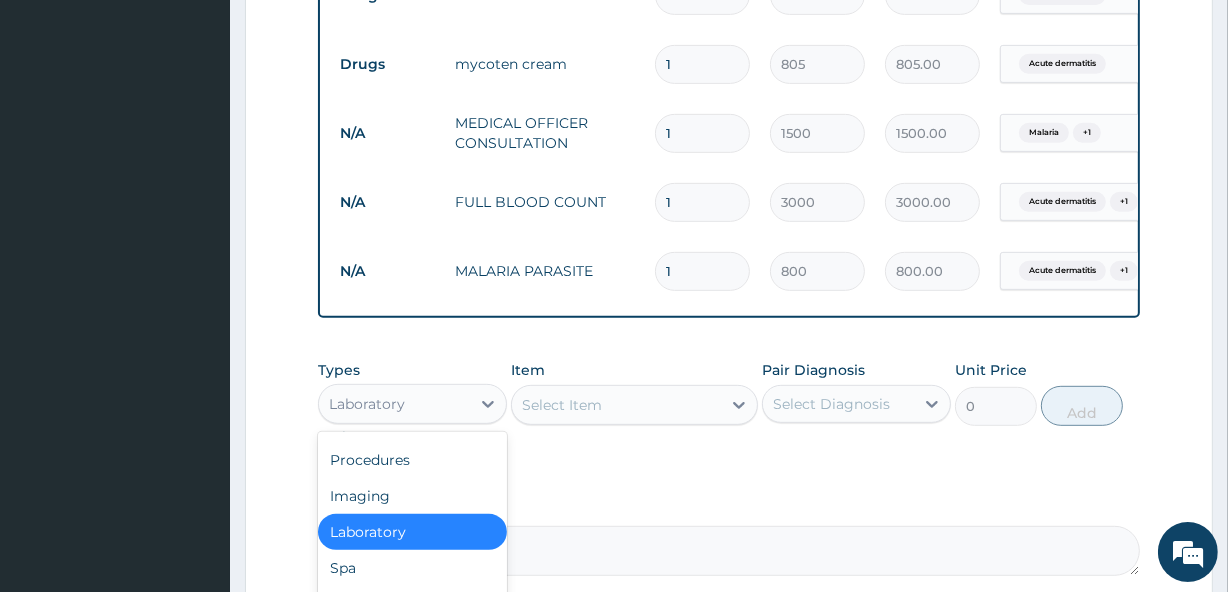 scroll, scrollTop: 68, scrollLeft: 0, axis: vertical 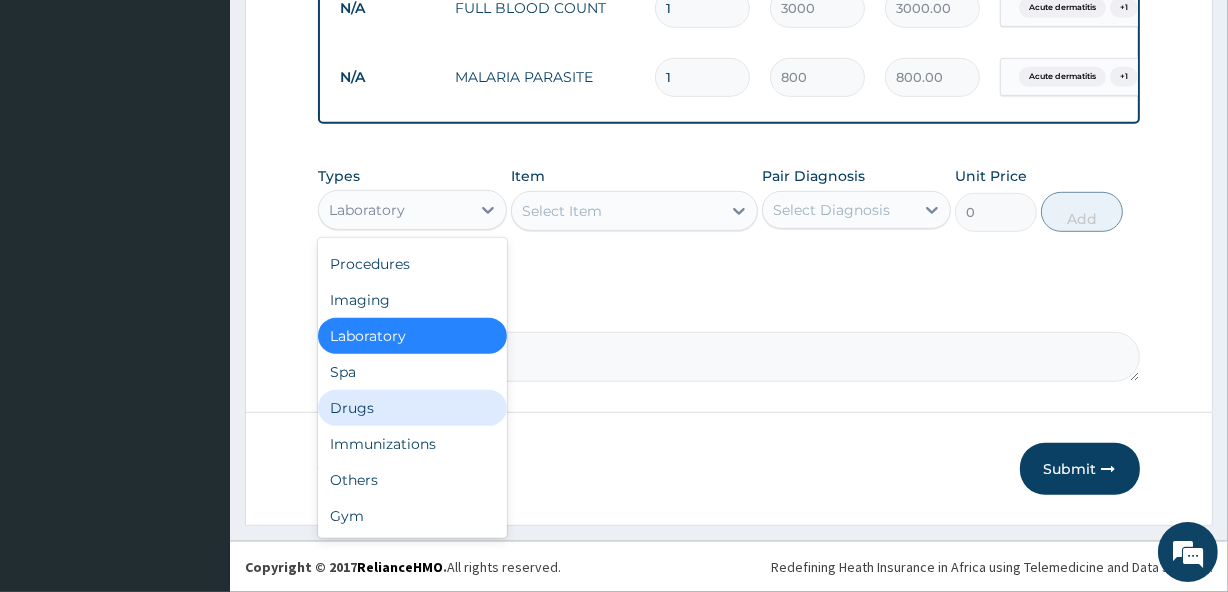click on "Drugs" at bounding box center [412, 408] 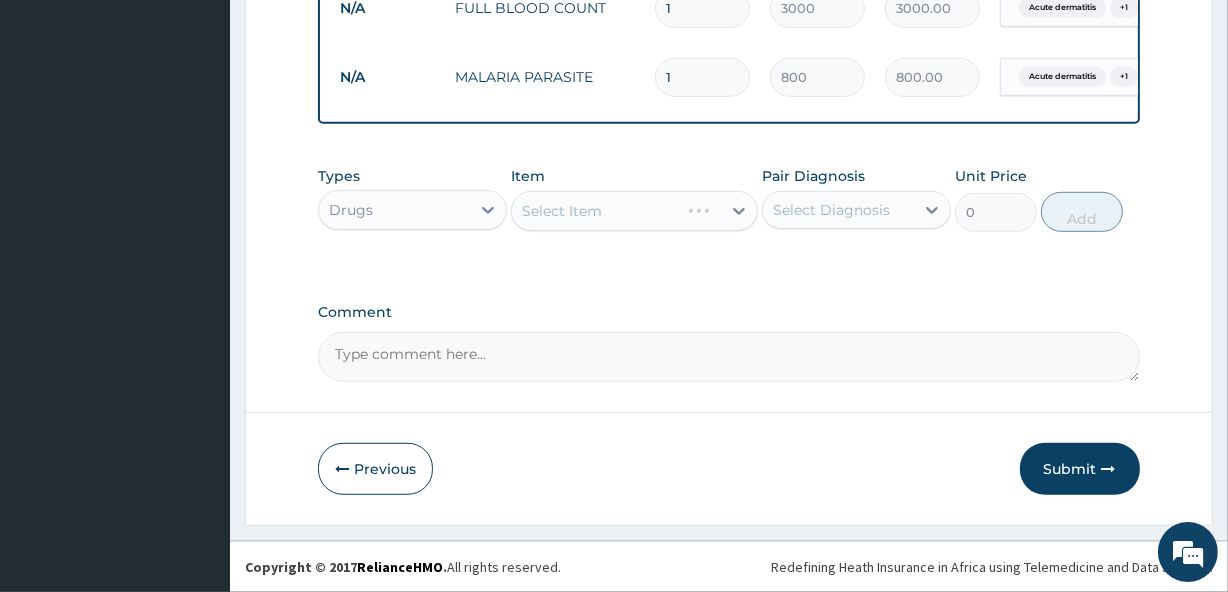 click on "Select Item" at bounding box center (634, 211) 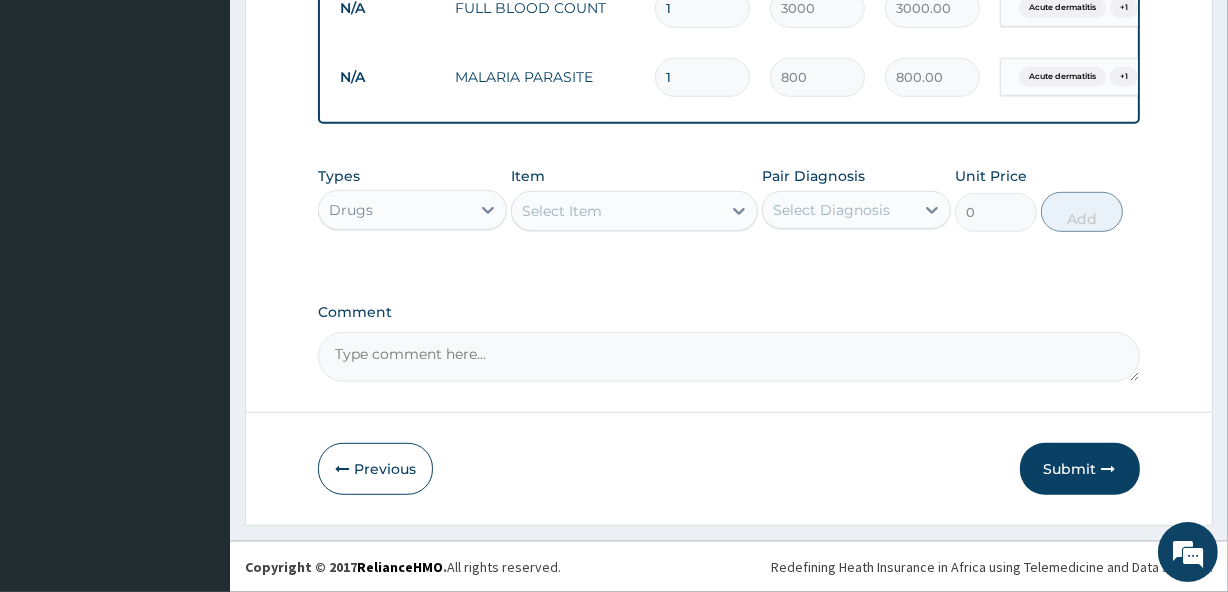 click on "Select Item" at bounding box center [562, 211] 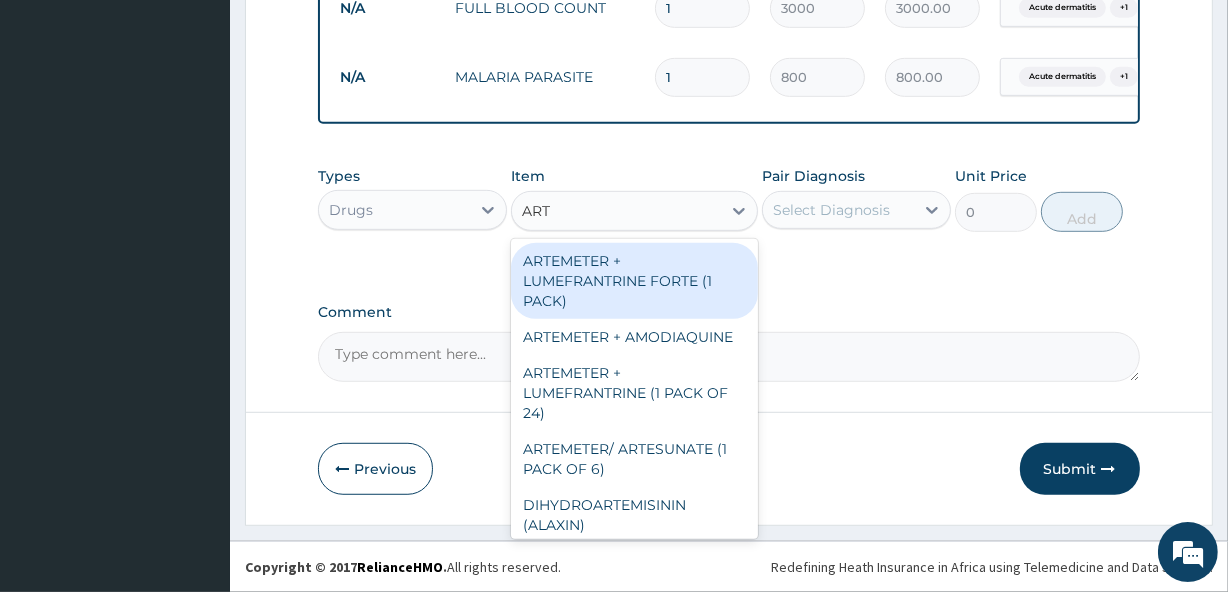 type on "ARTE" 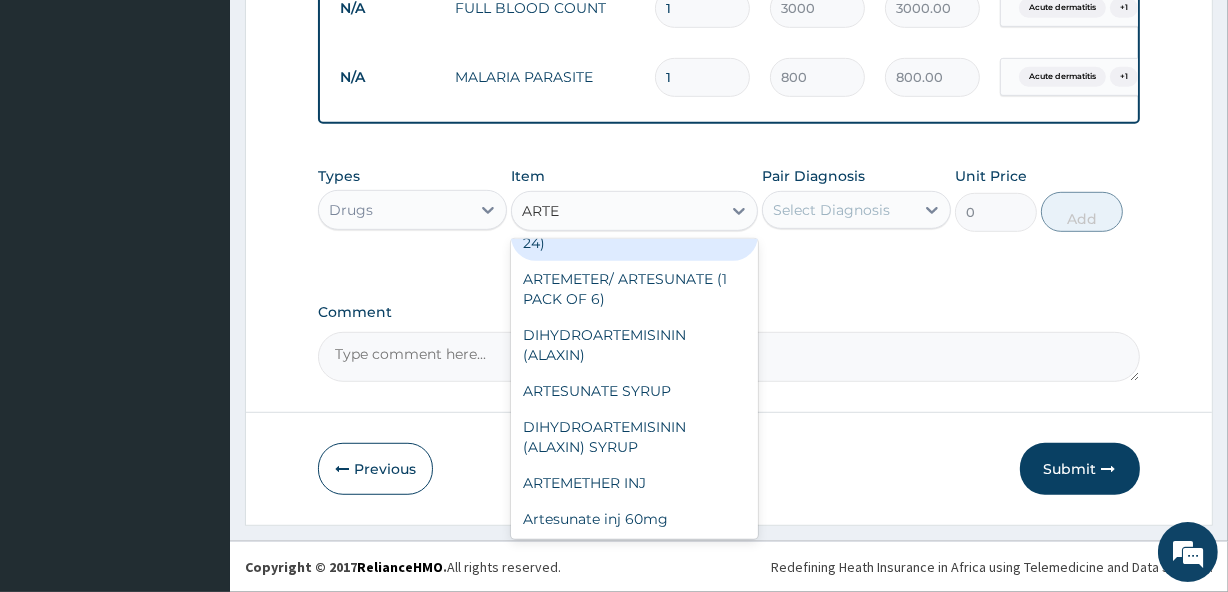 scroll, scrollTop: 228, scrollLeft: 0, axis: vertical 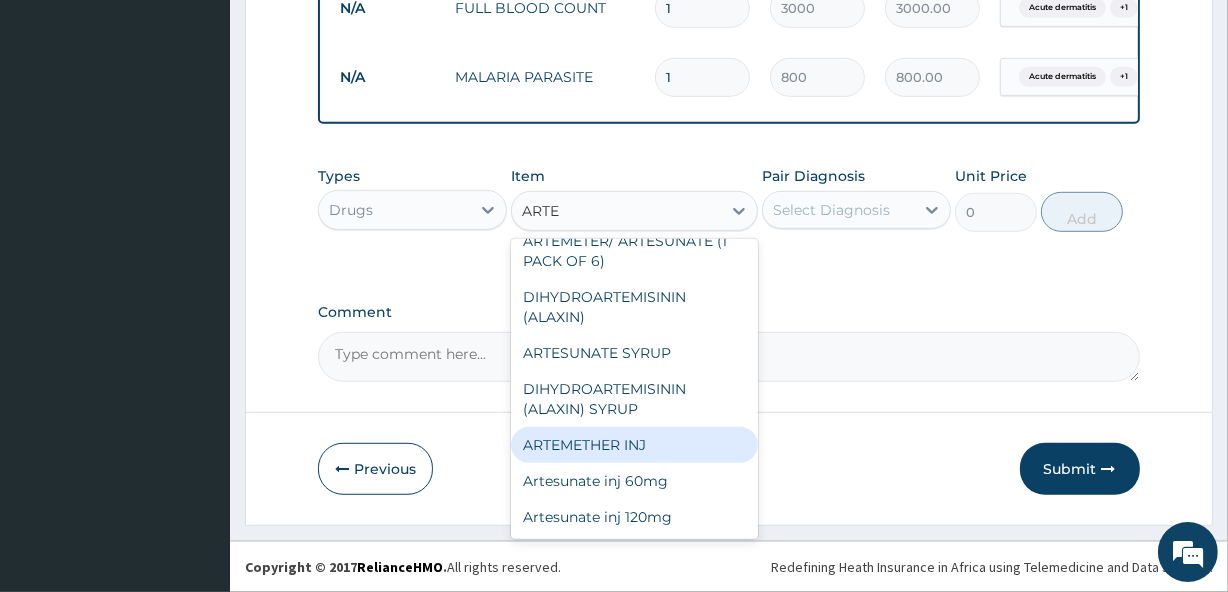 click on "ARTEMETHER INJ" at bounding box center [634, 445] 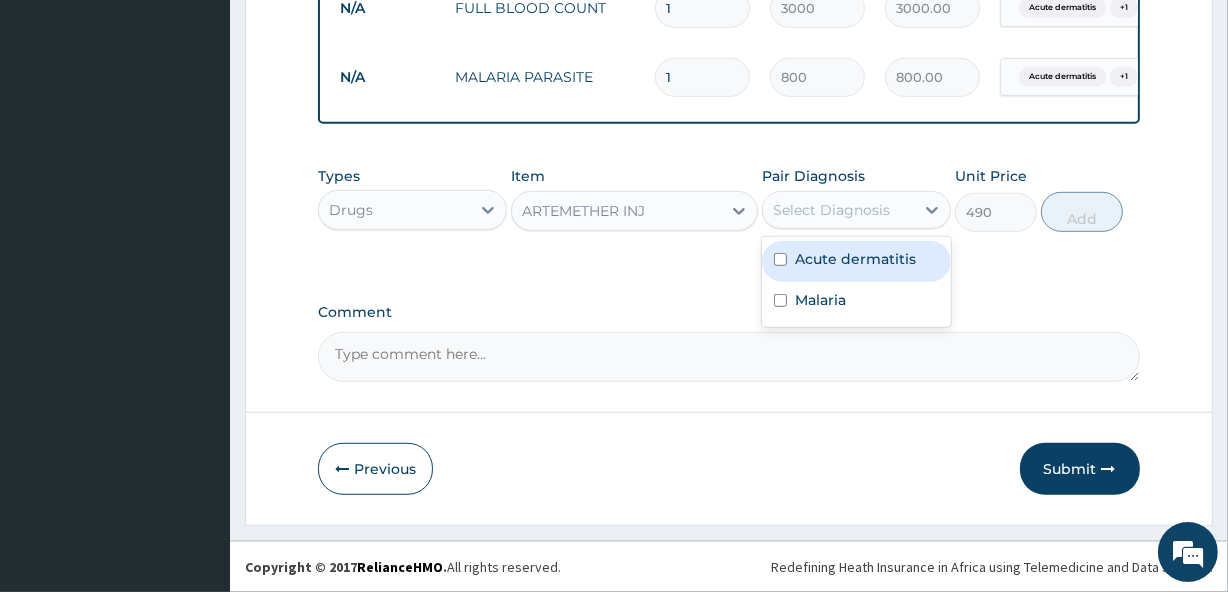 click on "Select Diagnosis" at bounding box center [831, 210] 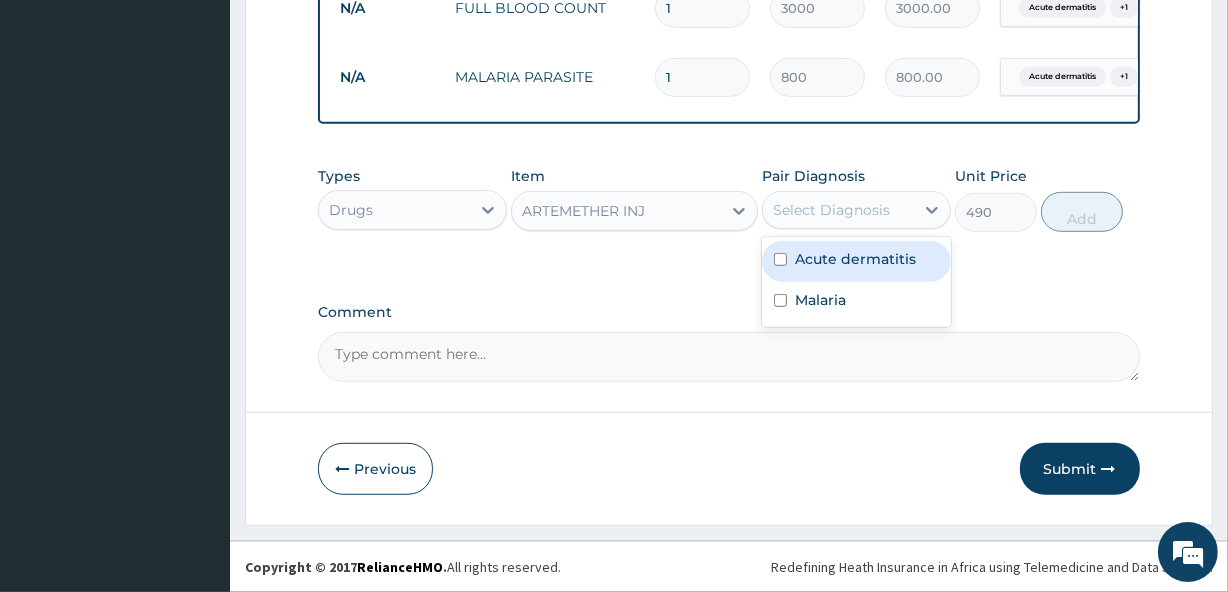 click on "Acute dermatitis" at bounding box center (855, 259) 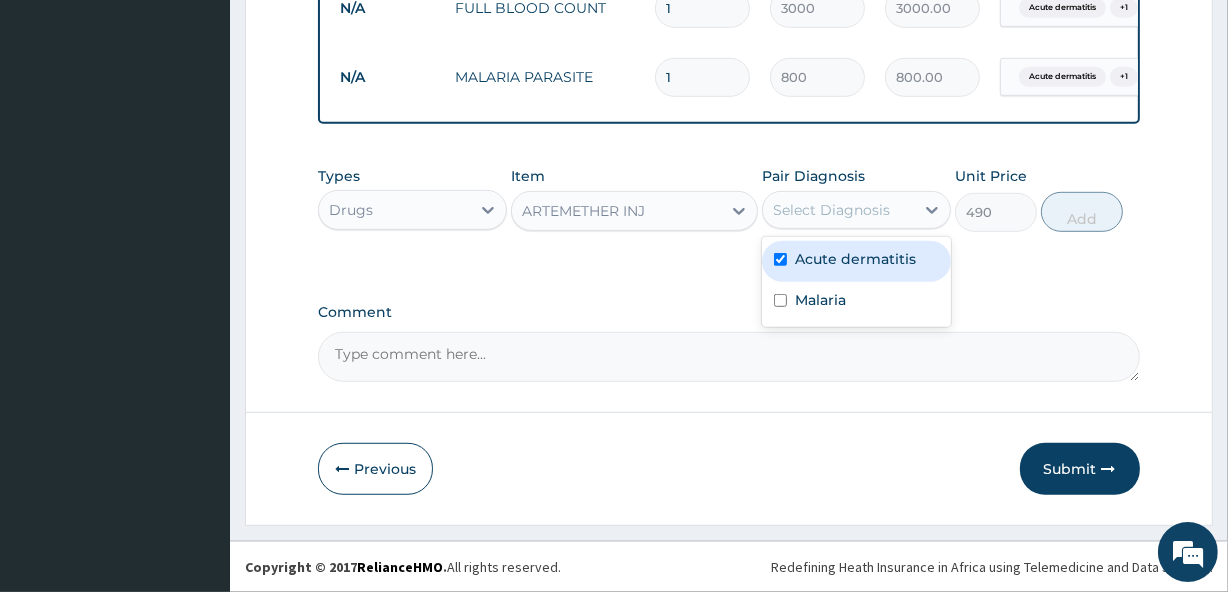 checkbox on "true" 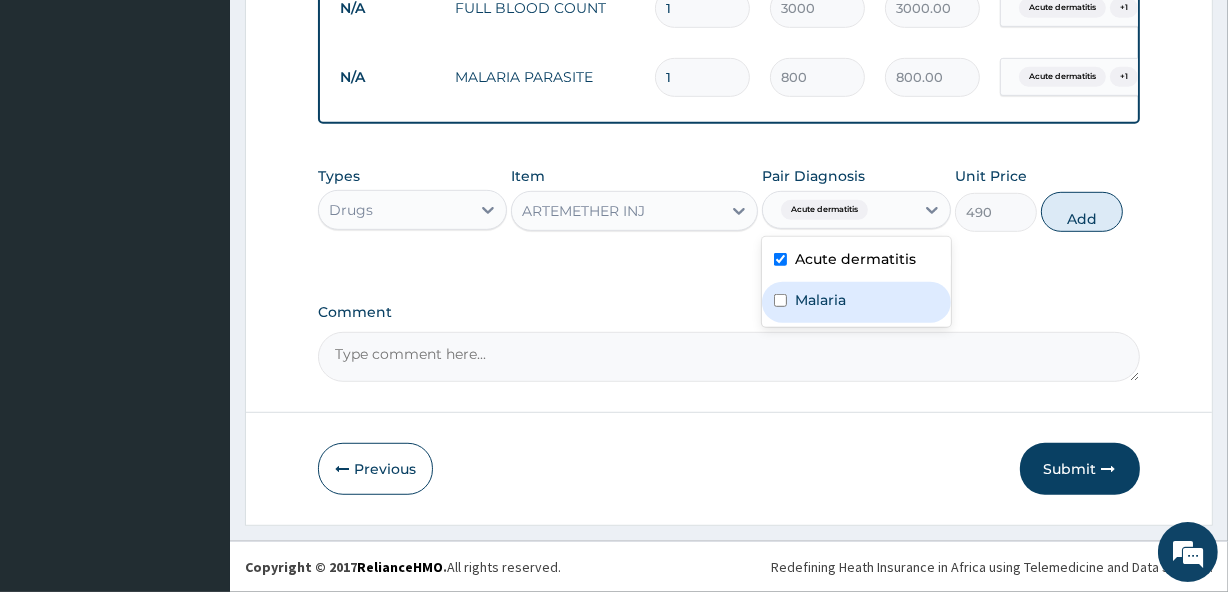 click on "Malaria" at bounding box center (856, 302) 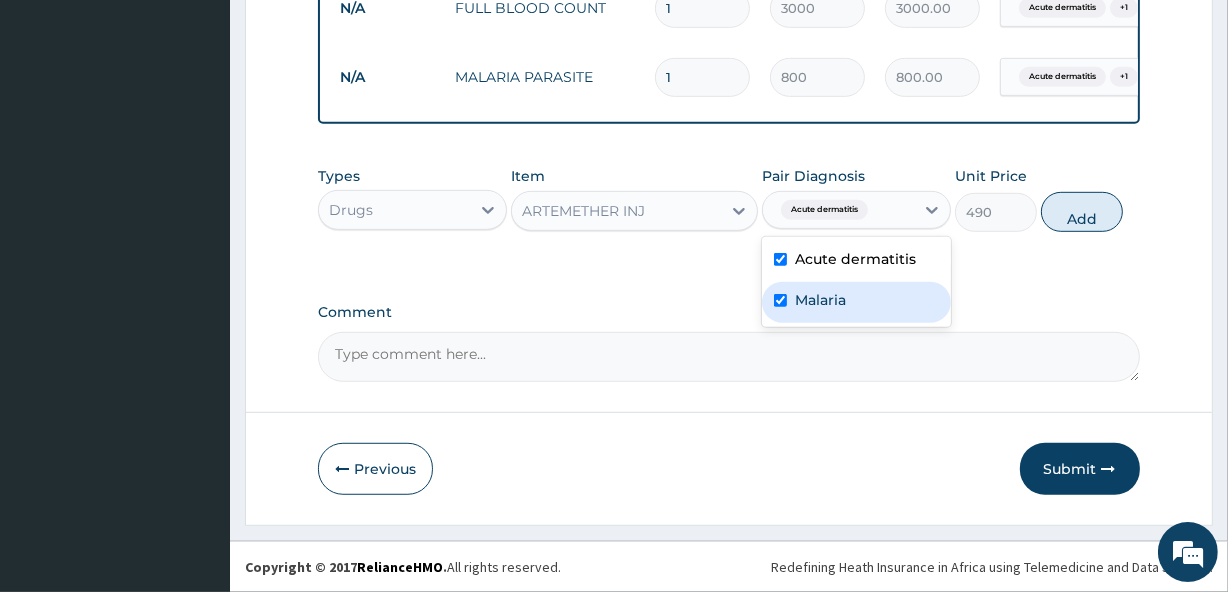 checkbox on "true" 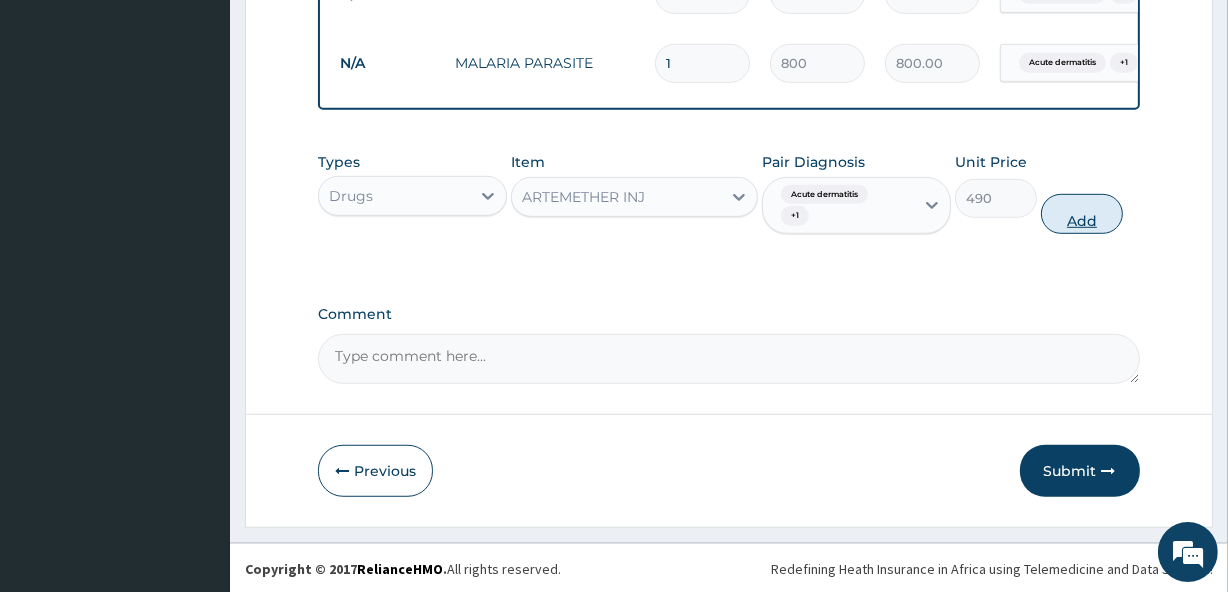 click on "Add" at bounding box center [1082, 214] 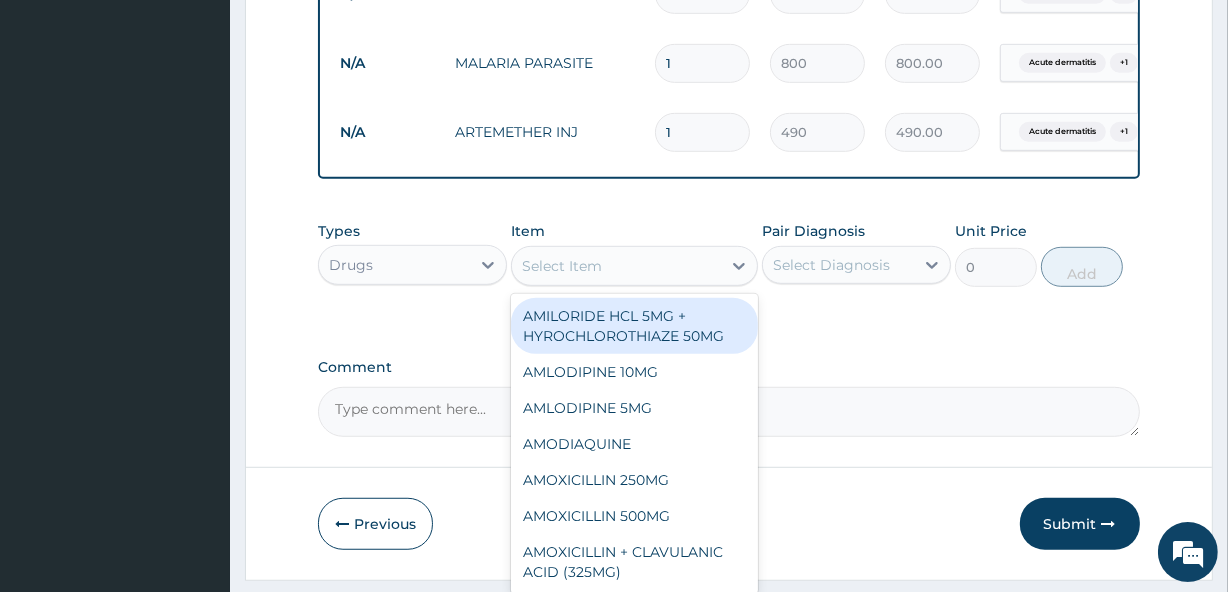 click on "Select Item" at bounding box center [562, 266] 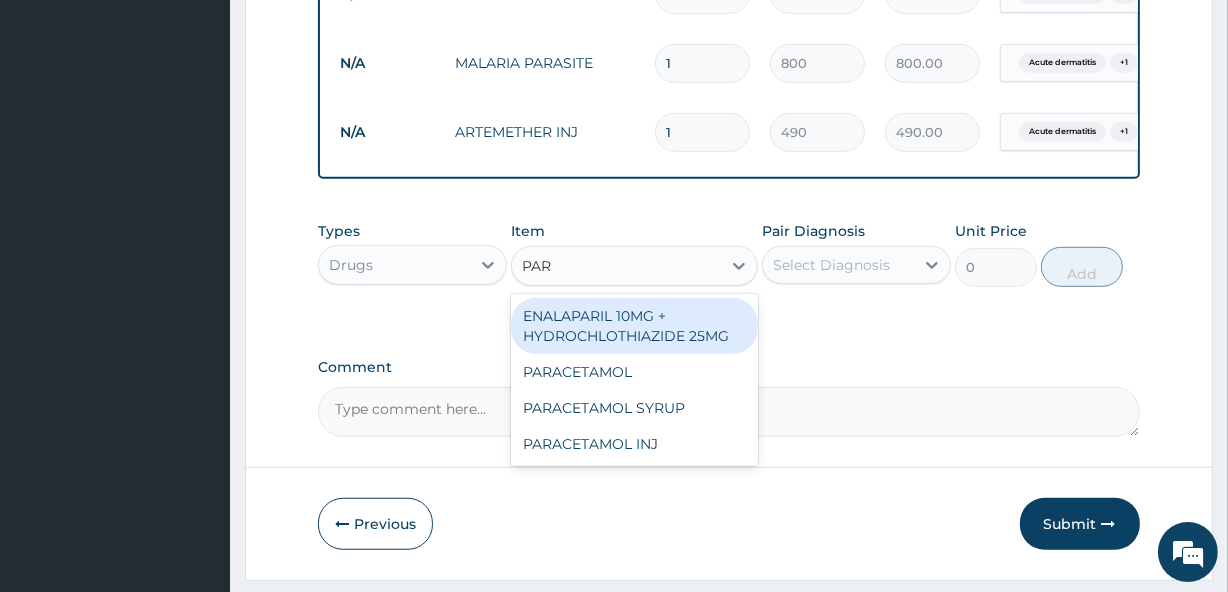 type on "PARA" 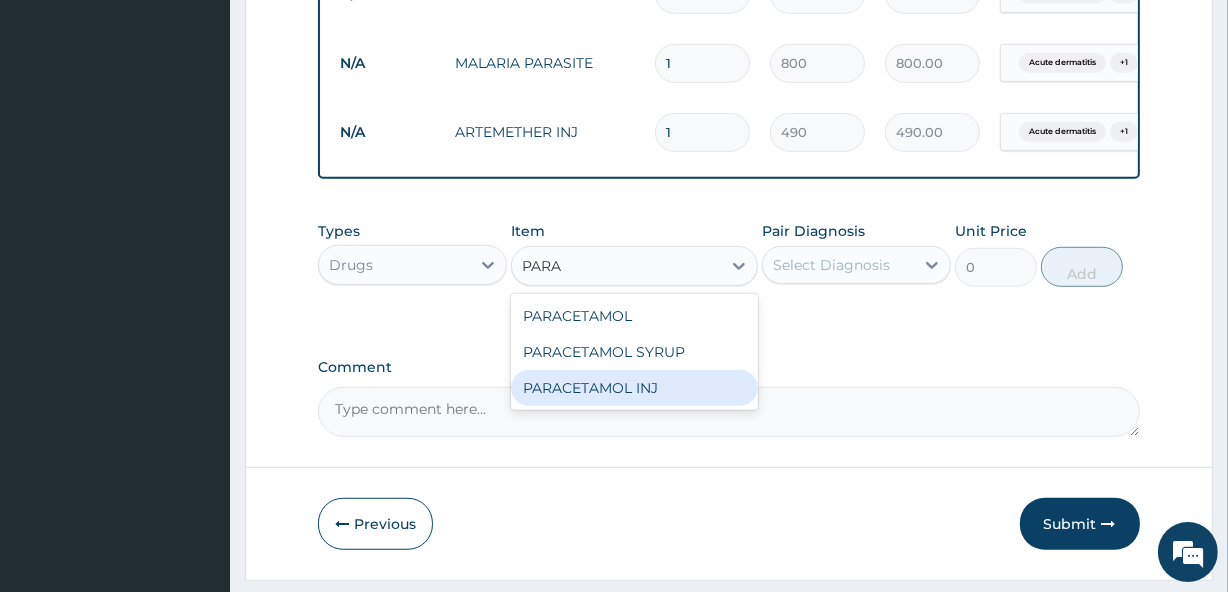 click on "PARACETAMOL INJ" at bounding box center [634, 388] 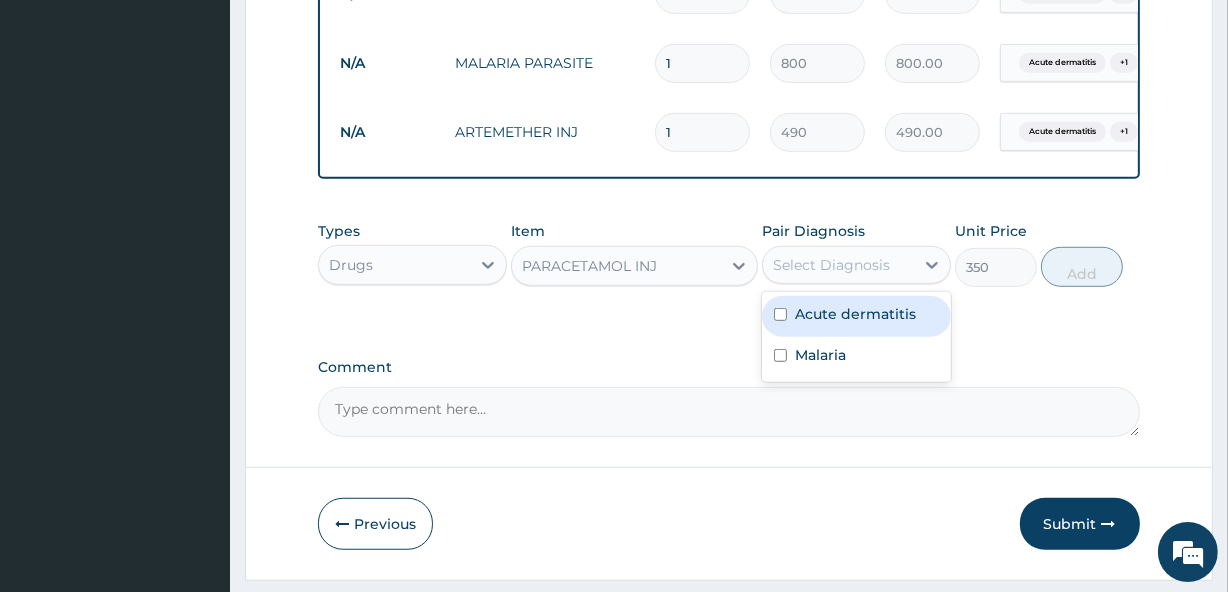 click on "Select Diagnosis" at bounding box center (831, 265) 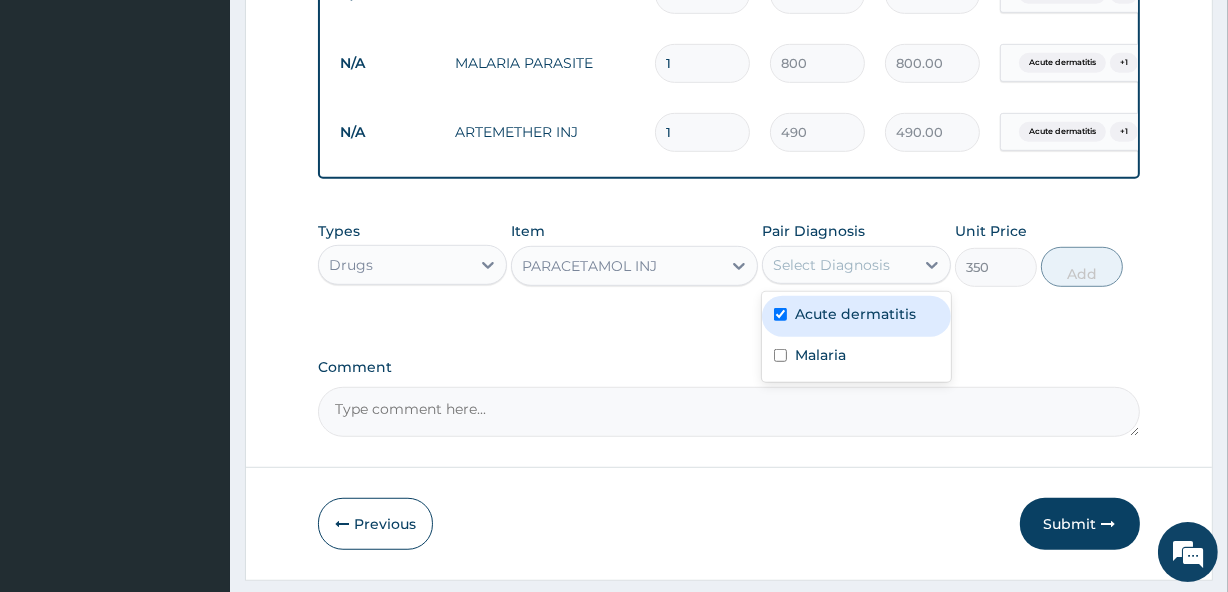 checkbox on "true" 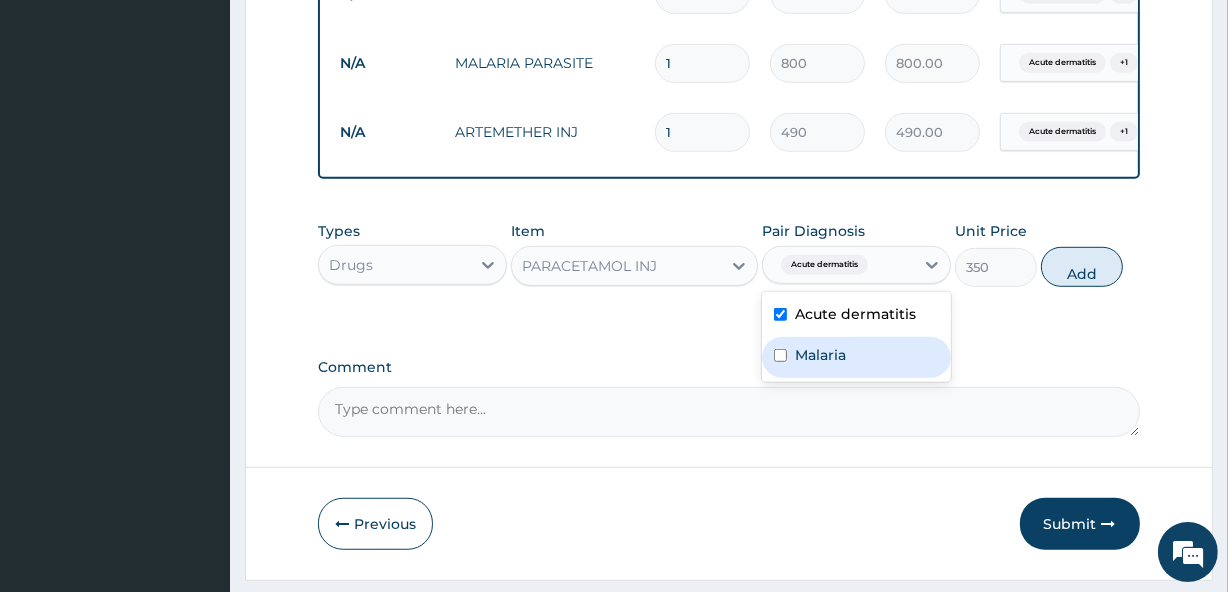 click on "Malaria" at bounding box center [856, 357] 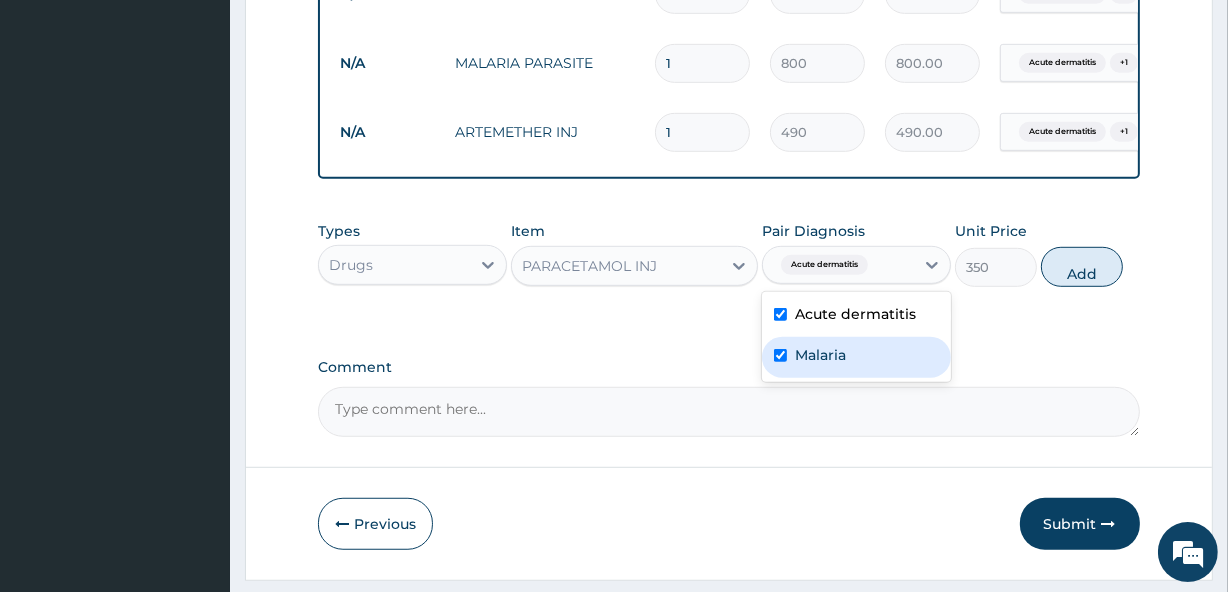 checkbox on "true" 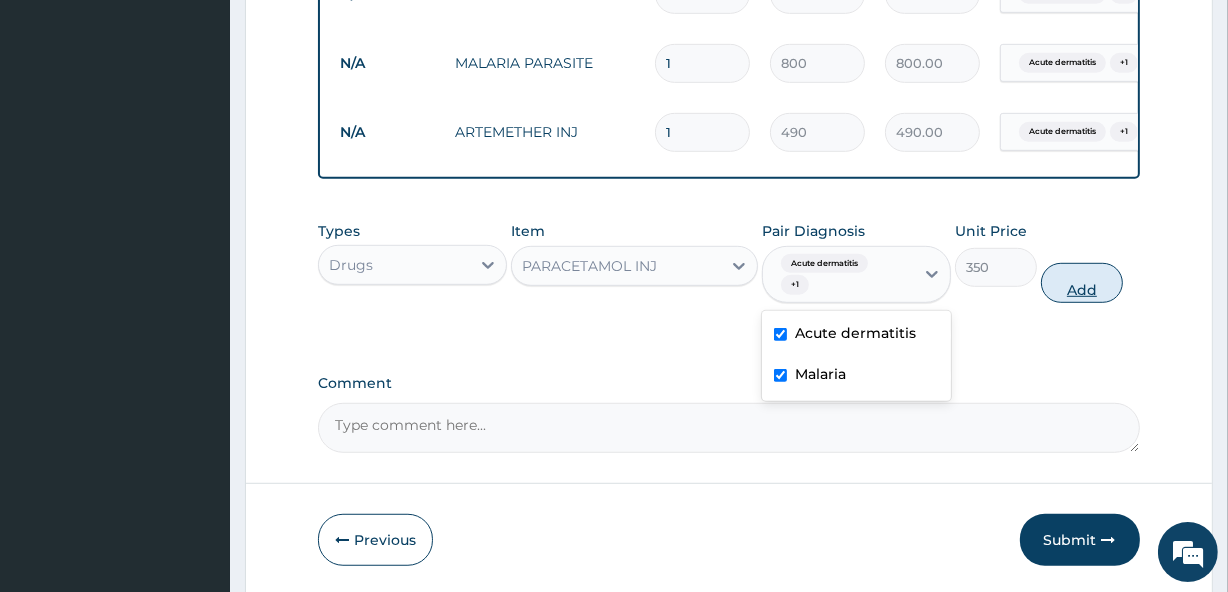 click on "Add" at bounding box center (1082, 283) 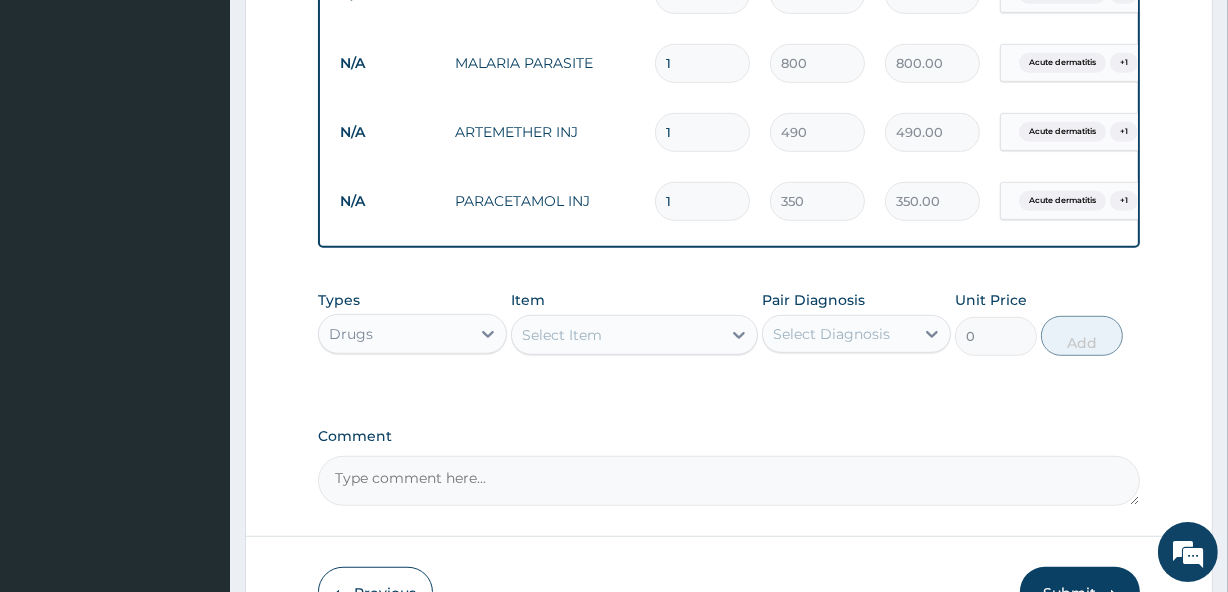 click on "Select Item" at bounding box center [616, 335] 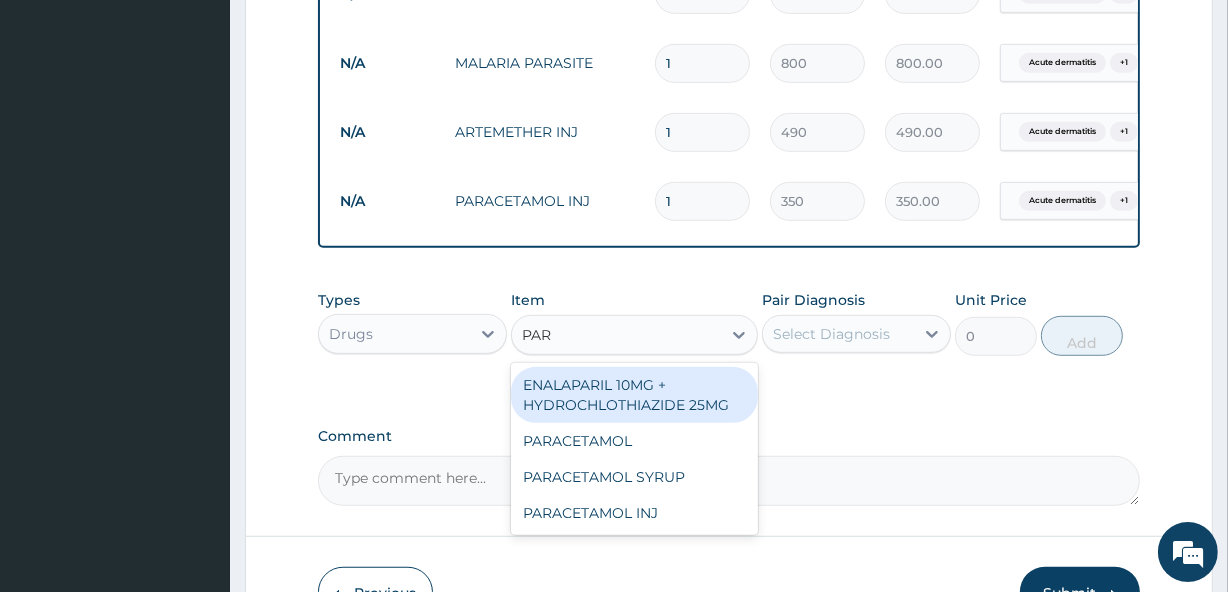 type on "PARA" 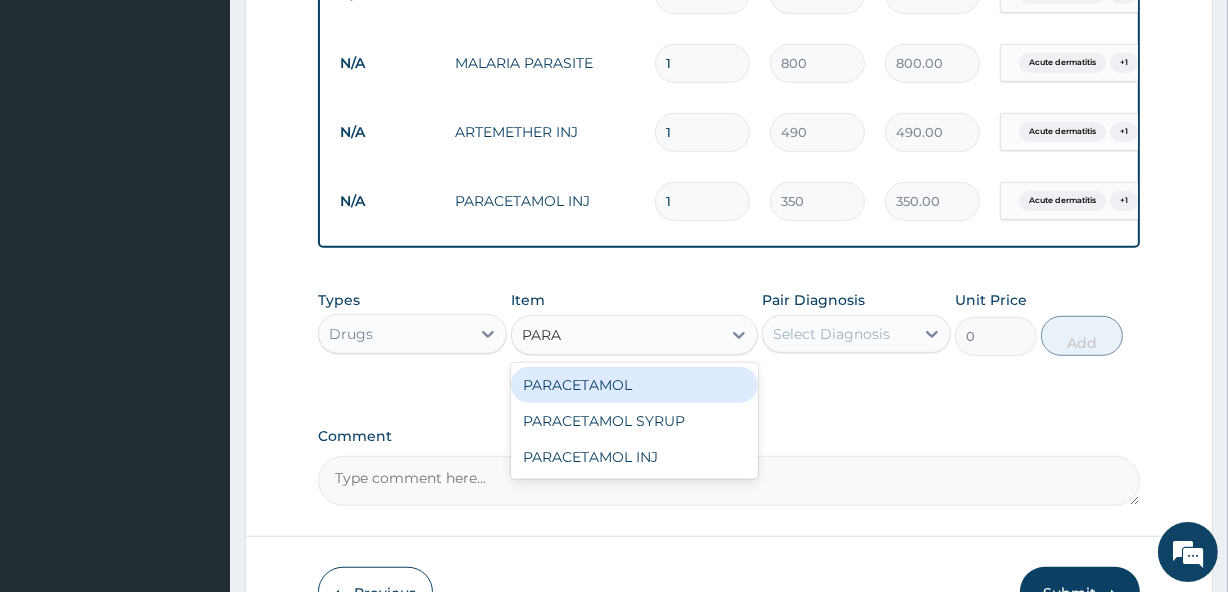 click on "PARACETAMOL" at bounding box center (634, 385) 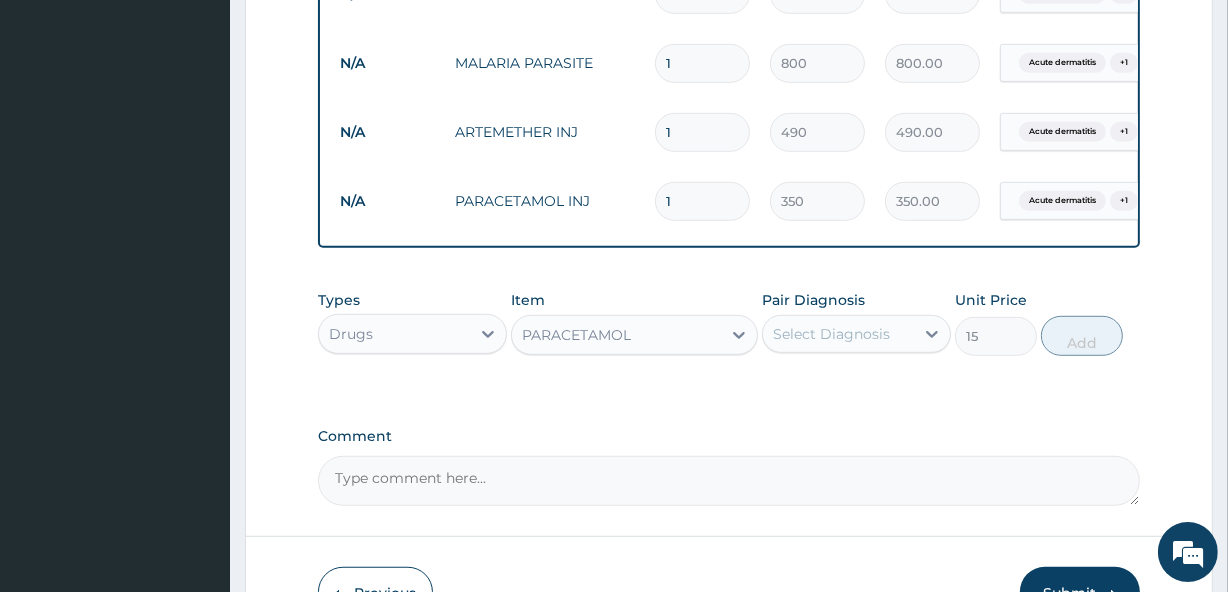 click on "Select Diagnosis" at bounding box center (831, 334) 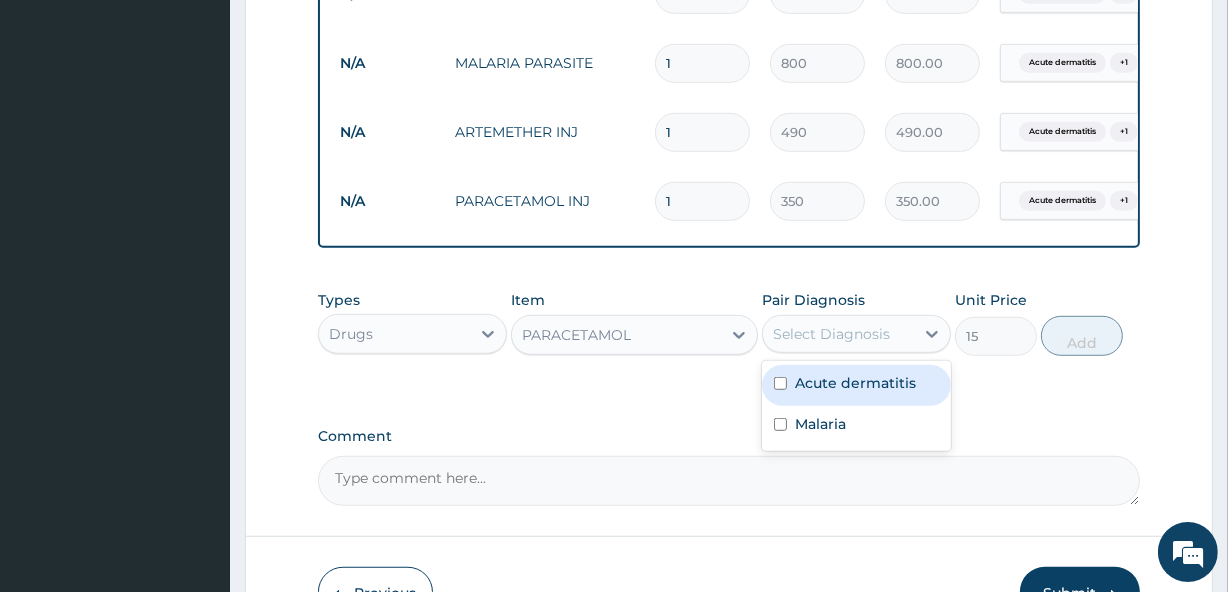 click on "Acute dermatitis" at bounding box center [855, 383] 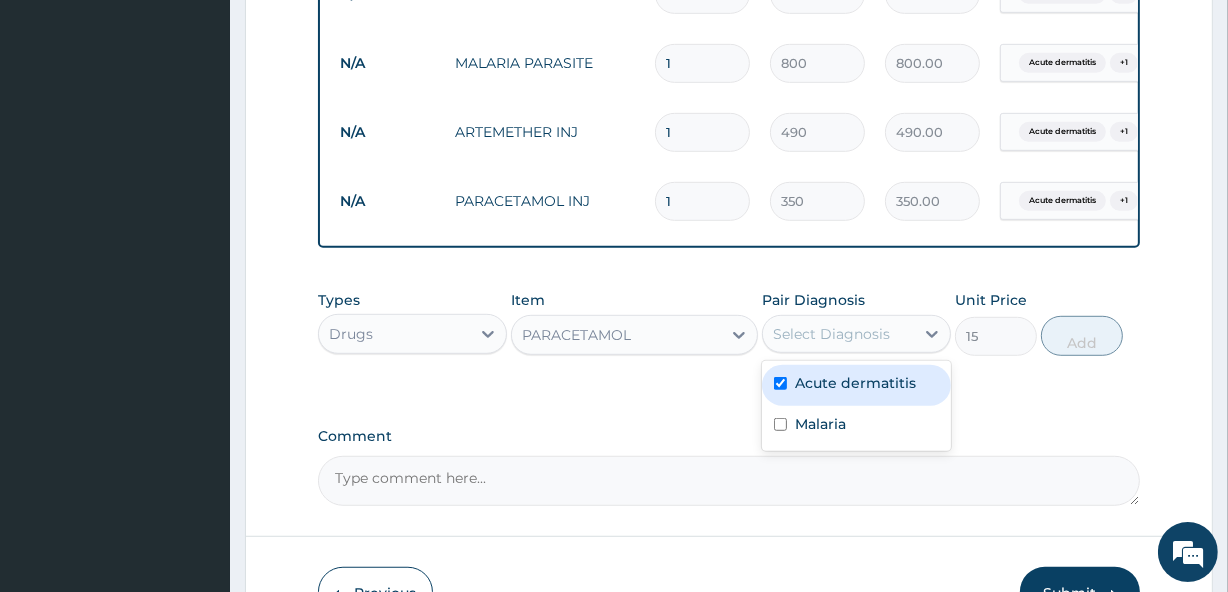checkbox on "true" 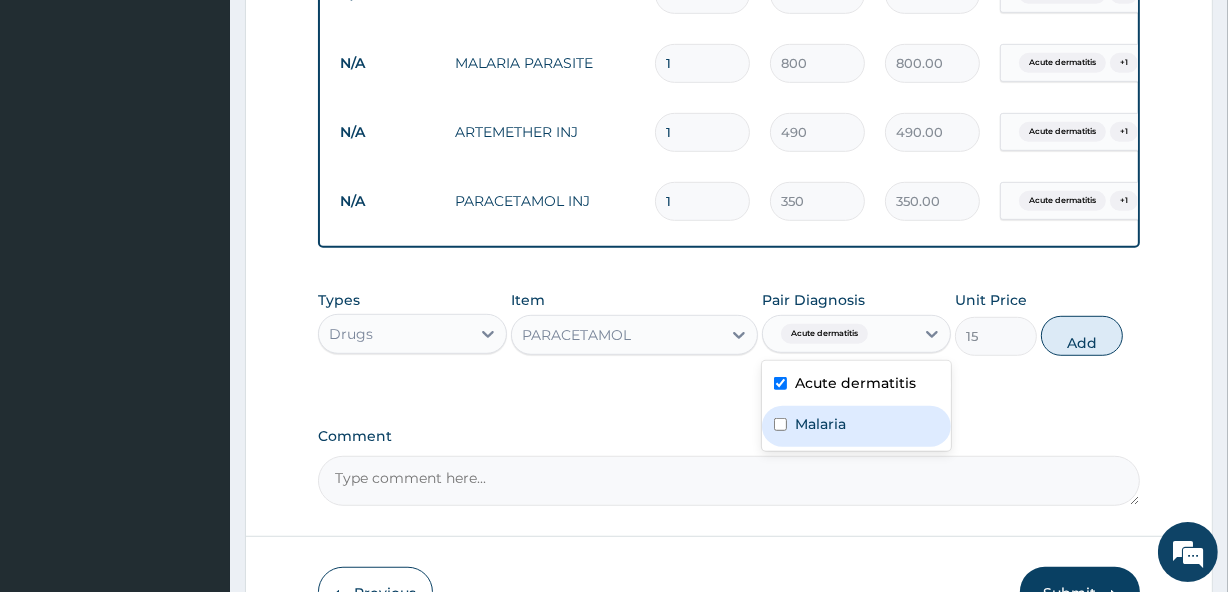 click on "Malaria" at bounding box center [856, 426] 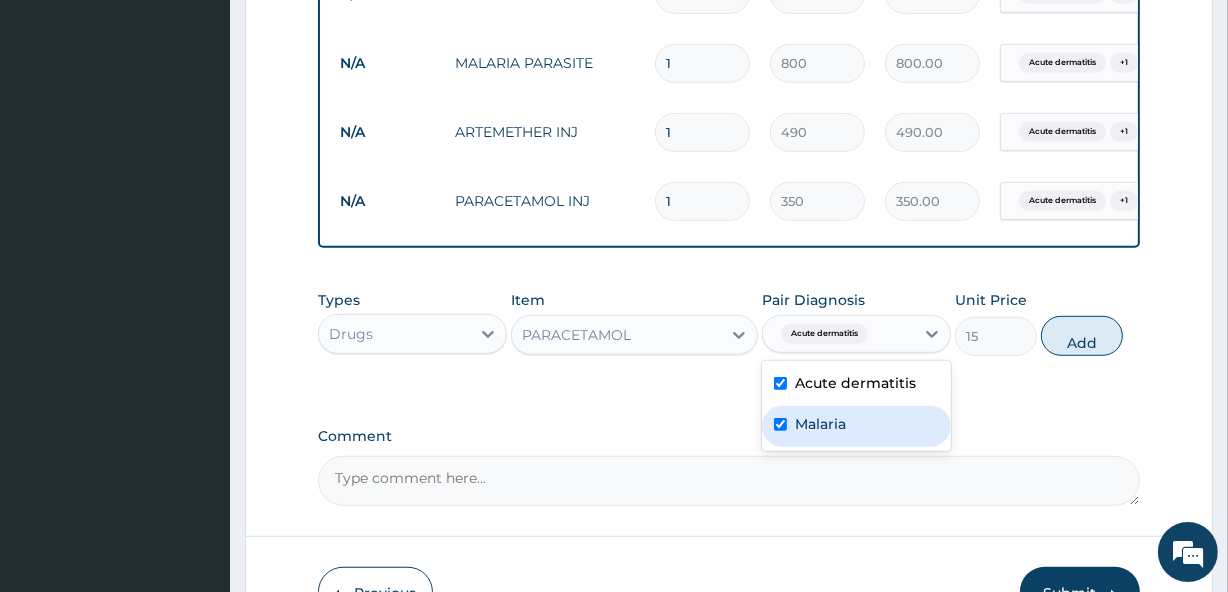 checkbox on "true" 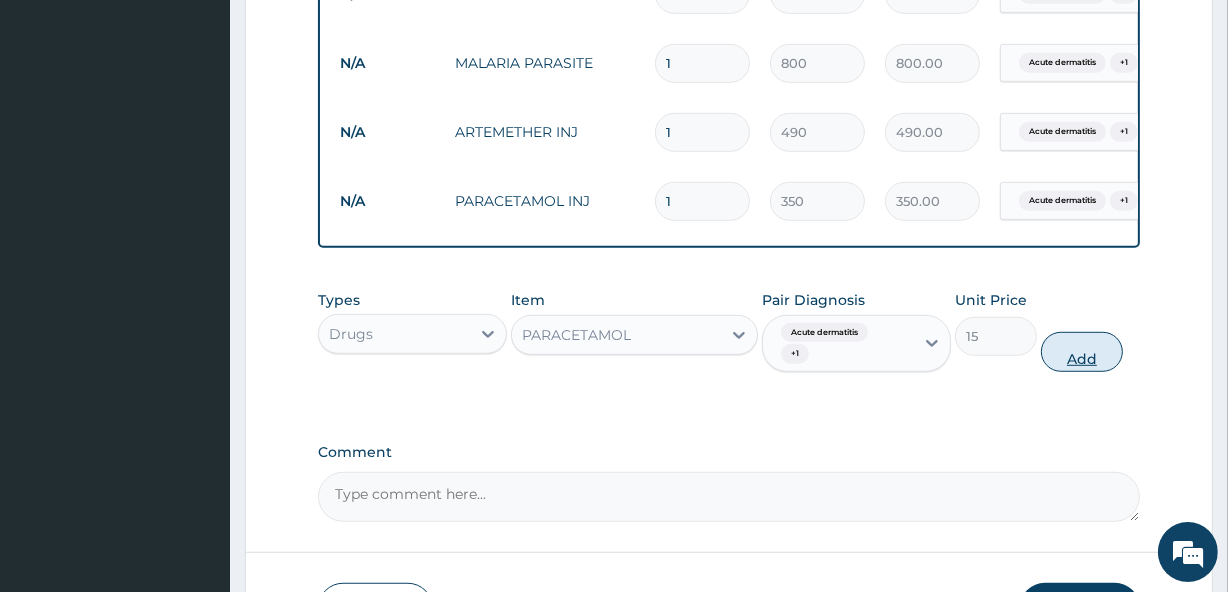 click on "Add" at bounding box center (1082, 352) 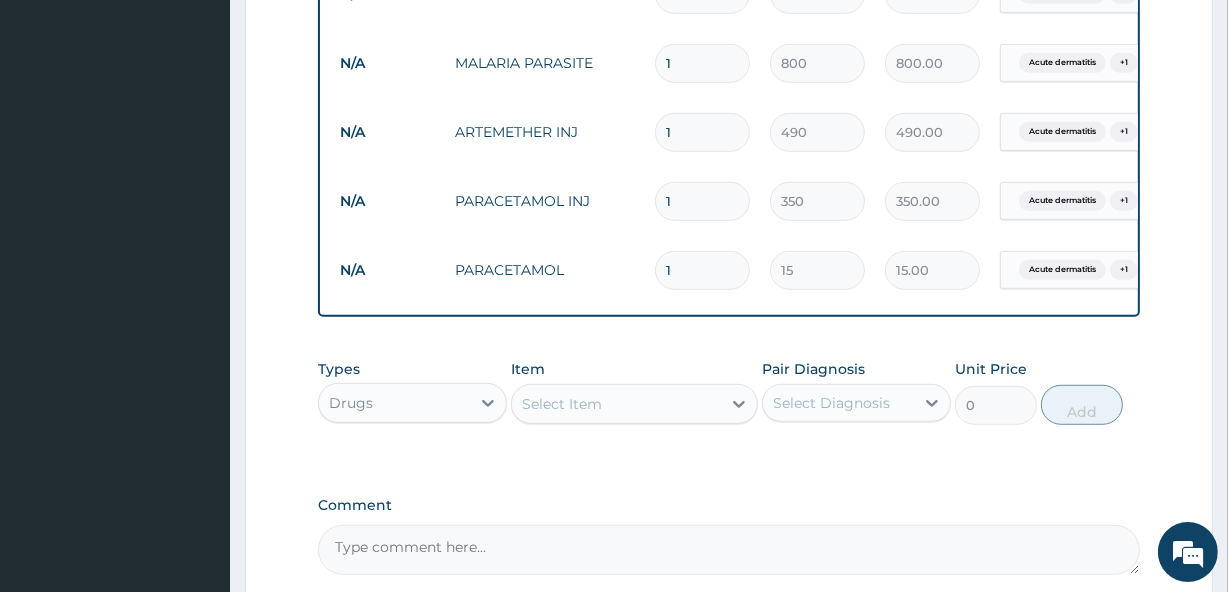 click on "Select Item" at bounding box center [562, 404] 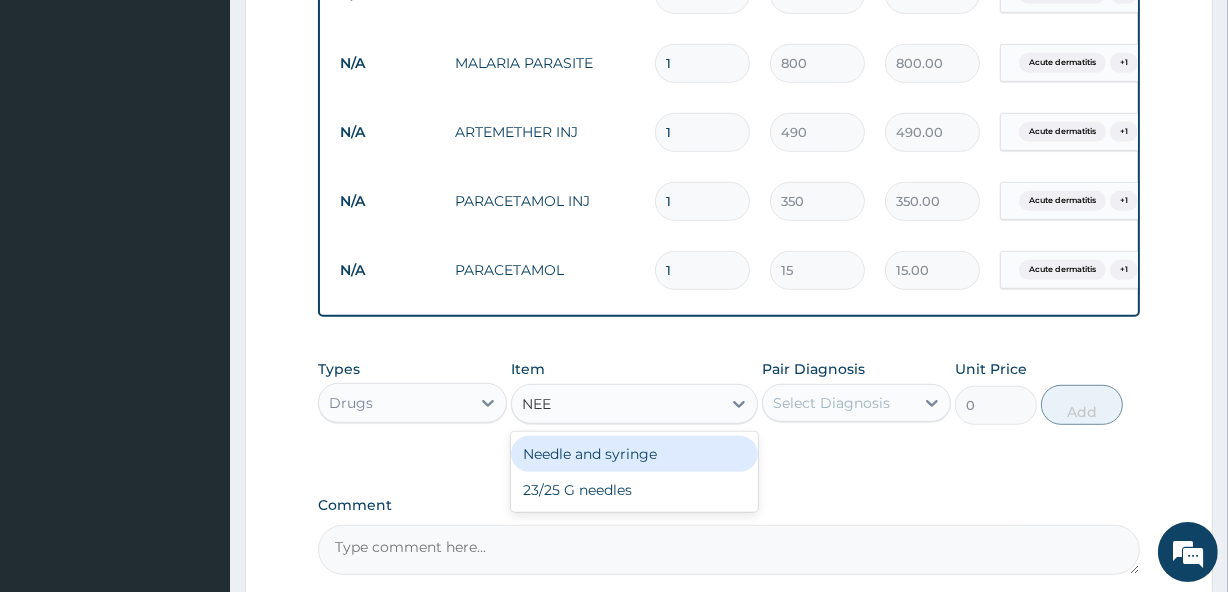 type on "NEED" 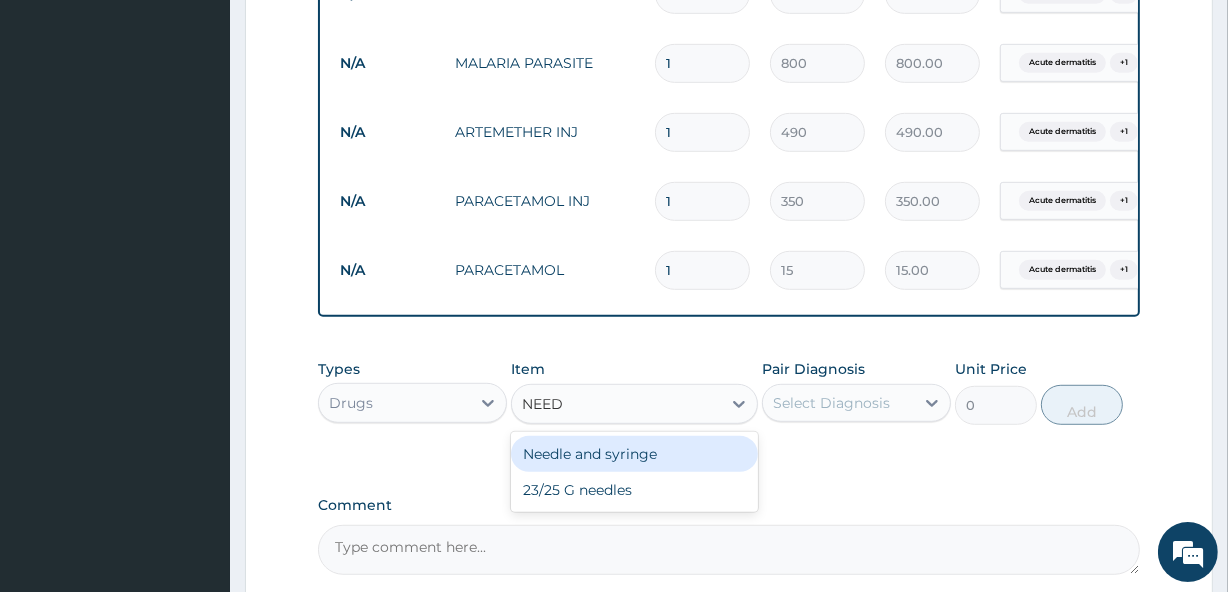 click on "Needle and syringe" at bounding box center (634, 454) 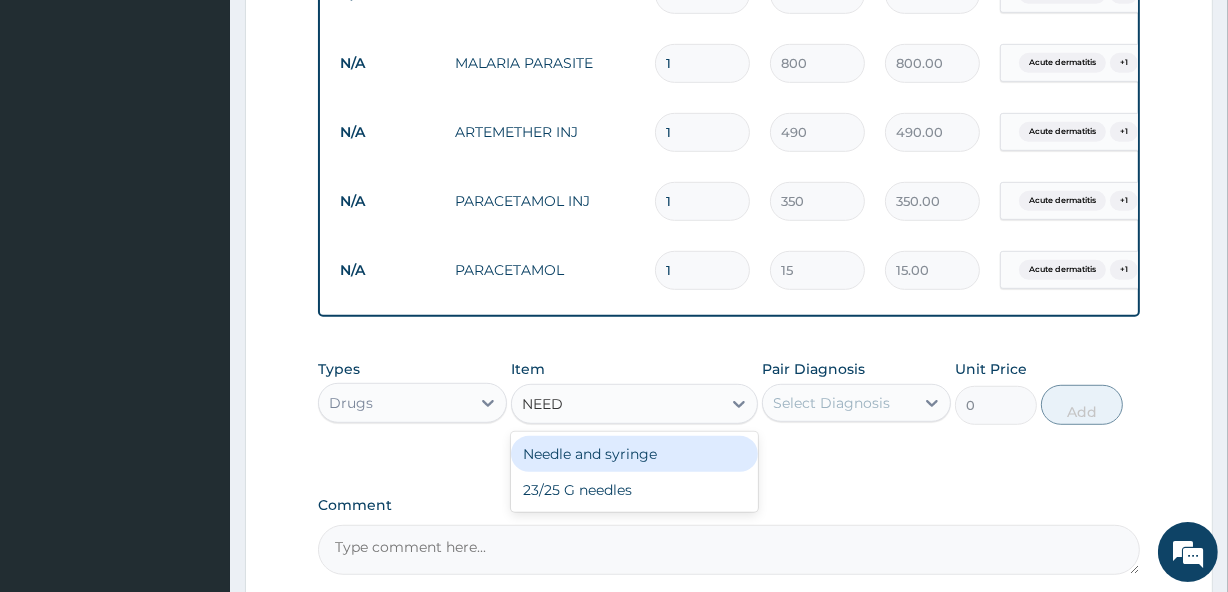 type 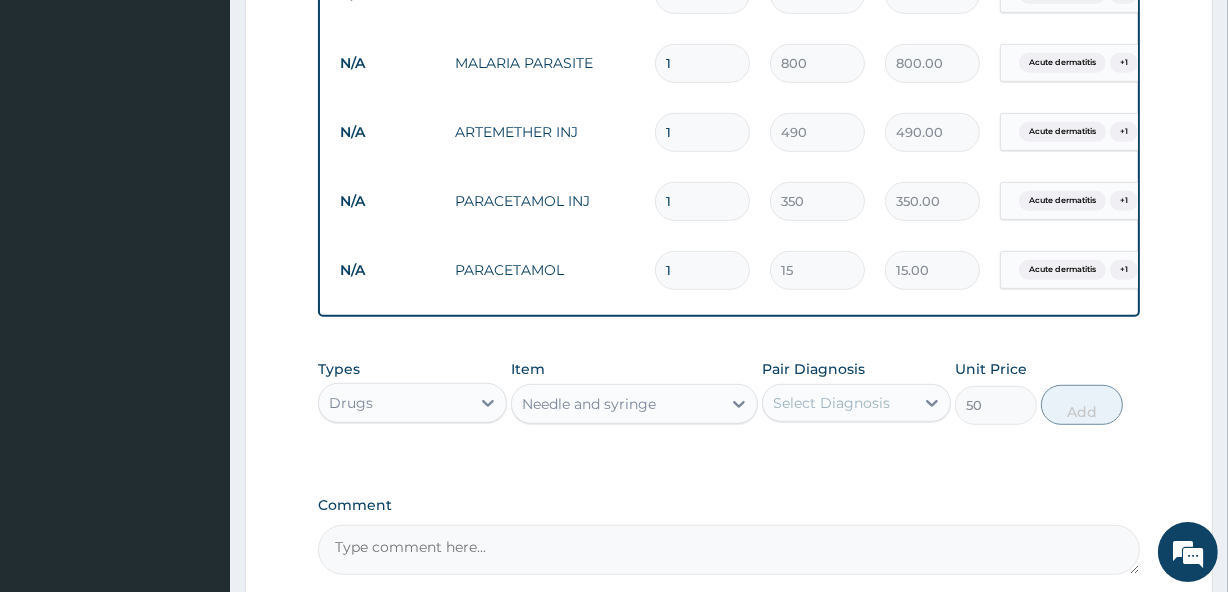 click on "Select Diagnosis" at bounding box center [838, 403] 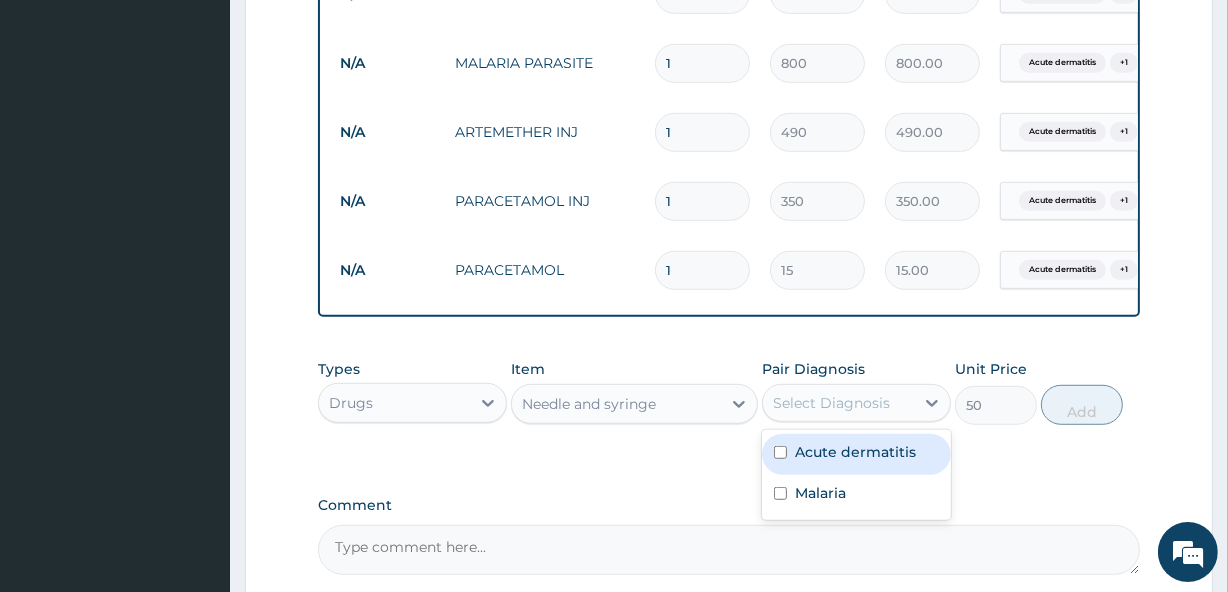 click on "Acute dermatitis" at bounding box center (856, 454) 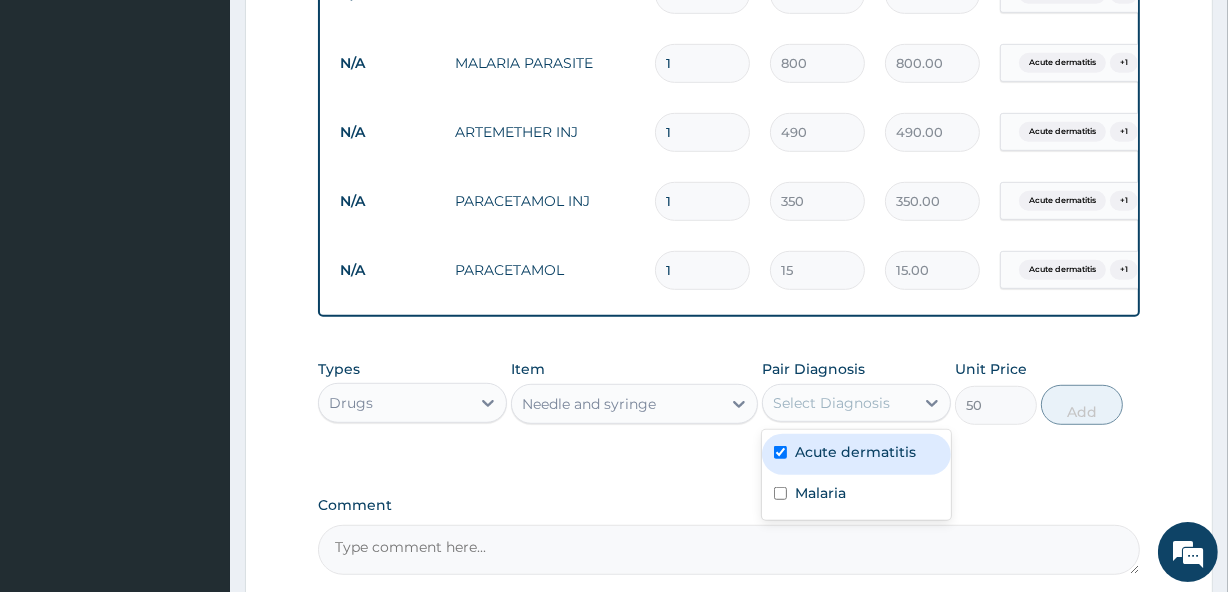 checkbox on "true" 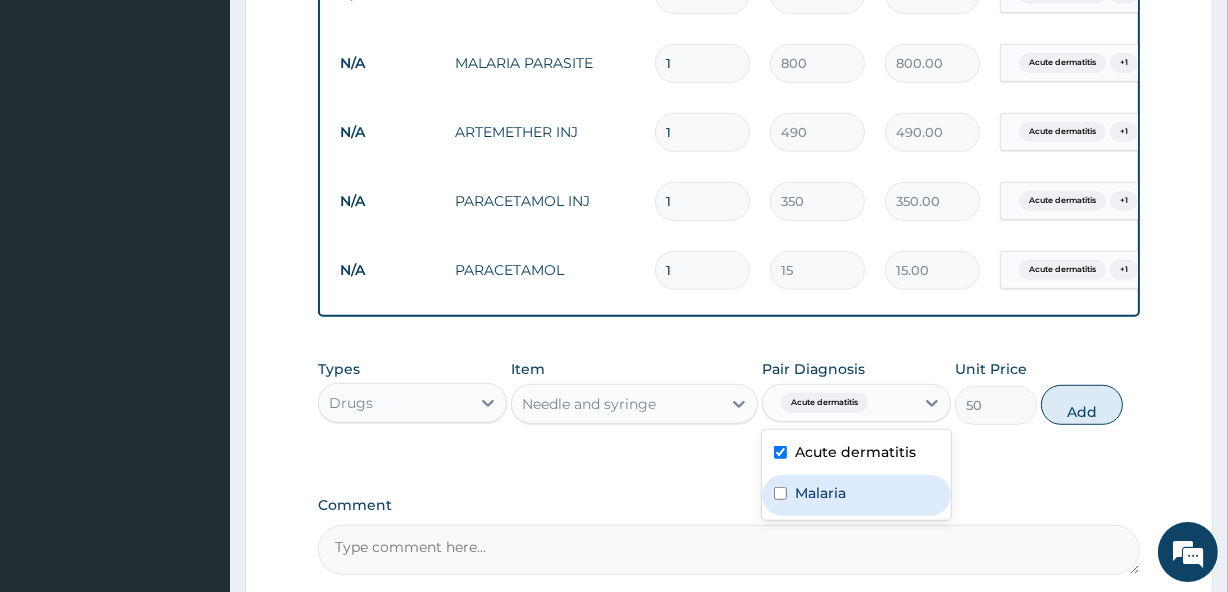 click on "Malaria" at bounding box center [856, 495] 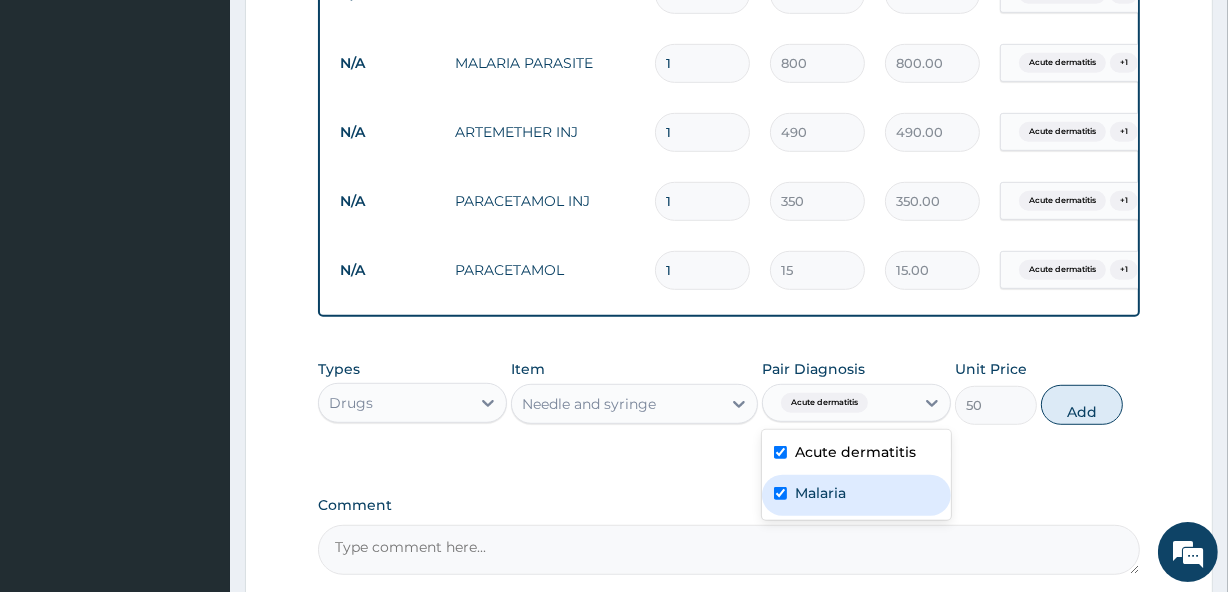 checkbox on "true" 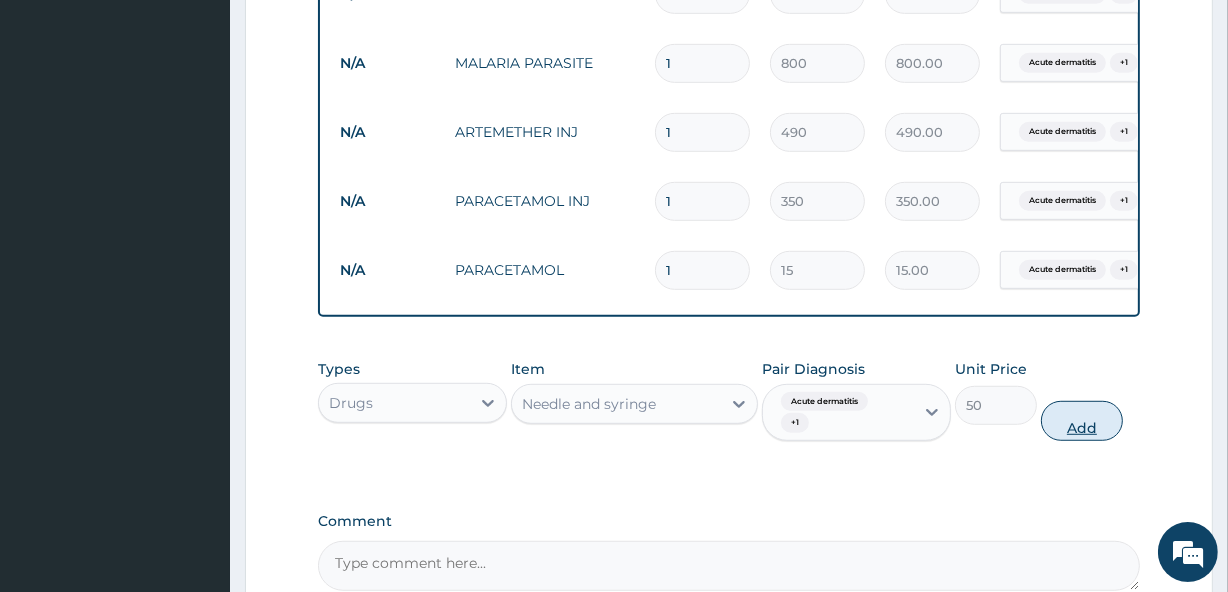 click on "Add" at bounding box center [1082, 421] 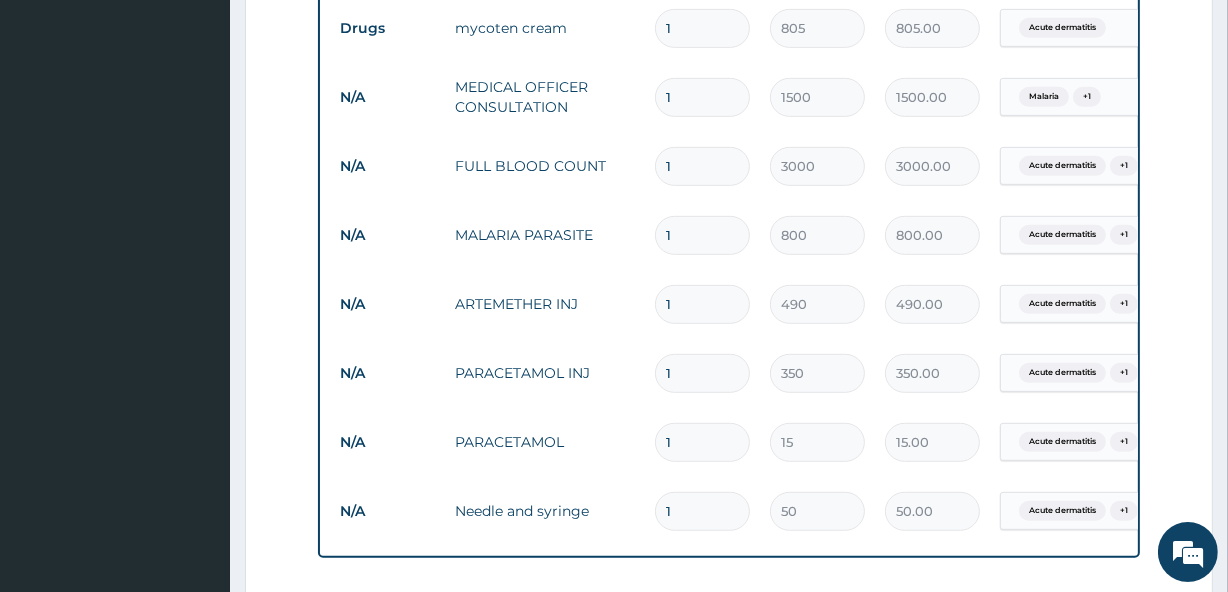 scroll, scrollTop: 864, scrollLeft: 0, axis: vertical 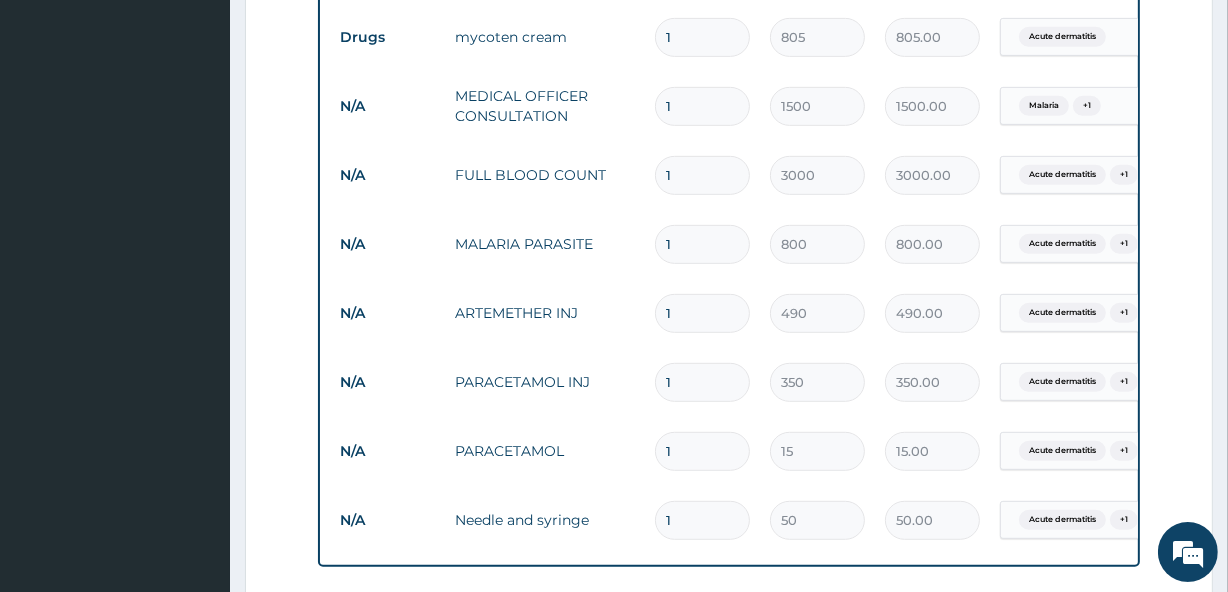type 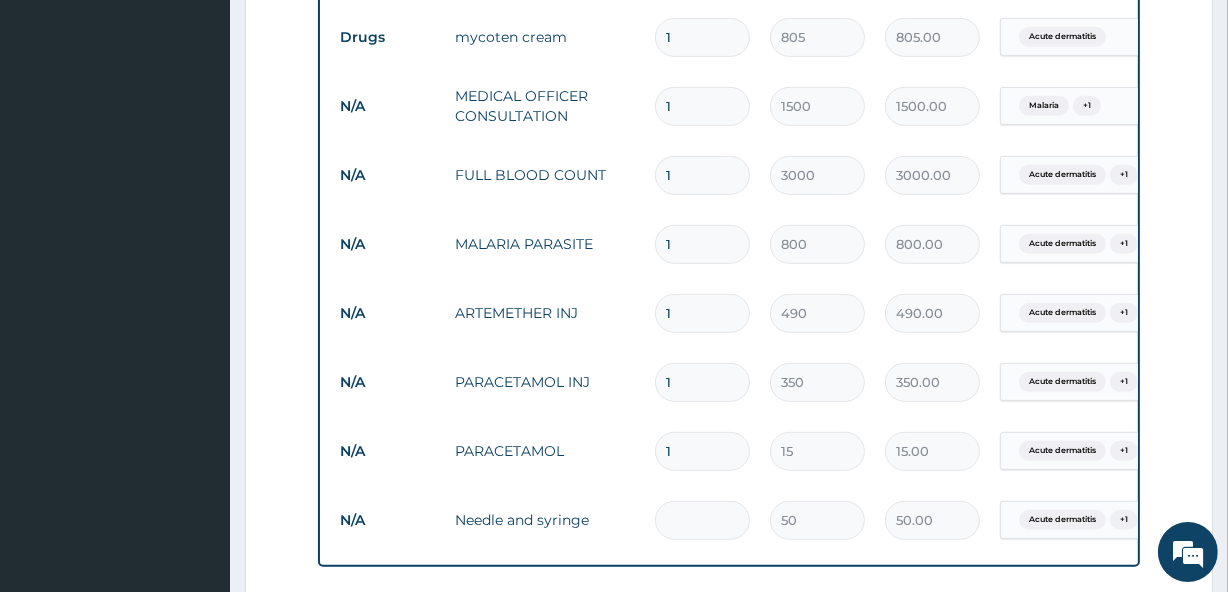 type on "0.00" 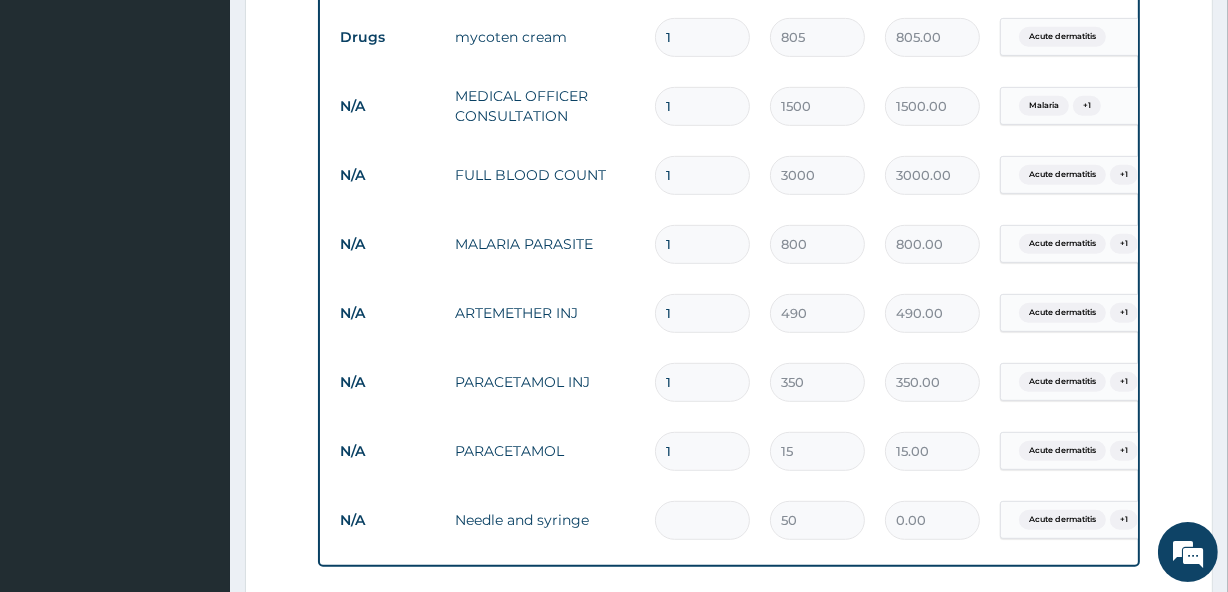 type on "5" 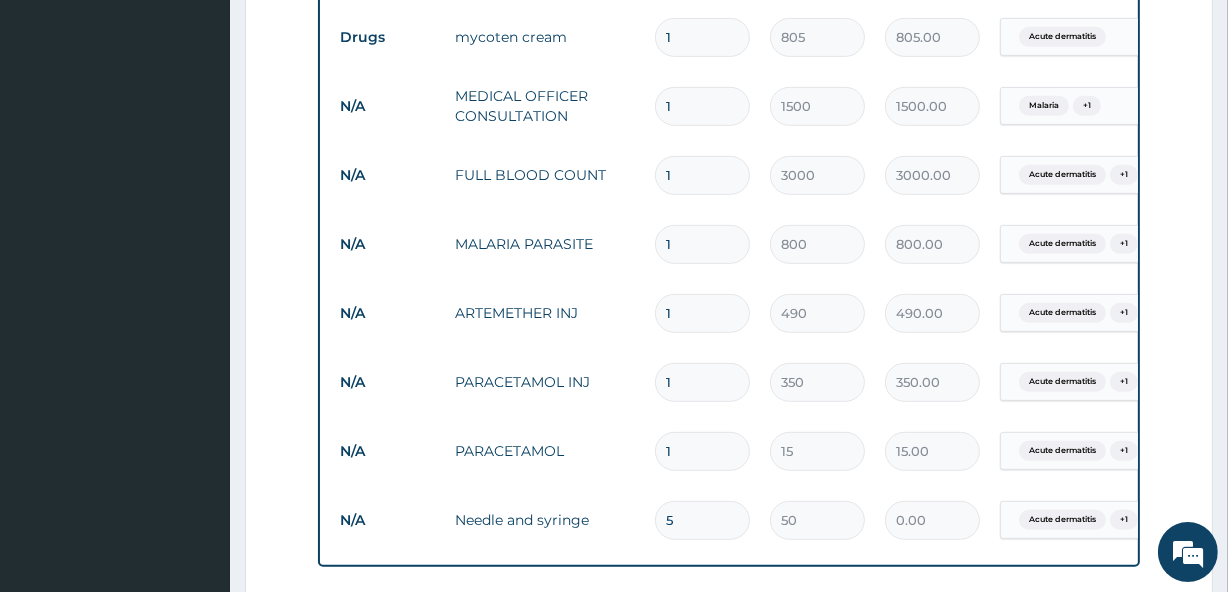 type on "250.00" 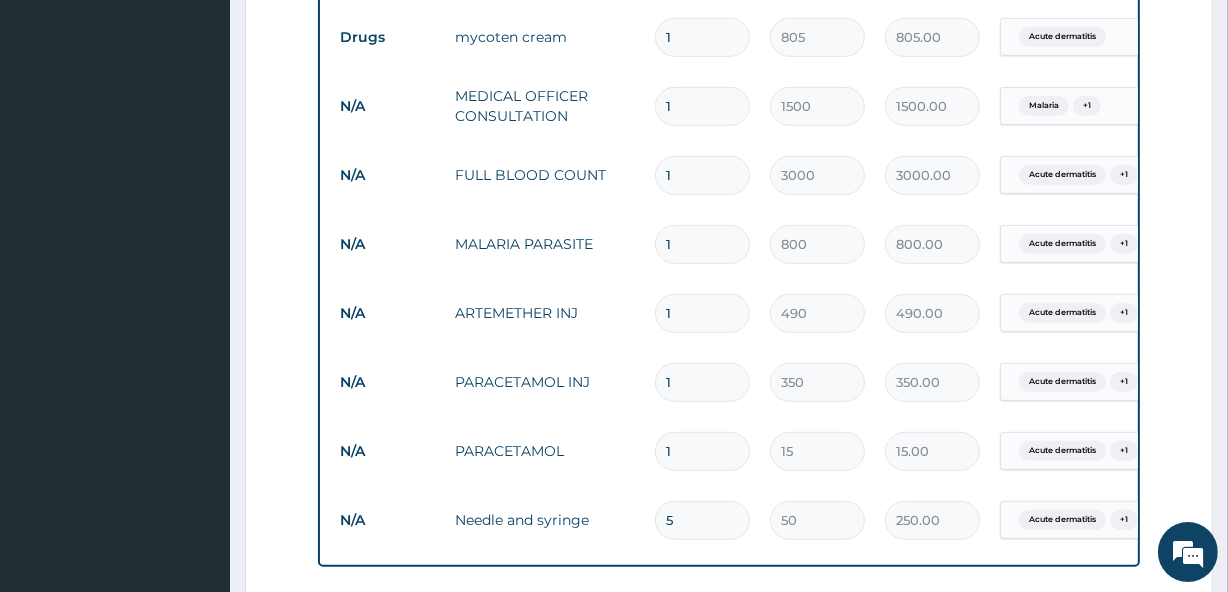 type on "5" 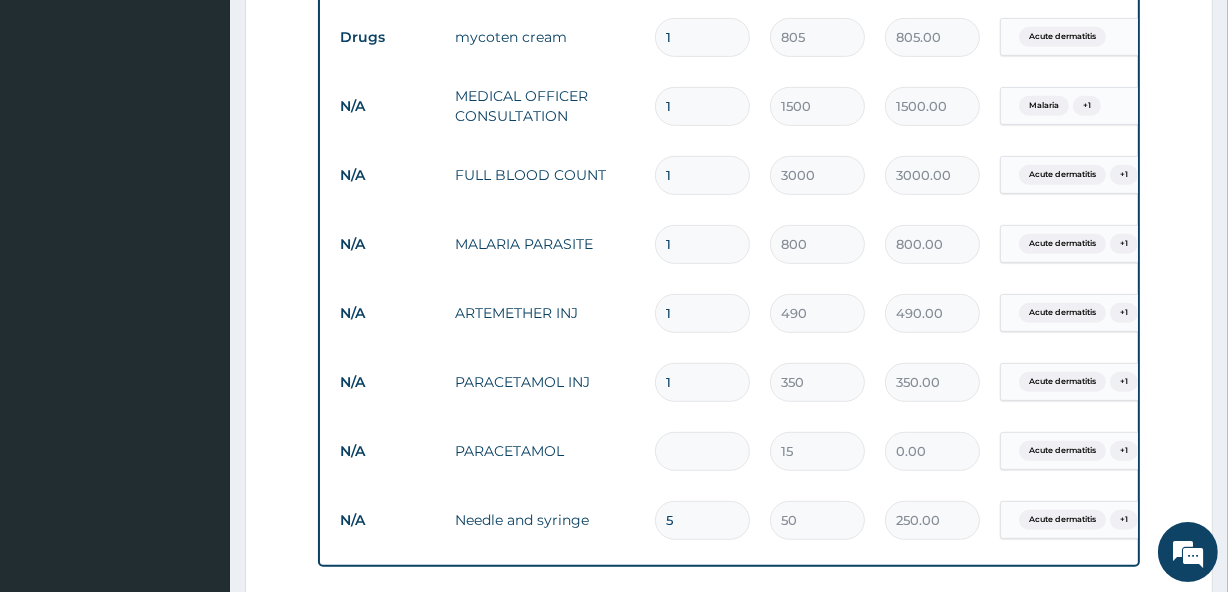 type on "2" 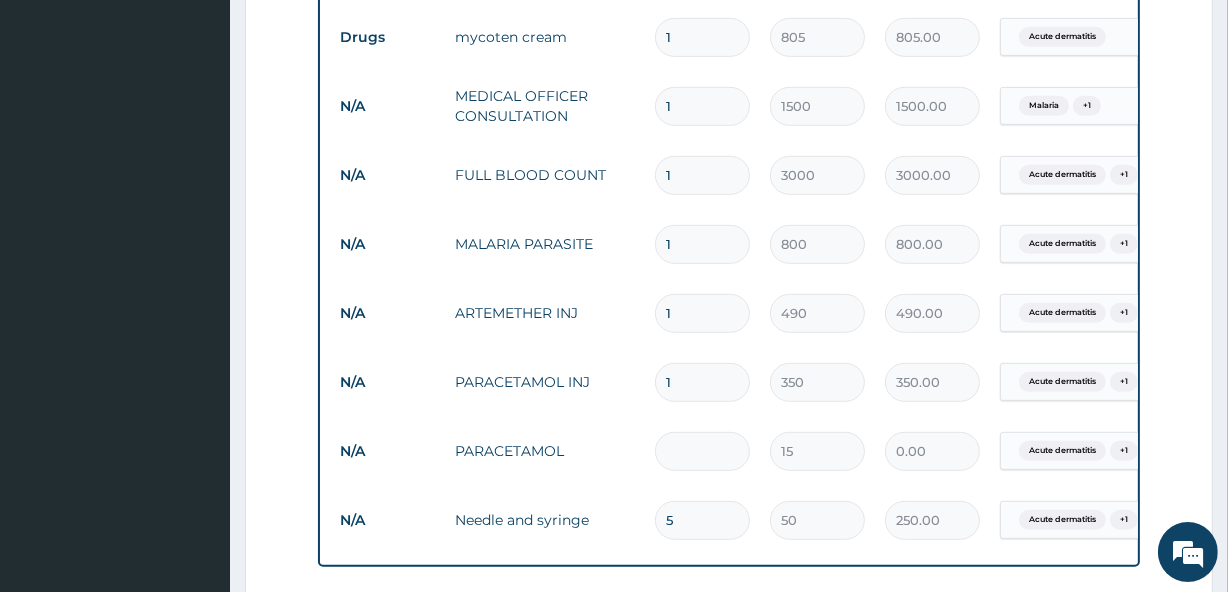 type on "30.00" 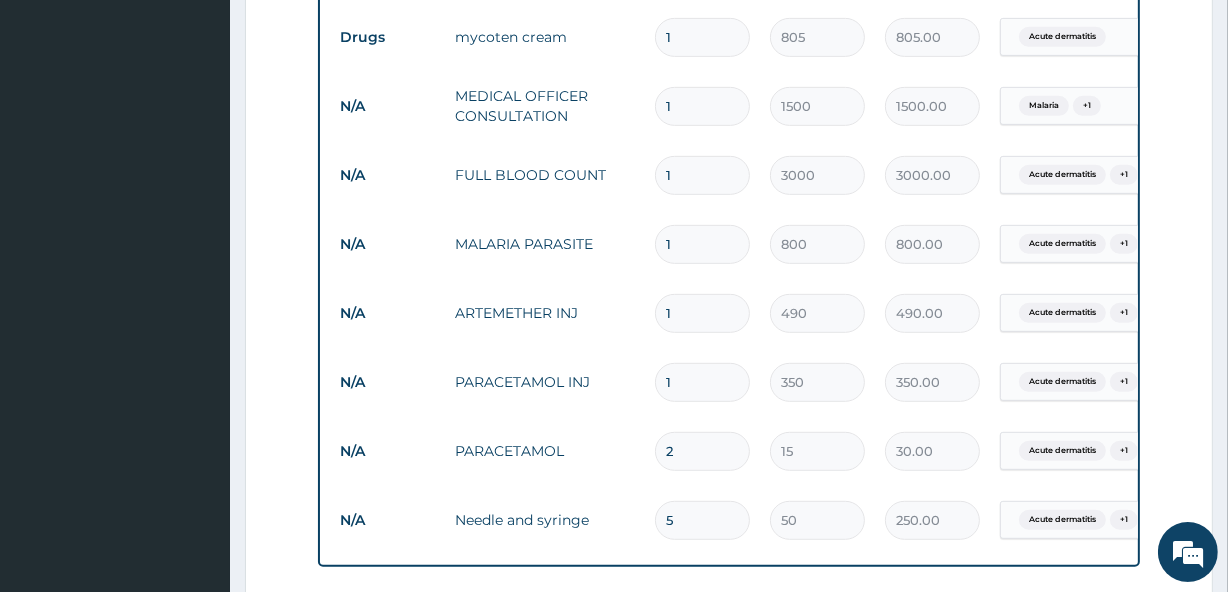 type on "24" 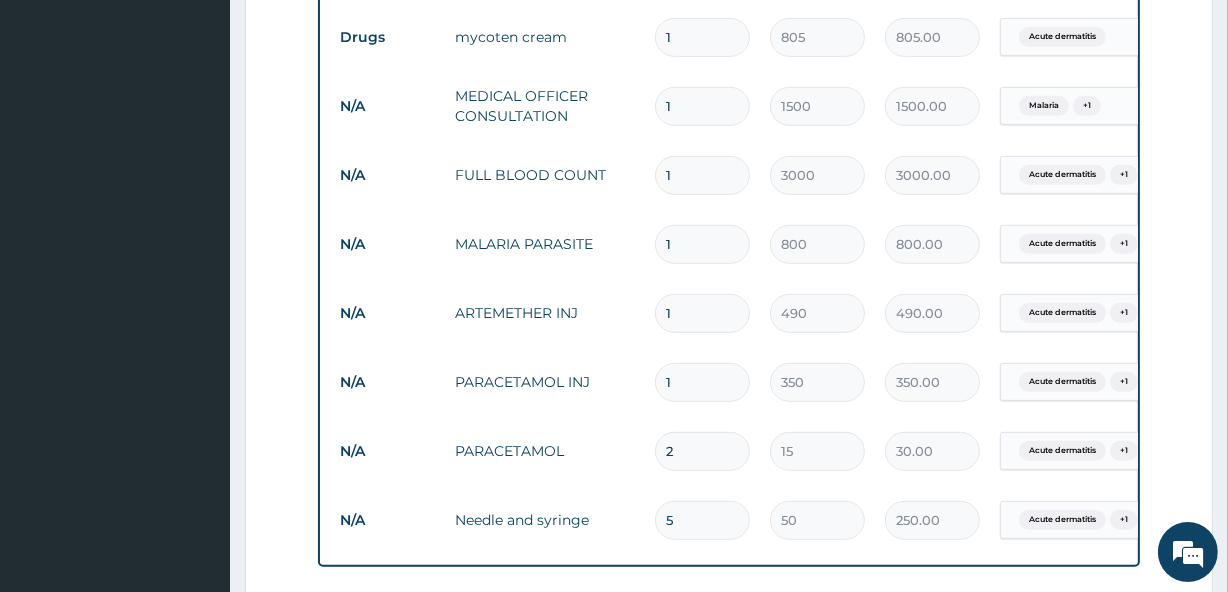 type on "360.00" 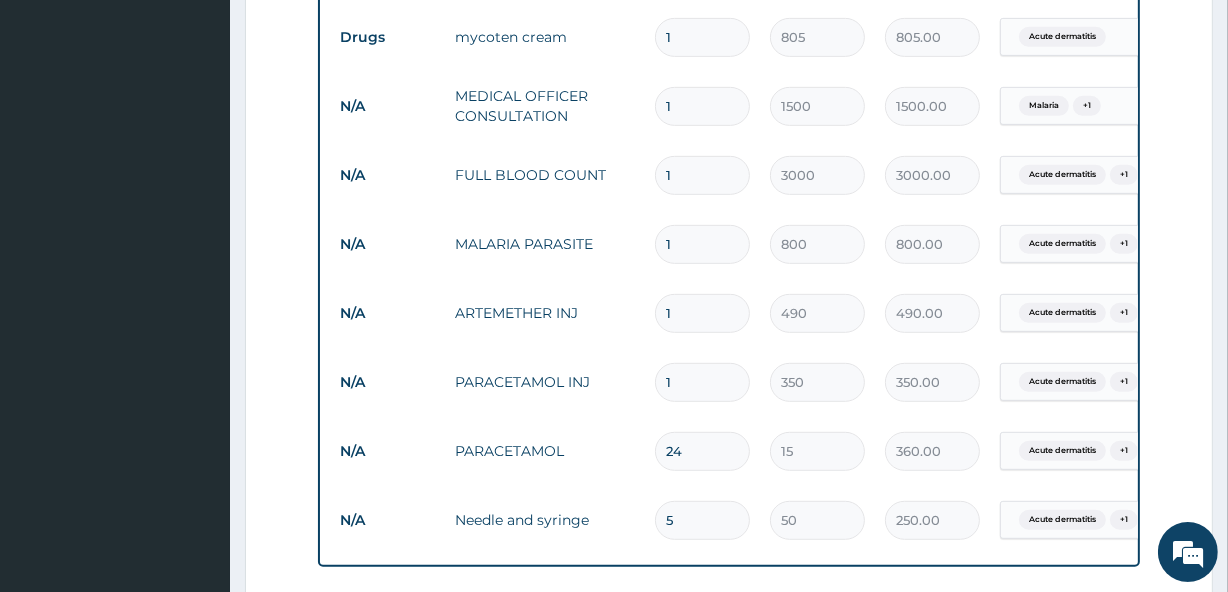 type on "24" 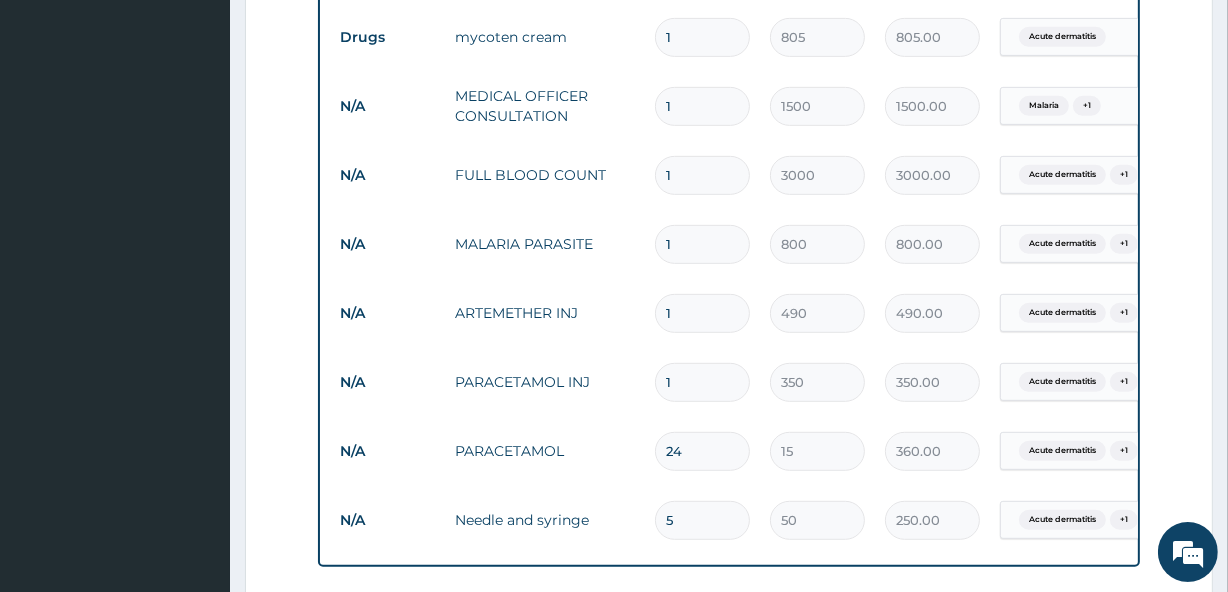 type 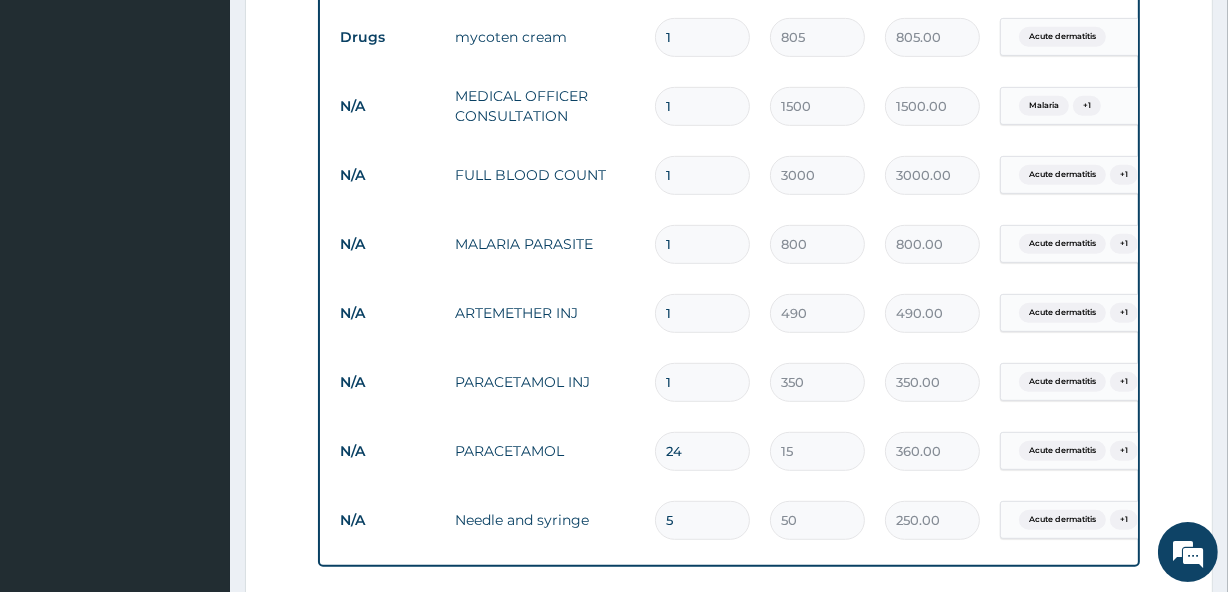 type on "0.00" 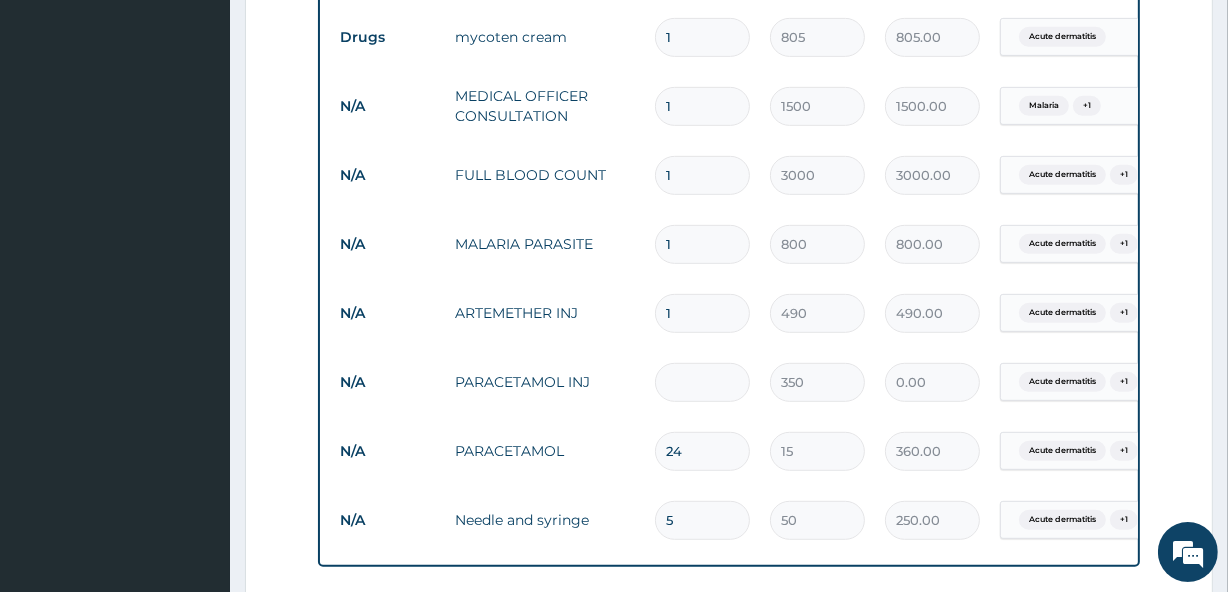 type on "4" 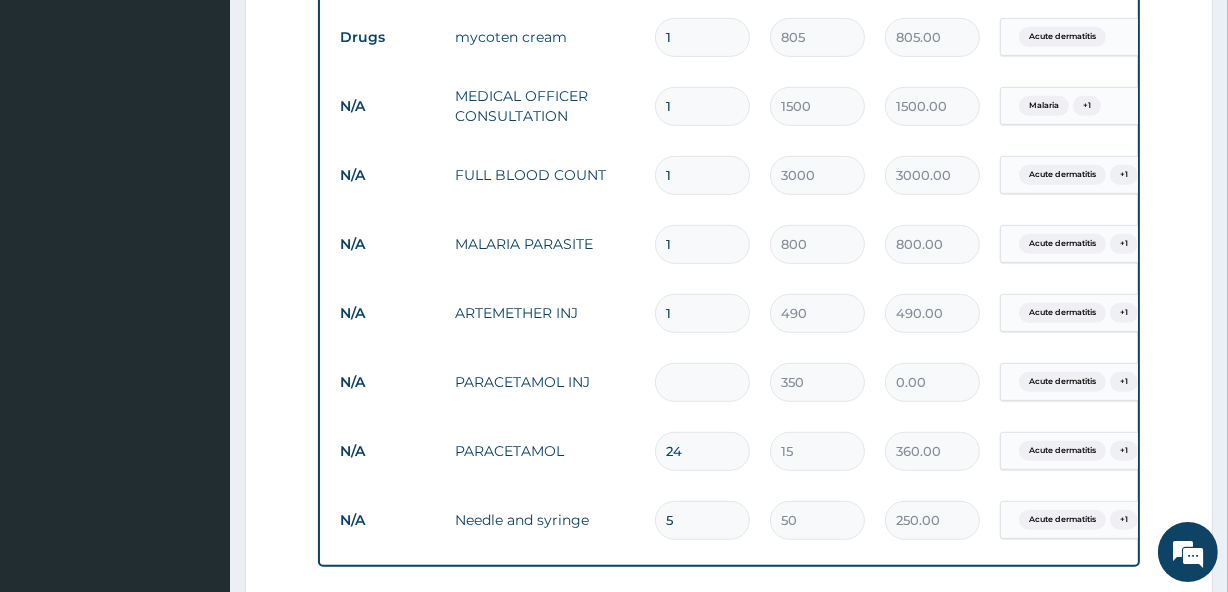 type on "1400.00" 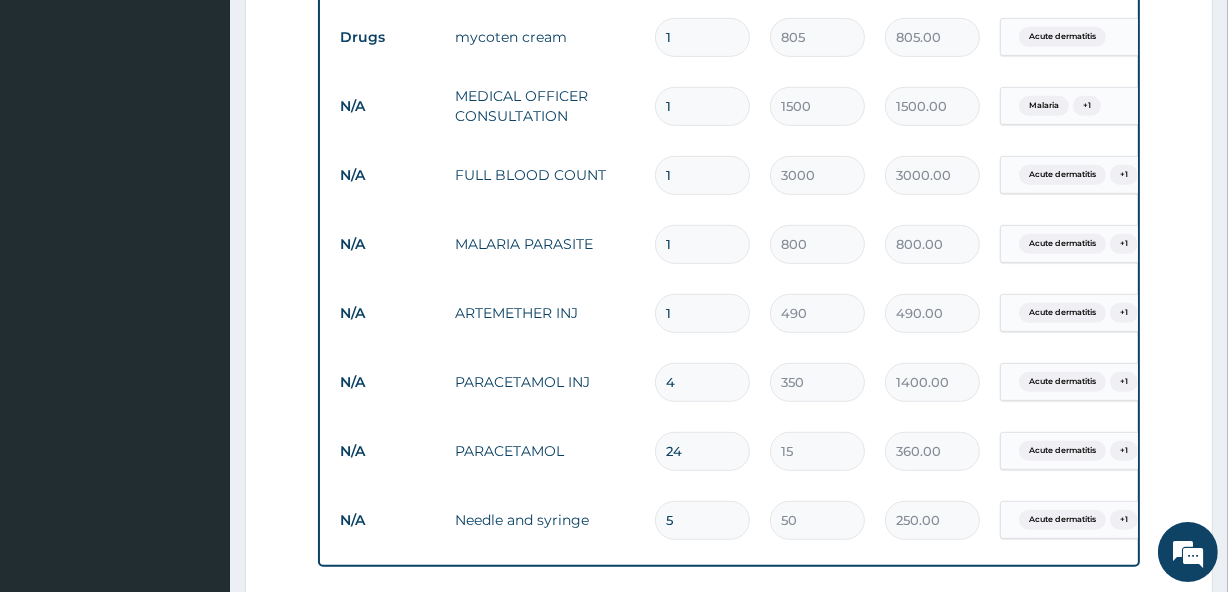type on "4" 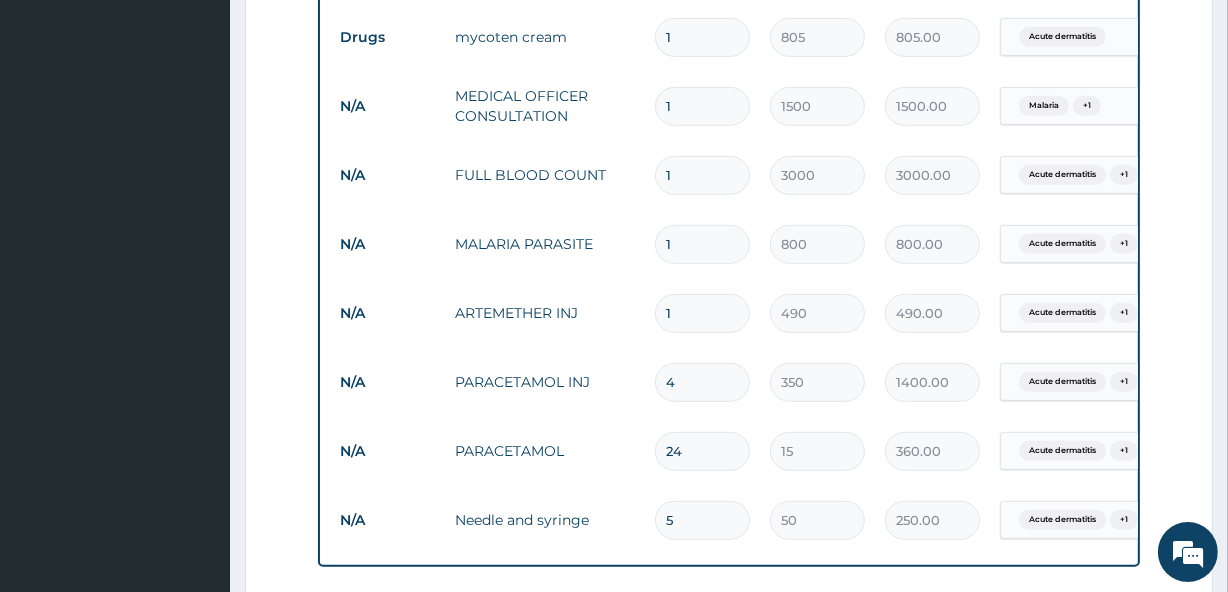 type 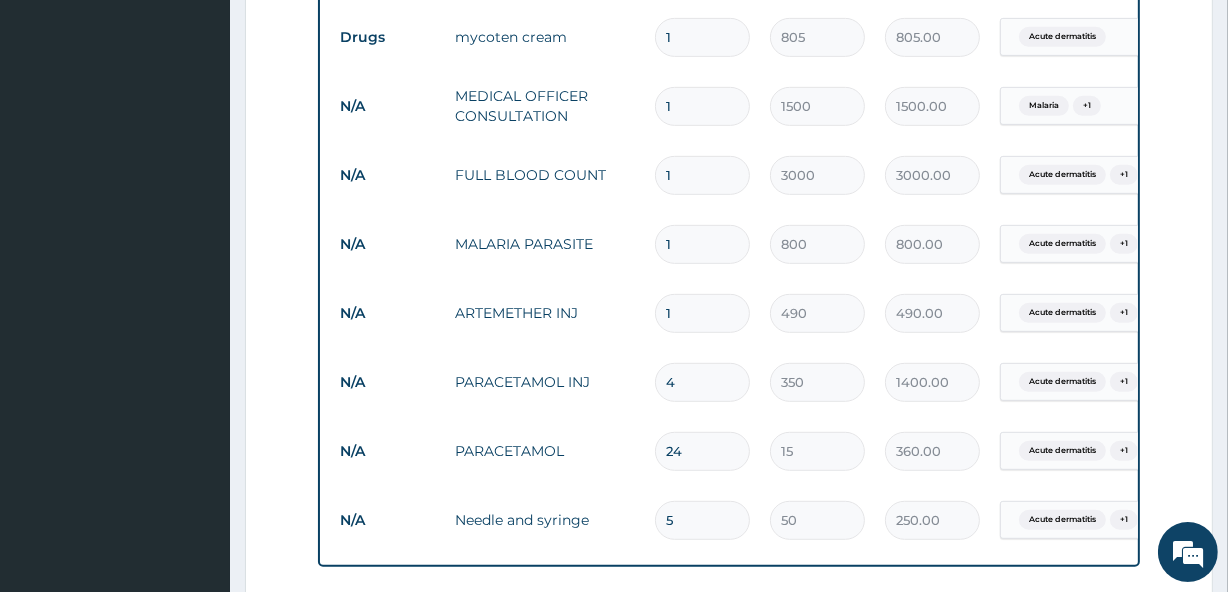 type on "0.00" 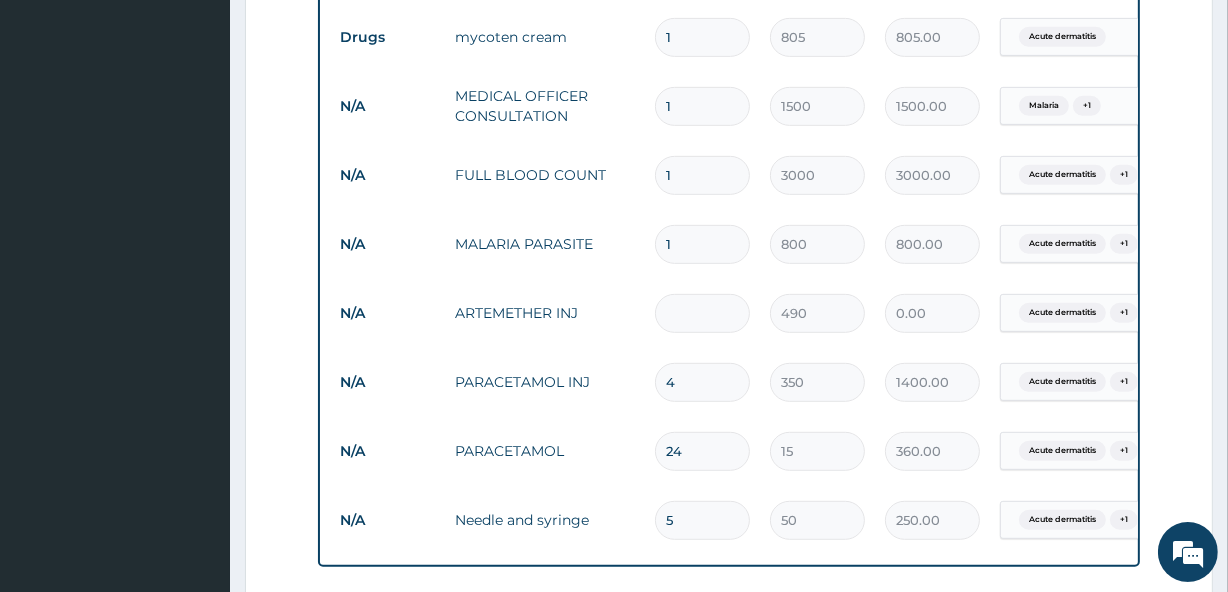 type on "6" 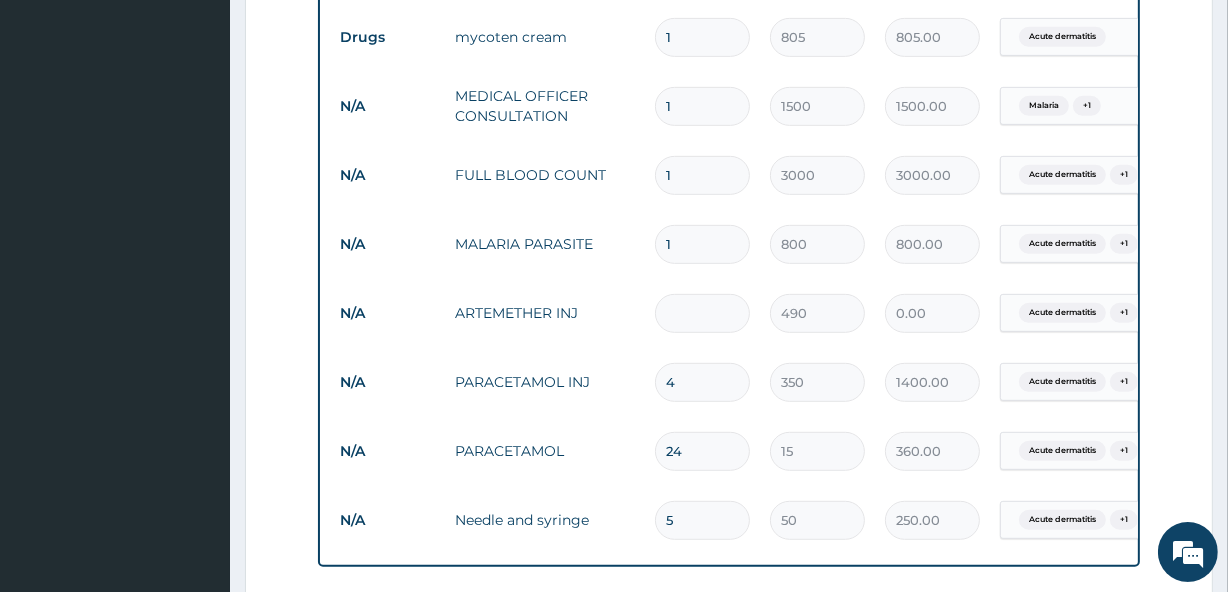 type on "2940.00" 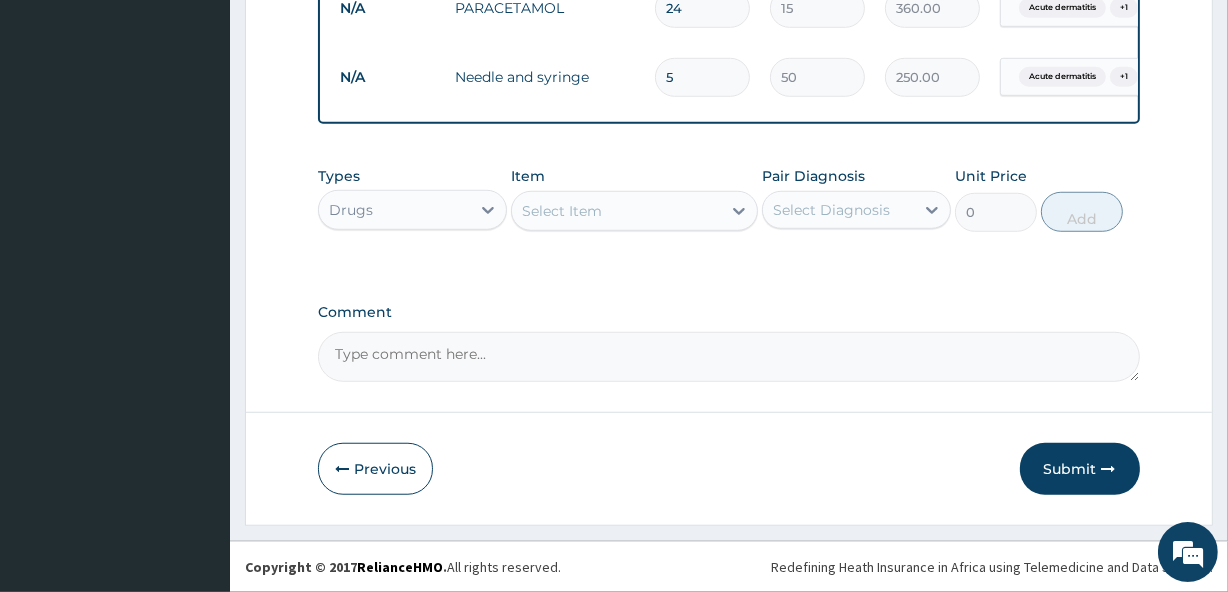 scroll, scrollTop: 1322, scrollLeft: 0, axis: vertical 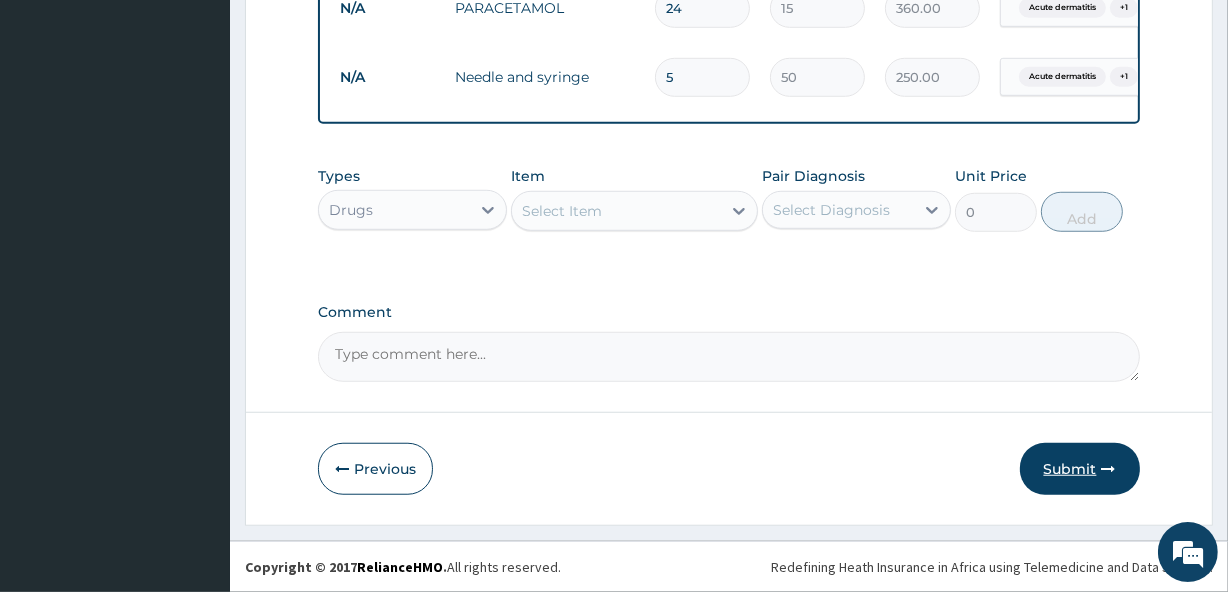 type on "6" 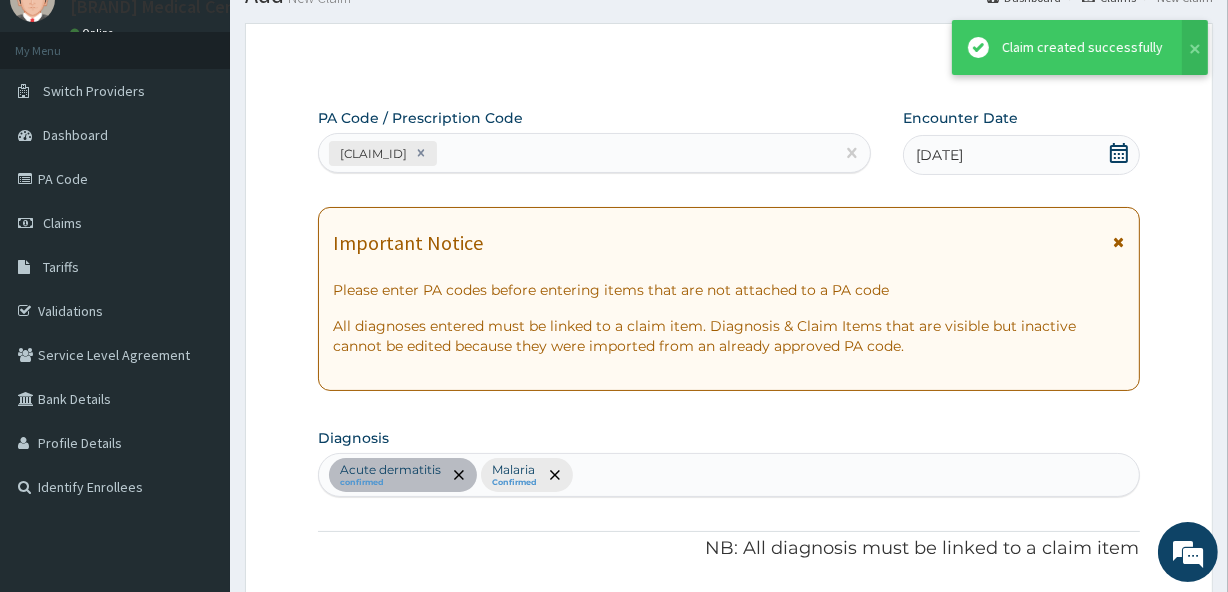 scroll, scrollTop: 1322, scrollLeft: 0, axis: vertical 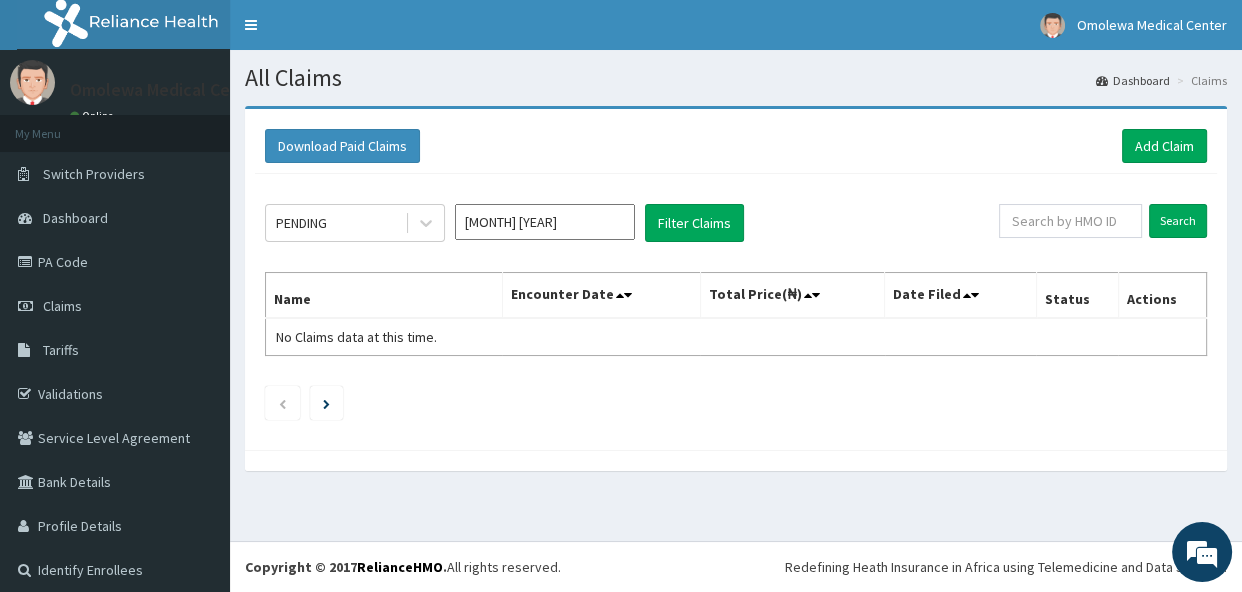 click on "Download Paid Claims Add Claim" at bounding box center (736, 146) 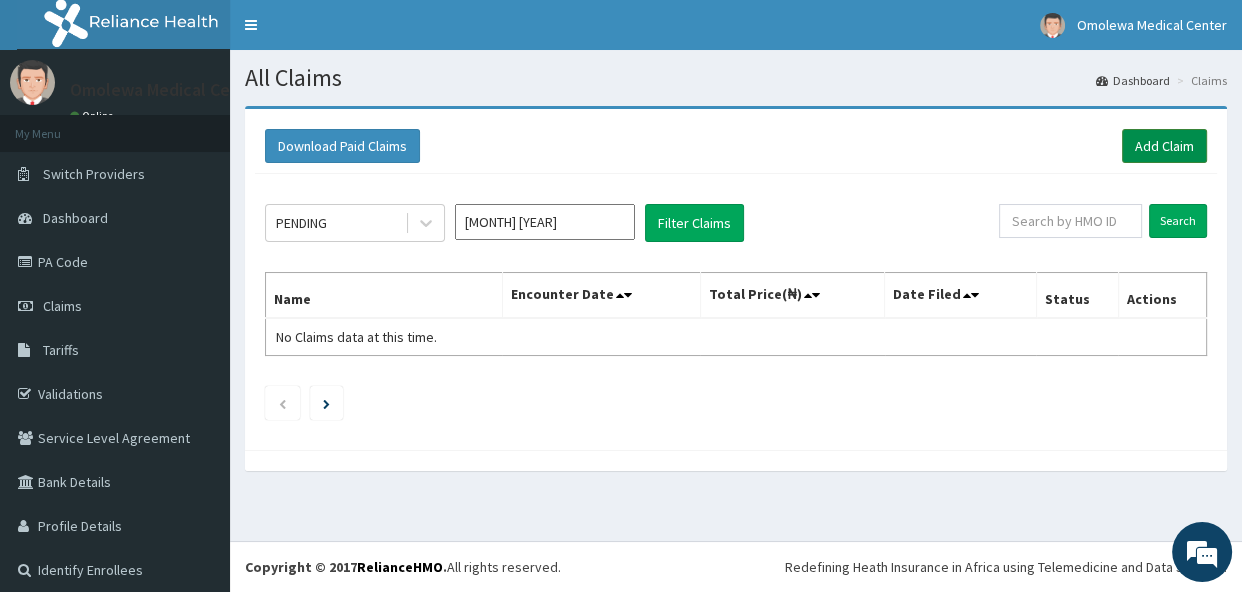 click on "Add Claim" at bounding box center [1164, 146] 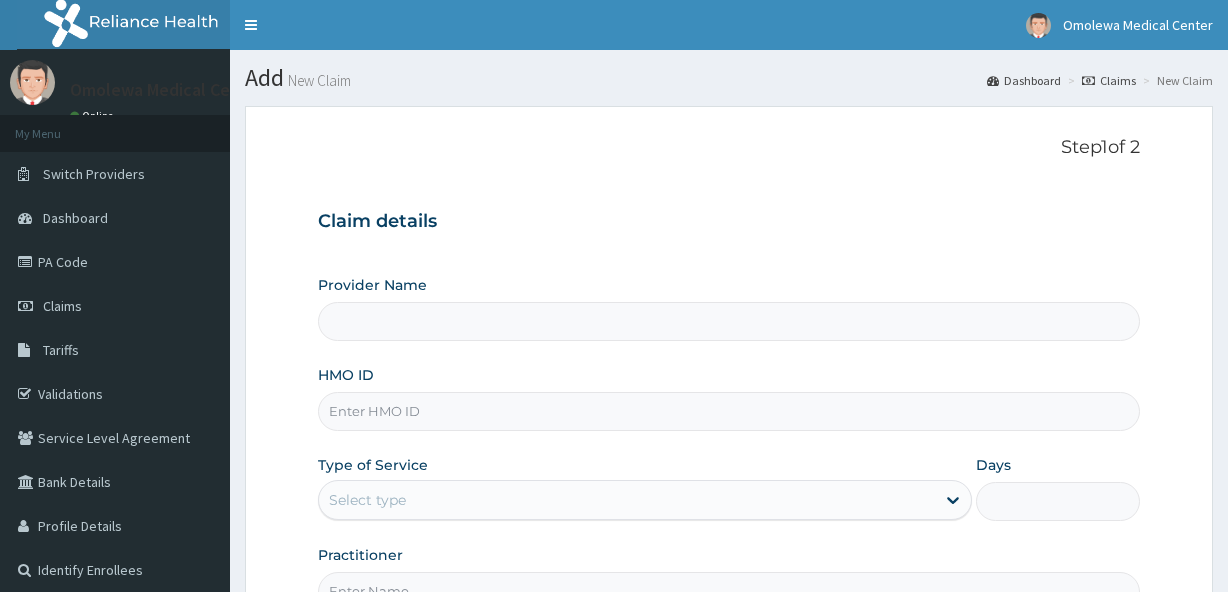 scroll, scrollTop: 0, scrollLeft: 0, axis: both 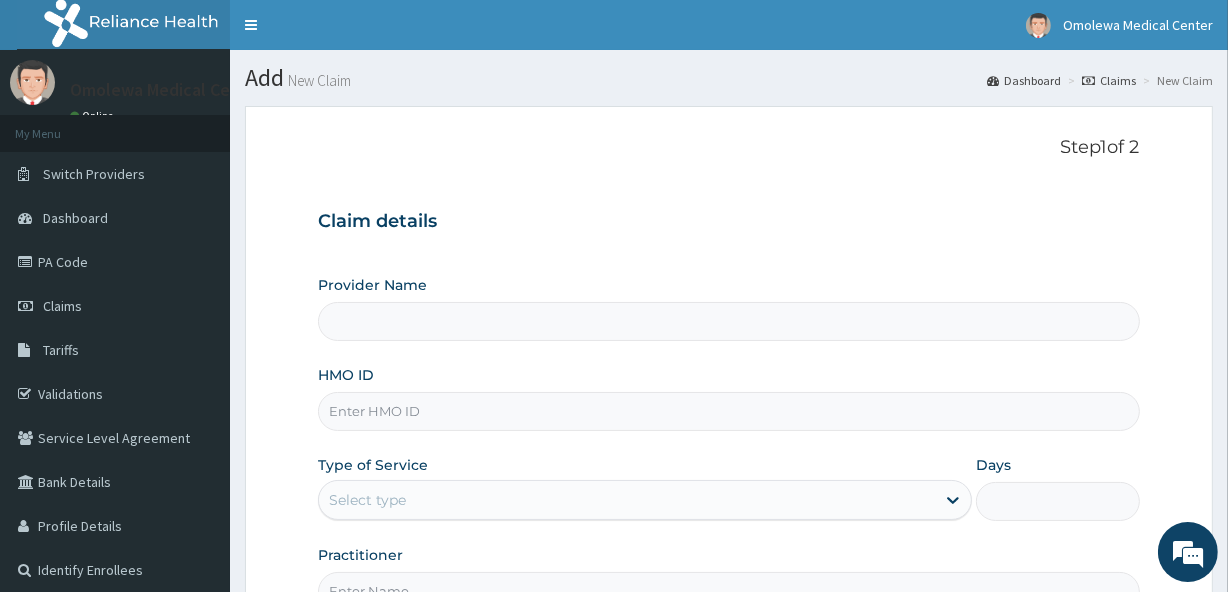 type on "Omolewa Medical centre" 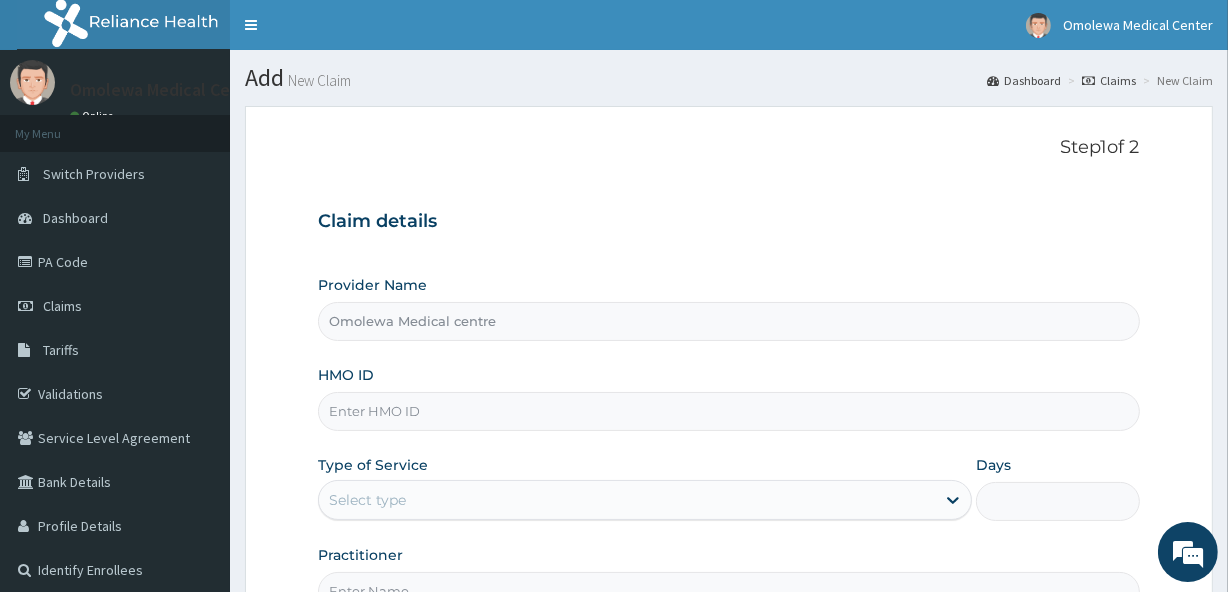 click on "HMO ID" at bounding box center (728, 411) 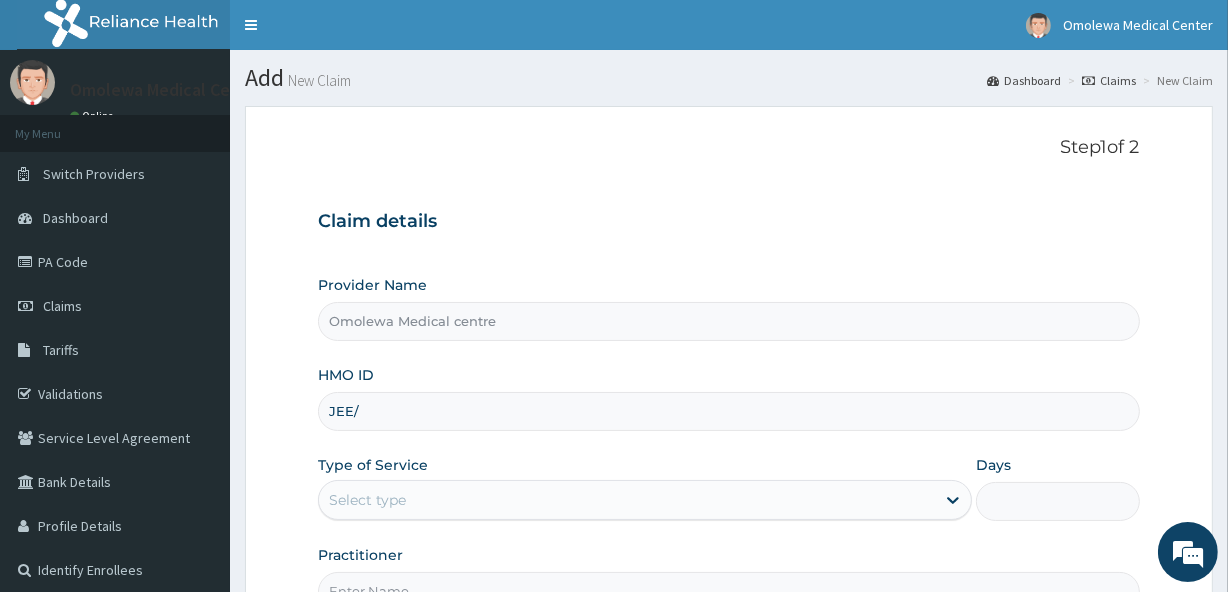 scroll, scrollTop: 0, scrollLeft: 0, axis: both 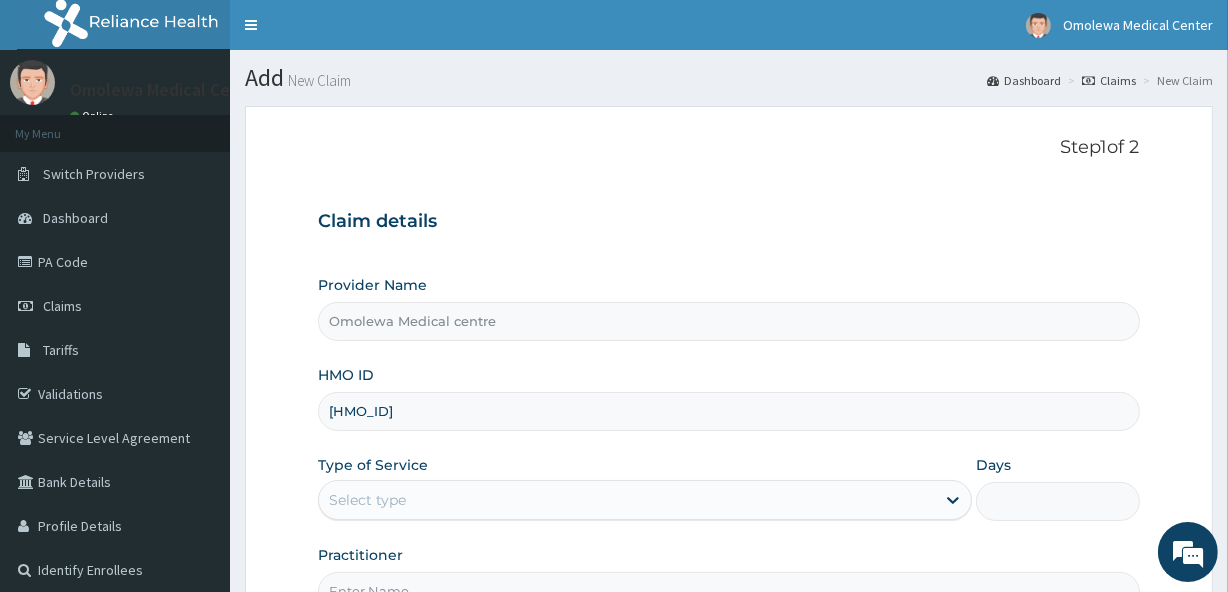 type on "[HMO_ID]" 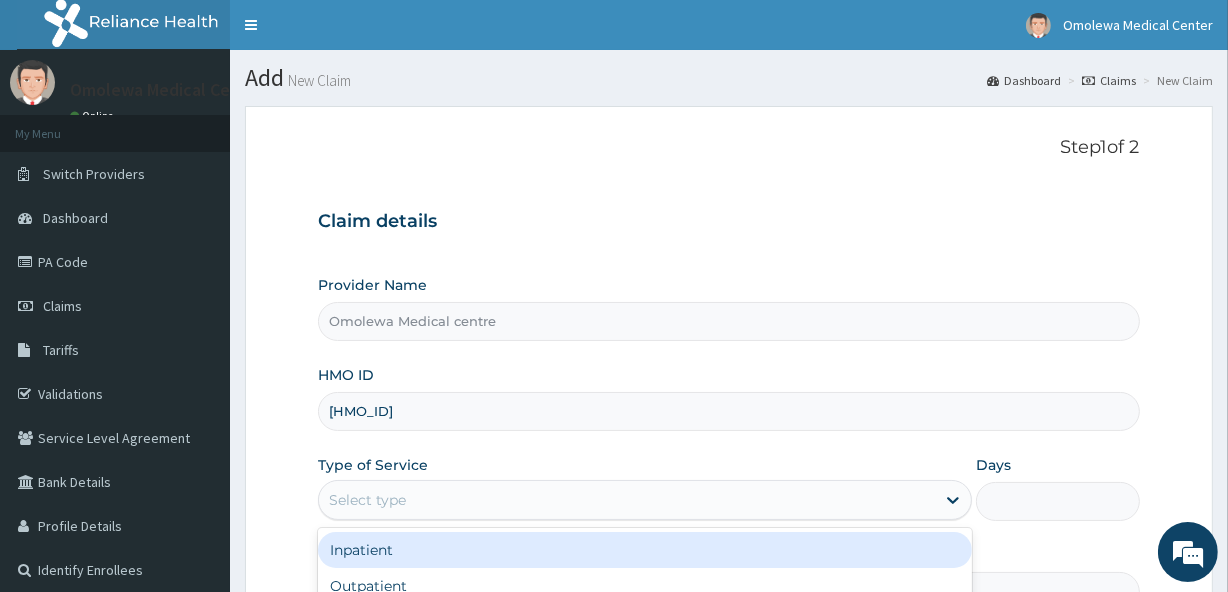 click on "Select type" at bounding box center (645, 500) 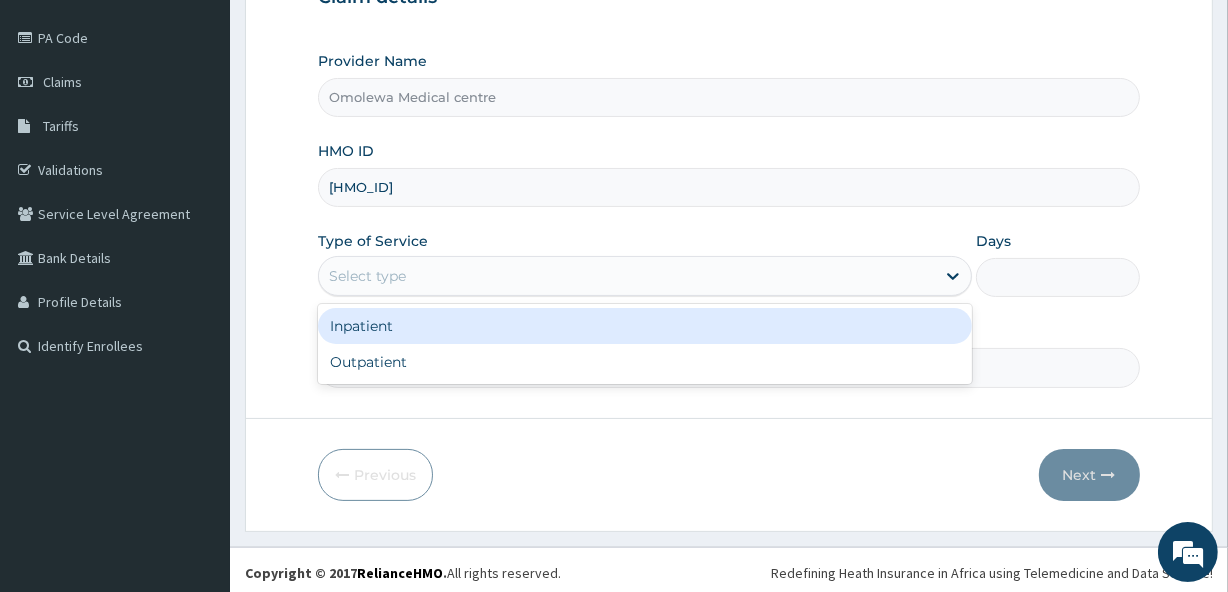 scroll, scrollTop: 228, scrollLeft: 0, axis: vertical 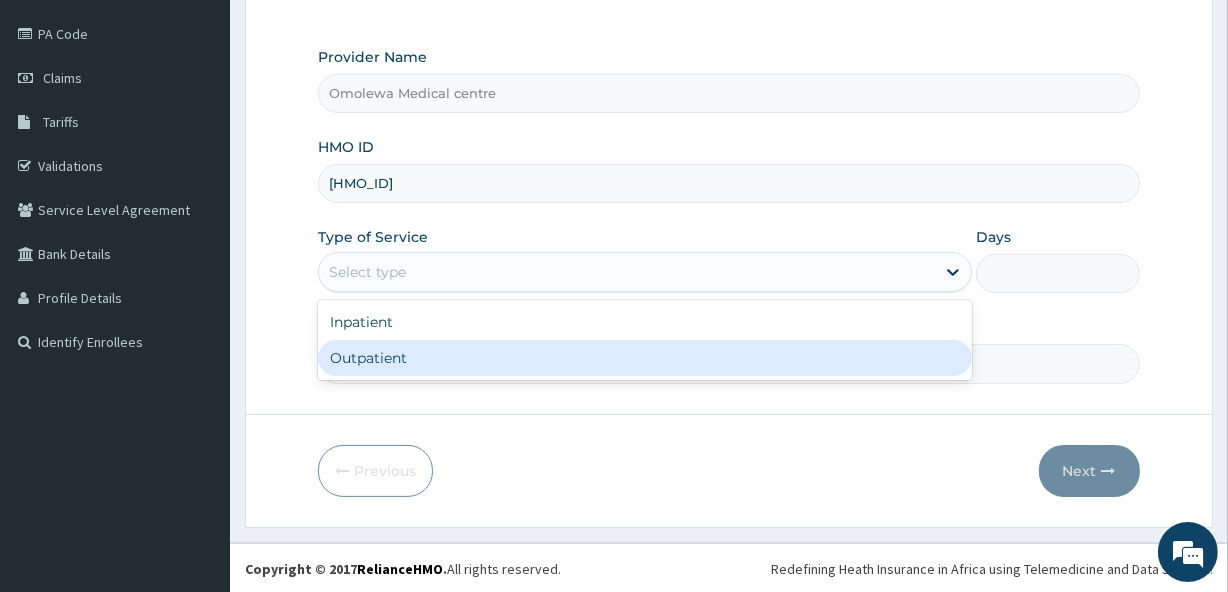 click on "Outpatient" at bounding box center (645, 358) 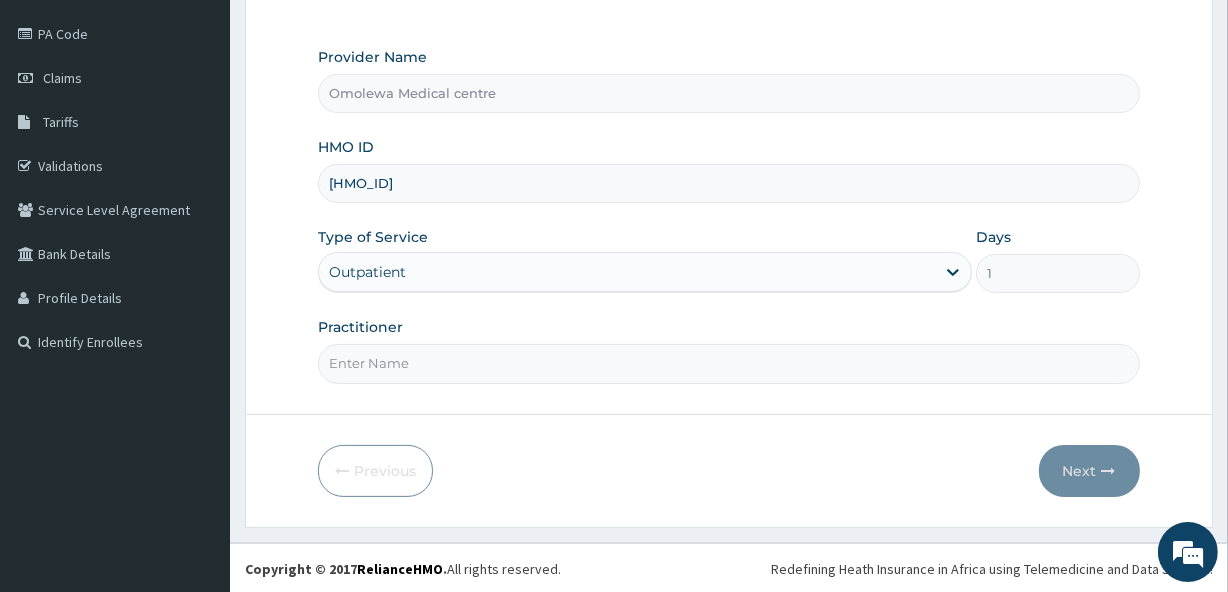 drag, startPoint x: 635, startPoint y: 364, endPoint x: 472, endPoint y: 408, distance: 168.83424 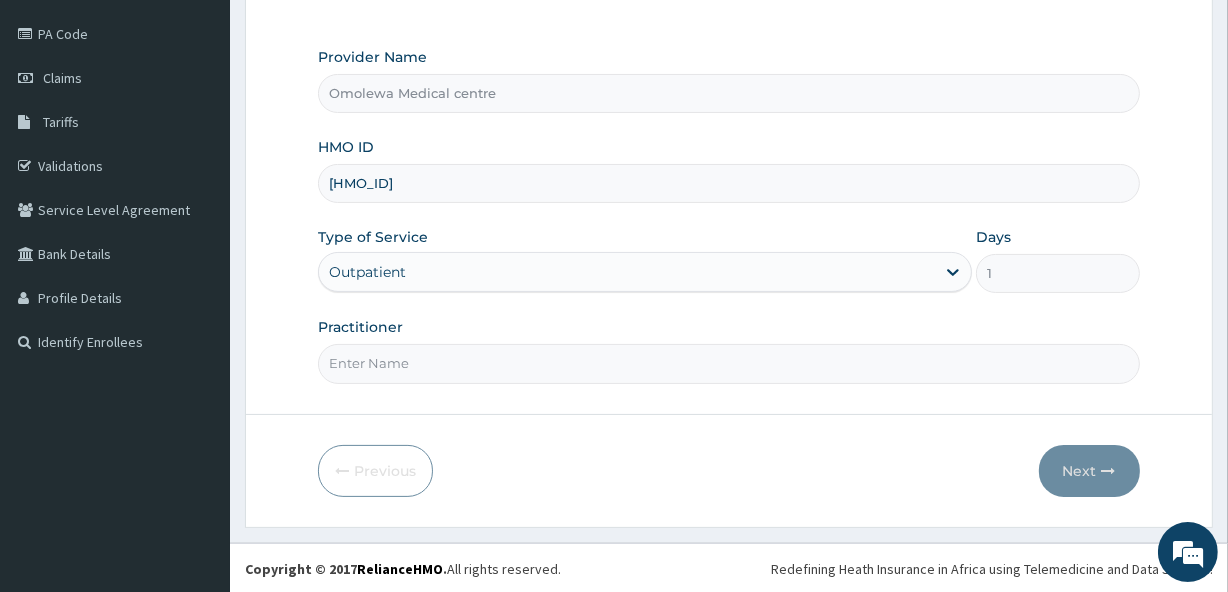 click on "Step  1  of 2 Claim details Provider Name [NAME] HMO ID [HMO_ID] Type of Service Outpatient Days 1 Practitioner     Previous   Next" at bounding box center [729, 202] 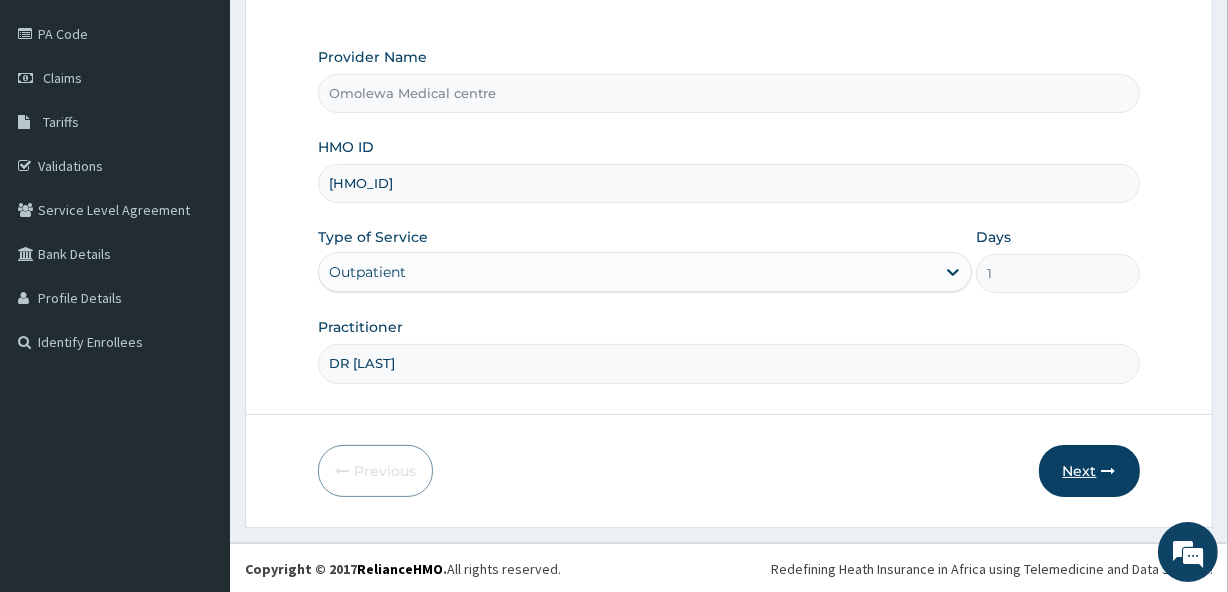 click at bounding box center [1109, 471] 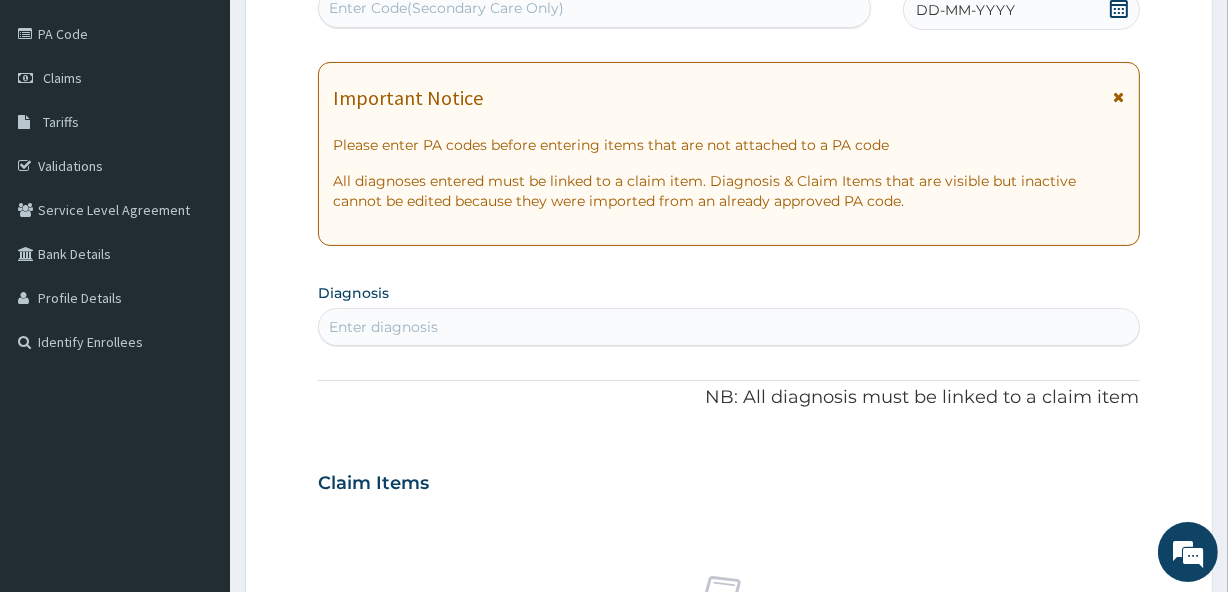 scroll, scrollTop: 226, scrollLeft: 0, axis: vertical 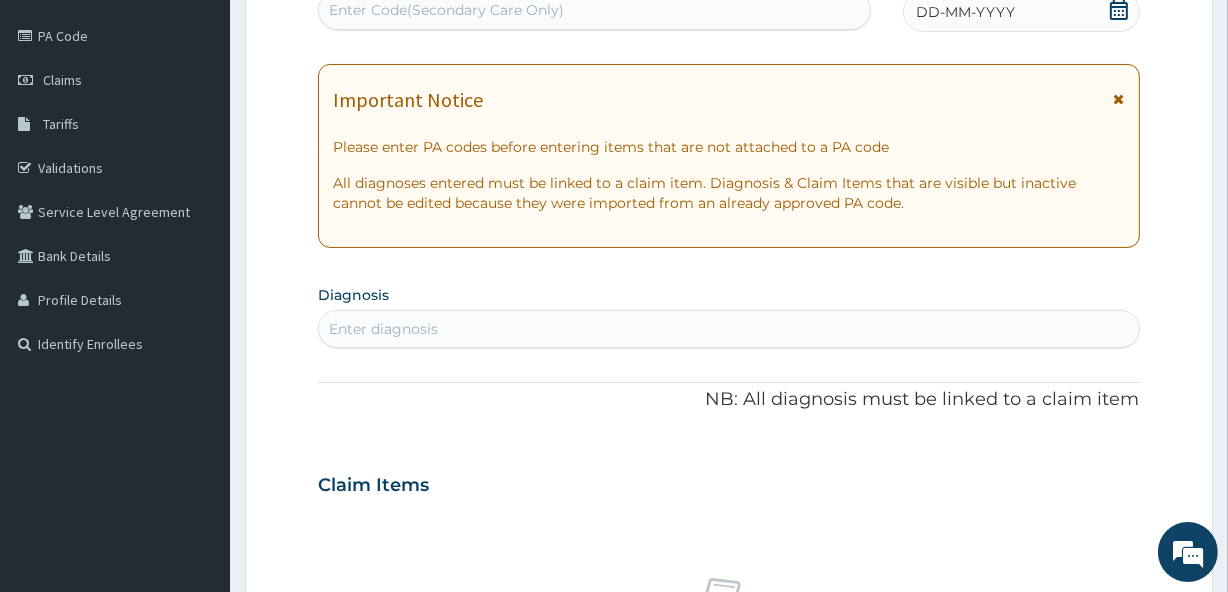 click on "Enter Code(Secondary Care Only)" at bounding box center [594, 10] 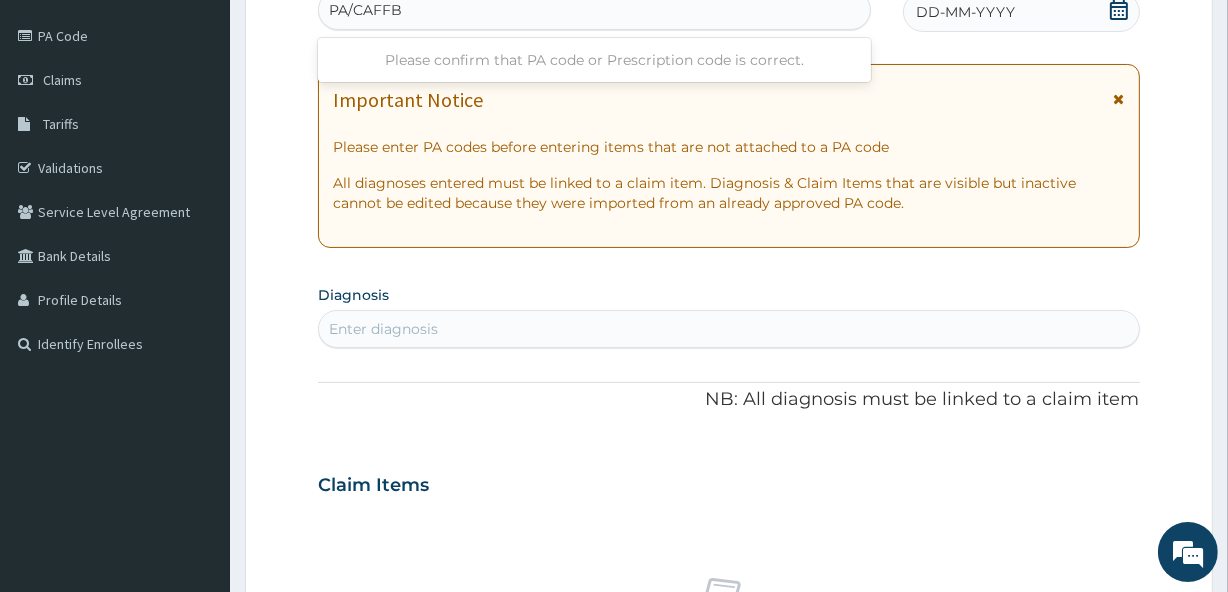 click on "PA/CAFFB" at bounding box center (366, 10) 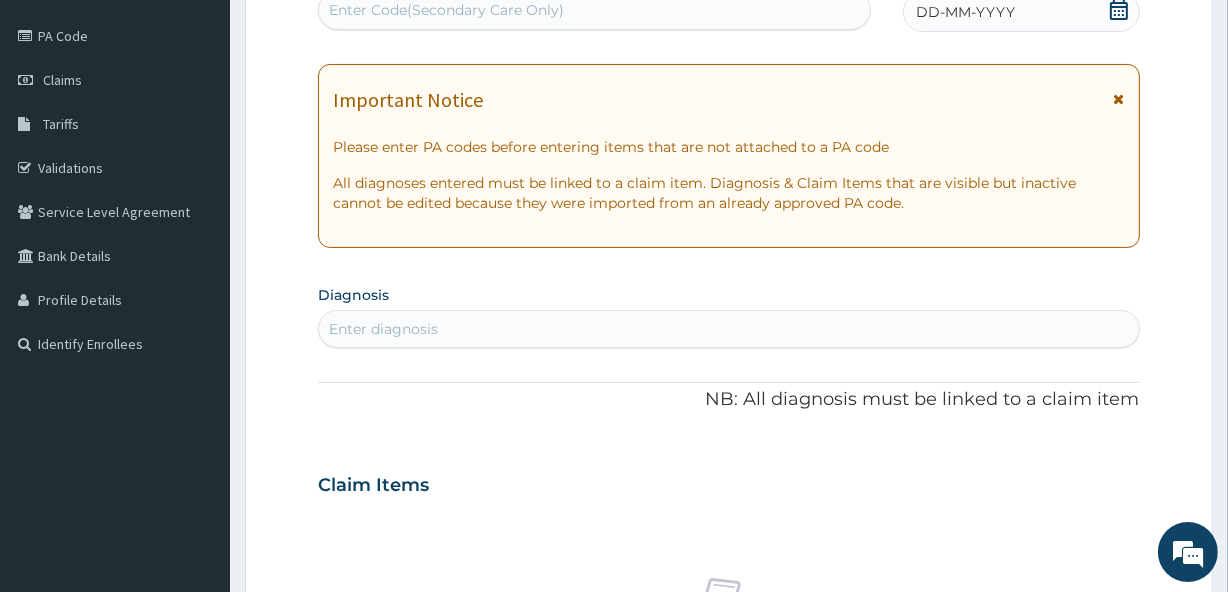 click on "Enter Code(Secondary Care Only)" at bounding box center (594, 10) 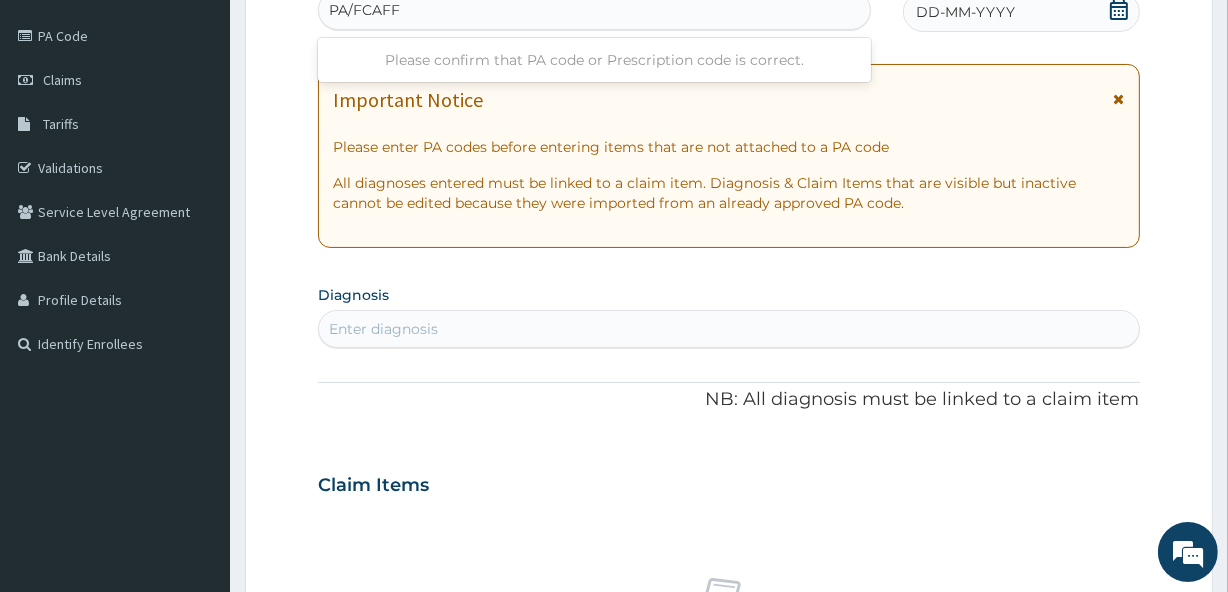 type on "PA/FCAFF8" 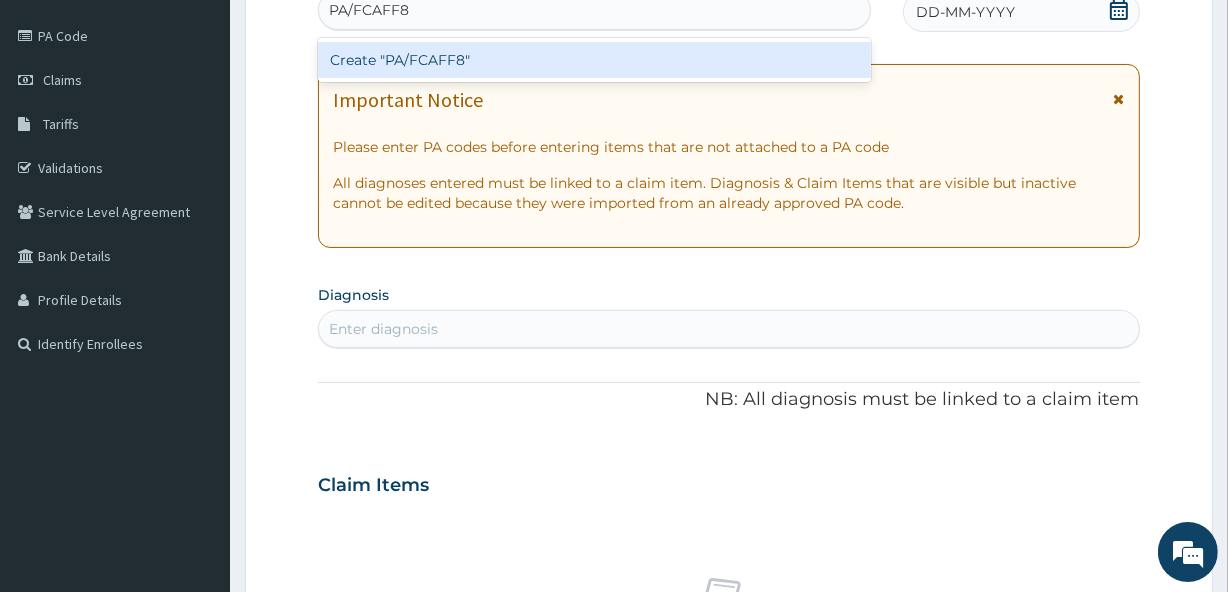 click on "Create "PA/FCAFF8"" at bounding box center [594, 60] 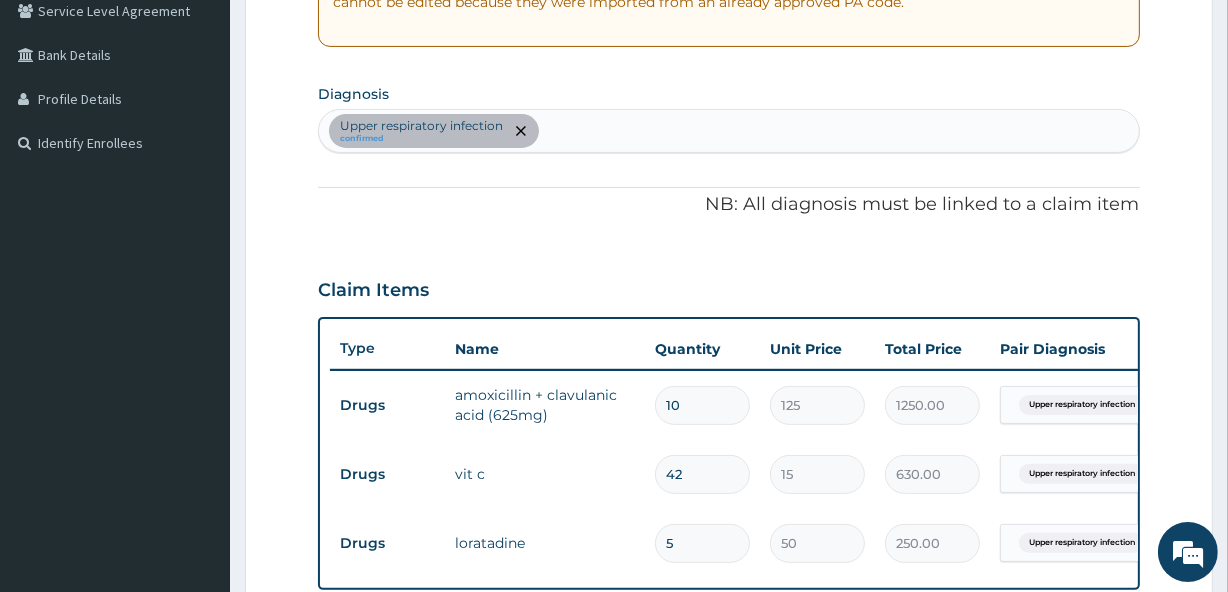 scroll, scrollTop: 426, scrollLeft: 0, axis: vertical 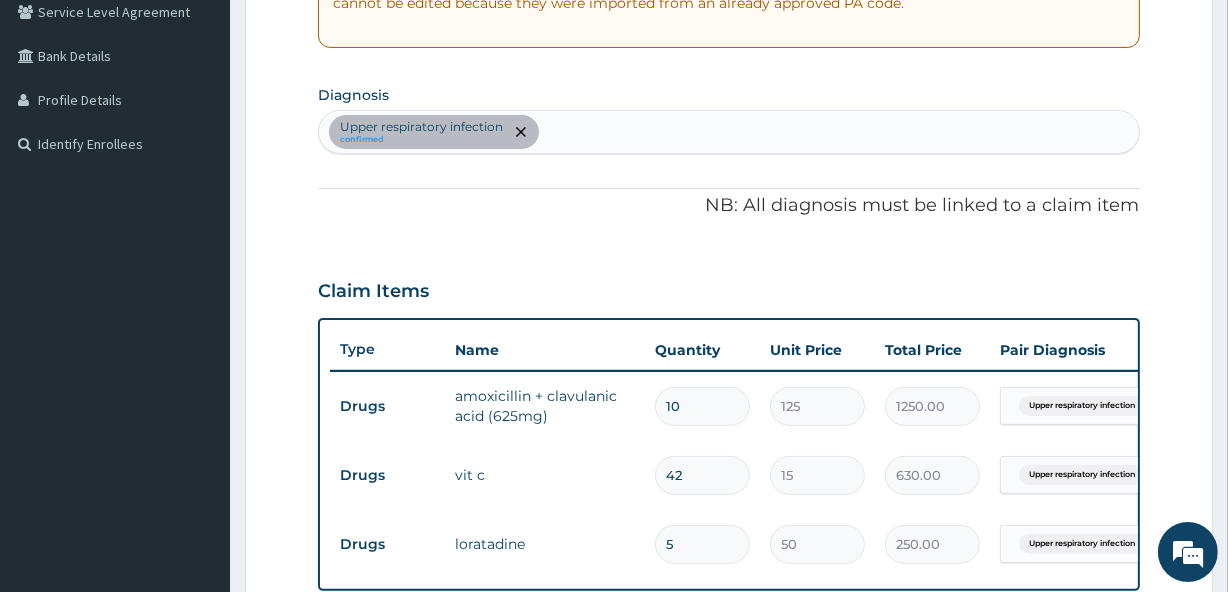 click on "Upper respiratory infection confirmed" at bounding box center (728, 132) 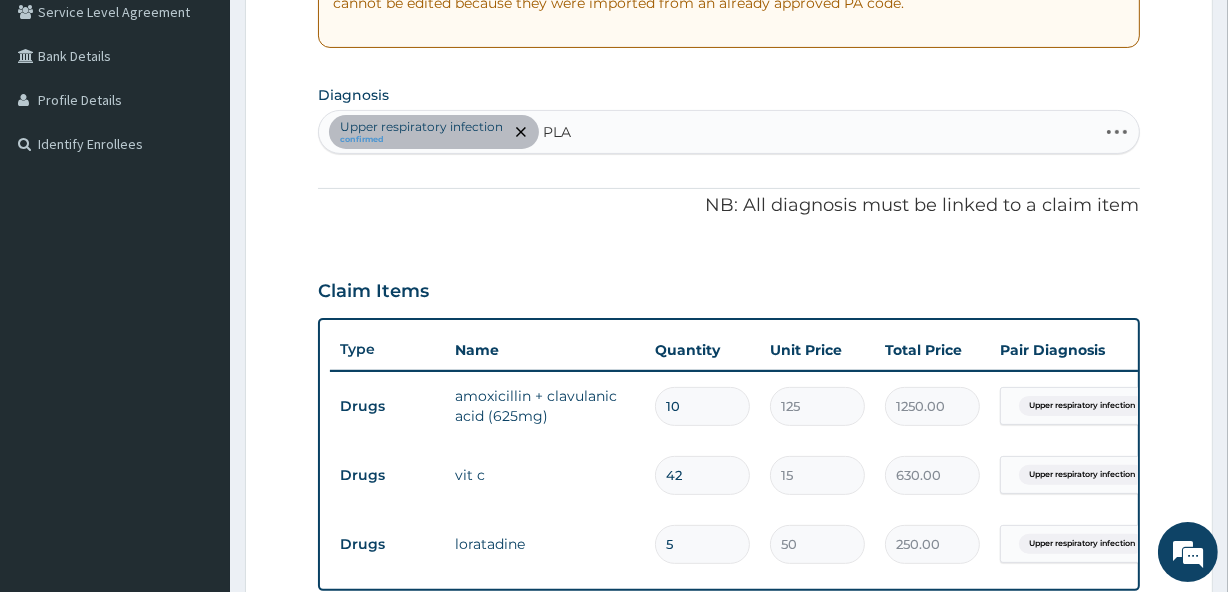 type on "PLAS" 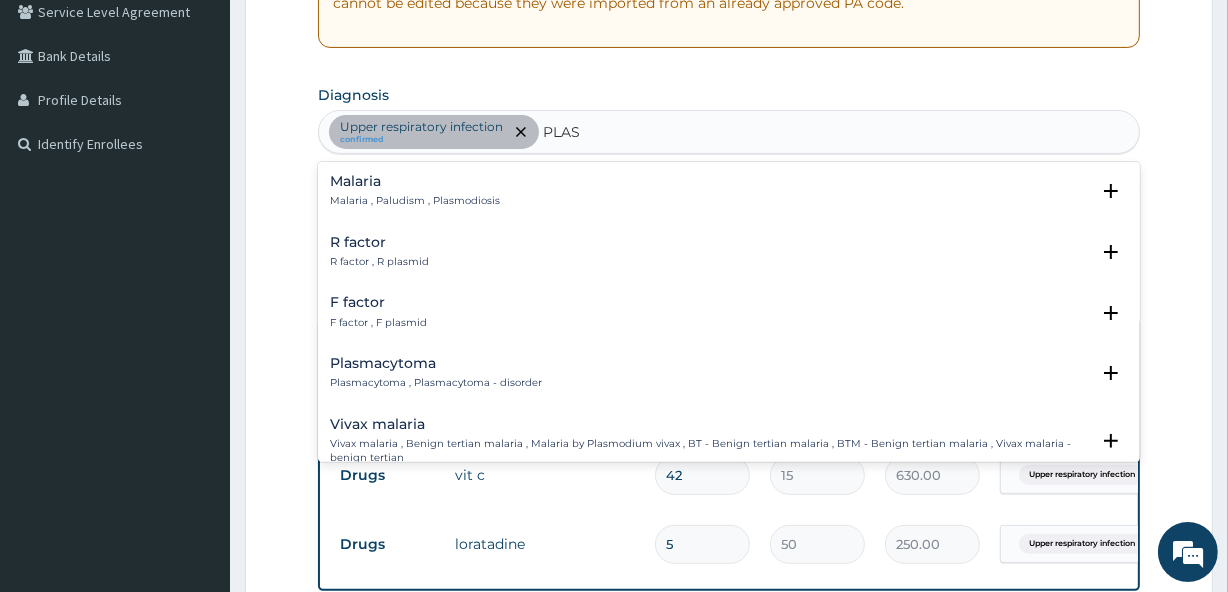 click on "Malaria , Paludism , Plasmodiosis" at bounding box center (415, 201) 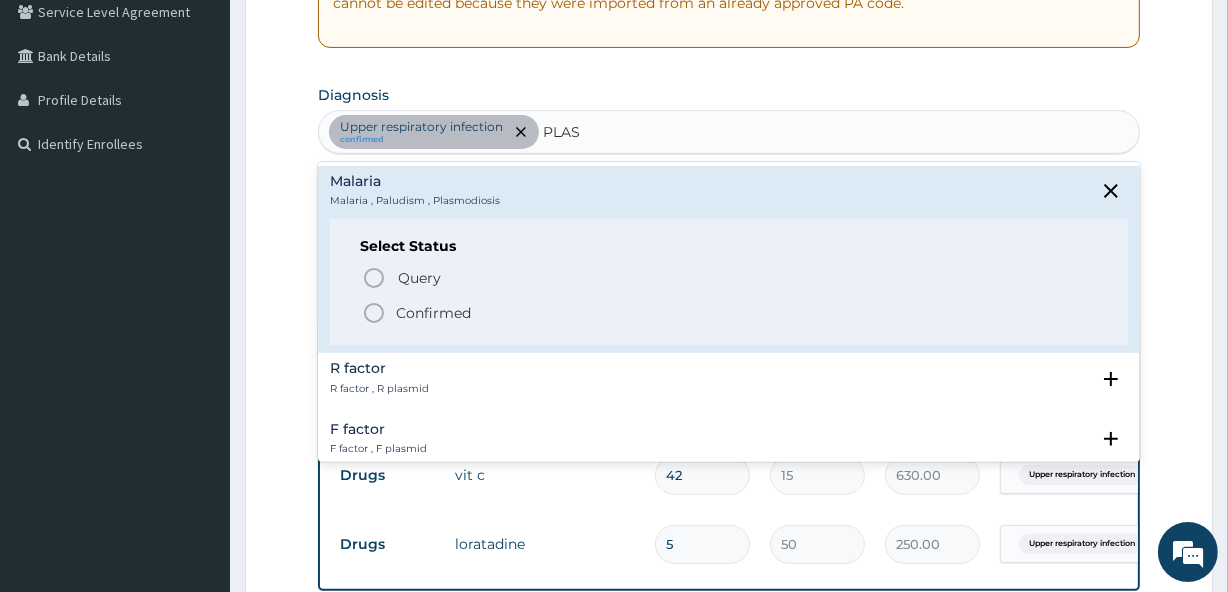 click 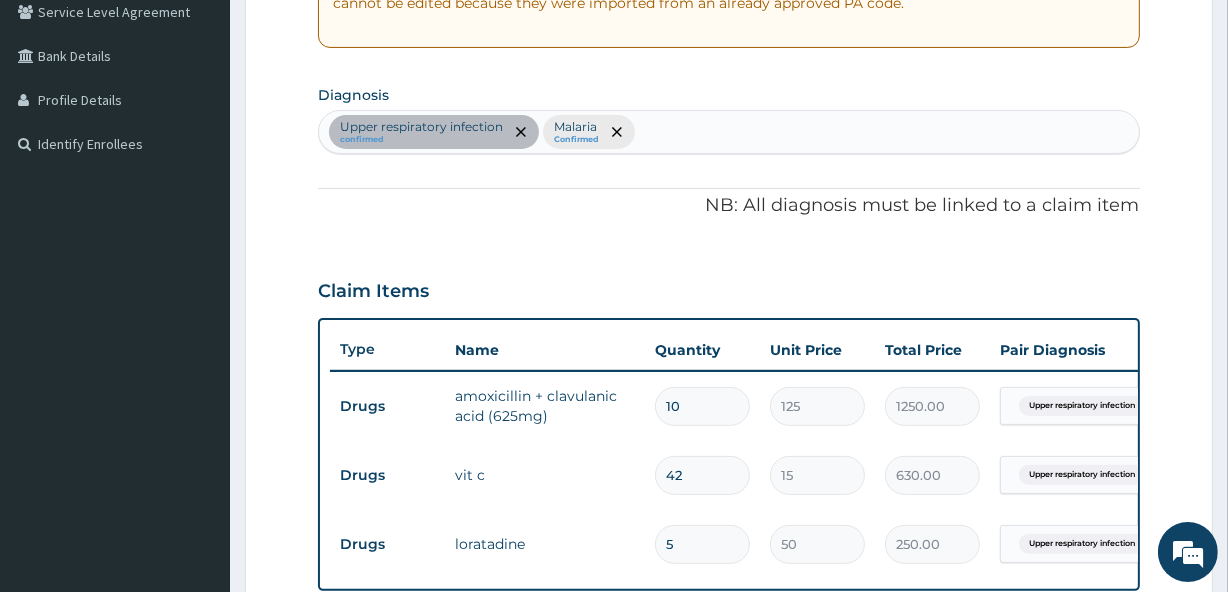 click on "Upper respiratory infection confirmed Malaria Confirmed" at bounding box center [728, 132] 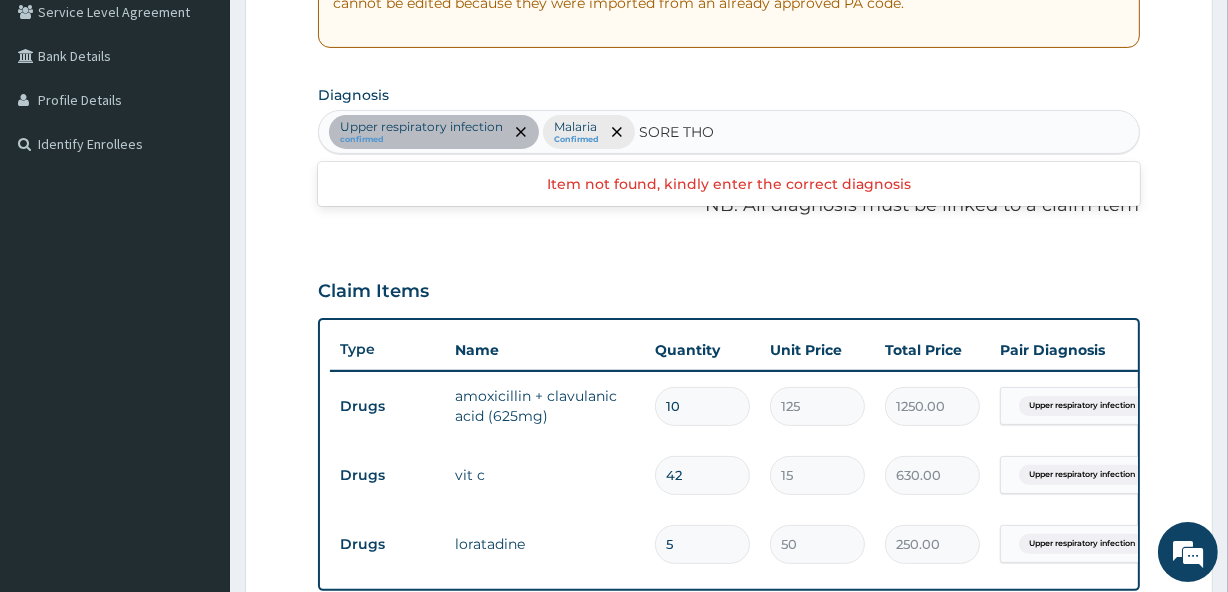 type on "SORE TH" 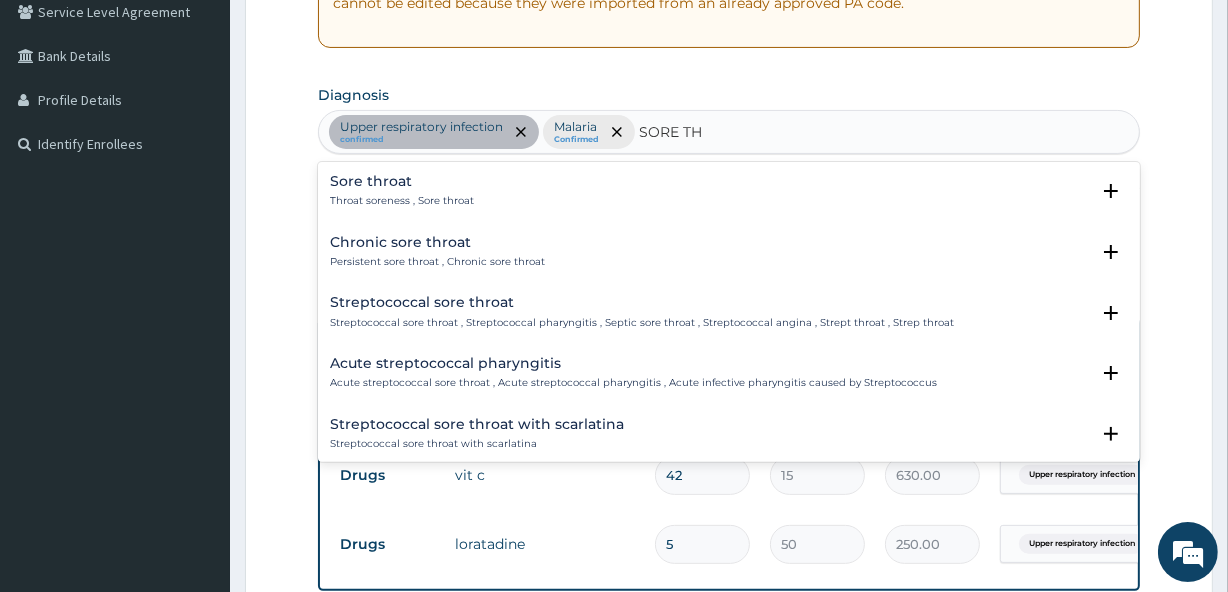 click on "Throat soreness , Sore throat" at bounding box center (402, 201) 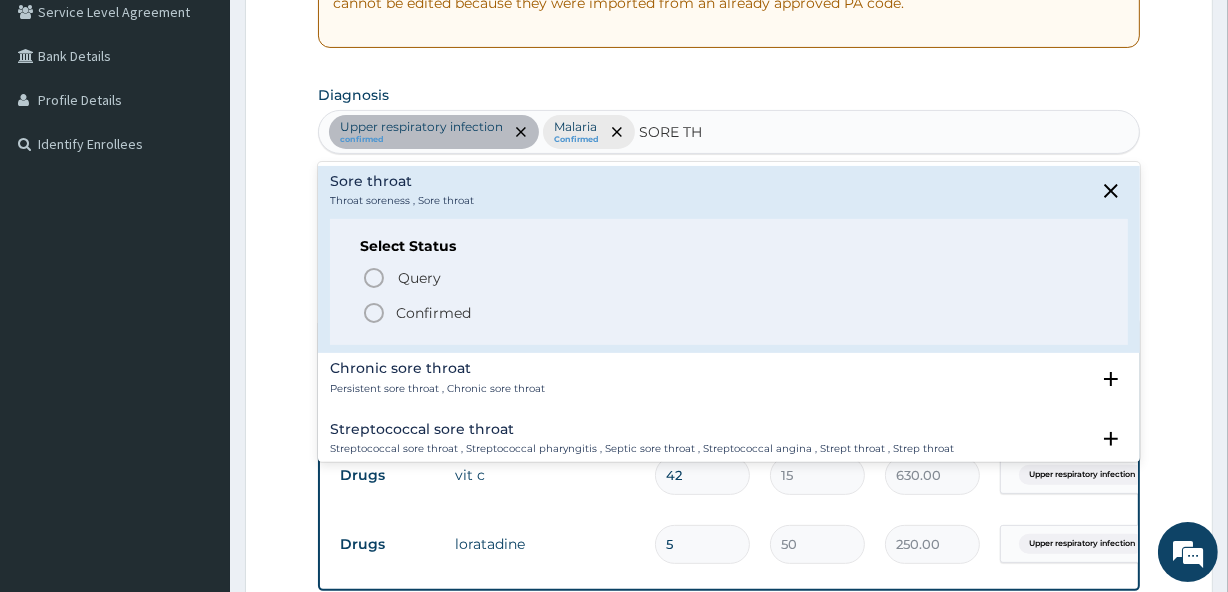 click 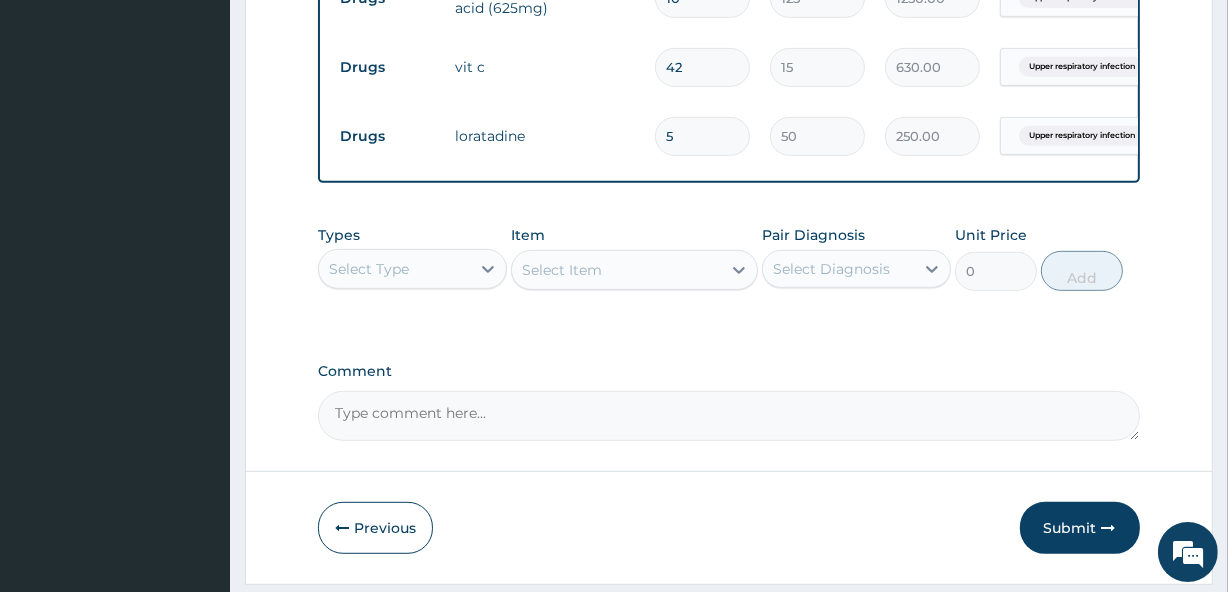 scroll, scrollTop: 906, scrollLeft: 0, axis: vertical 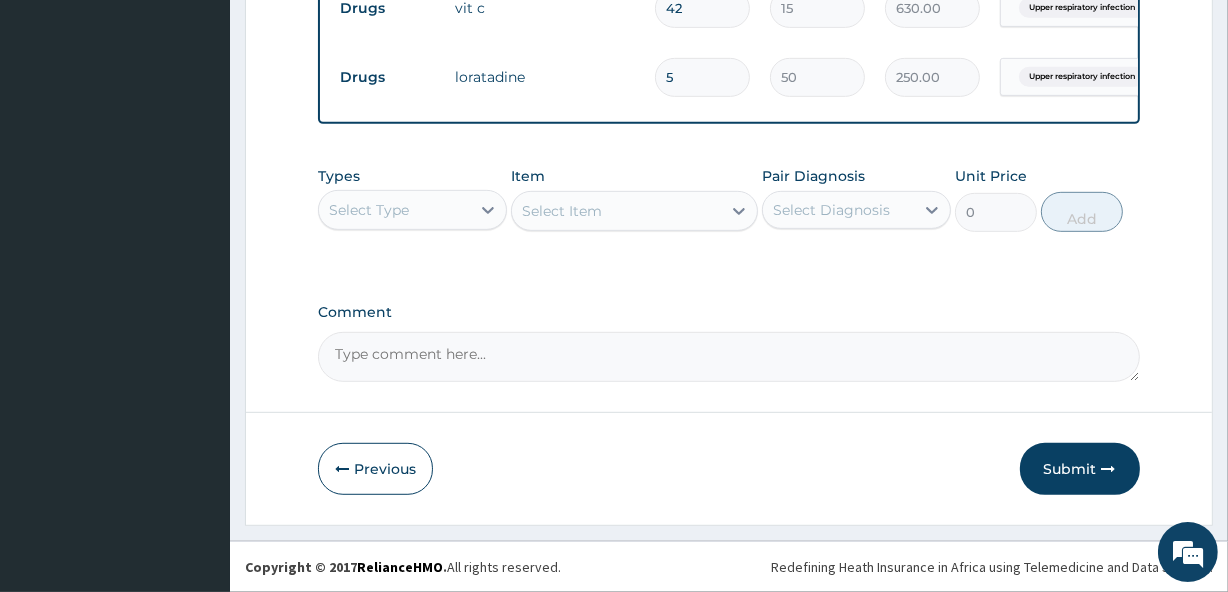 click on "Select Type" at bounding box center (369, 210) 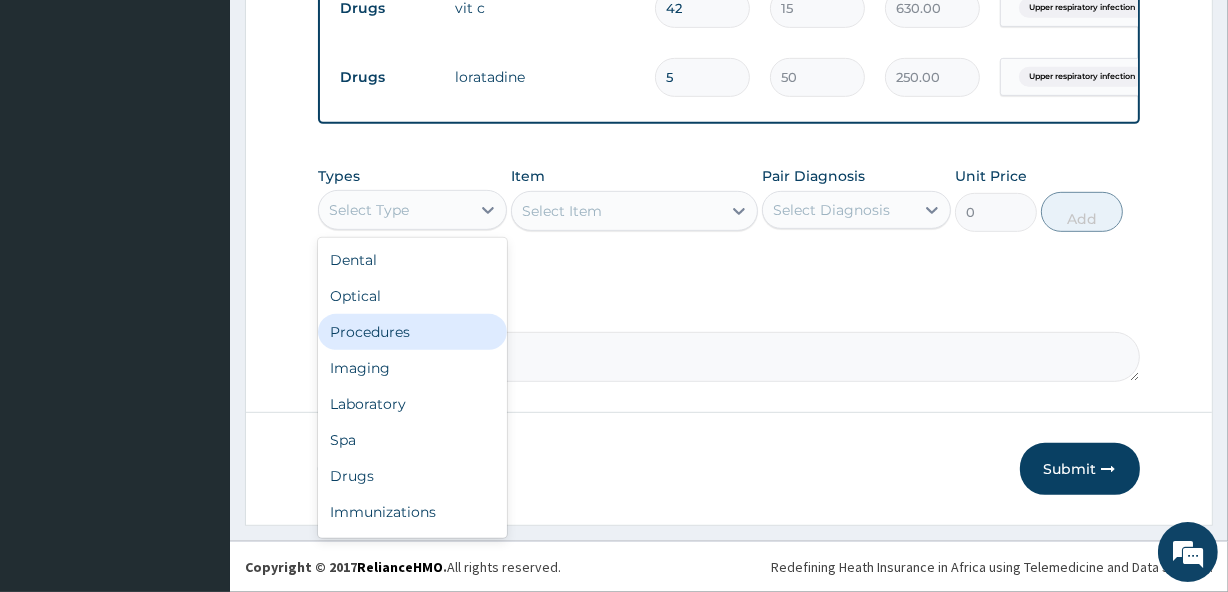 click on "Procedures" at bounding box center (412, 332) 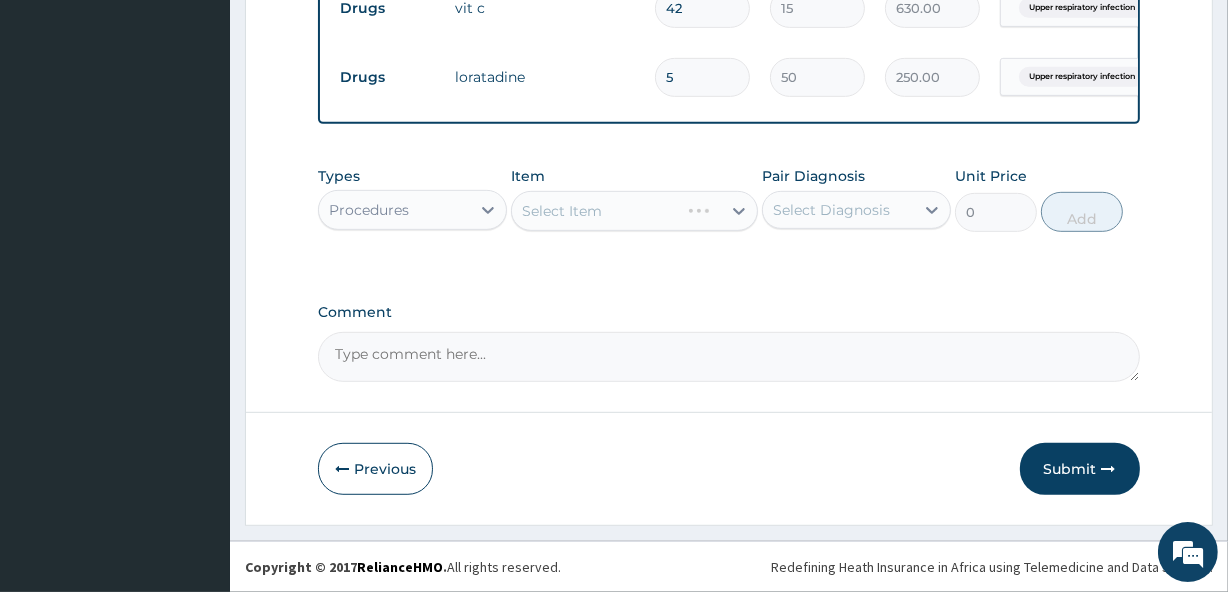 click on "Select Item" at bounding box center (634, 211) 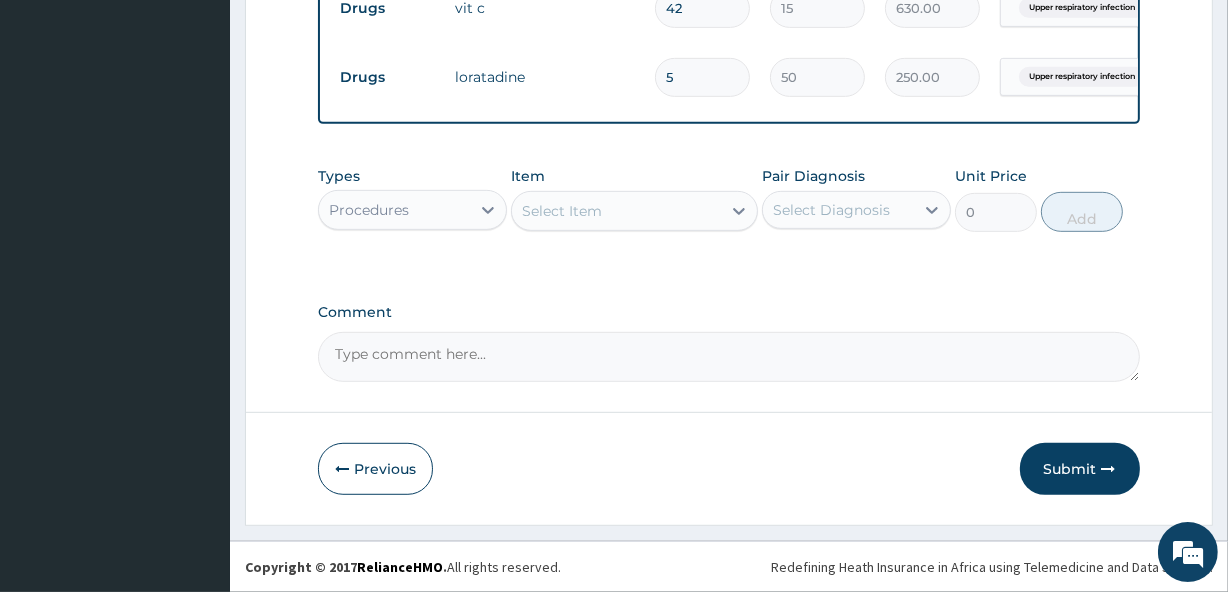click on "Select Item" at bounding box center [562, 211] 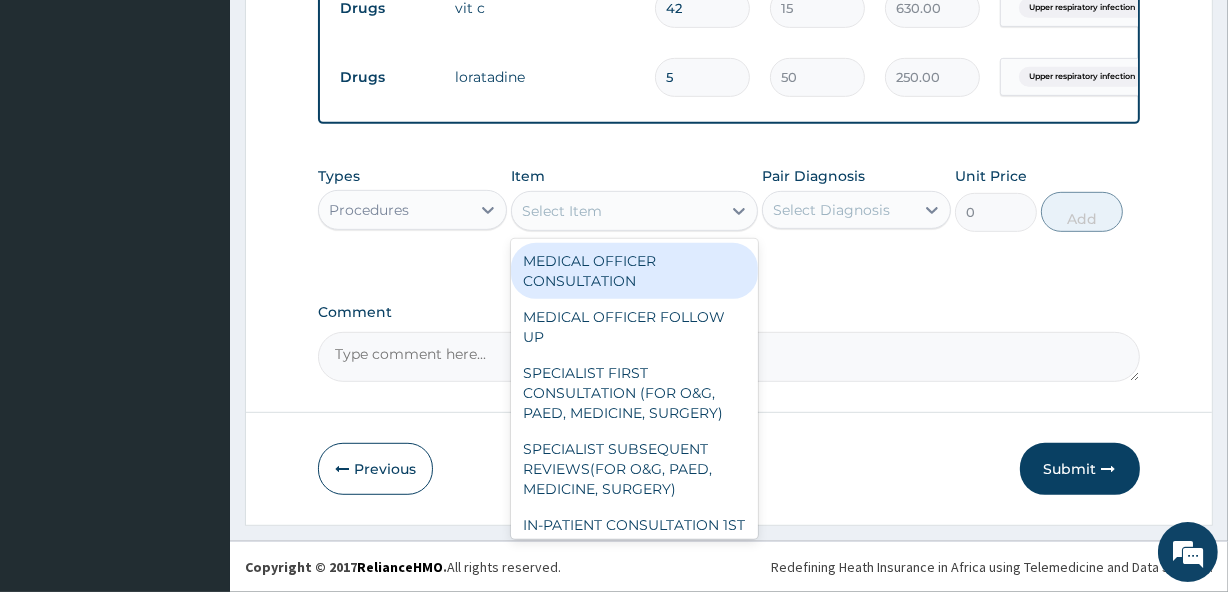 click on "MEDICAL OFFICER CONSULTATION" at bounding box center [634, 271] 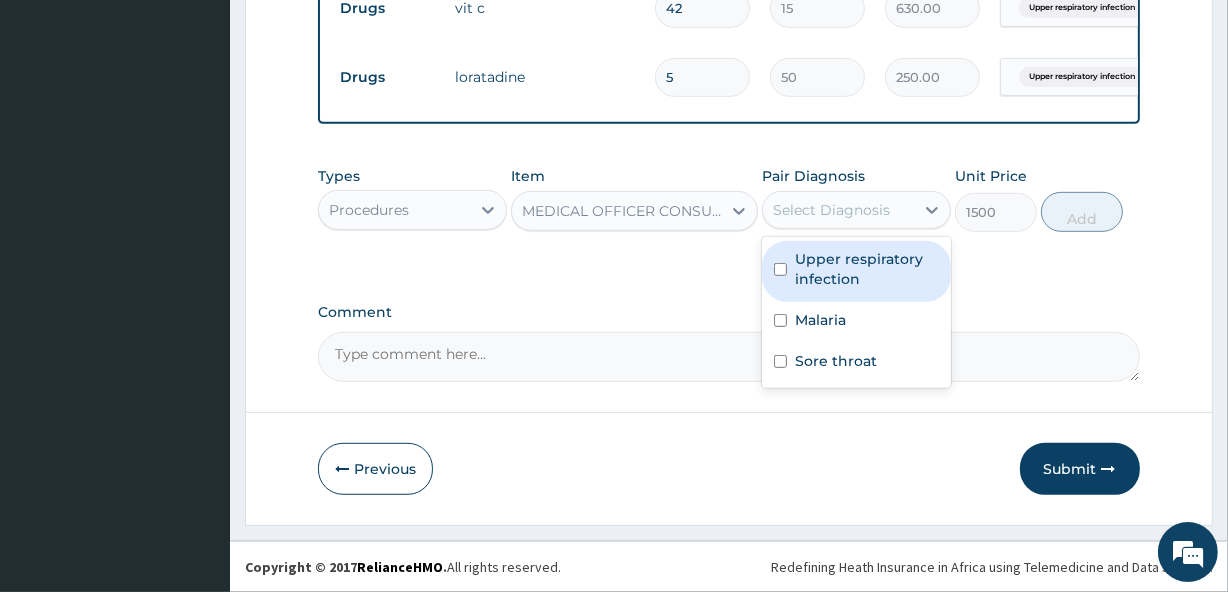 click on "Select Diagnosis" at bounding box center [831, 210] 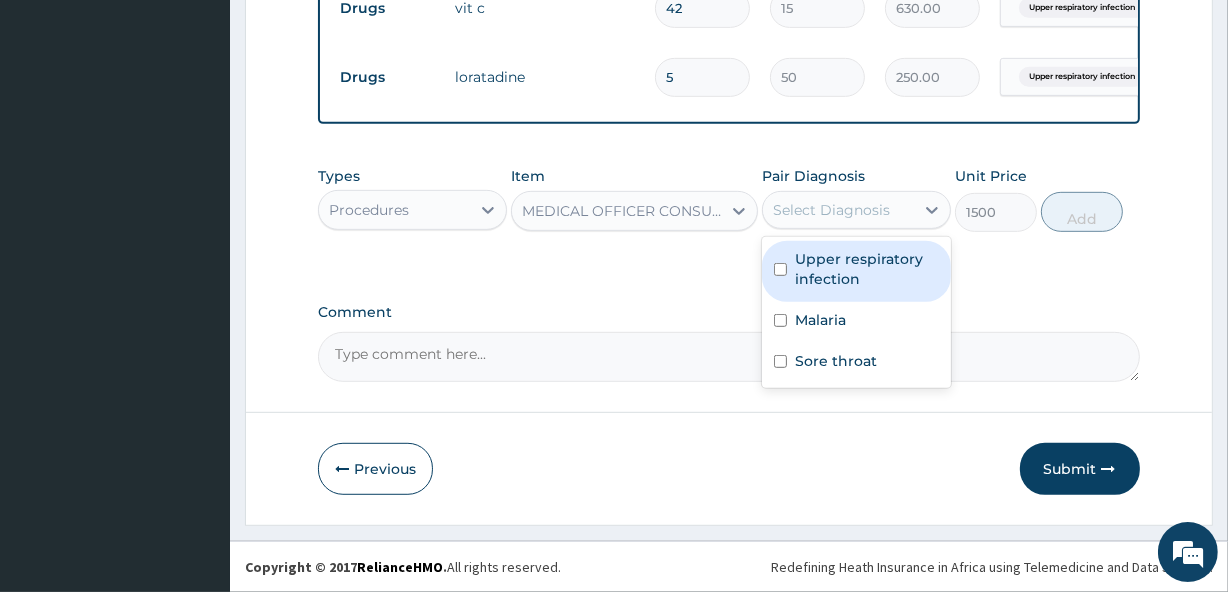 click on "Upper respiratory infection" at bounding box center [867, 269] 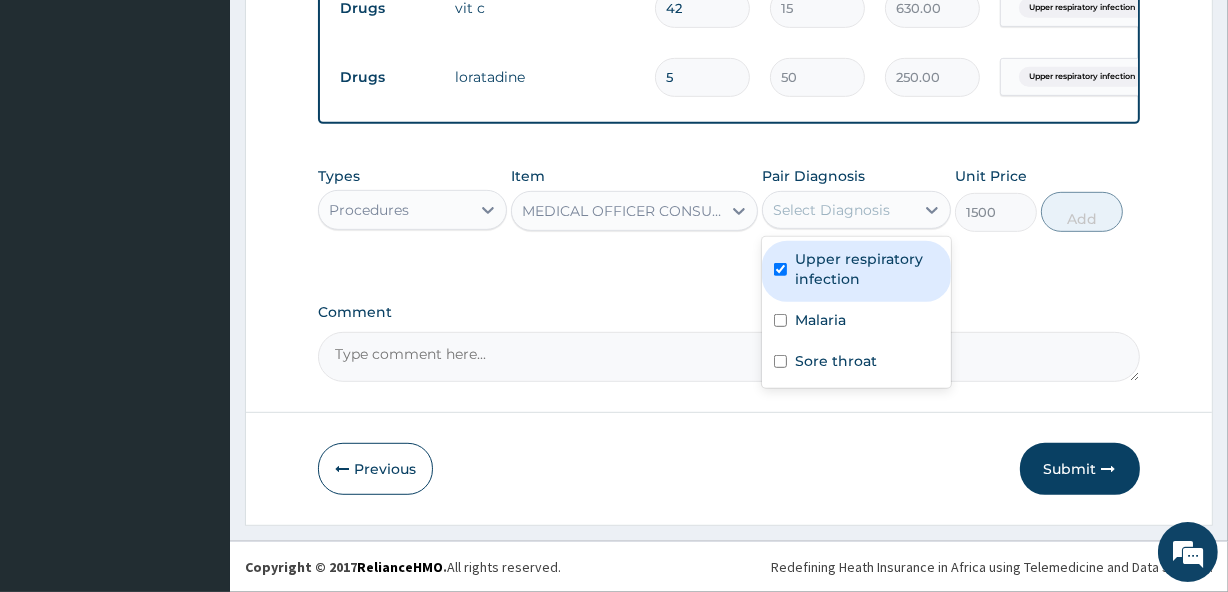 checkbox on "true" 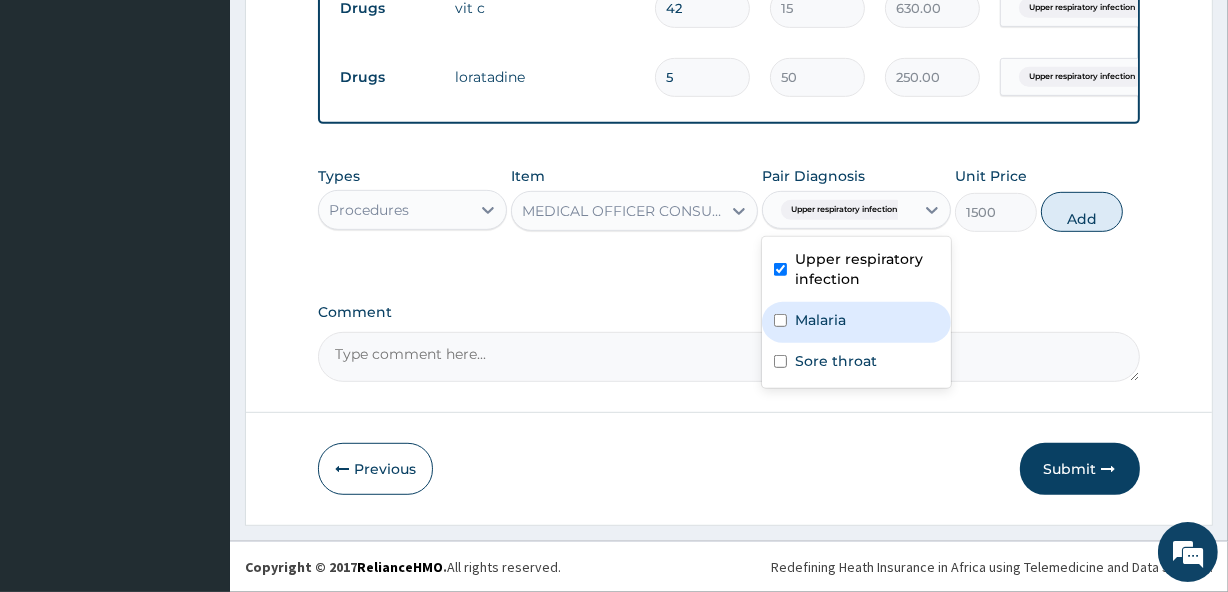 click on "Malaria" at bounding box center [820, 320] 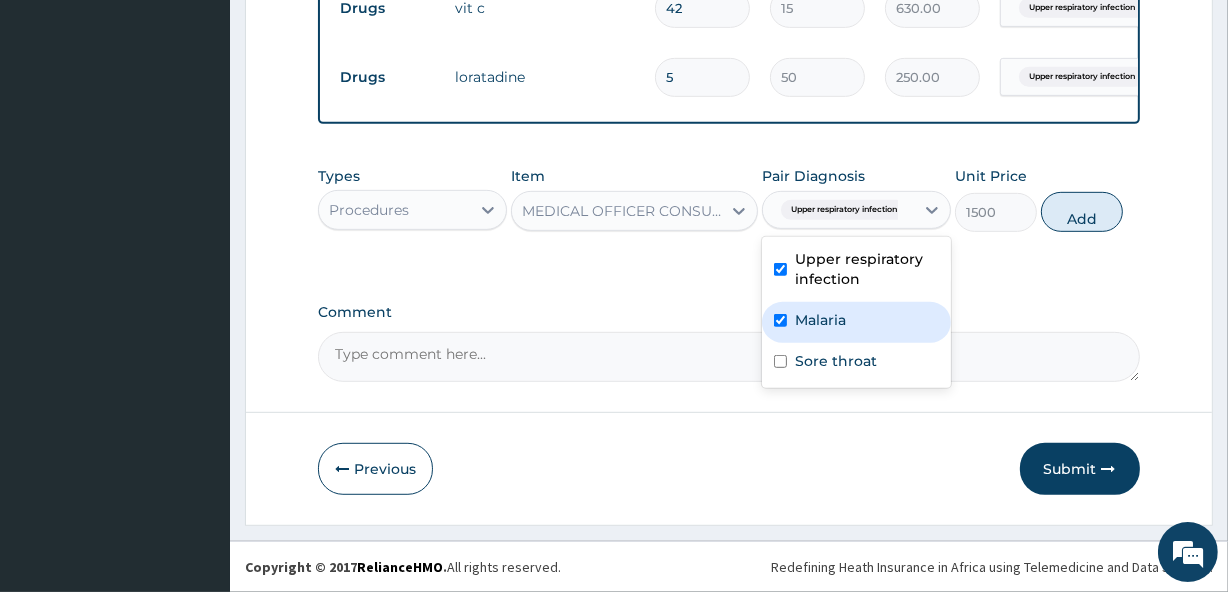 checkbox on "true" 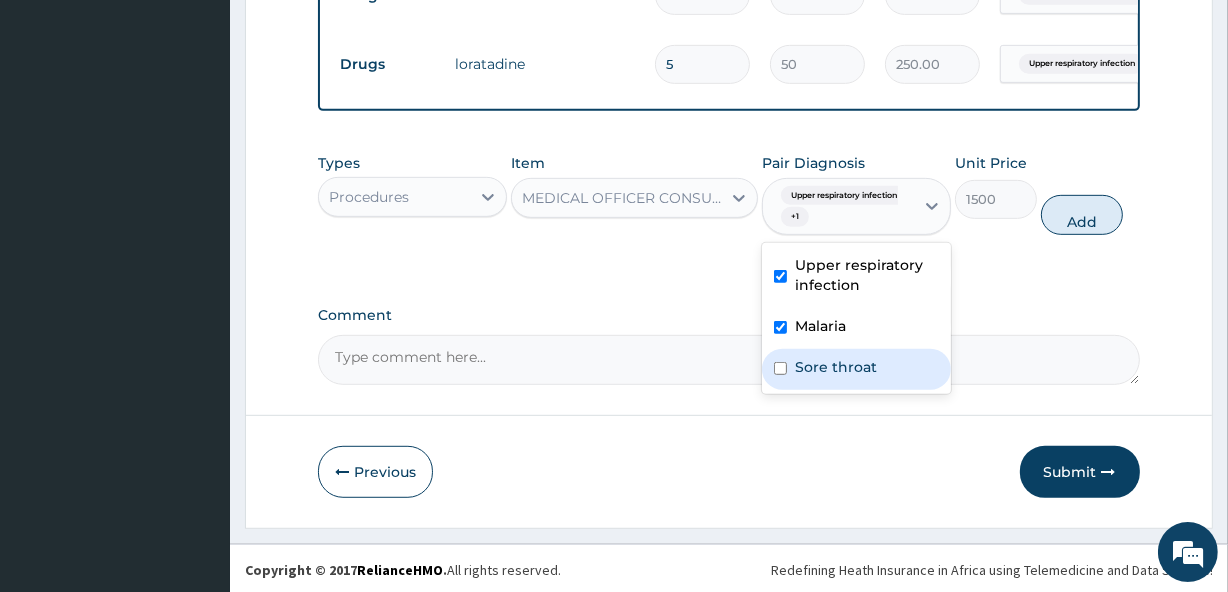 click on "Sore throat" at bounding box center (856, 369) 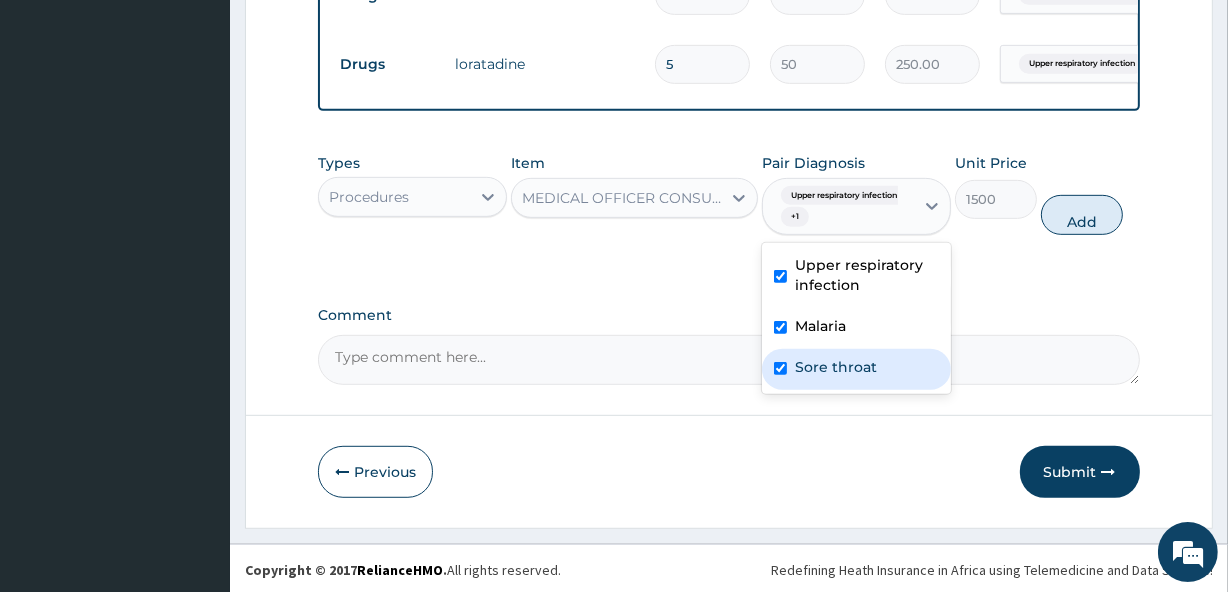 checkbox on "true" 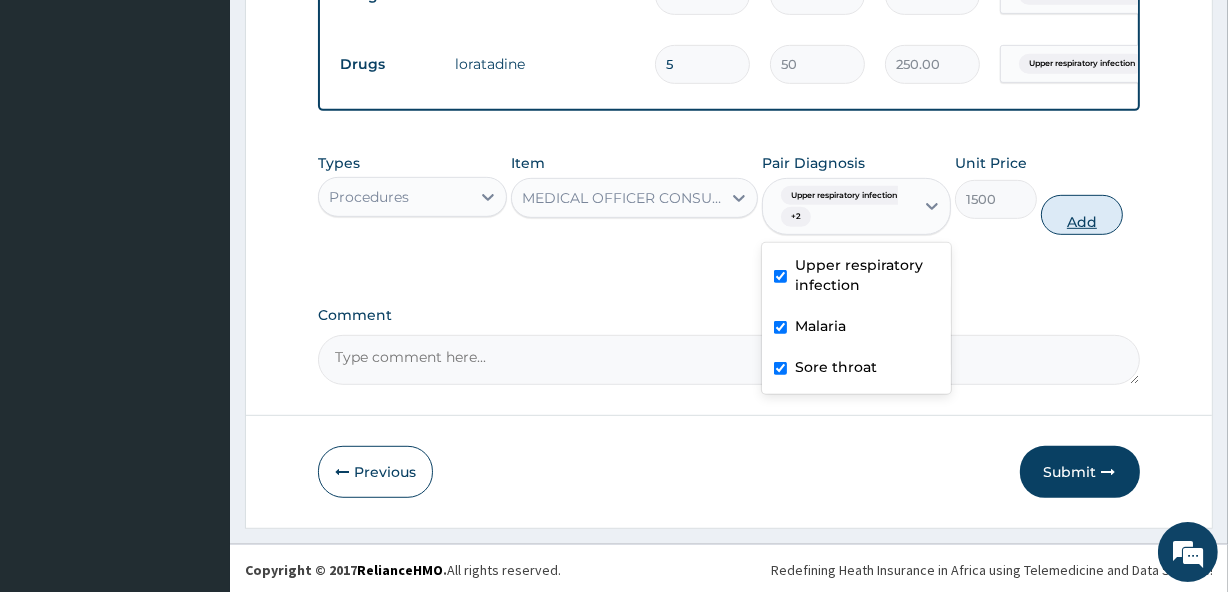 click on "Add" at bounding box center [1082, 215] 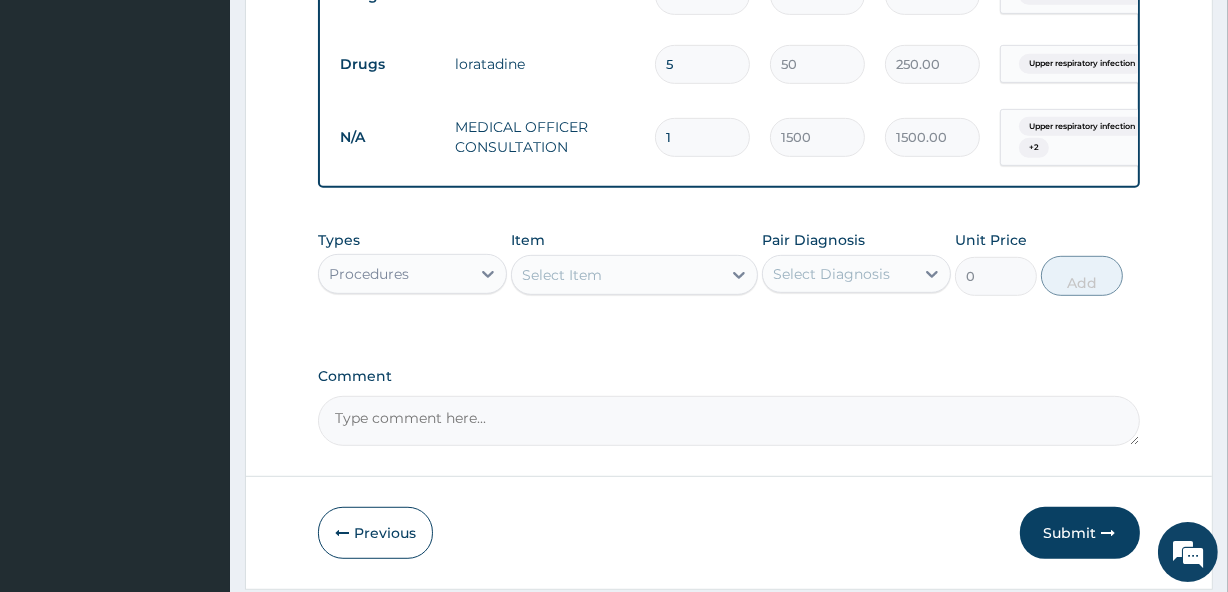 click on "Select Item" at bounding box center [616, 275] 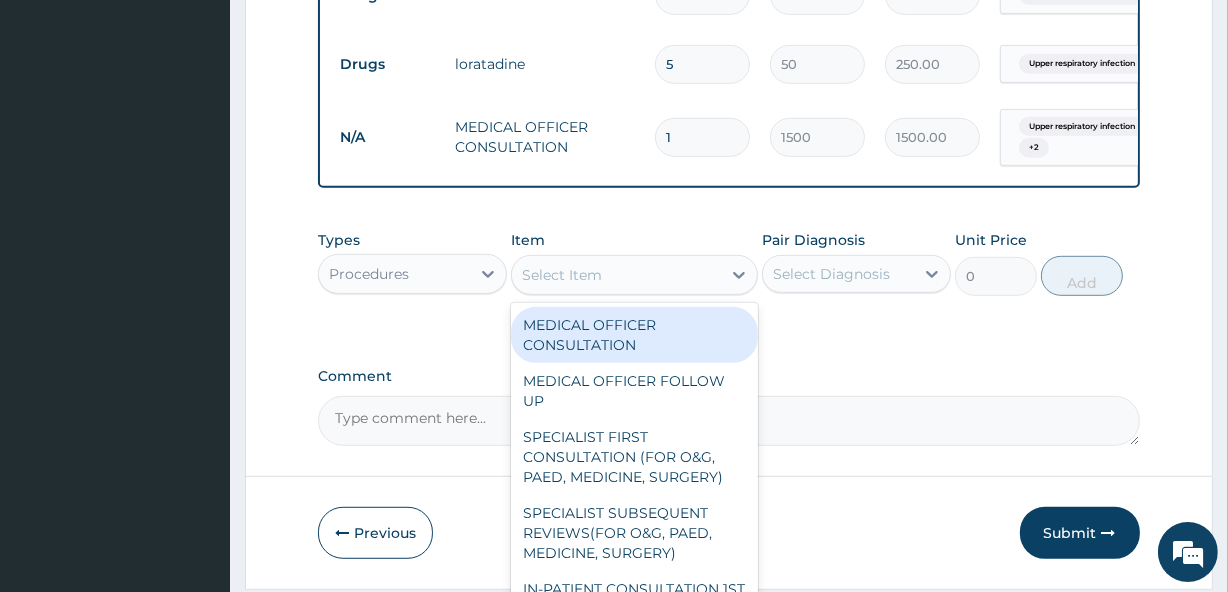click on "Procedures" at bounding box center [412, 274] 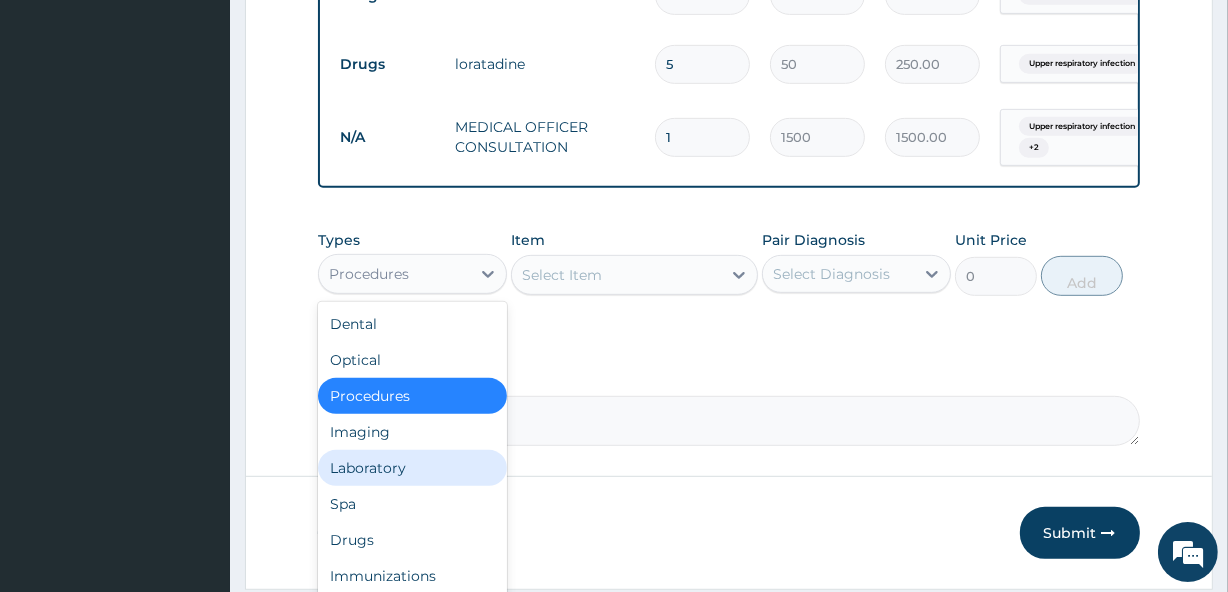 click on "Laboratory" at bounding box center [412, 468] 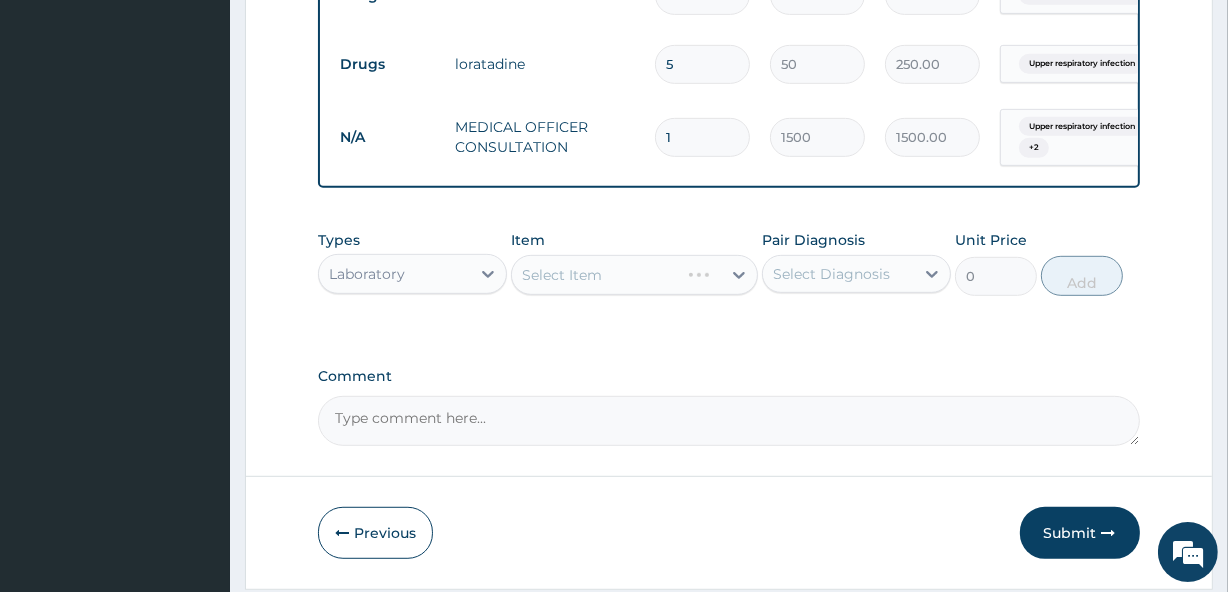 click on "Select Item" at bounding box center (634, 275) 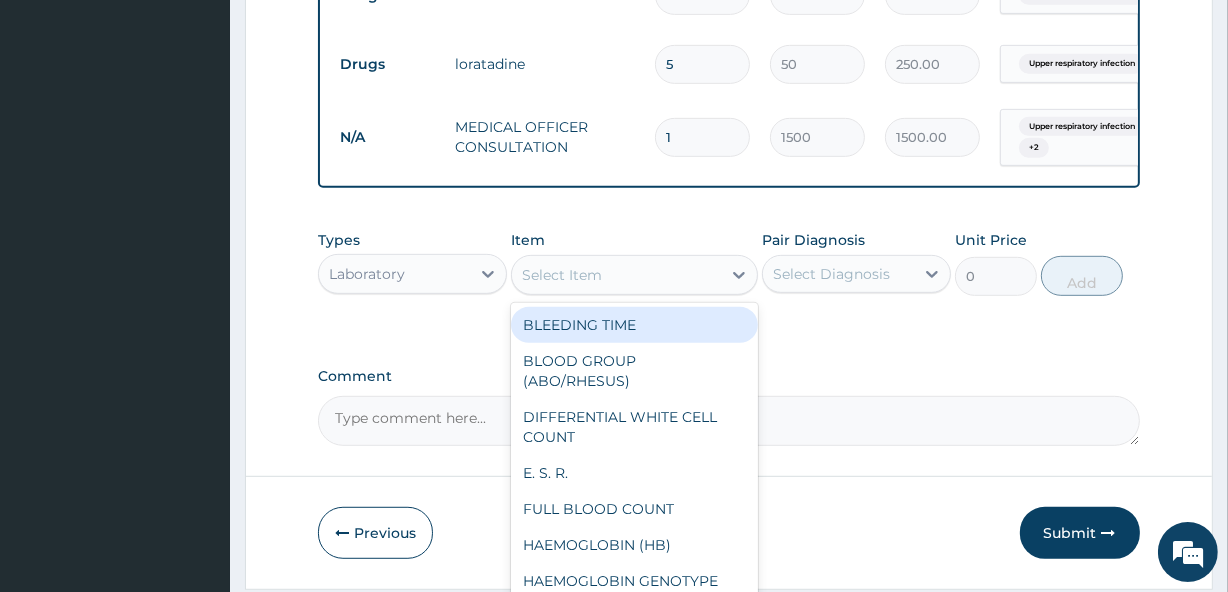 click on "Select Item" at bounding box center [616, 275] 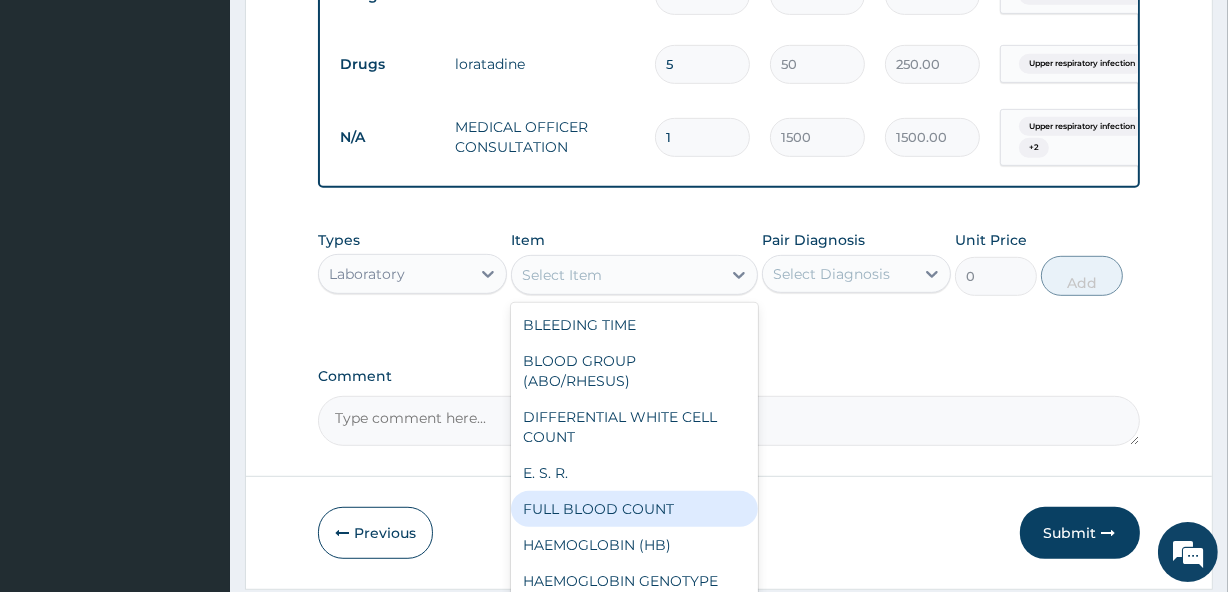 click on "FULL BLOOD COUNT" at bounding box center (634, 509) 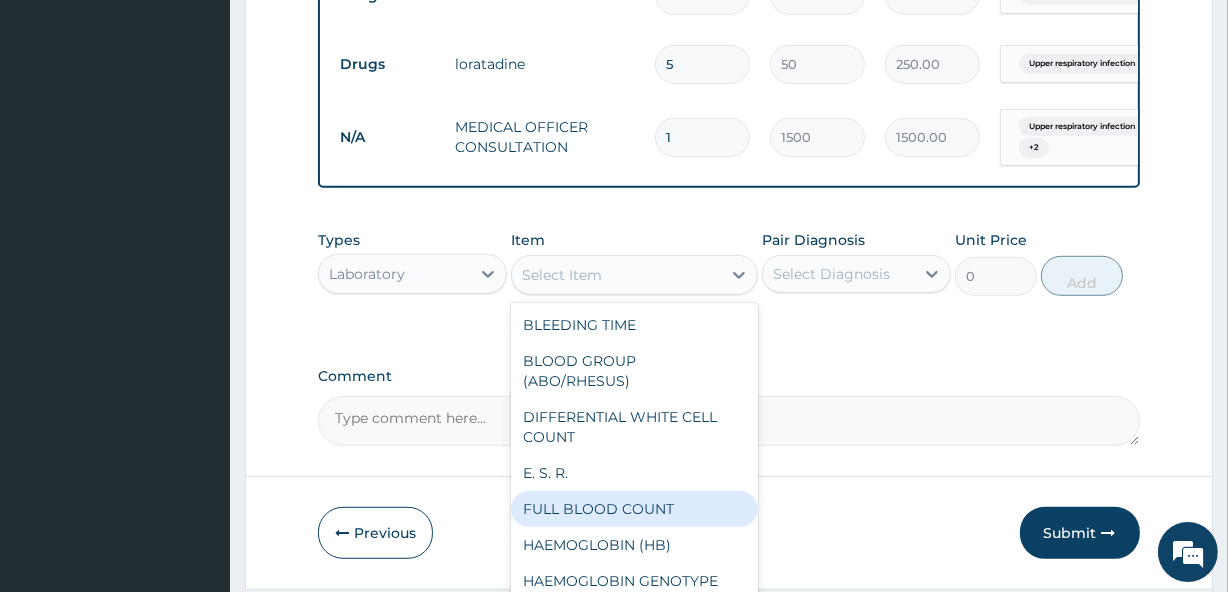 type on "3000" 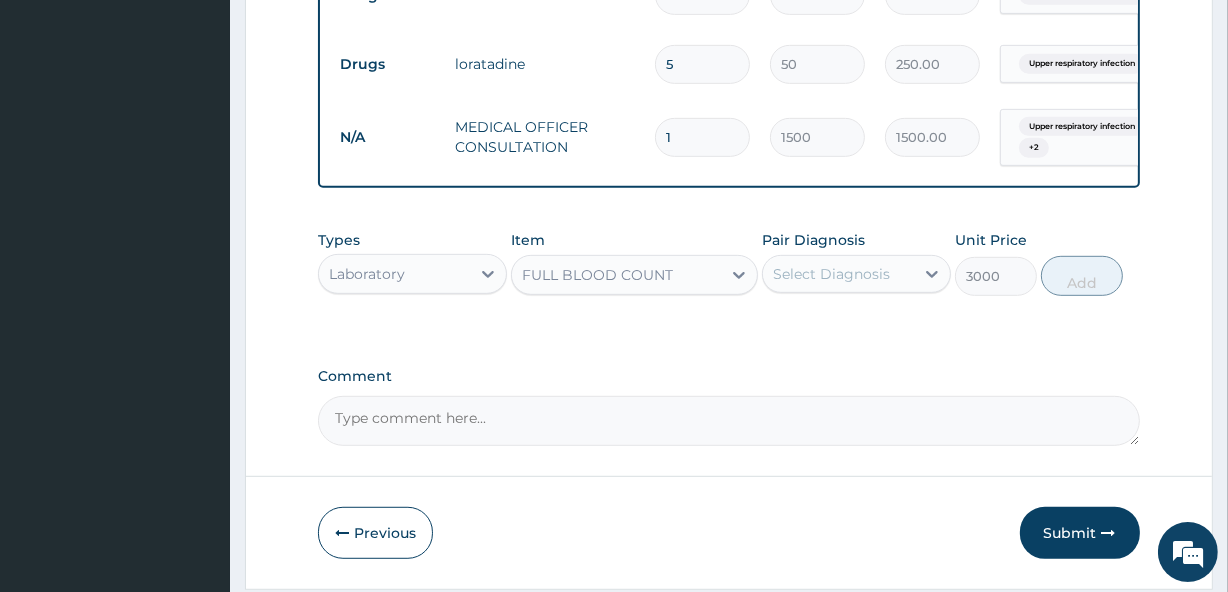 click on "Select Diagnosis" at bounding box center (831, 274) 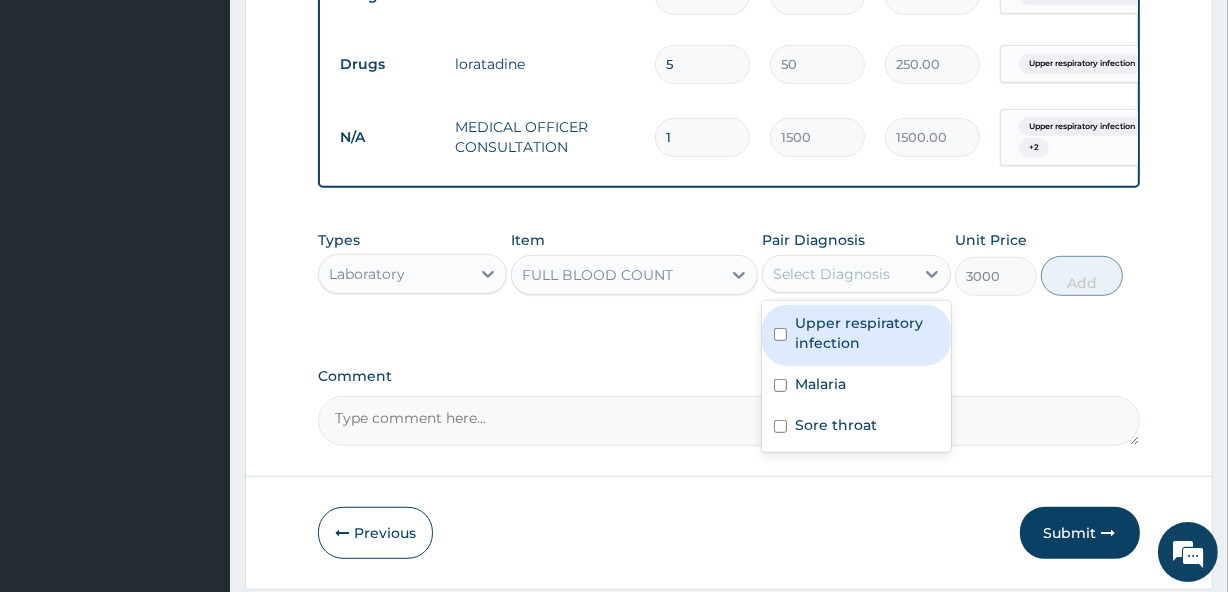 click on "Upper respiratory infection" at bounding box center [856, 335] 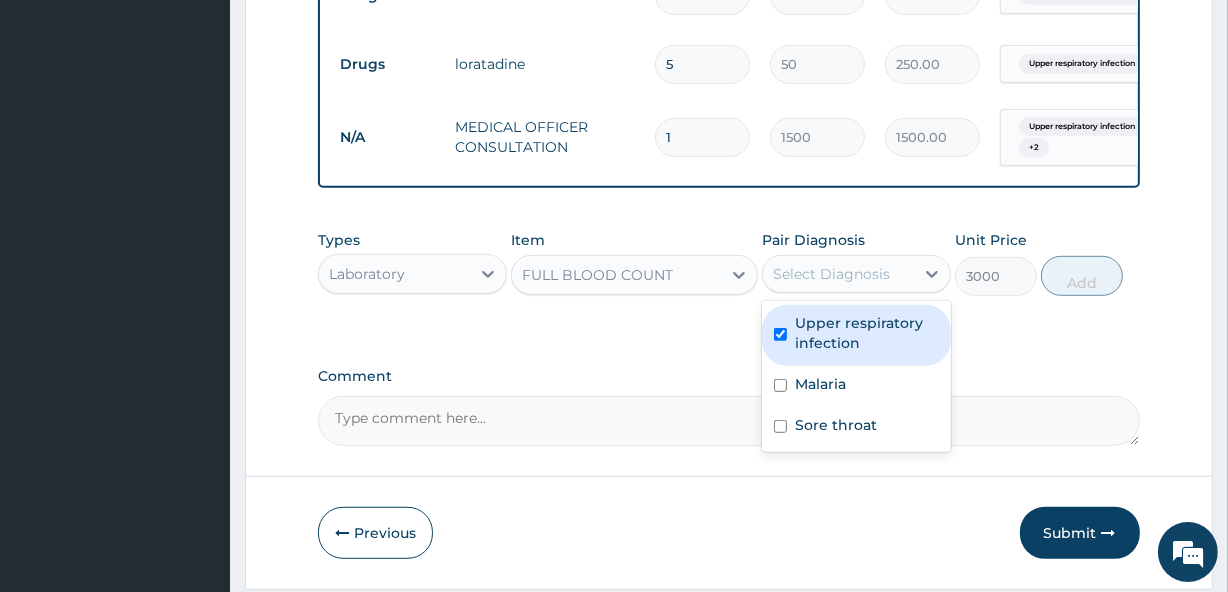checkbox on "true" 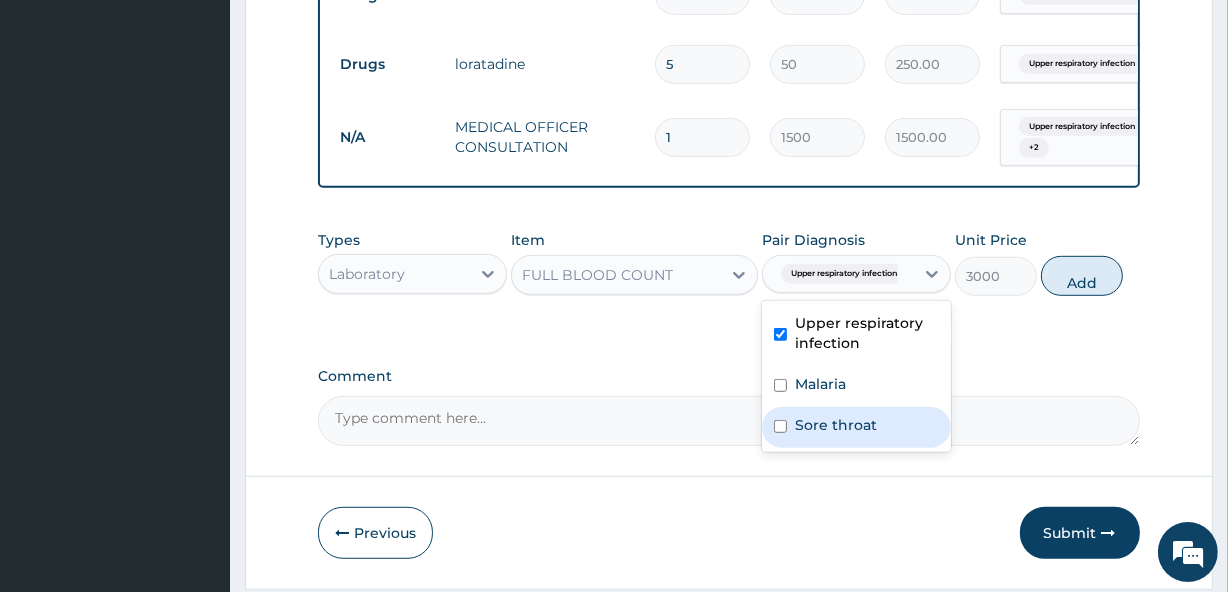 click on "Sore throat" at bounding box center [856, 427] 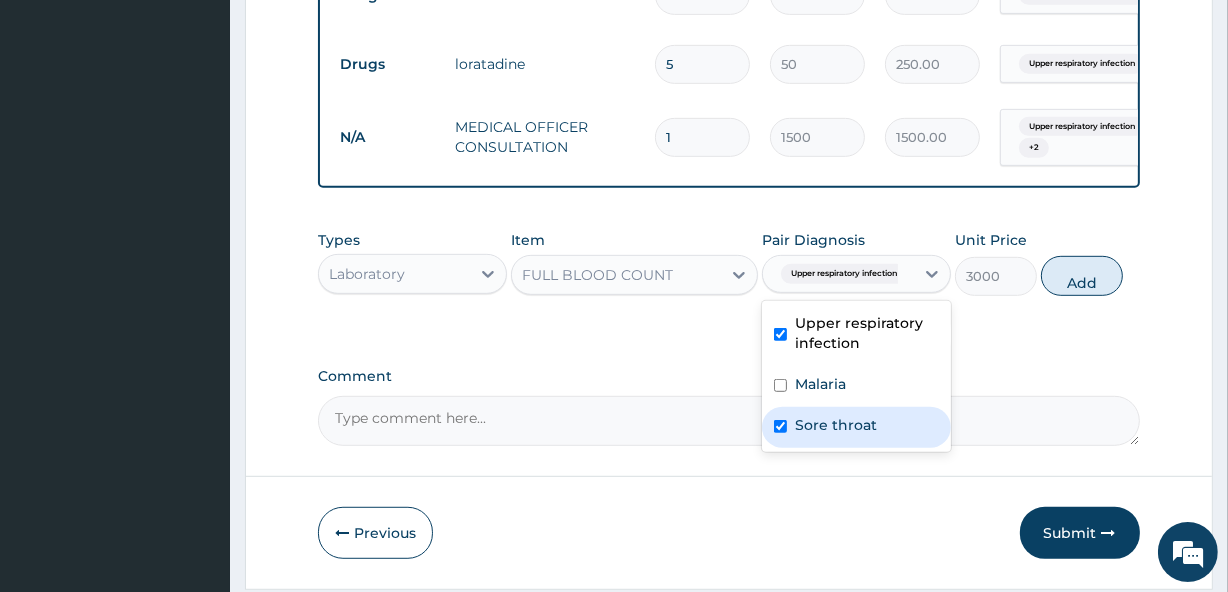 checkbox on "true" 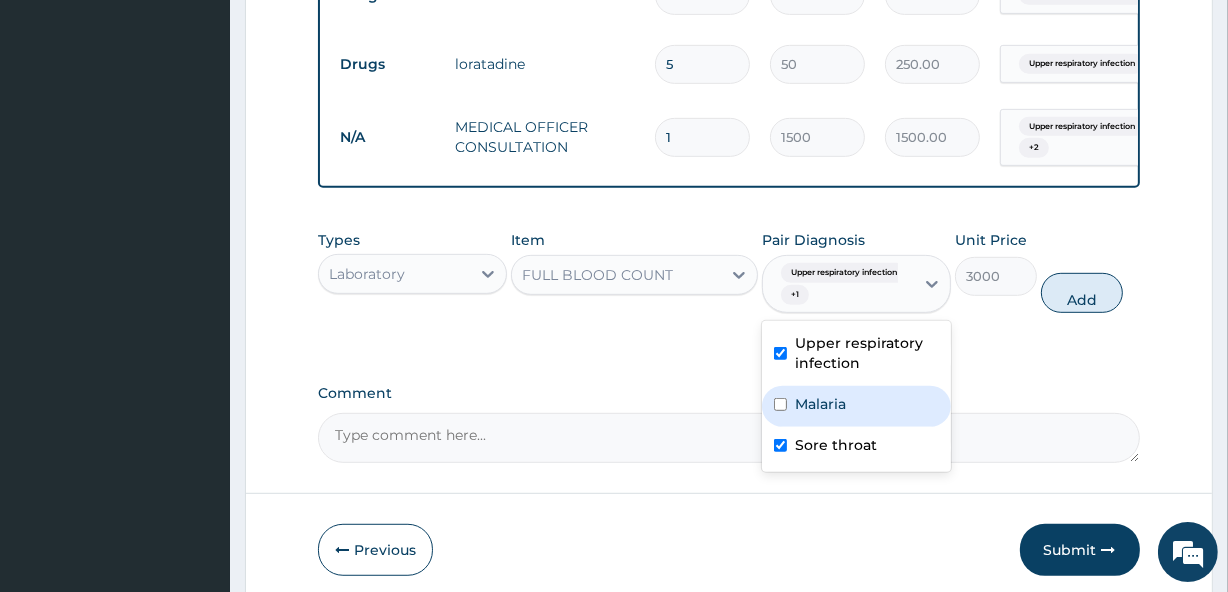 click on "Malaria" at bounding box center (856, 406) 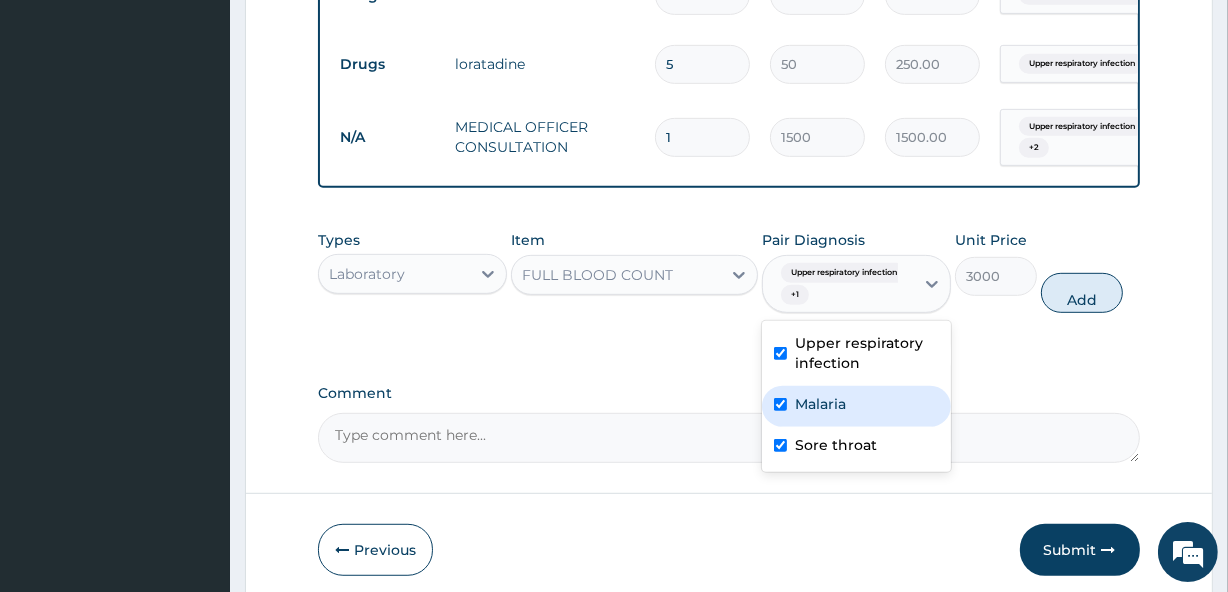 checkbox on "true" 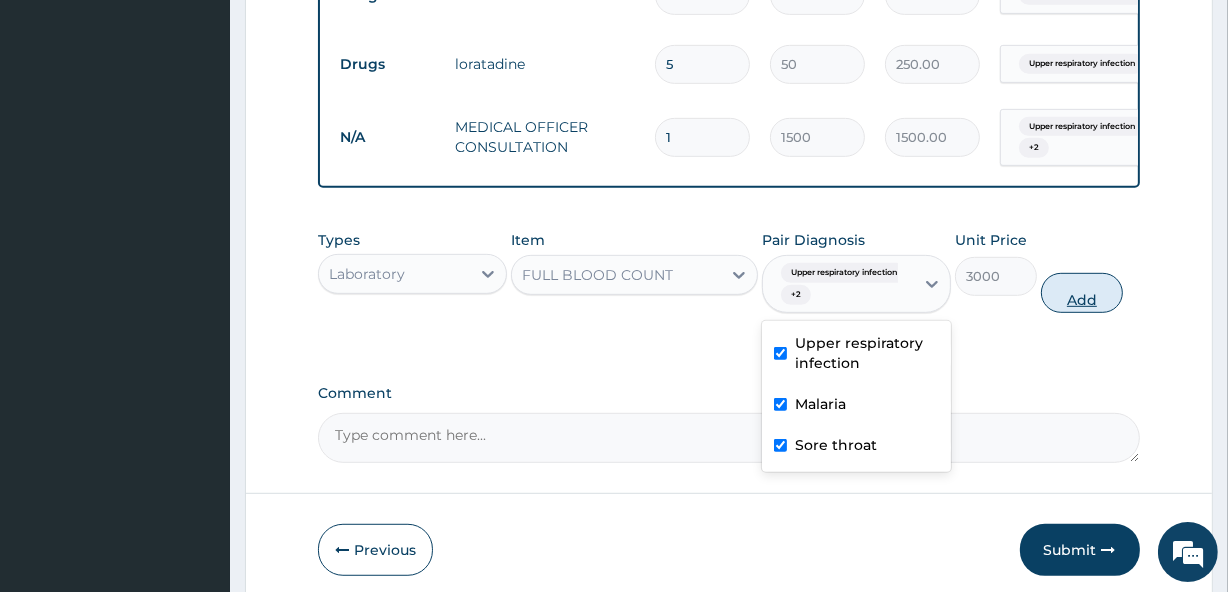 click on "Add" at bounding box center (1082, 293) 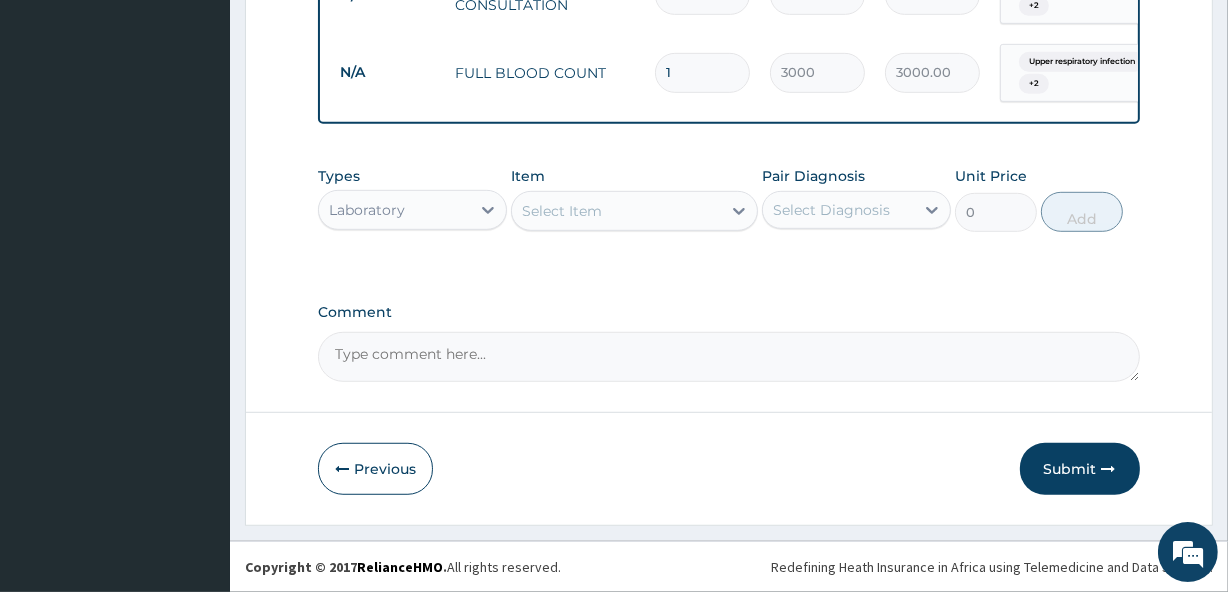 scroll, scrollTop: 1060, scrollLeft: 0, axis: vertical 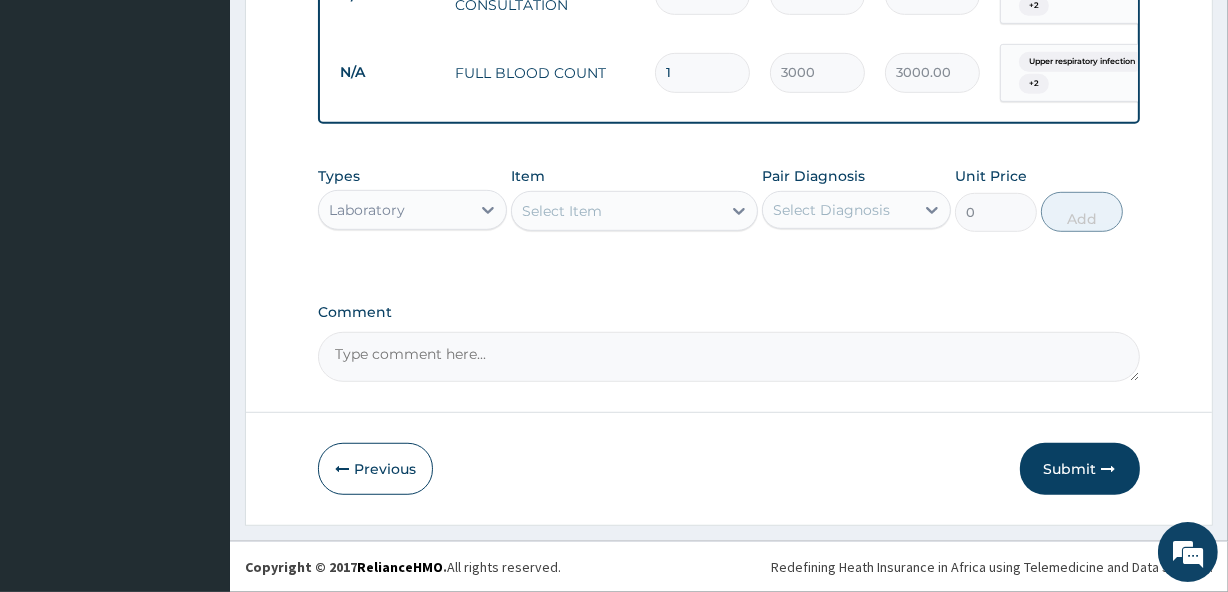 click on "Types Laboratory Item Select Item Pair Diagnosis Select Diagnosis Unit Price 0 Add" at bounding box center (728, 214) 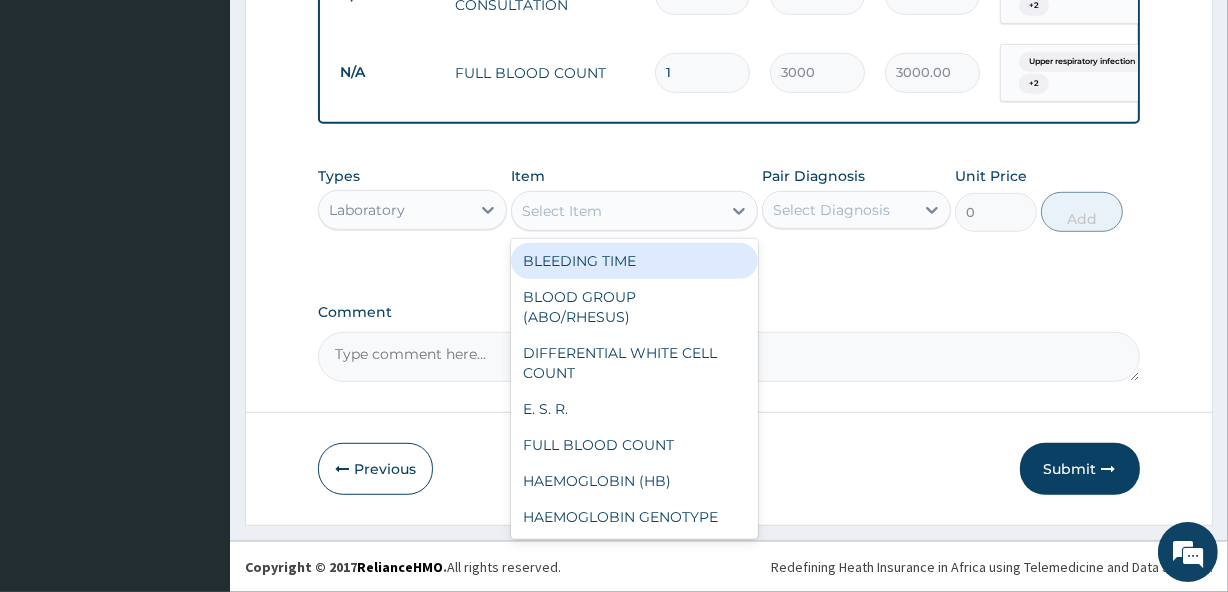 click on "Select Item" at bounding box center (562, 211) 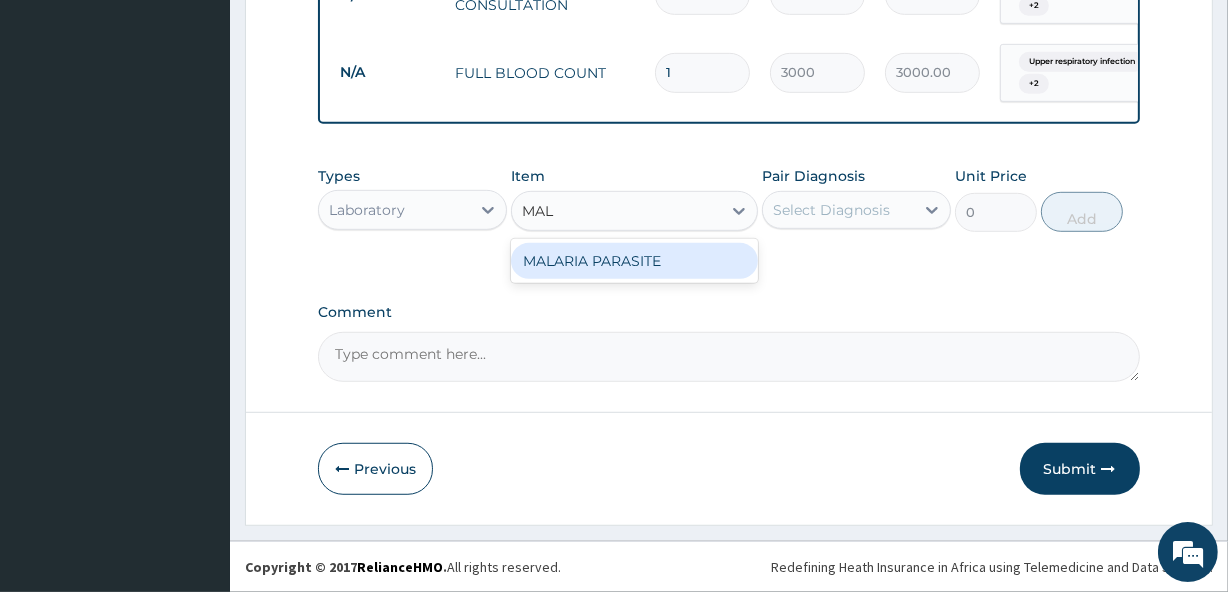 type on "MALA" 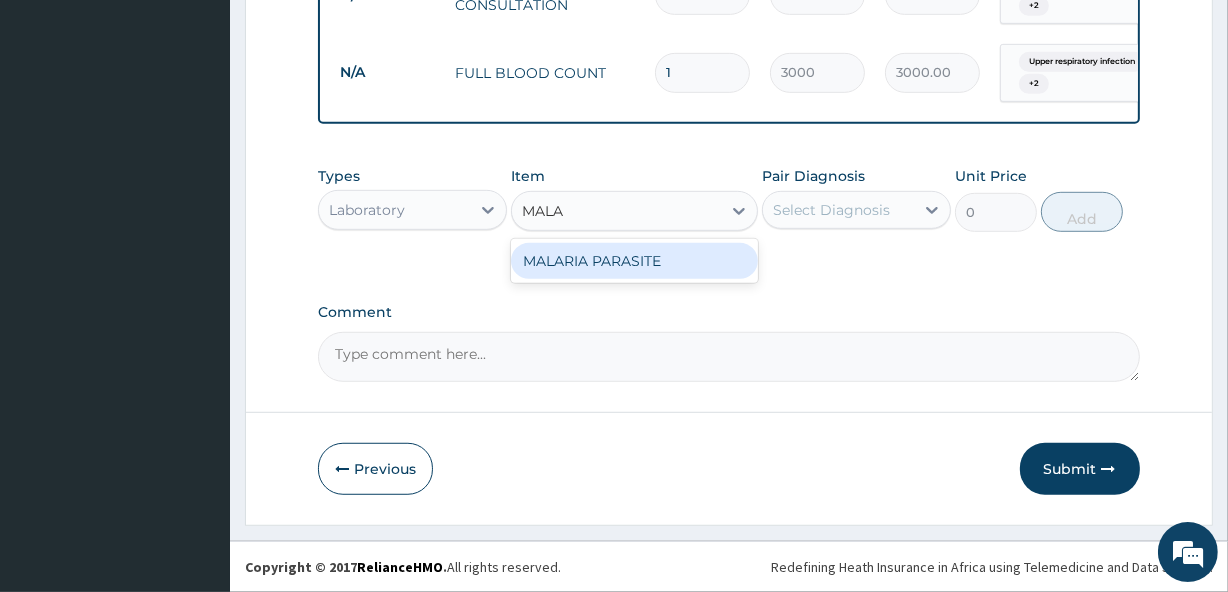 click on "MALARIA PARASITE" at bounding box center [634, 261] 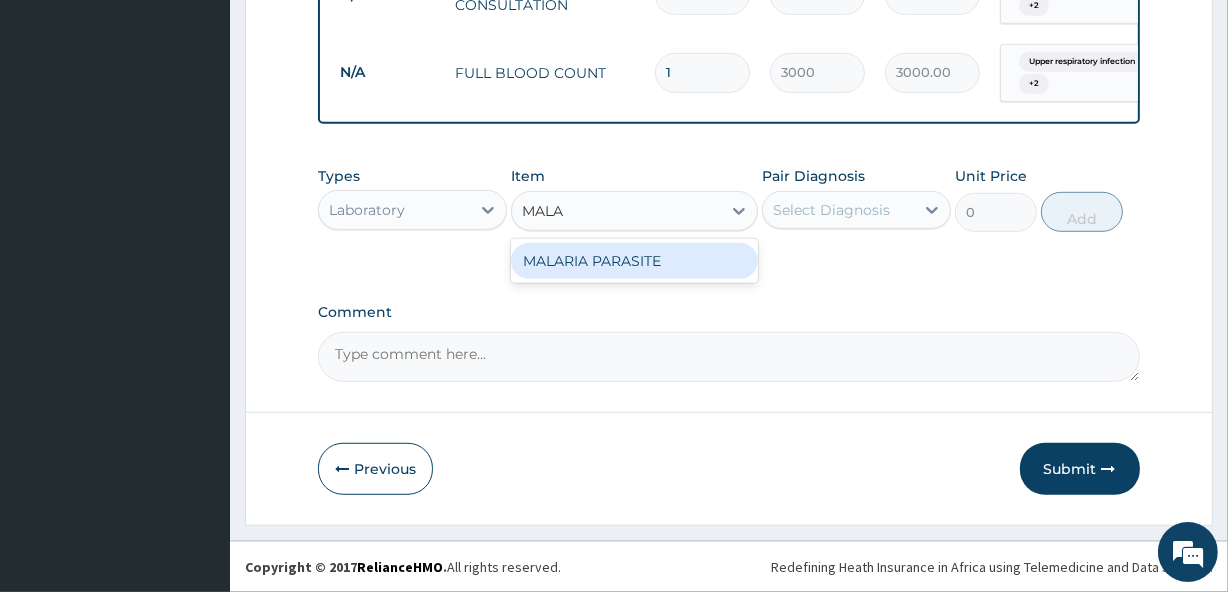 type 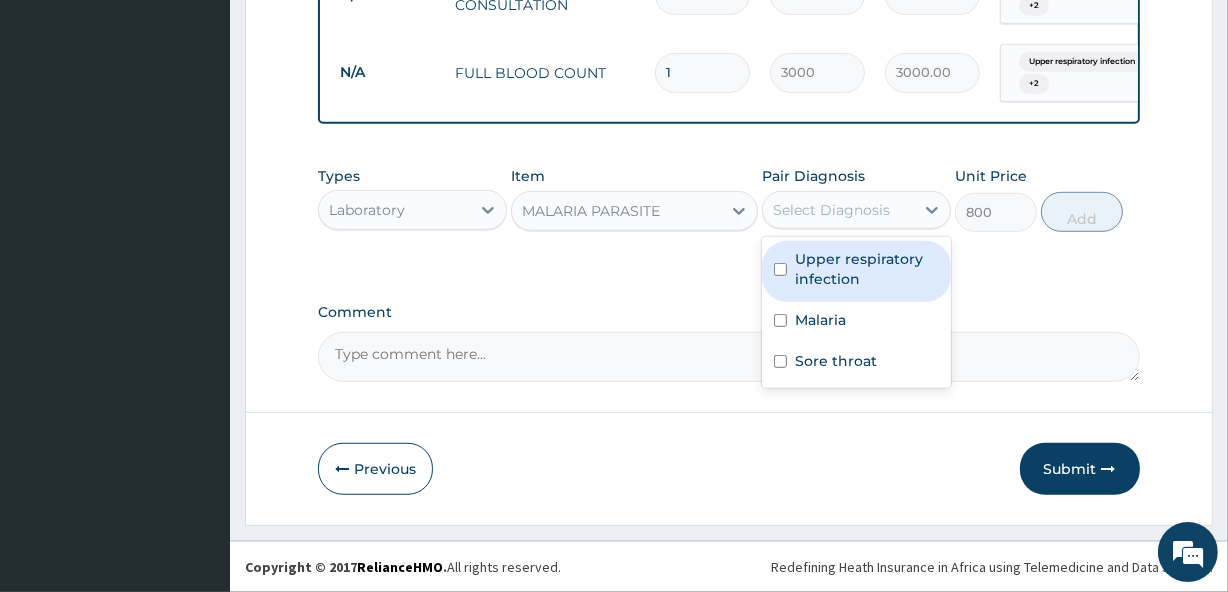 click on "Select Diagnosis" at bounding box center [838, 210] 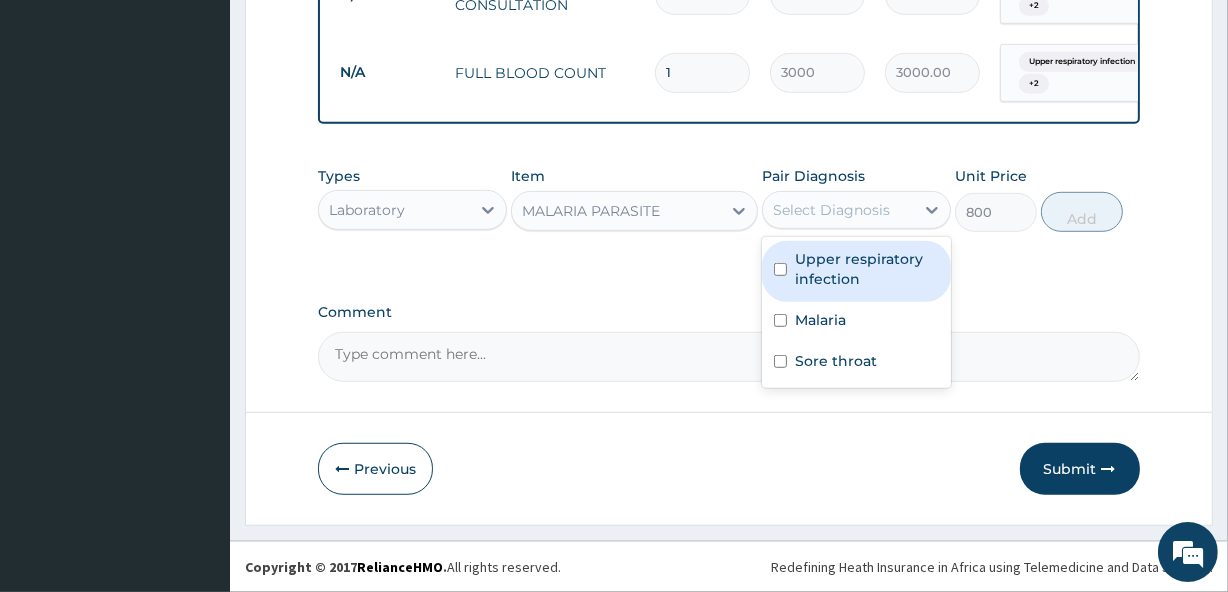 click on "Upper respiratory infection" at bounding box center [867, 269] 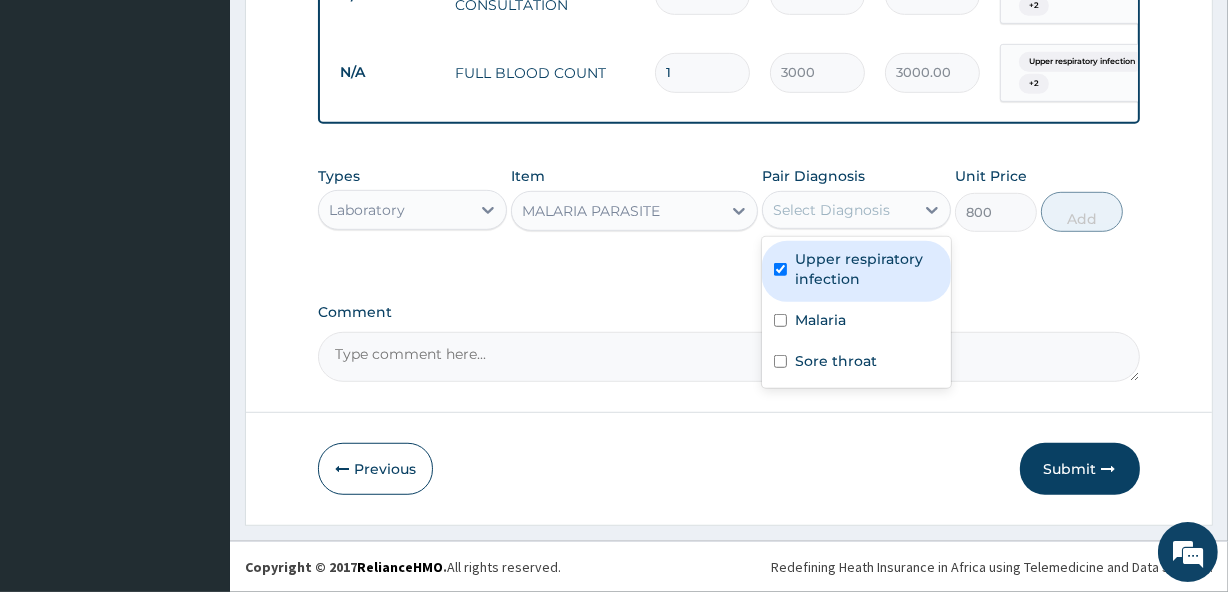 checkbox on "true" 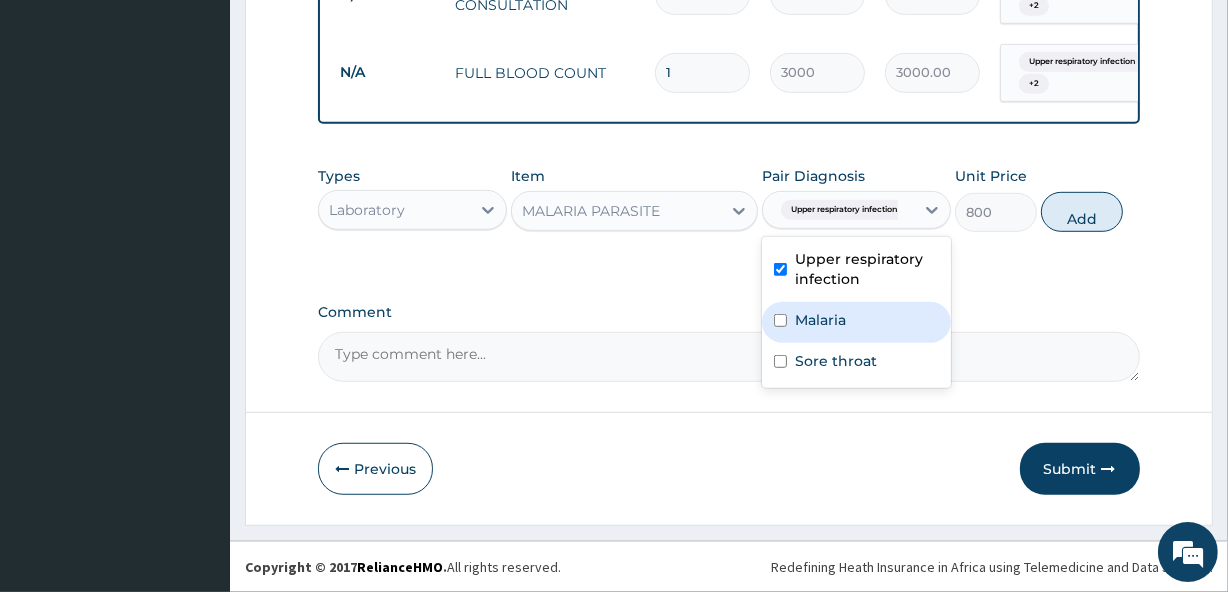 click on "Malaria" at bounding box center (856, 322) 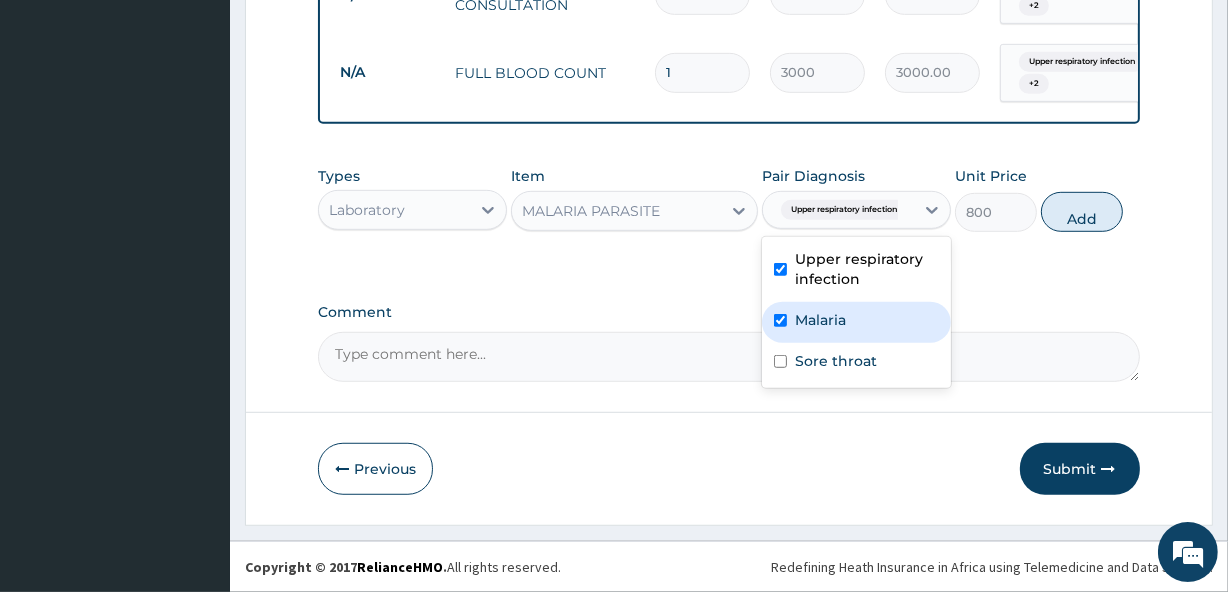 checkbox on "true" 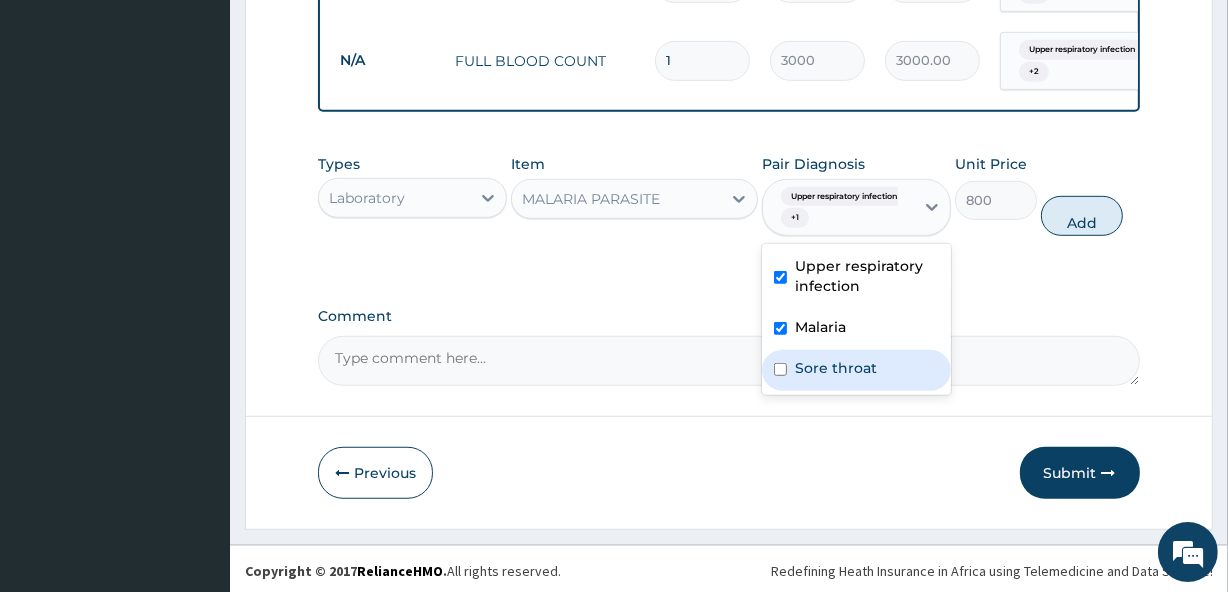 click on "Sore throat" at bounding box center (856, 370) 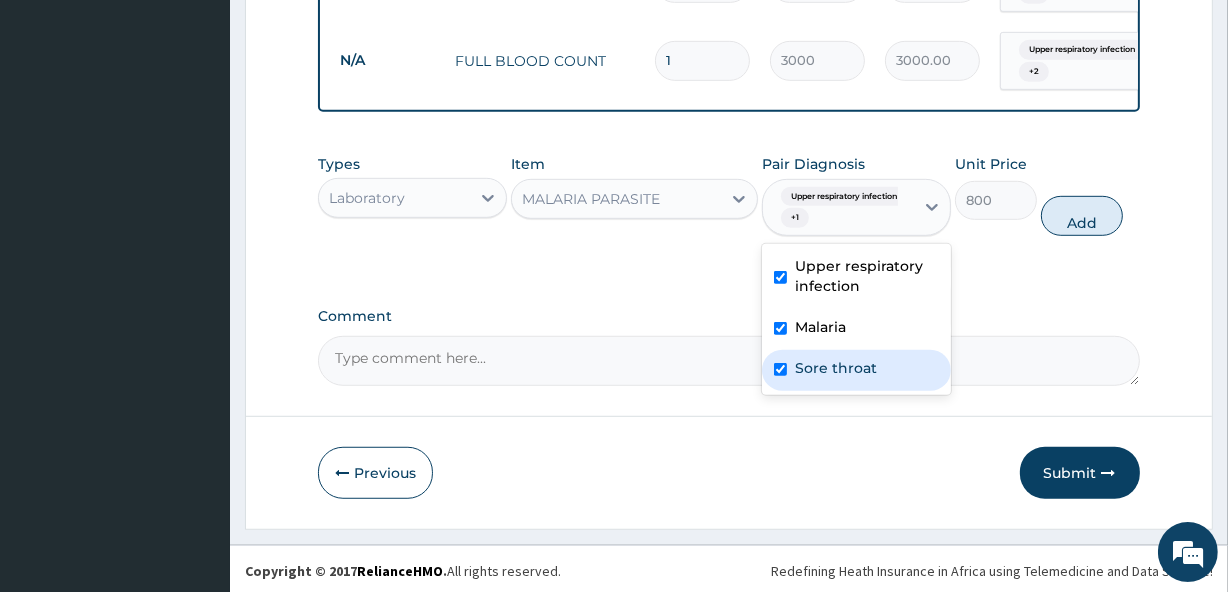 checkbox on "true" 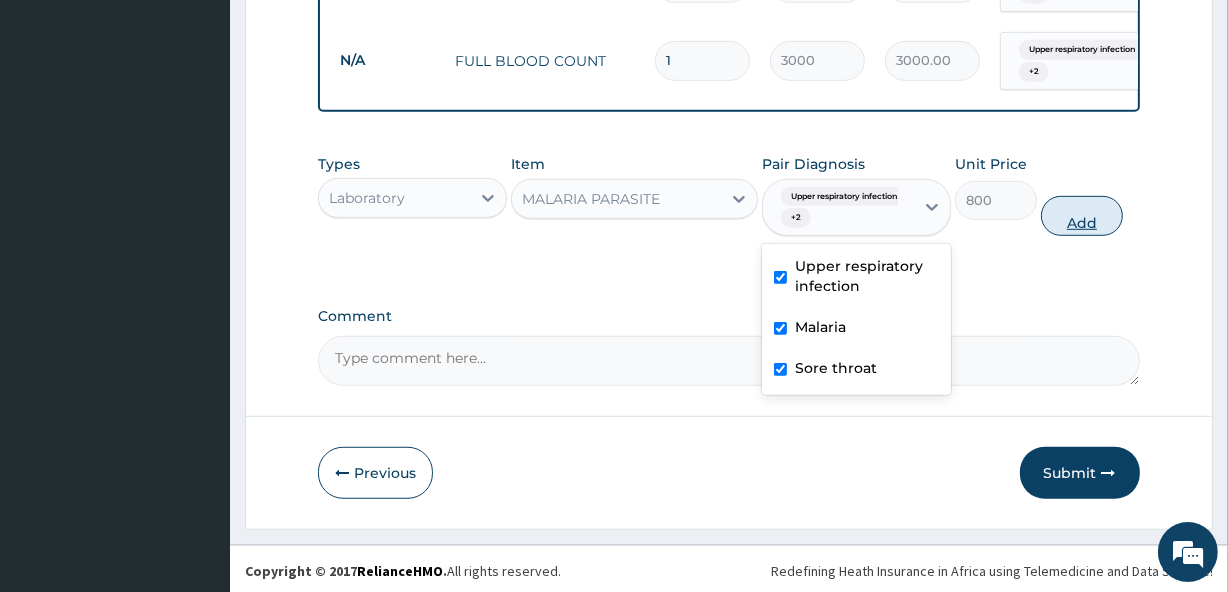 click on "Add" at bounding box center (1082, 216) 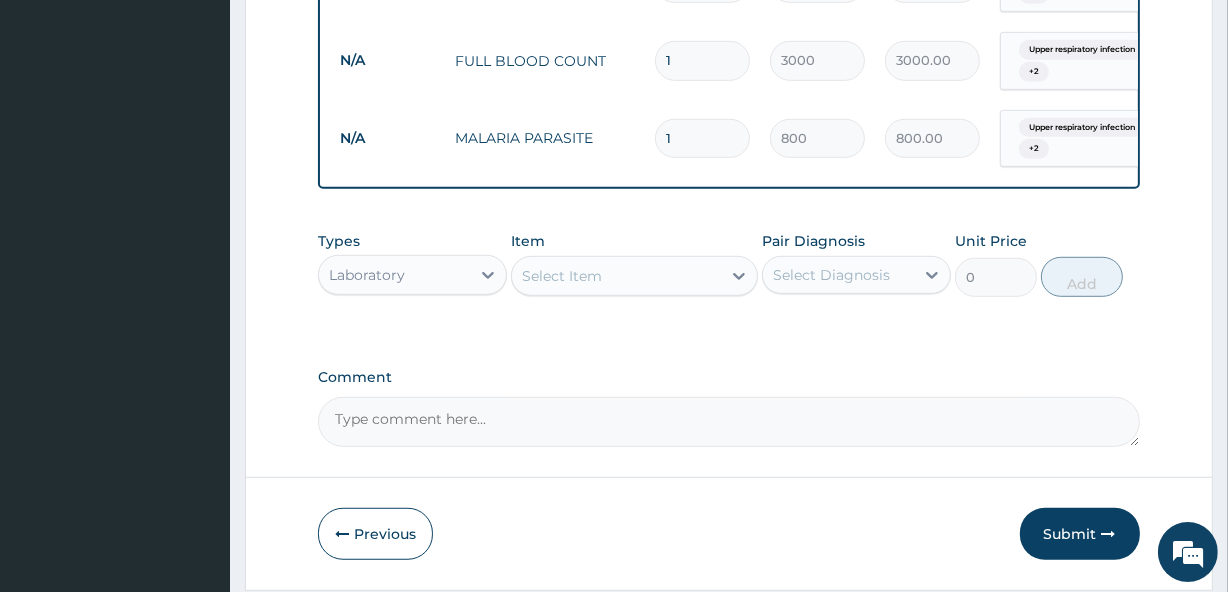 scroll, scrollTop: 1138, scrollLeft: 0, axis: vertical 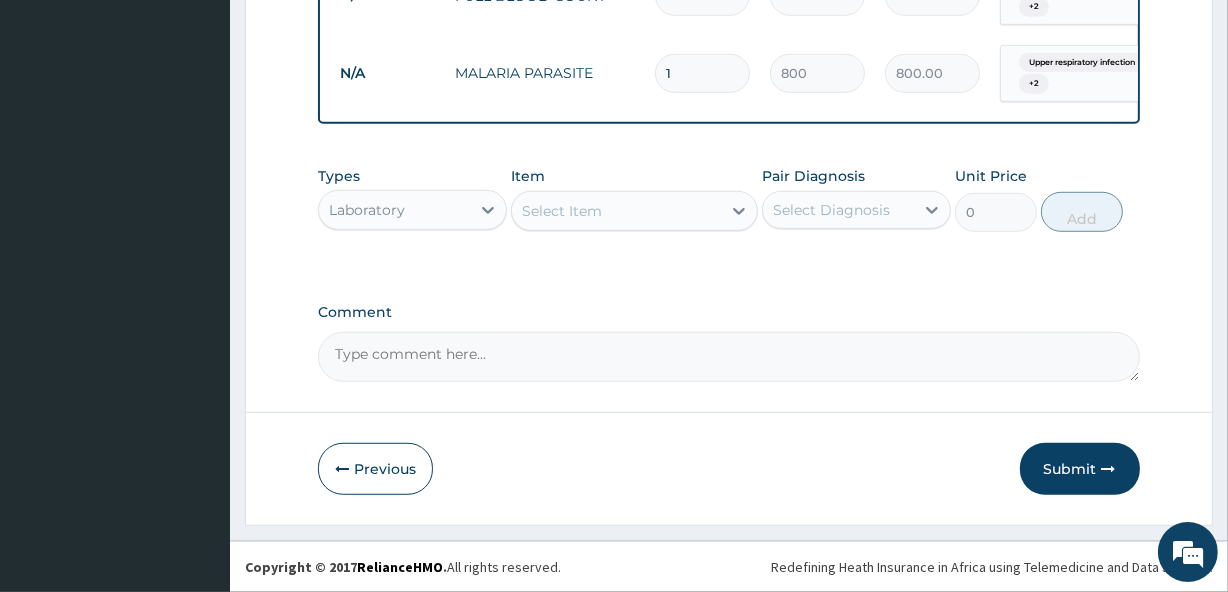 drag, startPoint x: 445, startPoint y: 181, endPoint x: 439, endPoint y: 211, distance: 30.594116 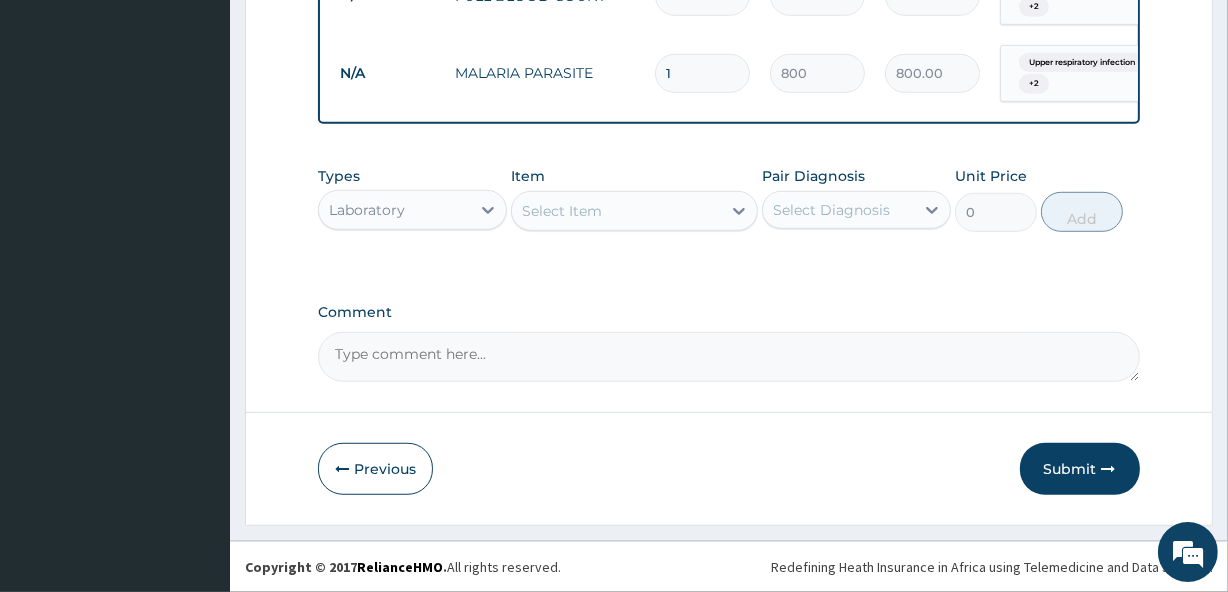 click on "Types Laboratory" at bounding box center (412, 199) 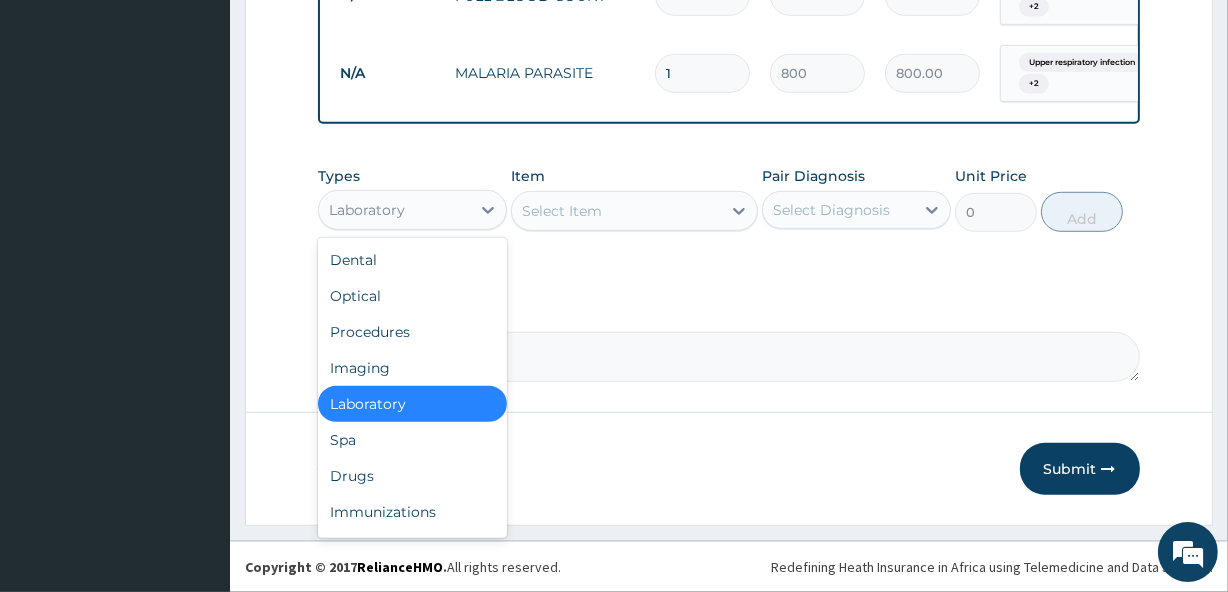 click on "Laboratory" at bounding box center (394, 210) 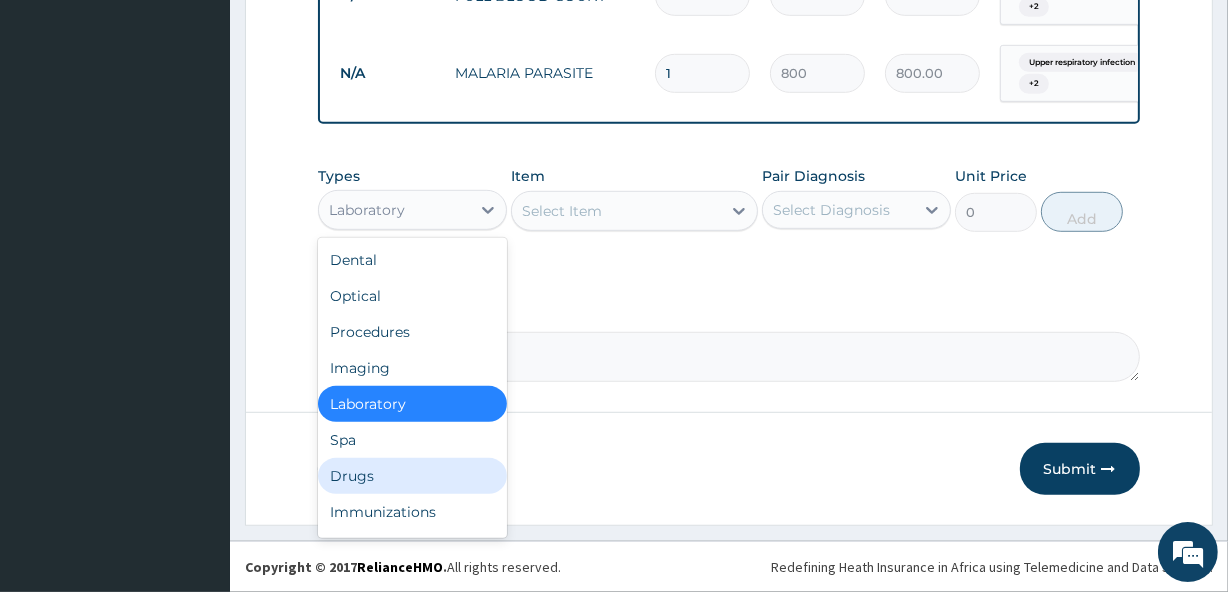 click on "Drugs" at bounding box center [412, 476] 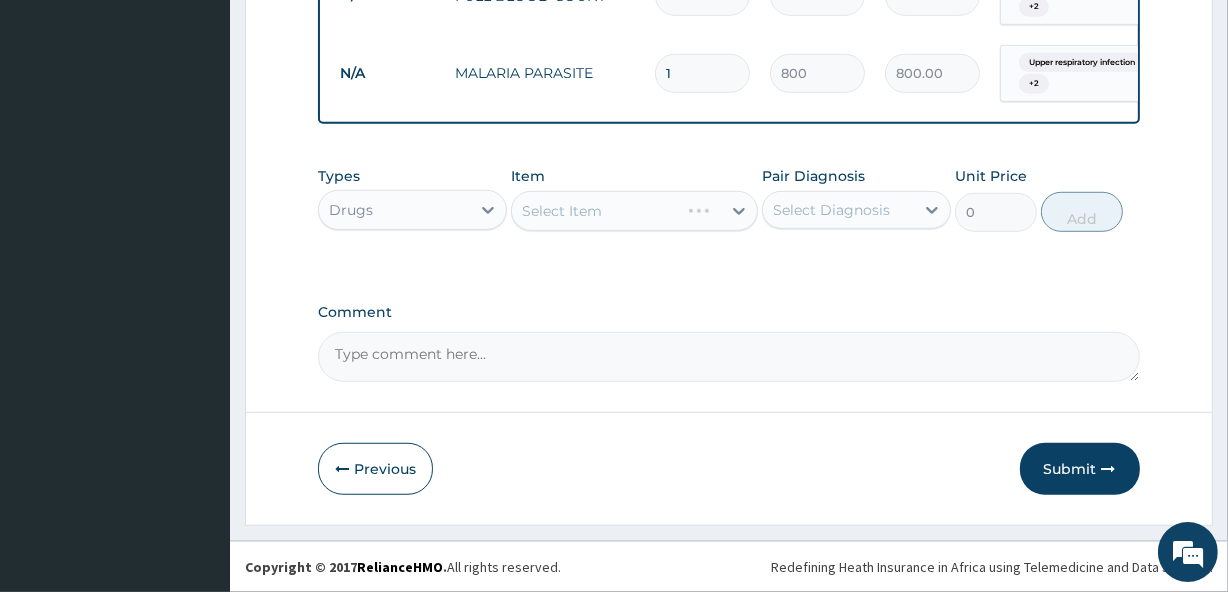 click on "Select Item" at bounding box center (634, 211) 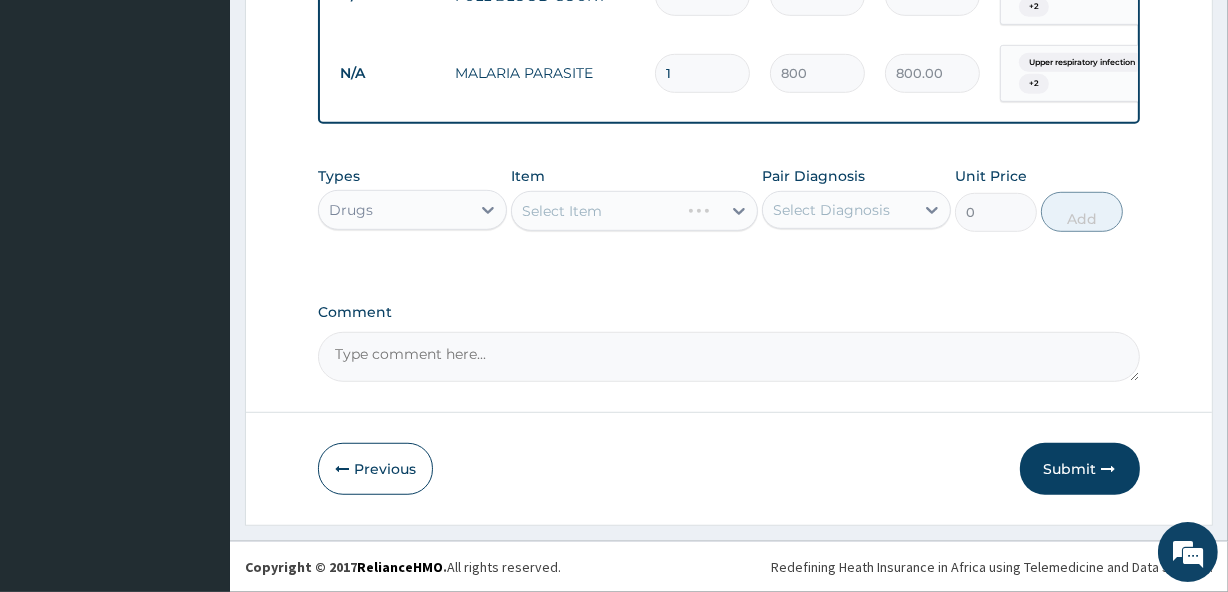 click on "Select Item" at bounding box center [634, 211] 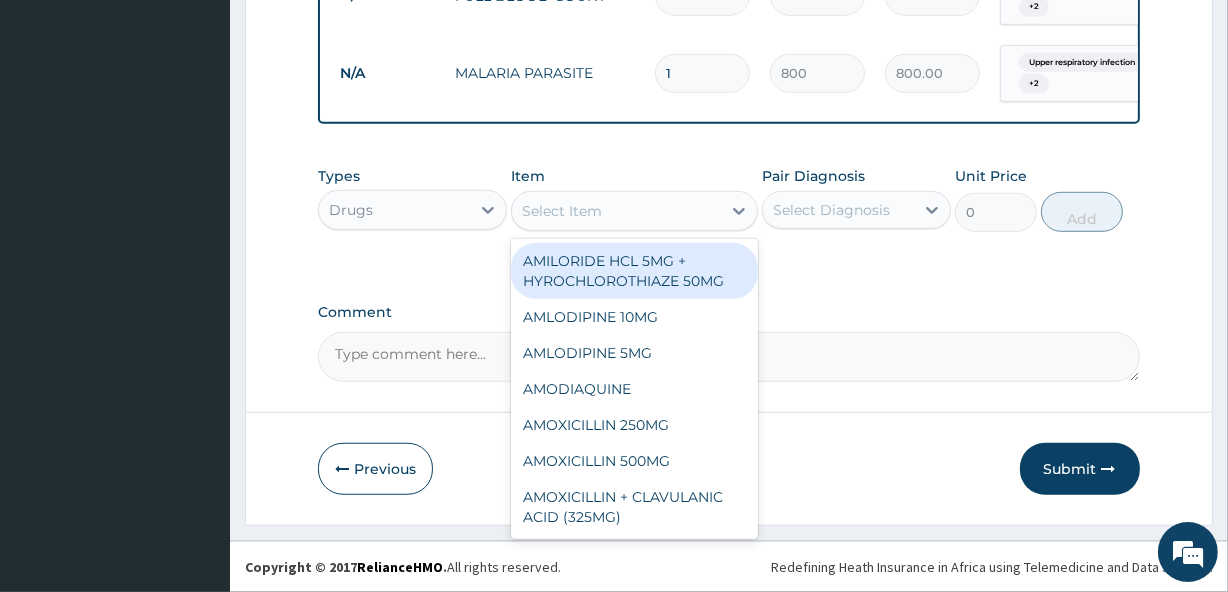 click on "Select Item" at bounding box center [616, 211] 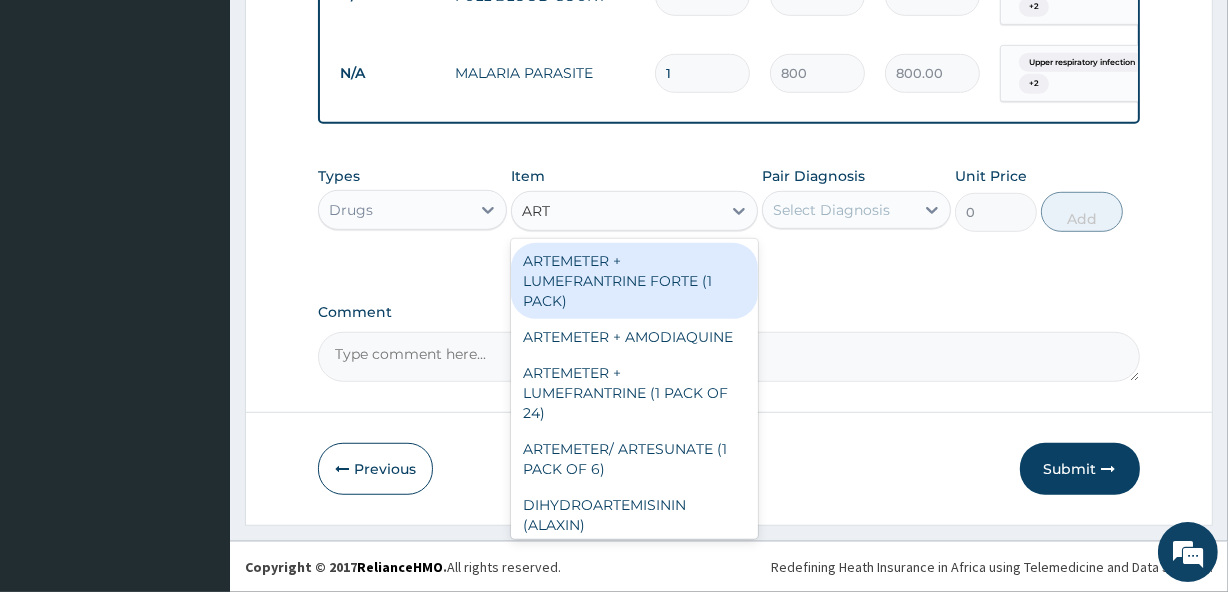 type on "ARTE" 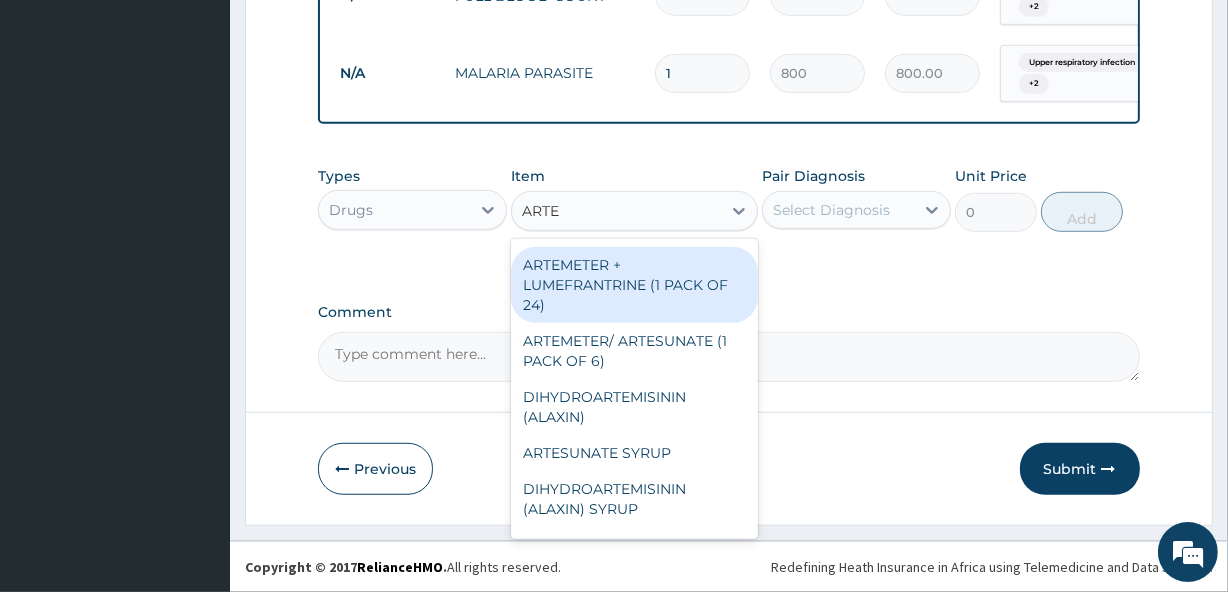 scroll, scrollTop: 228, scrollLeft: 0, axis: vertical 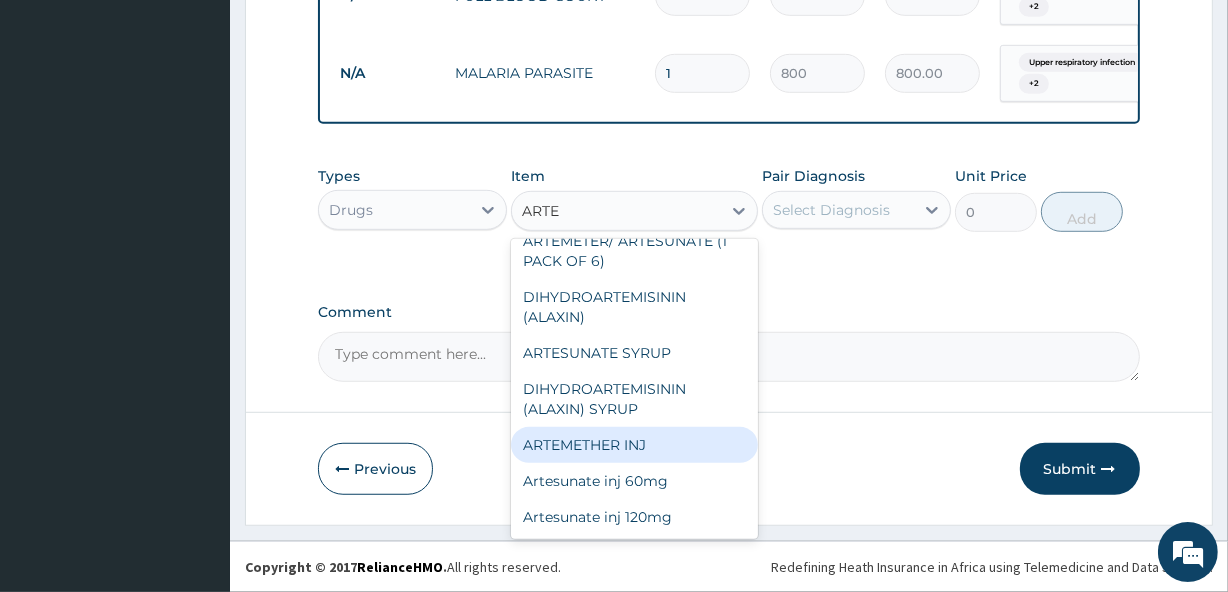 click on "ARTEMETHER INJ" at bounding box center (634, 445) 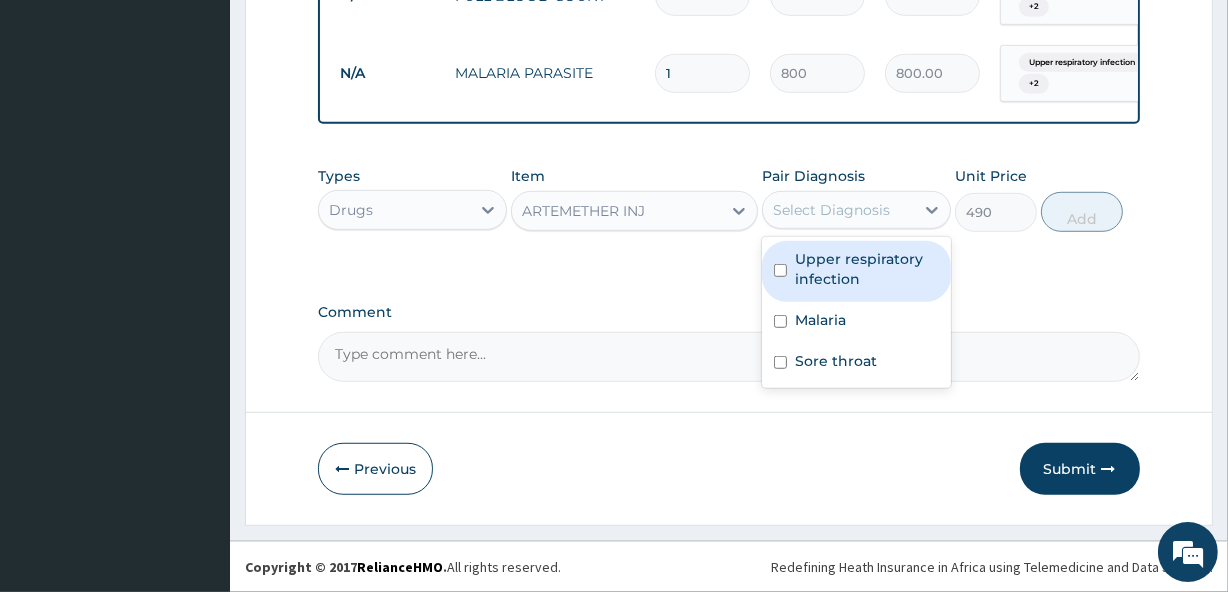 click on "Select Diagnosis" at bounding box center [831, 210] 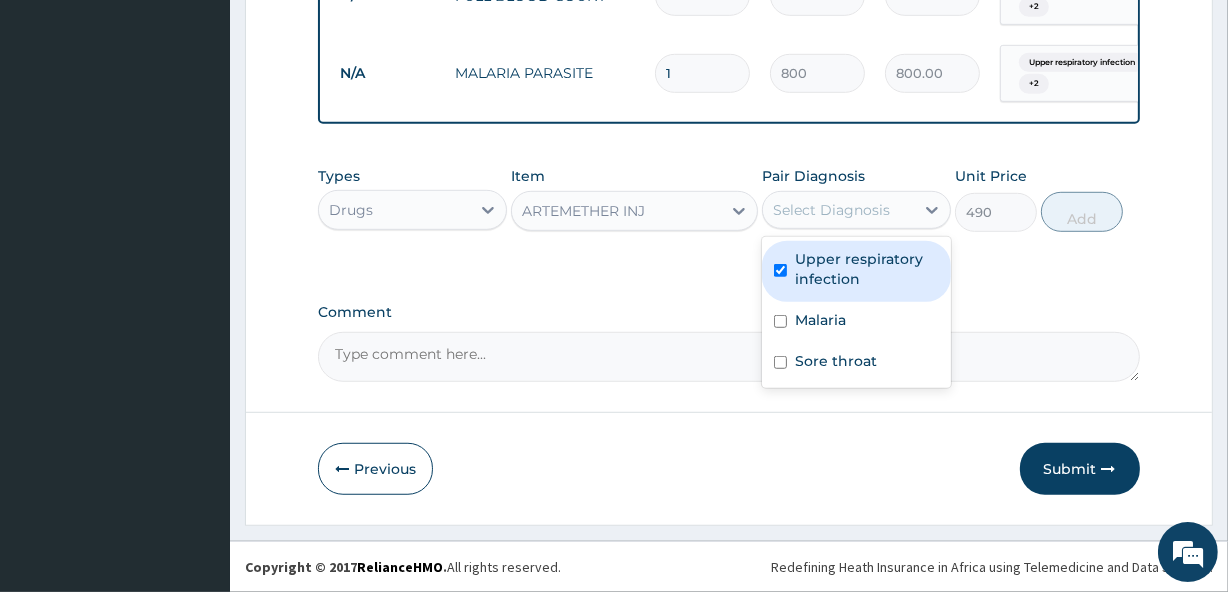 checkbox on "true" 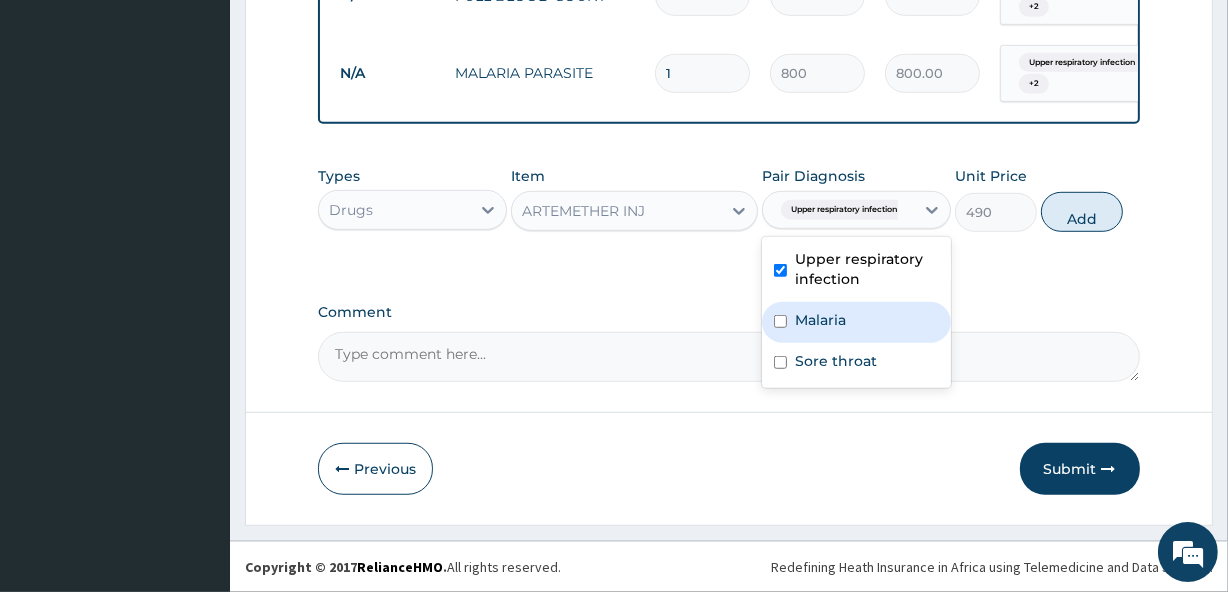 click on "Malaria" at bounding box center (820, 320) 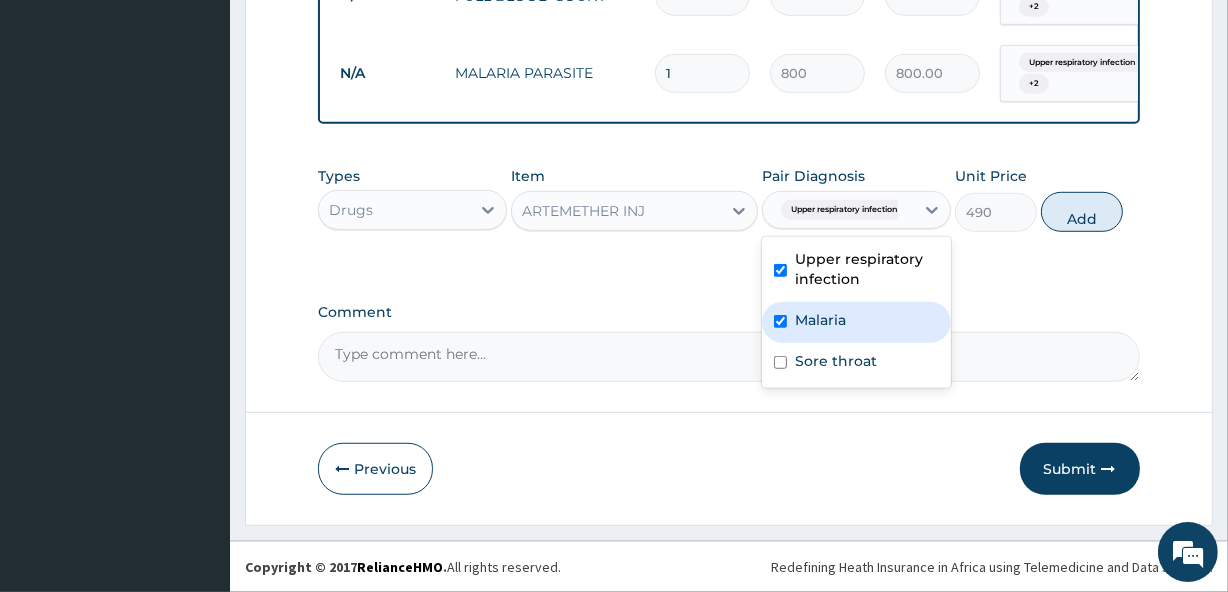 checkbox on "true" 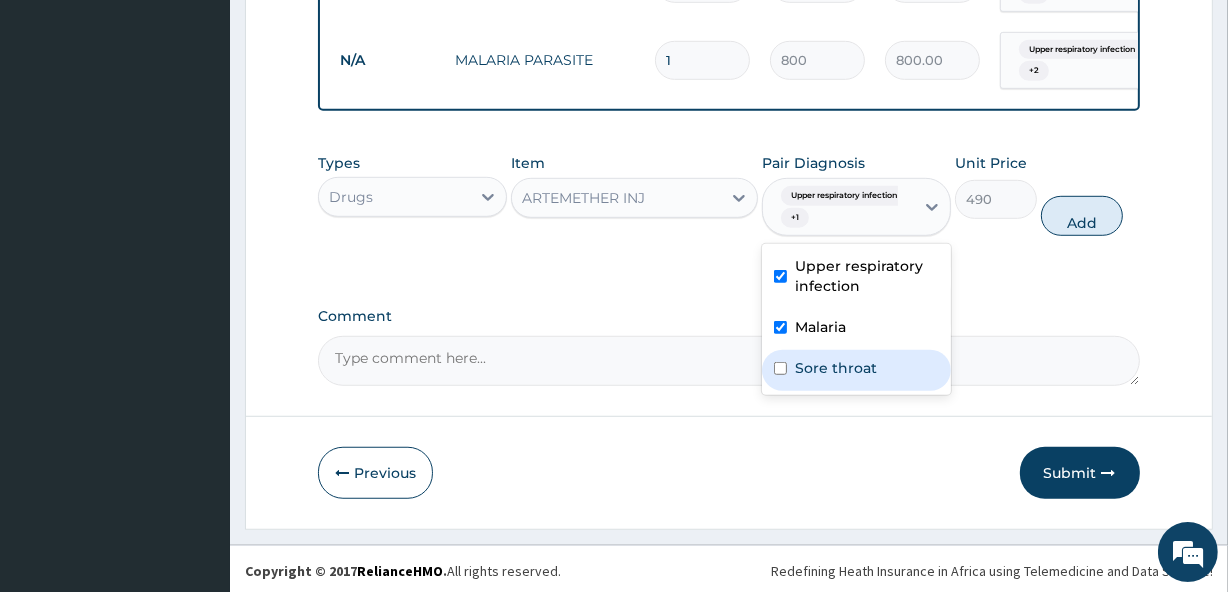 click on "Sore throat" at bounding box center [836, 368] 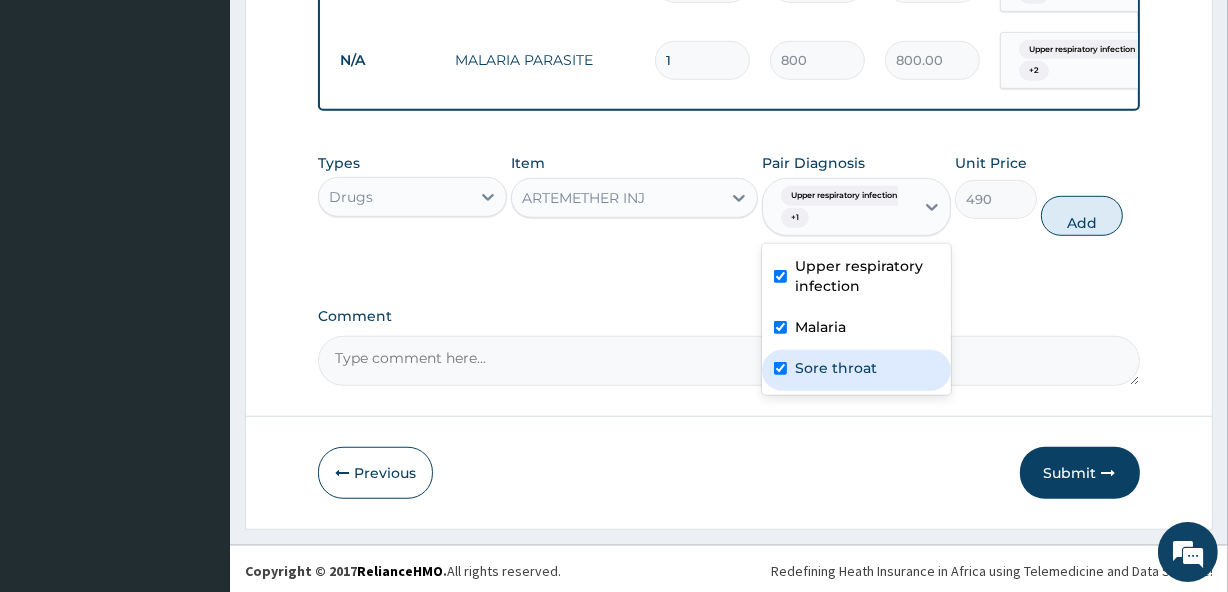 checkbox on "true" 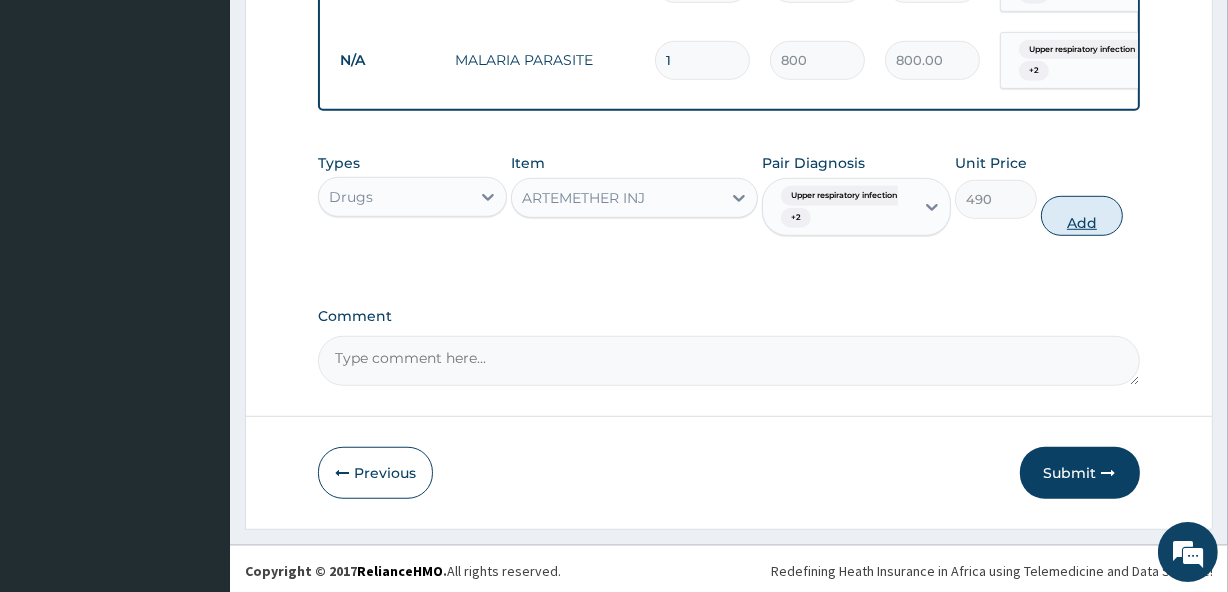 click on "Add" at bounding box center [1082, 216] 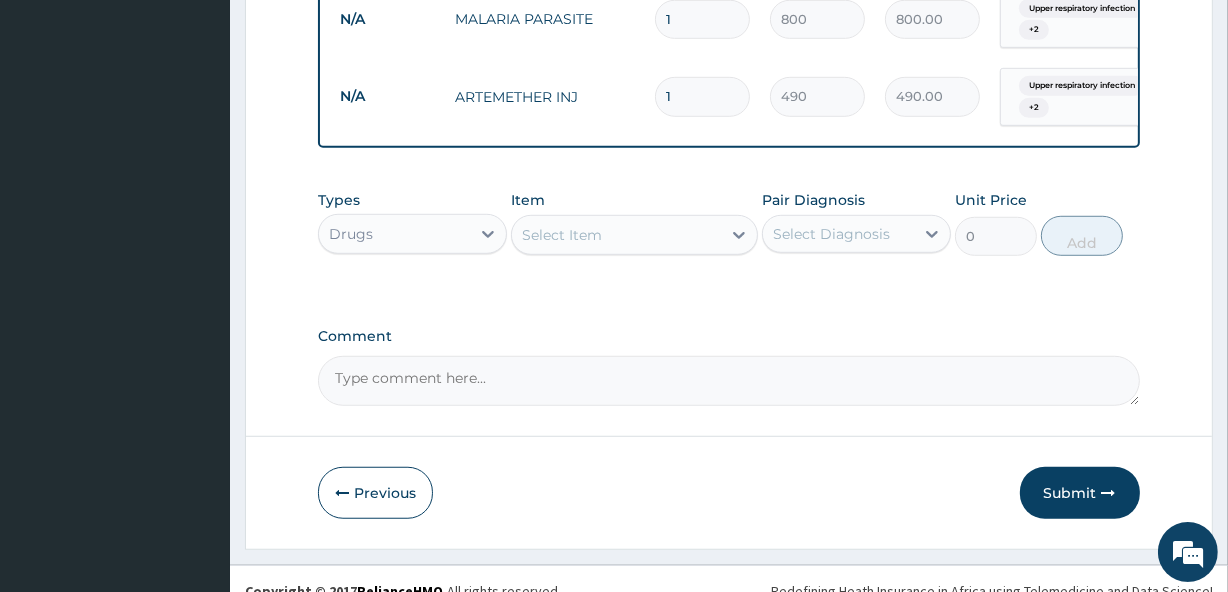 scroll, scrollTop: 1215, scrollLeft: 0, axis: vertical 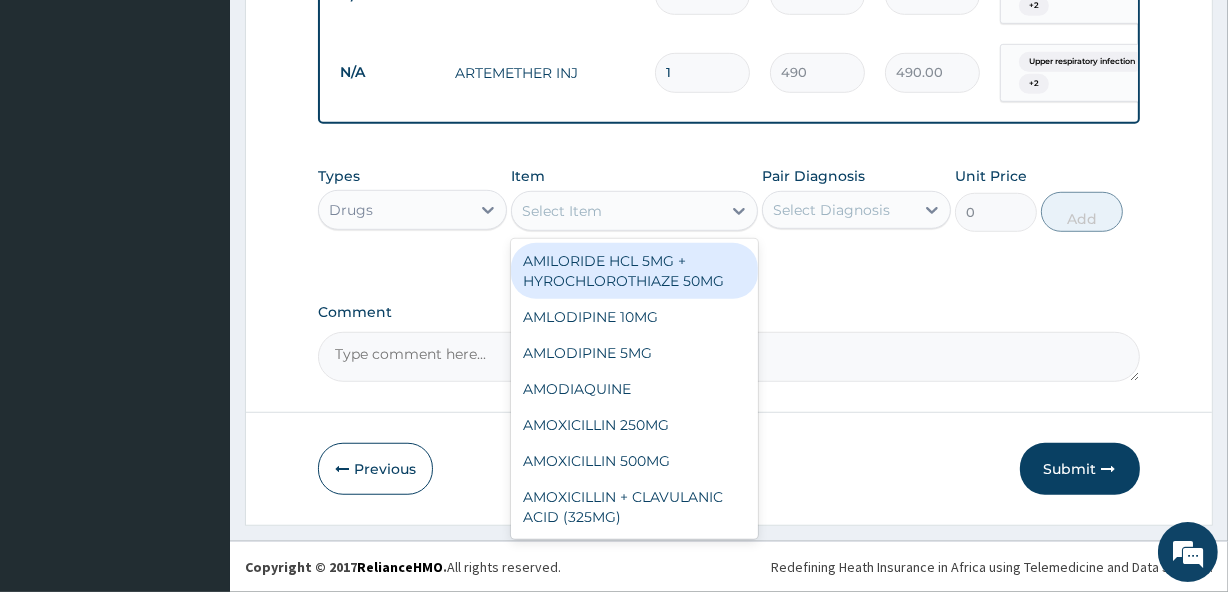 click on "Select Item" at bounding box center (562, 211) 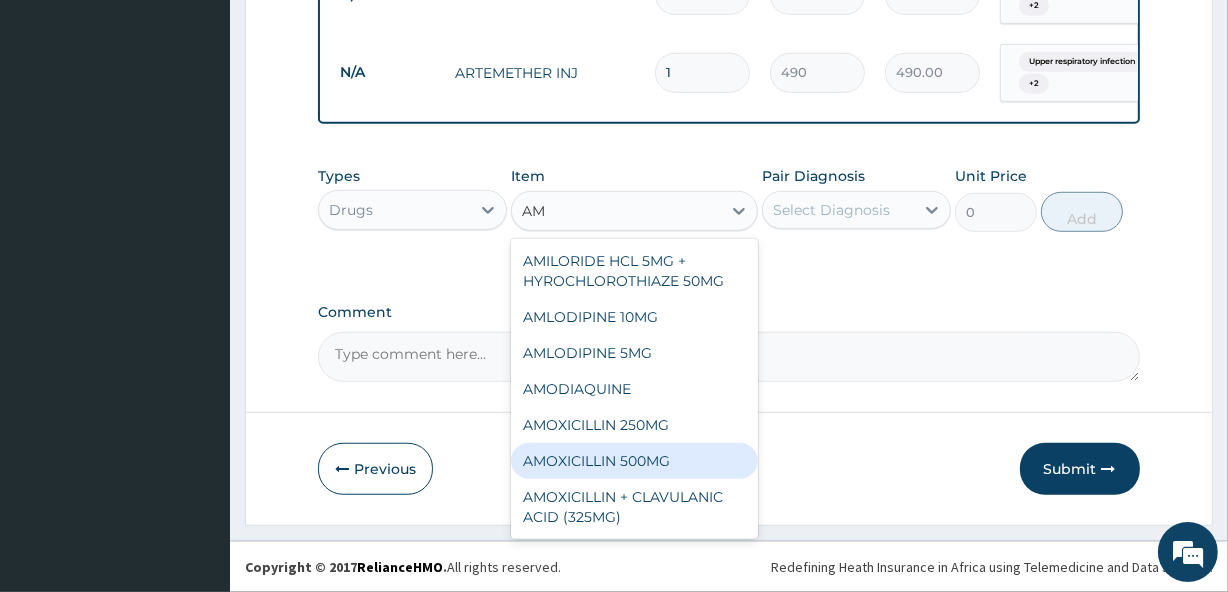 type on "A" 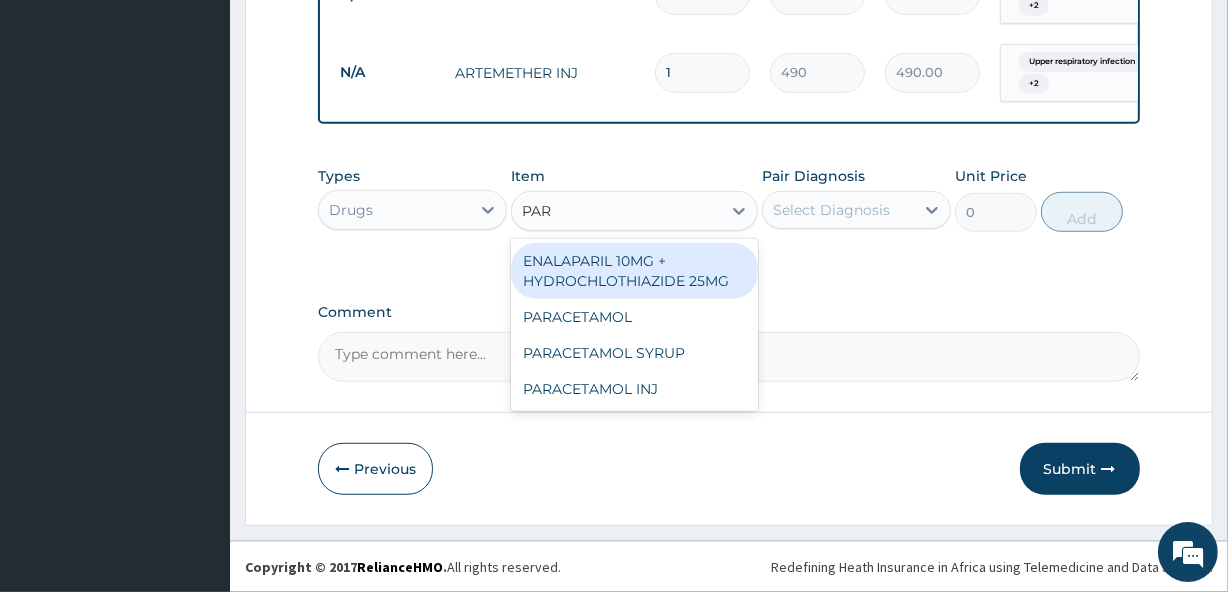 type on "PARA" 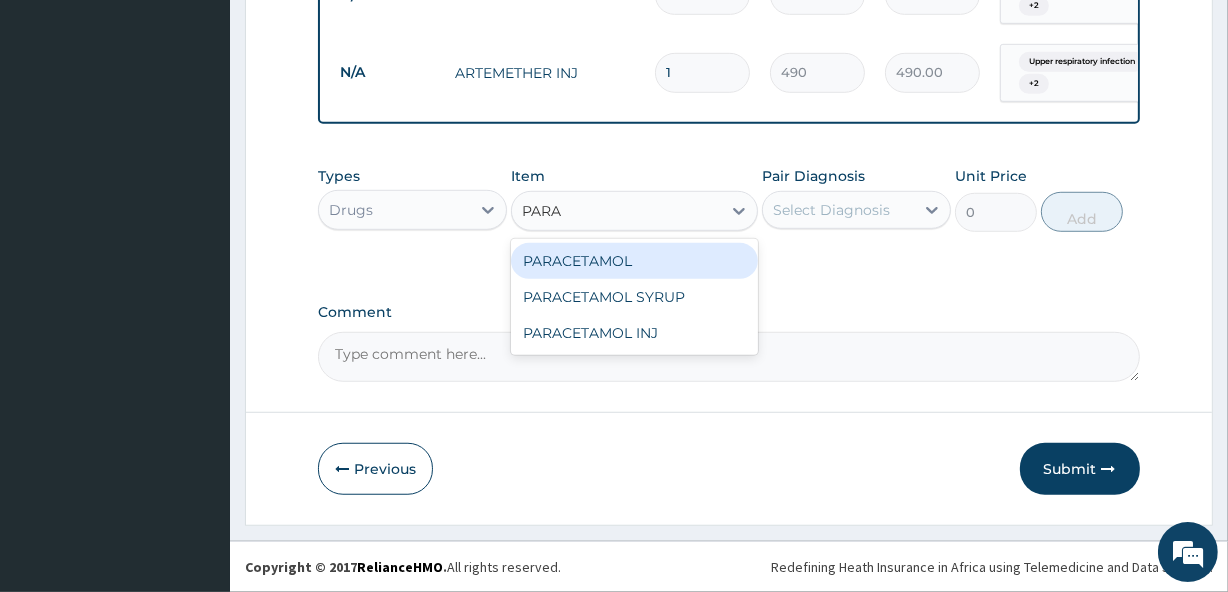 click on "PARACETAMOL" at bounding box center [634, 261] 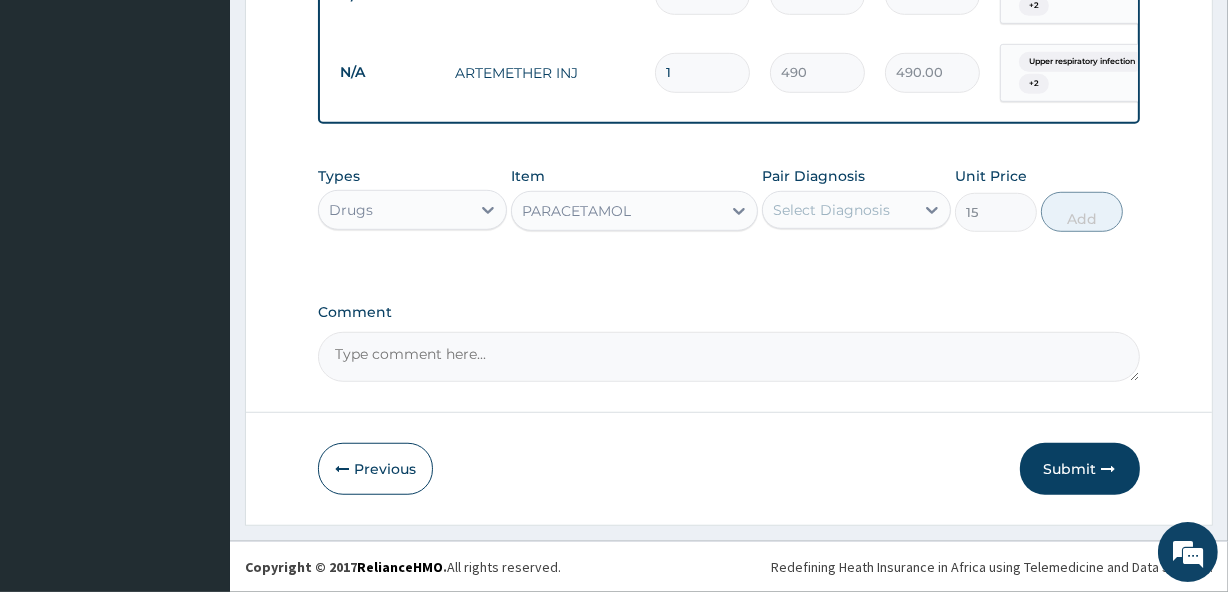 click on "Select Diagnosis" at bounding box center (856, 210) 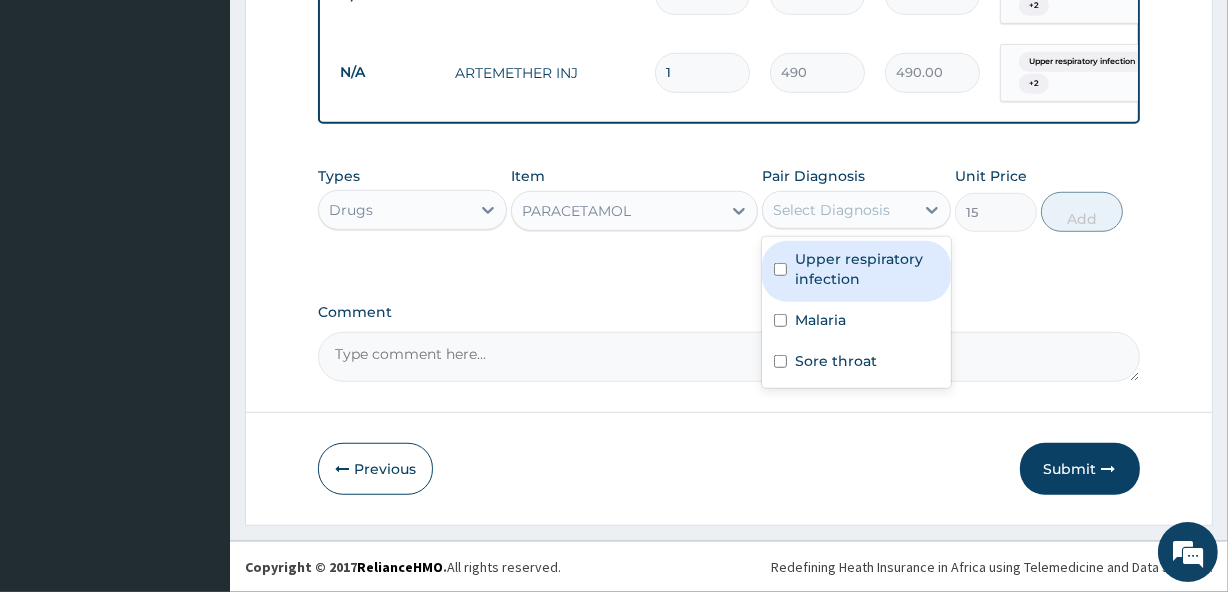 click on "Upper respiratory infection" at bounding box center [867, 269] 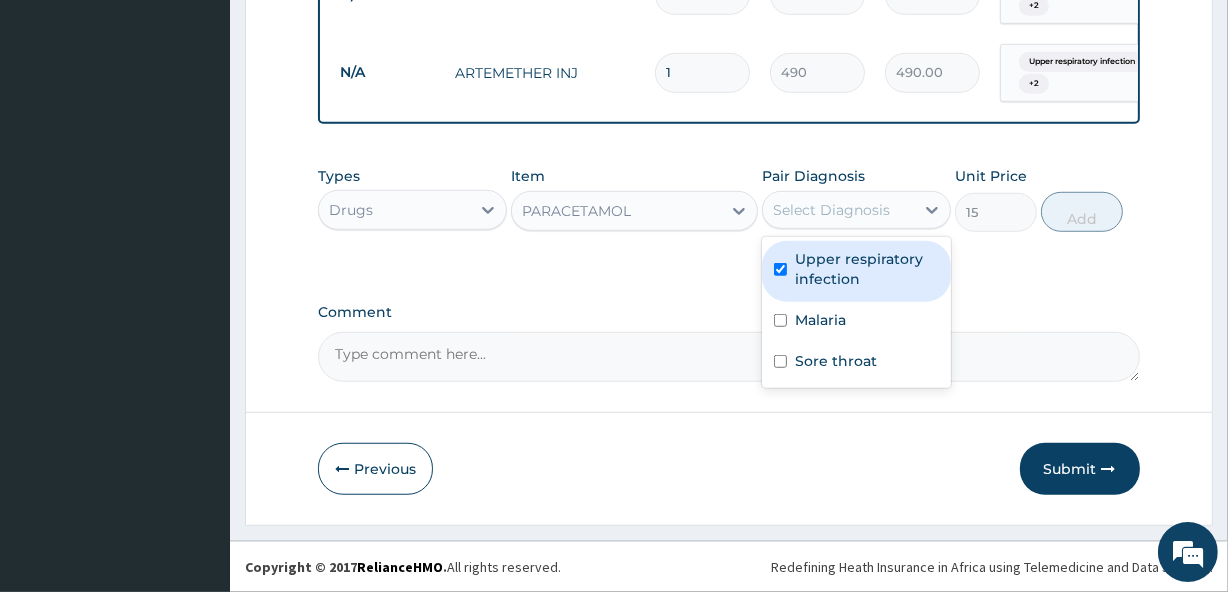 checkbox on "true" 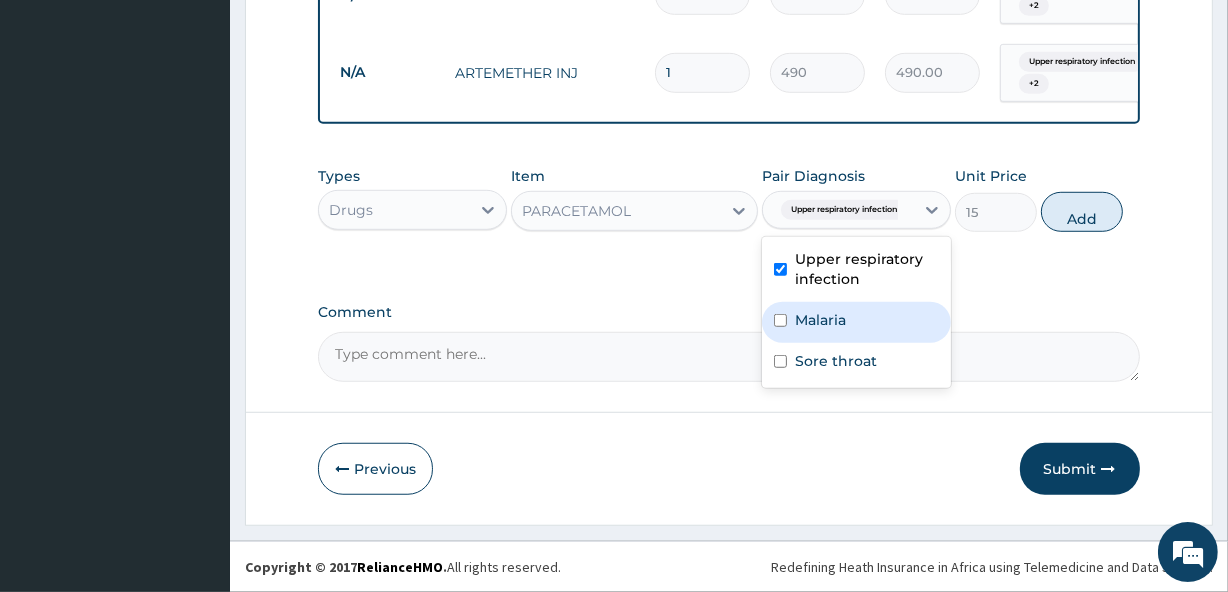 click on "Malaria" at bounding box center (820, 320) 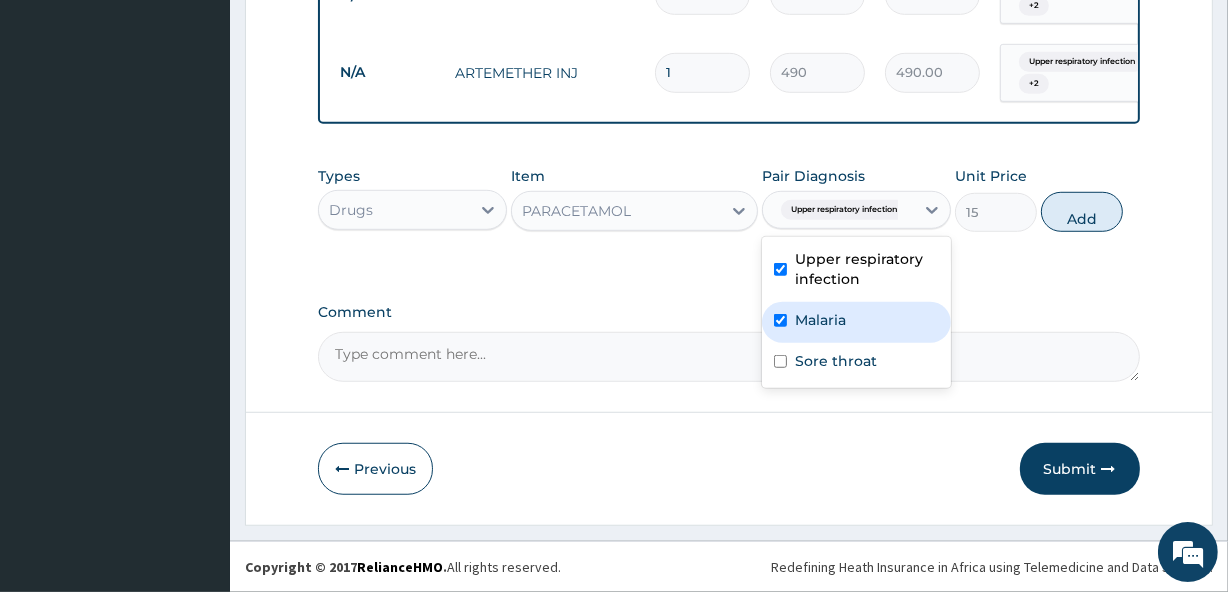 checkbox on "true" 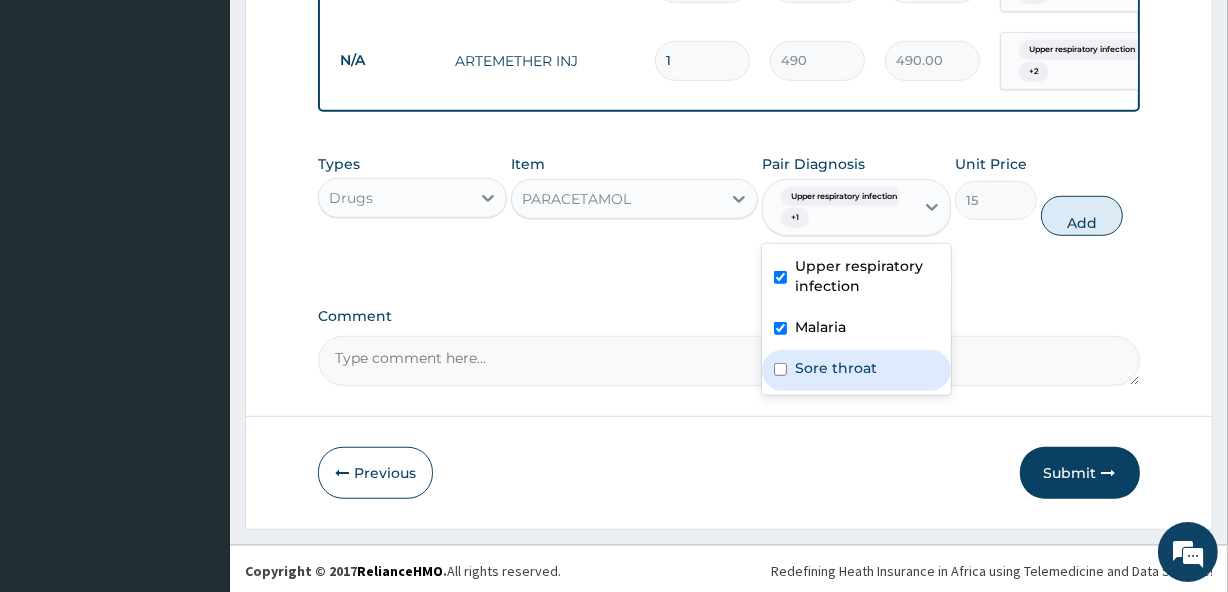 click on "Sore throat" at bounding box center (836, 368) 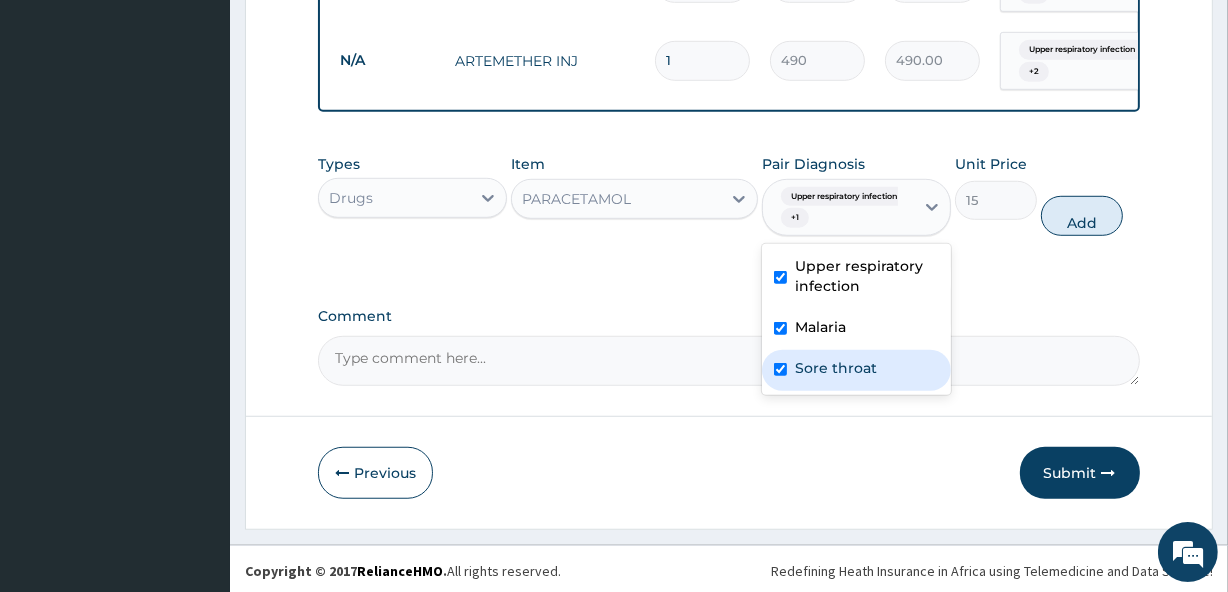 checkbox on "true" 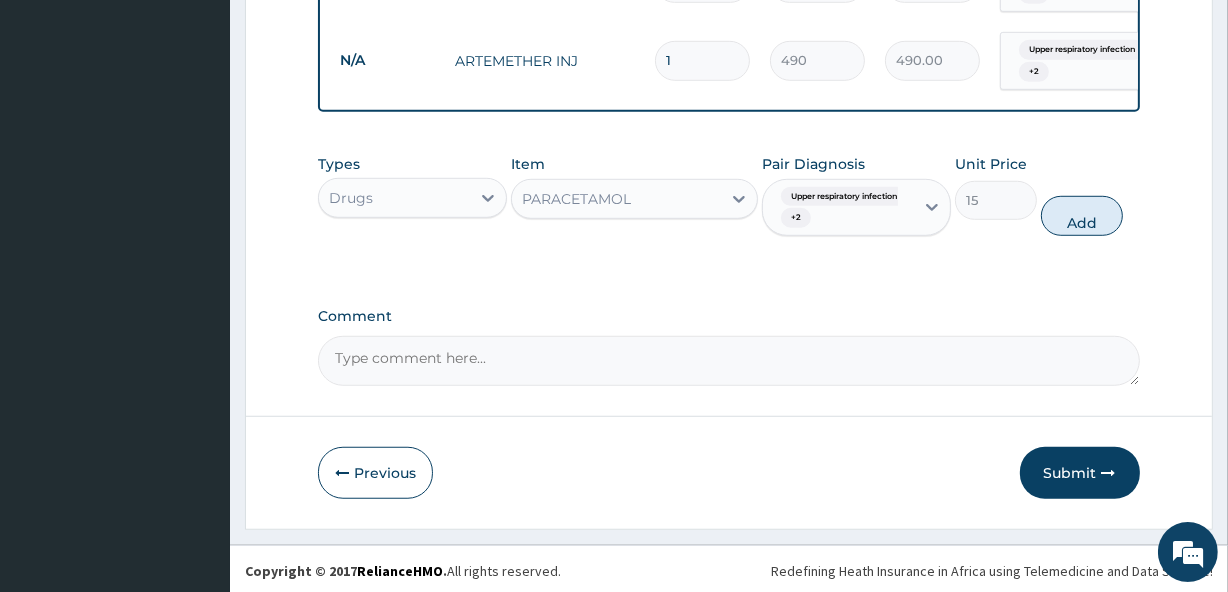 click on "PA Code / Prescription Code PA/FCAFF8 Encounter Date 31-07-2025 Important Notice Please enter PA codes before entering items that are not attached to a PA code   All diagnoses entered must be linked to a claim item. Diagnosis & Claim Items that are visible but inactive cannot be edited because they were imported from an already approved PA code. Diagnosis Upper respiratory infection confirmed Malaria Confirmed Sore throat Confirmed NB: All diagnosis must be linked to a claim item Claim Items Type Name Quantity Unit Price Total Price Pair Diagnosis Actions Drugs amoxicillin + clavulanic acid (625mg) 10 125 1250.00 Upper respiratory infection Delete Drugs vit c 42 15 630.00 Upper respiratory infection Delete Drugs loratadine 5 50 250.00 Upper respiratory infection Delete N/A MEDICAL OFFICER CONSULTATION 1 1500 1500.00 Upper respiratory infection  + 2 Delete N/A FULL BLOOD COUNT 1 3000 3000.00 Upper respiratory infection  + 2 Delete N/A MALARIA PARASITE 1 800 800.00 Upper respiratory infection  + 2 Delete N/A 1" at bounding box center [728, -319] 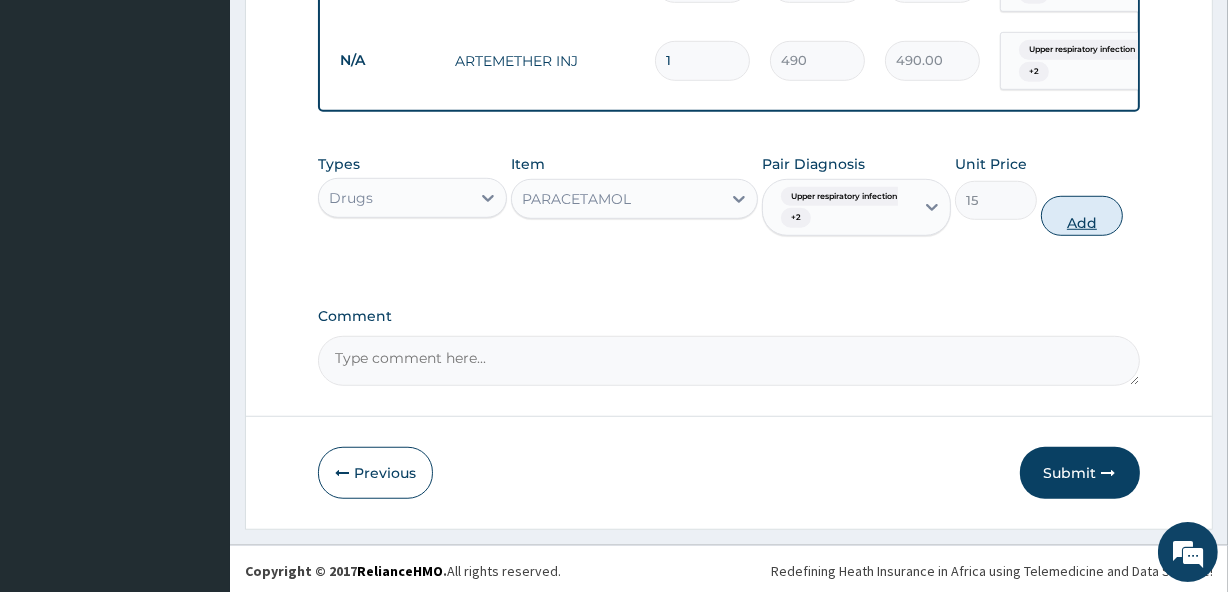 click on "Add" at bounding box center [1082, 216] 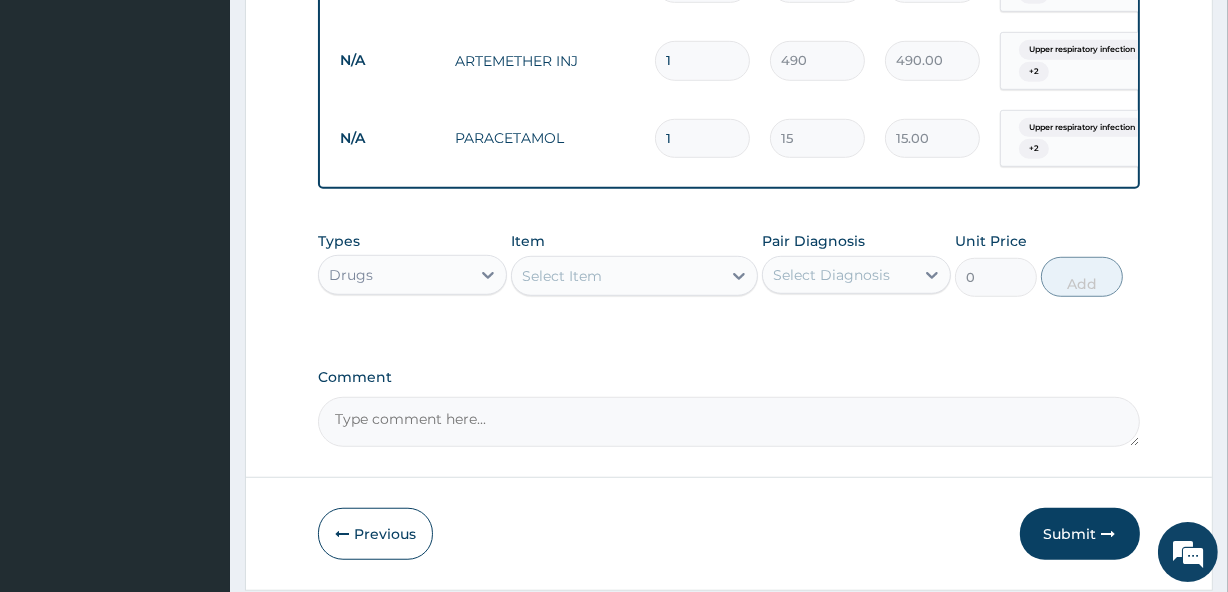 click on "Select Item" at bounding box center [616, 276] 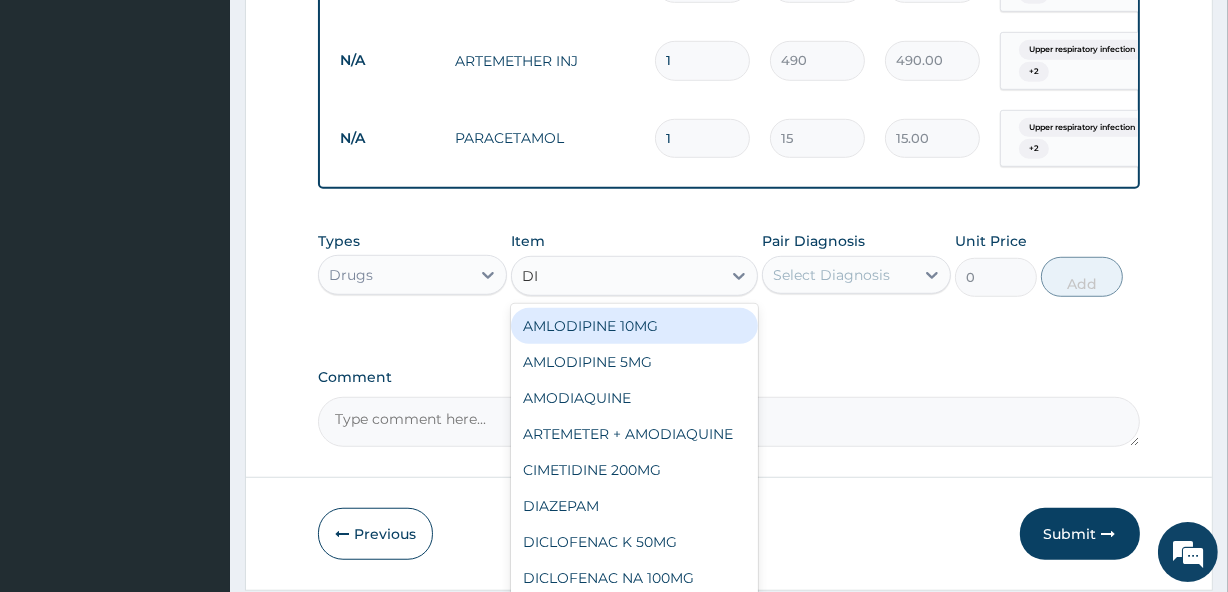 type on "DIC" 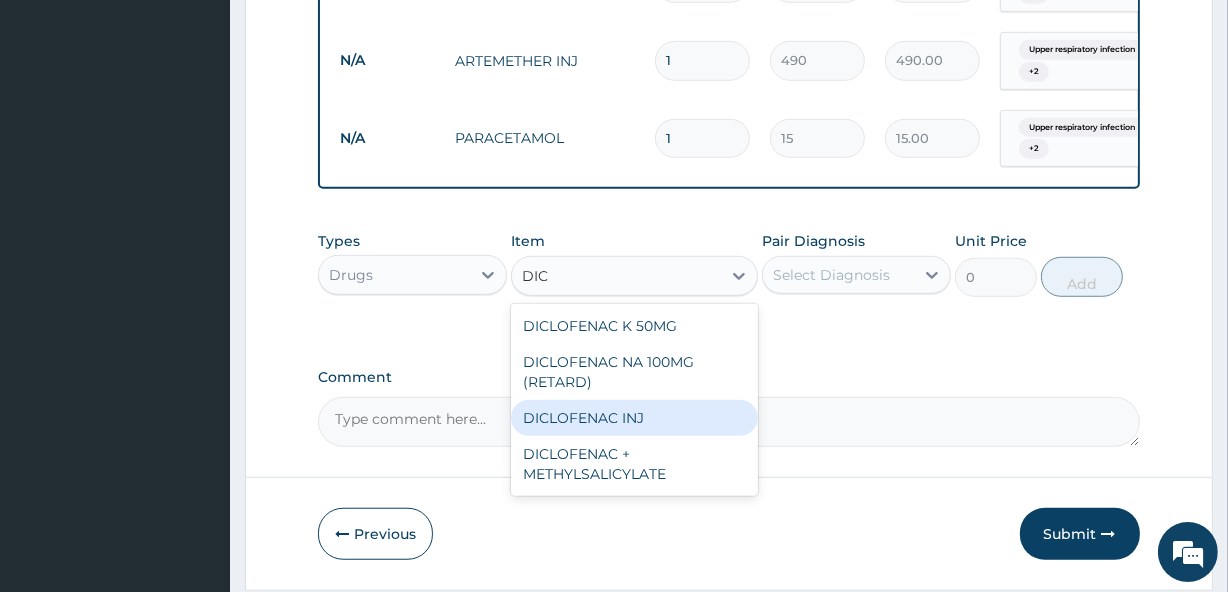 click on "DICLOFENAC INJ" at bounding box center (634, 418) 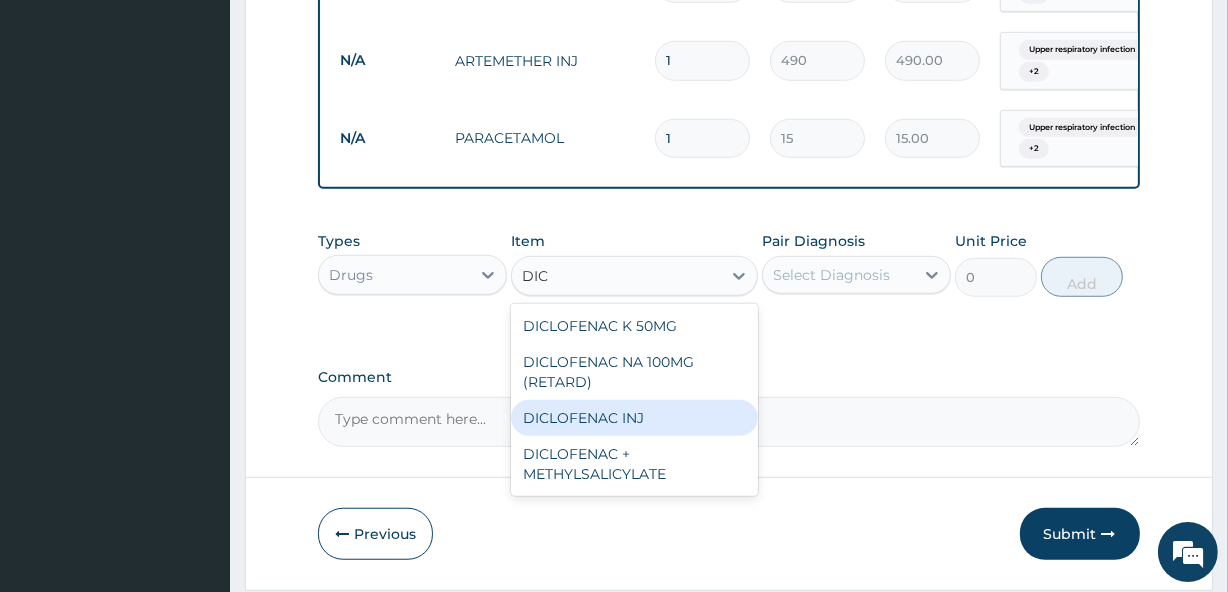 type 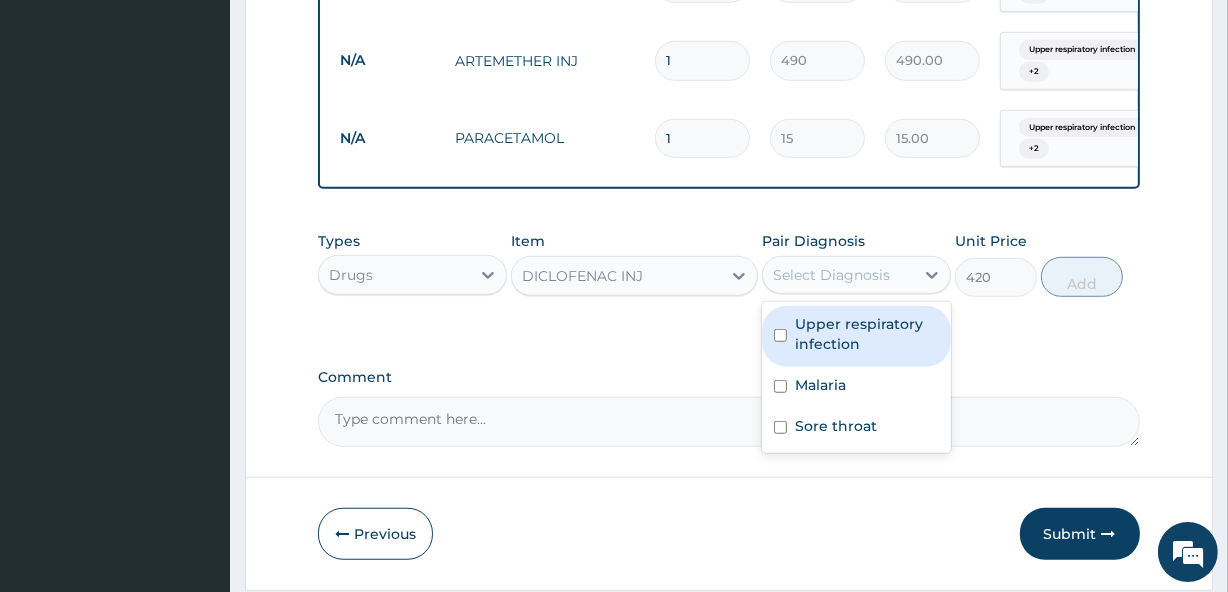 click on "Select Diagnosis" at bounding box center [831, 275] 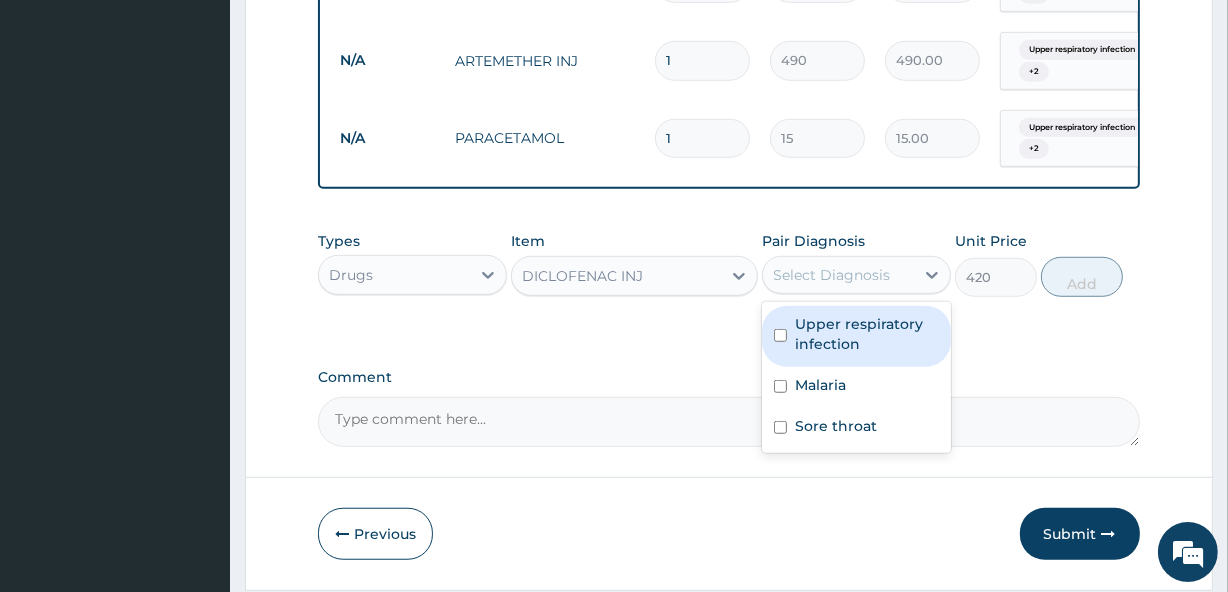 click on "Upper respiratory infection" at bounding box center [867, 334] 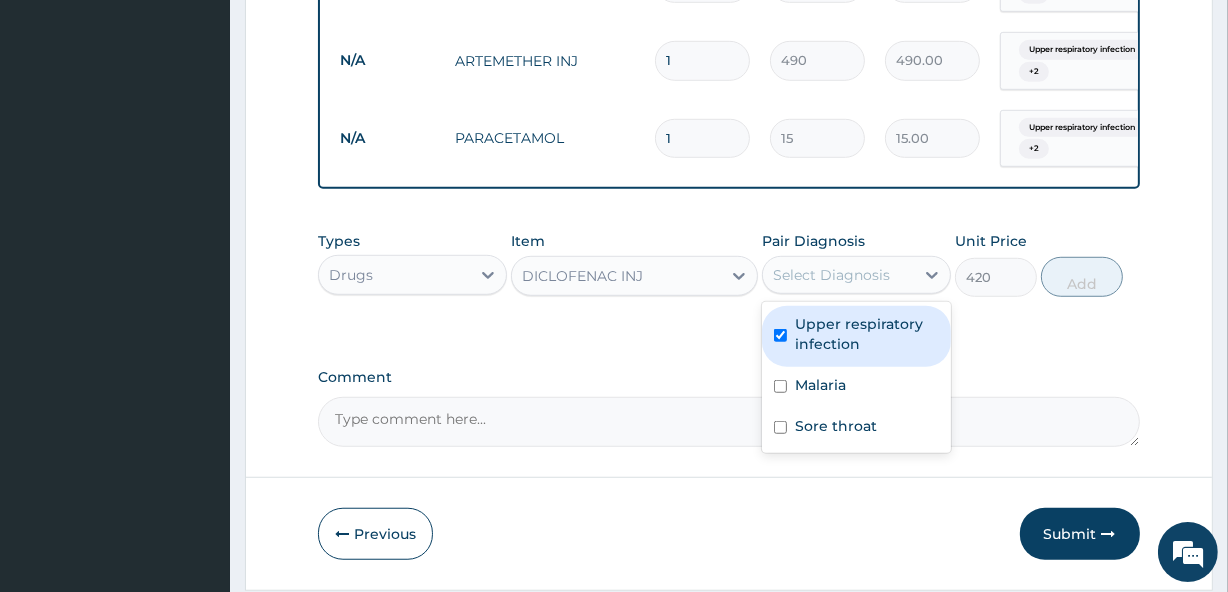checkbox on "true" 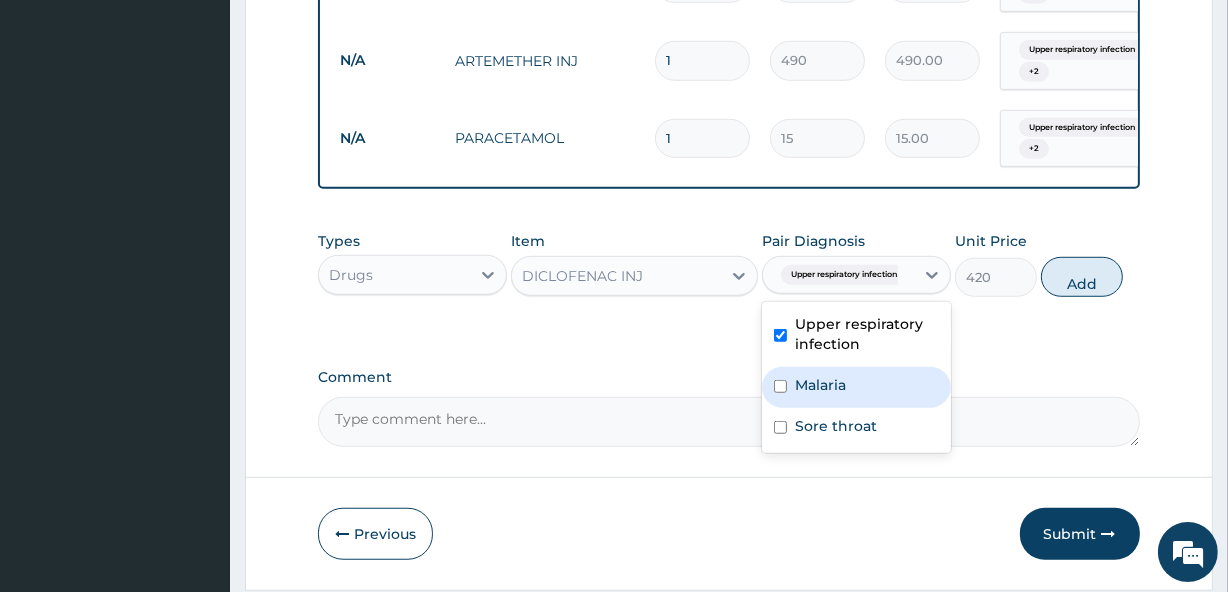 click on "Malaria" at bounding box center [856, 387] 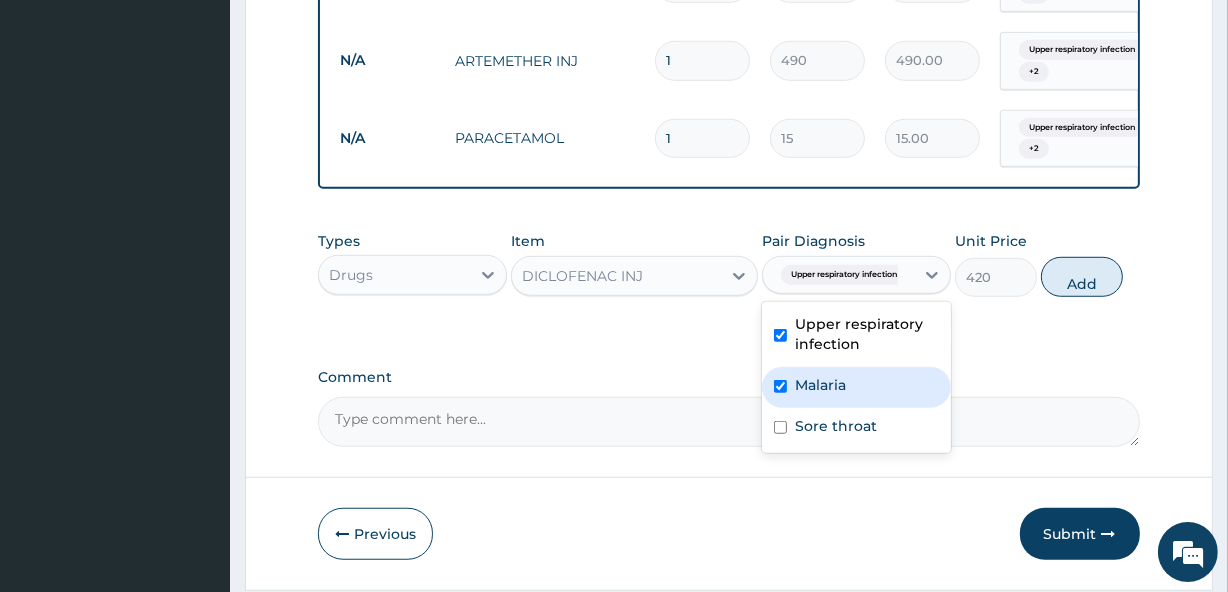 checkbox on "true" 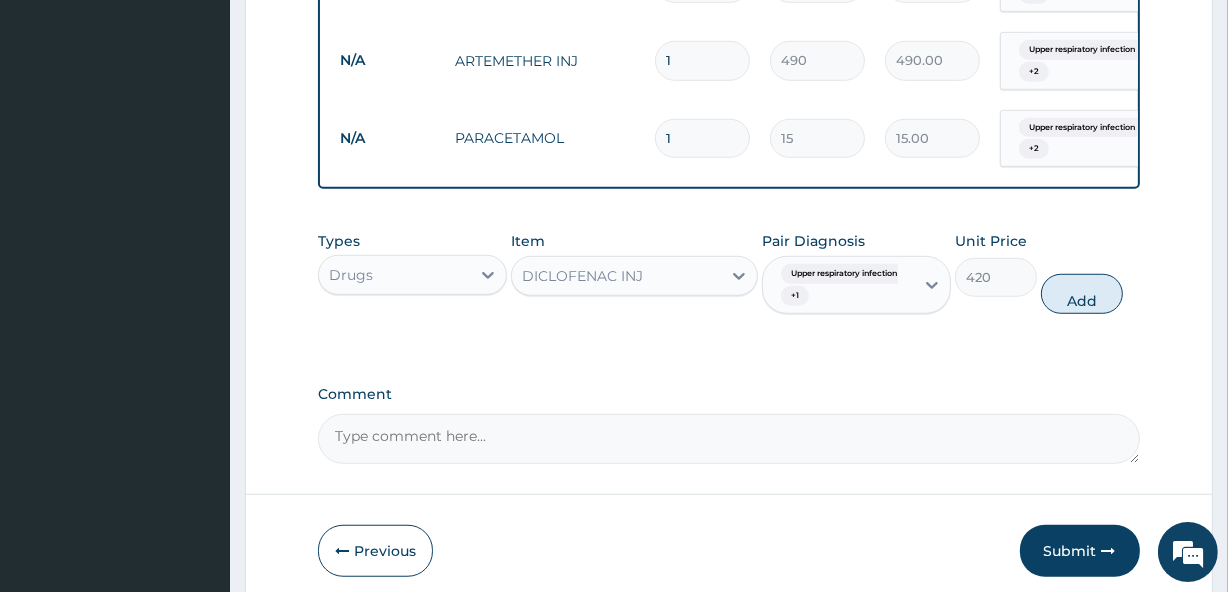click on "Step  2  of 2 PA Code / Prescription Code PA/FCAFF8 Encounter Date 31-07-2025 Important Notice Please enter PA codes before entering items that are not attached to a PA code   All diagnoses entered must be linked to a claim item. Diagnosis & Claim Items that are visible but inactive cannot be edited because they were imported from an already approved PA code. Diagnosis Upper respiratory infection confirmed Malaria Confirmed Sore throat Confirmed NB: All diagnosis must be linked to a claim item Claim Items Type Name Quantity Unit Price Total Price Pair Diagnosis Actions Drugs amoxicillin + clavulanic acid (625mg) 10 125 1250.00 Upper respiratory infection Delete Drugs vit c 42 15 630.00 Upper respiratory infection Delete Drugs loratadine 5 50 250.00 Upper respiratory infection Delete N/A MEDICAL OFFICER CONSULTATION 1 1500 1500.00 Upper respiratory infection  + 2 Delete N/A FULL BLOOD COUNT 1 3000 3000.00 Upper respiratory infection  + 2 Delete N/A MALARIA PARASITE 1 800 800.00 Upper respiratory infection  + 2" at bounding box center [729, -251] 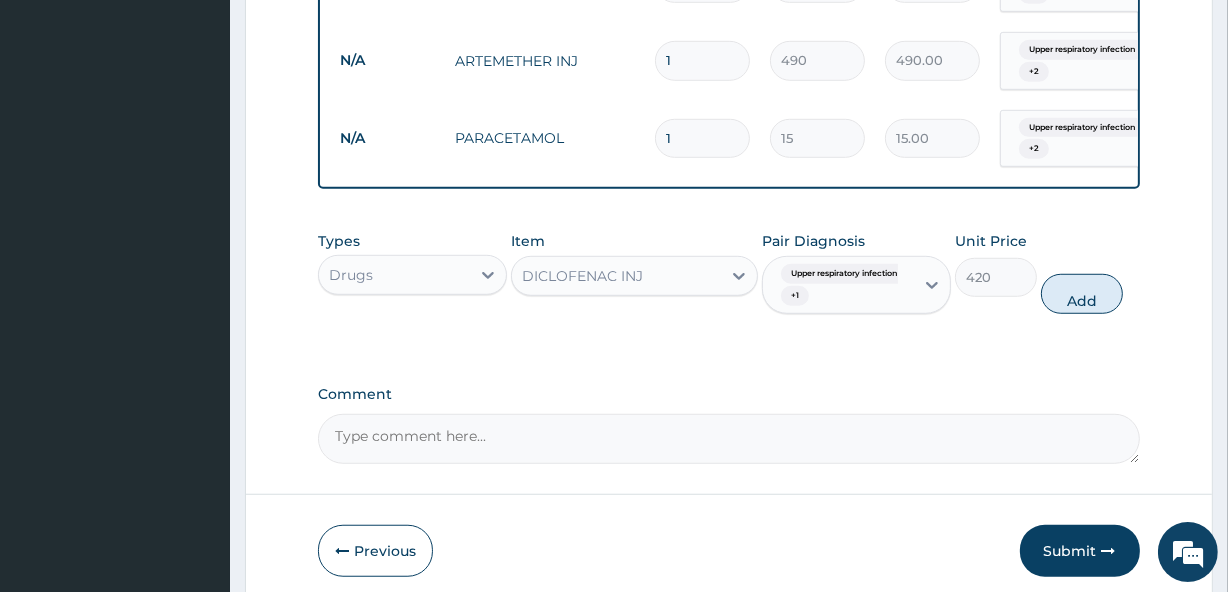 click on "Upper respiratory infection  + 1" at bounding box center [835, 285] 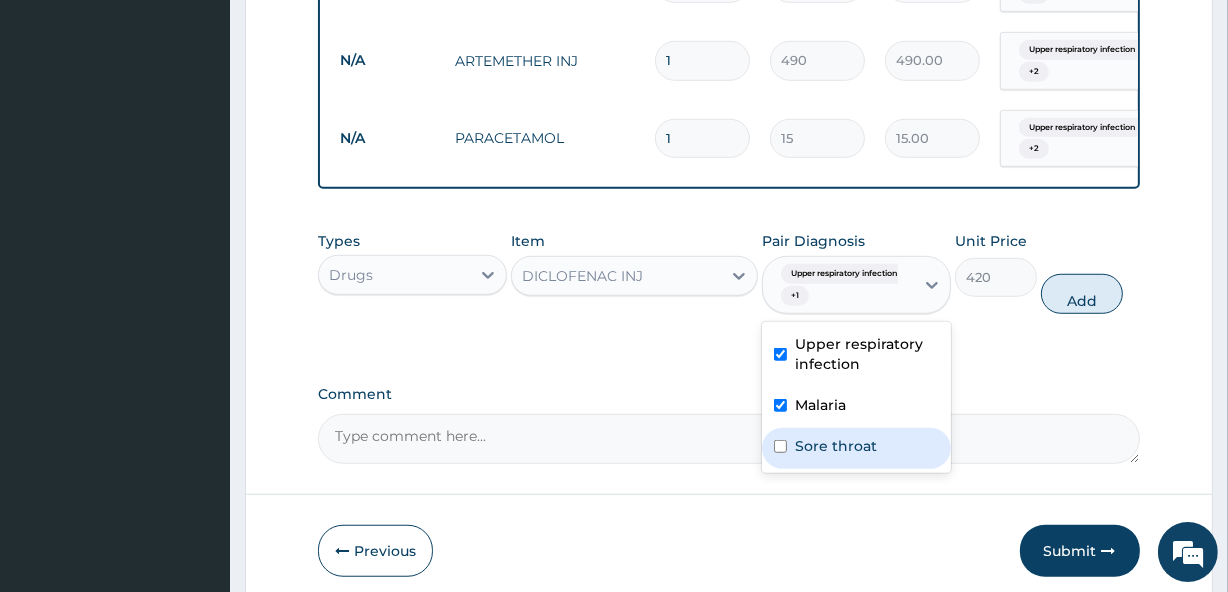 click on "Sore throat" at bounding box center (836, 446) 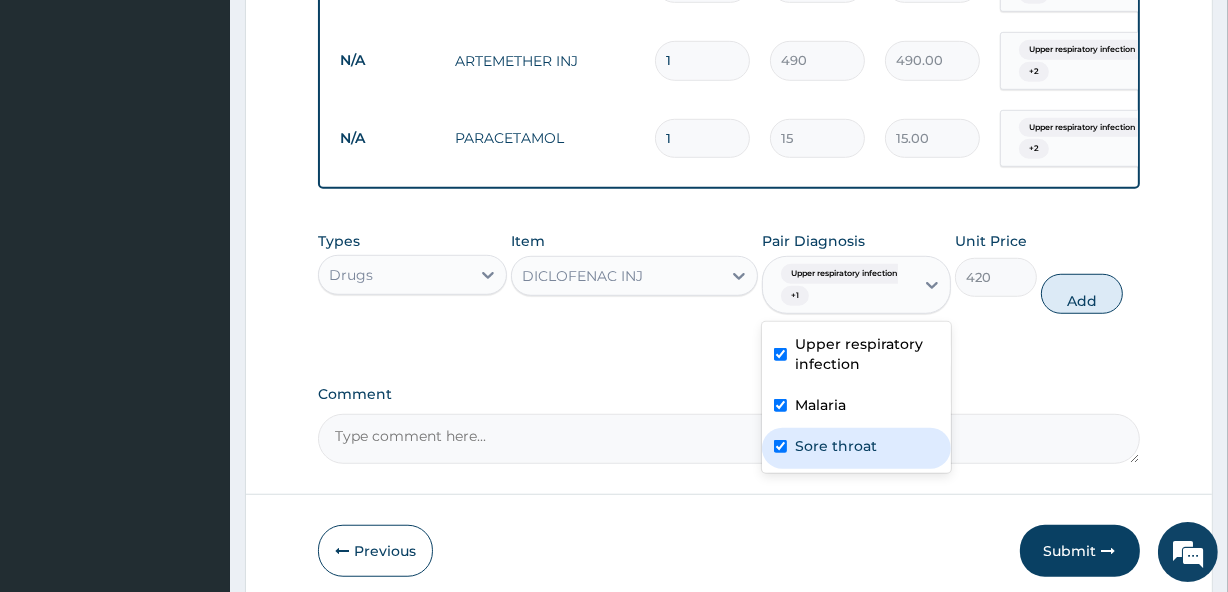 checkbox on "true" 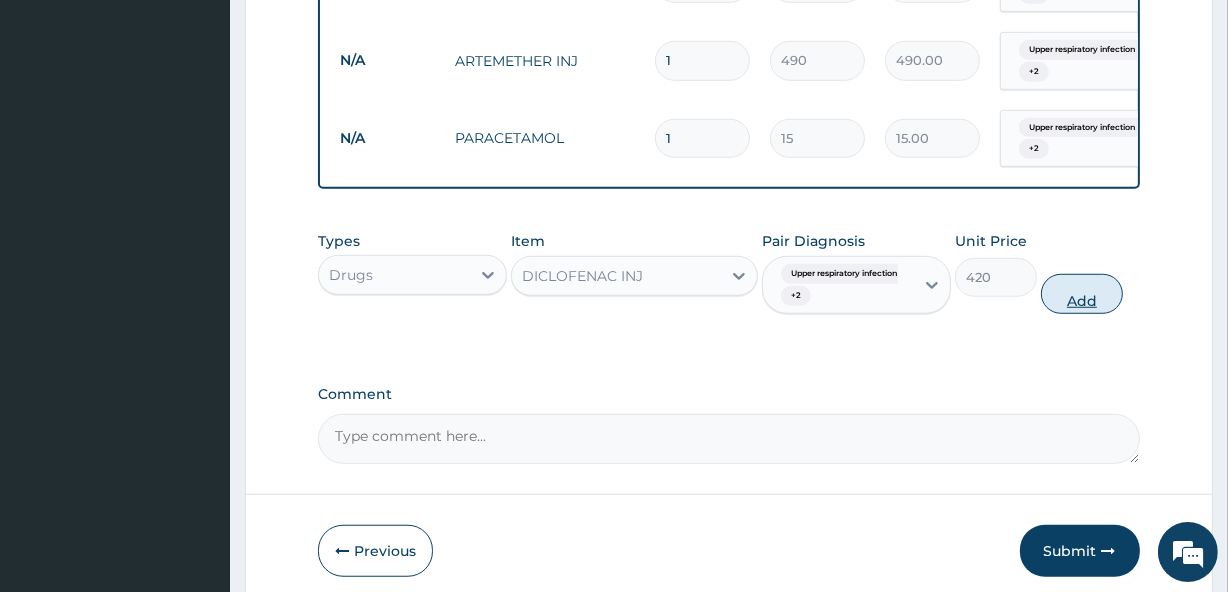 click on "Add" at bounding box center [1082, 294] 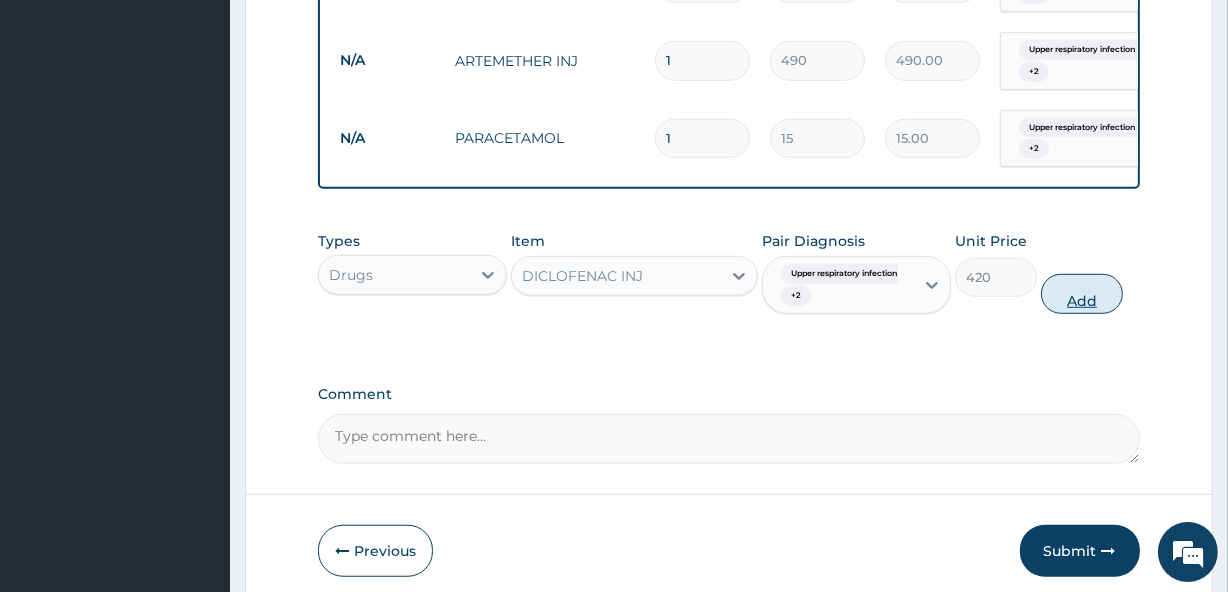 type on "0" 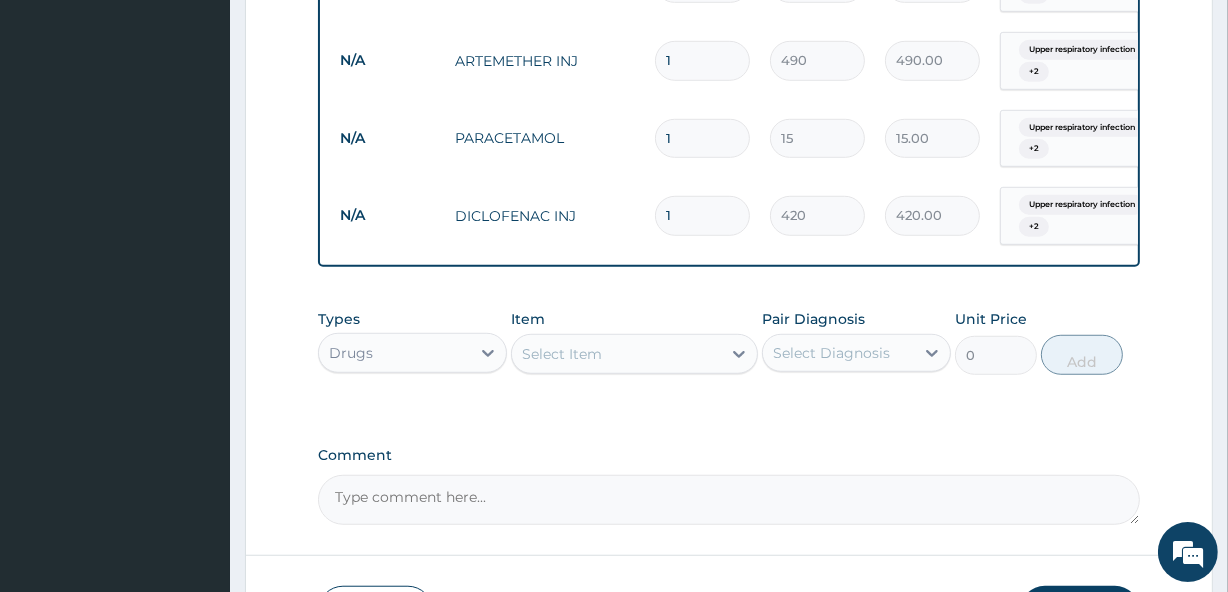 type 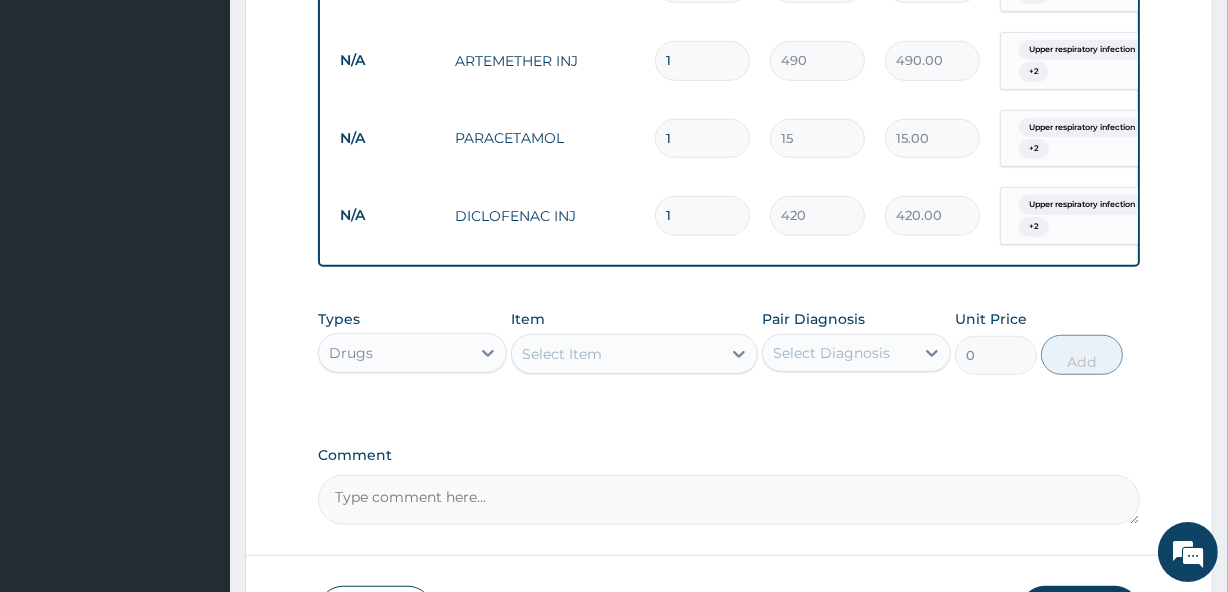 type on "0.00" 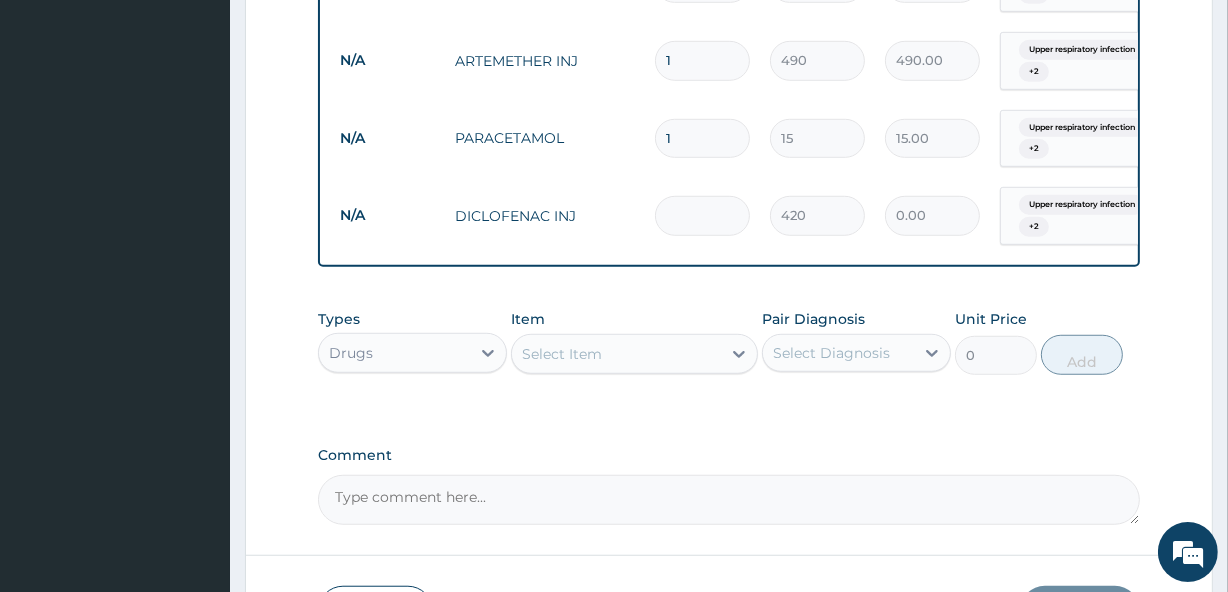 type on "2" 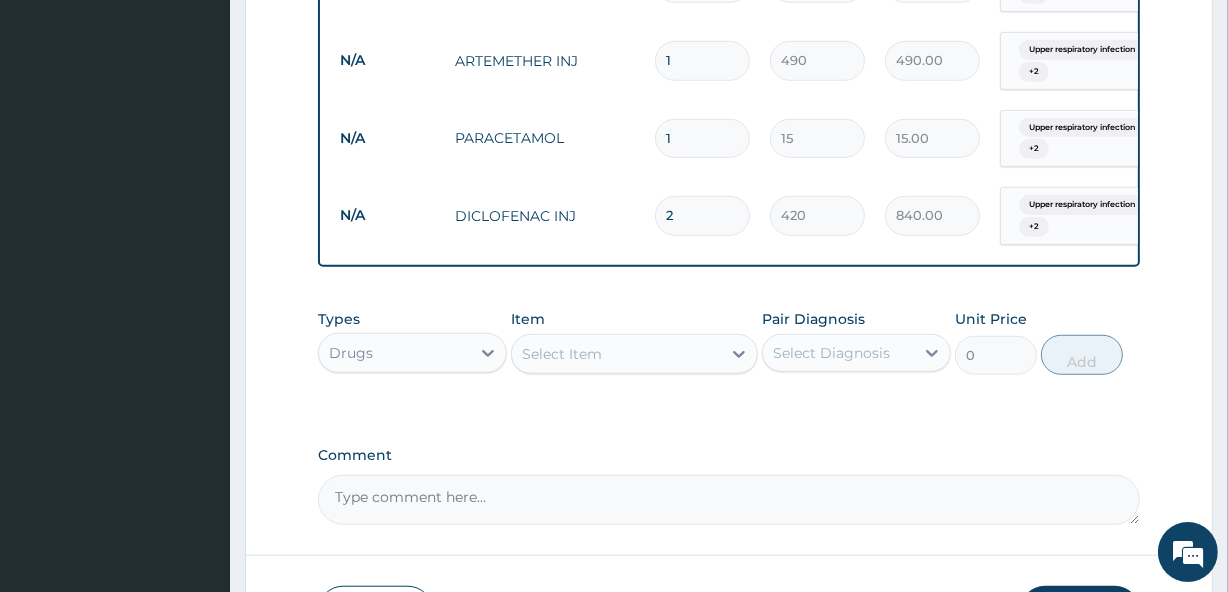 type on "2" 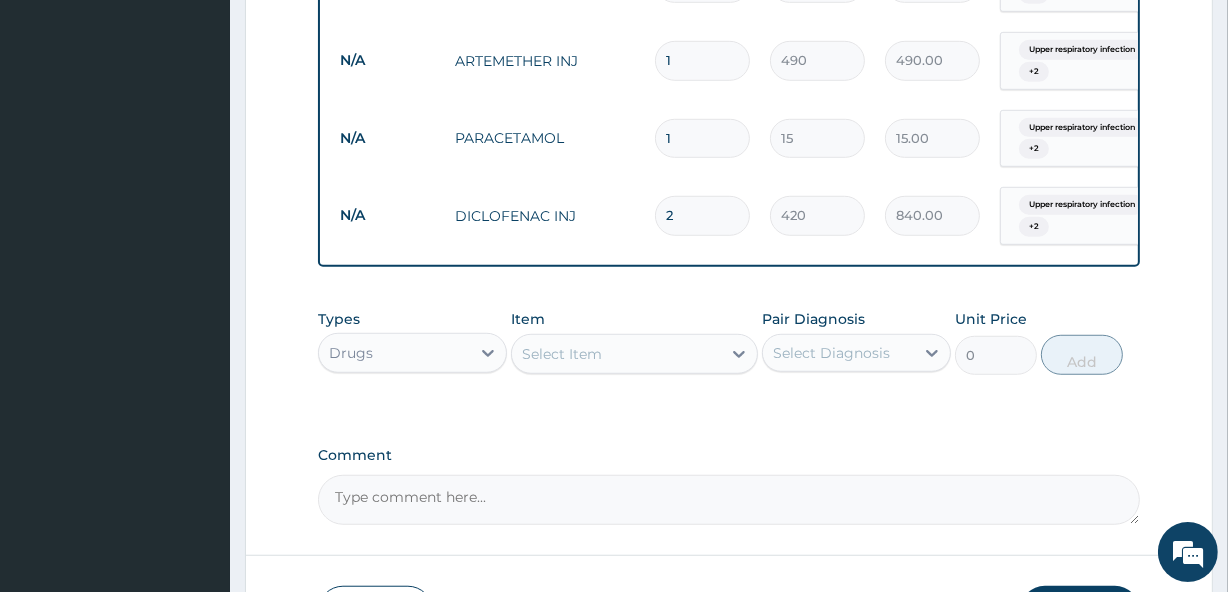 click on "Select Item" at bounding box center (616, 354) 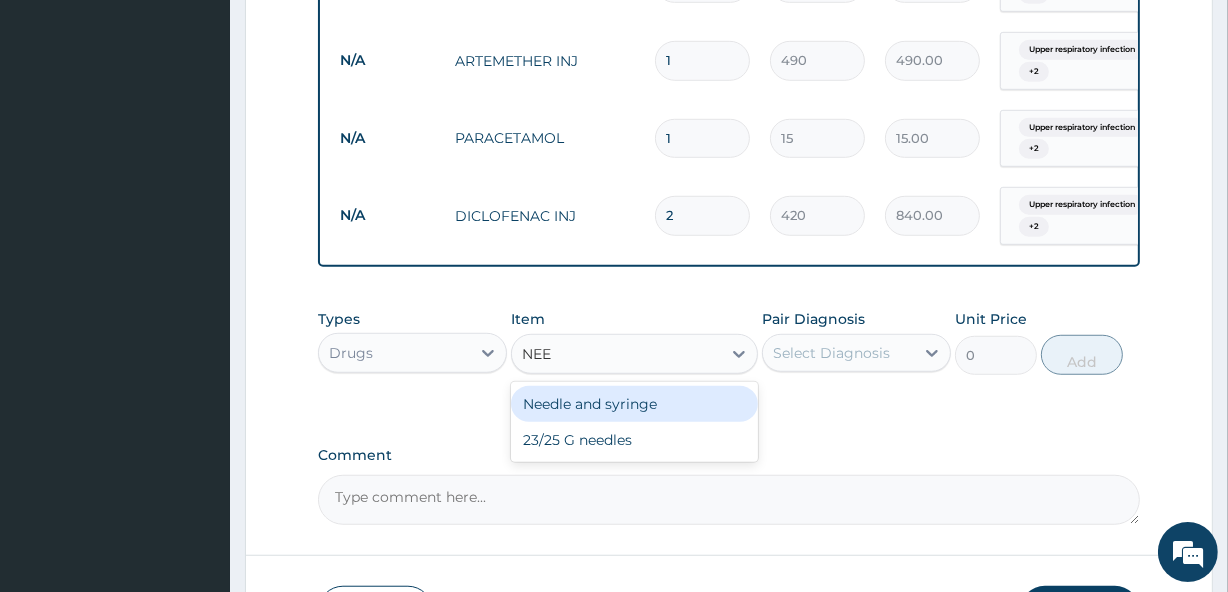 type on "NEED" 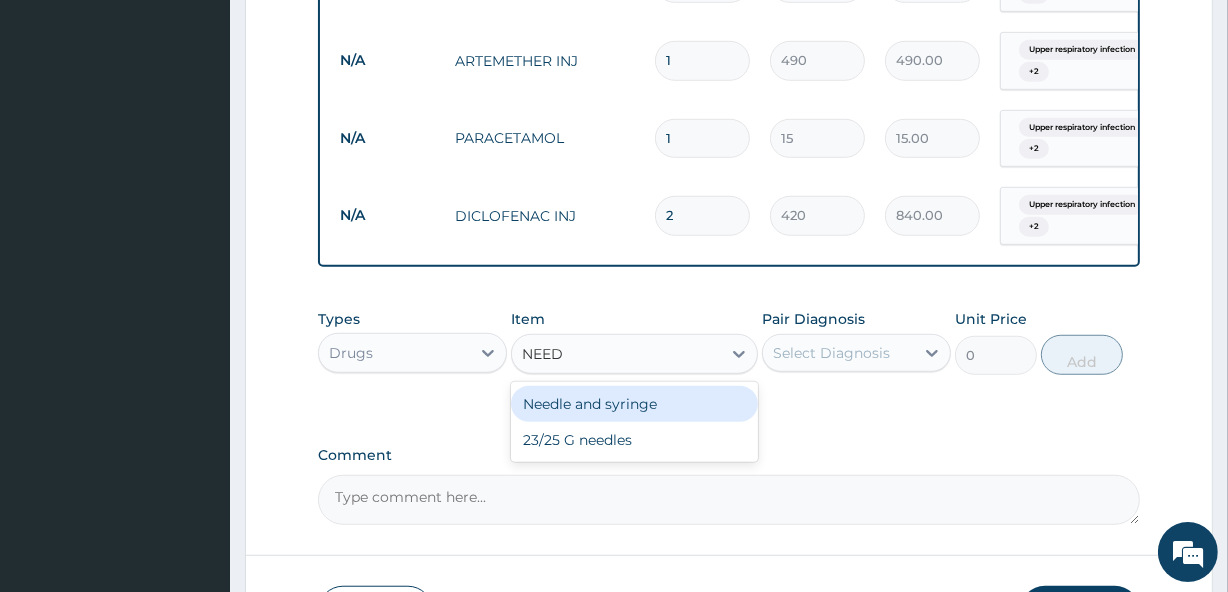 click on "Needle and syringe" at bounding box center (634, 404) 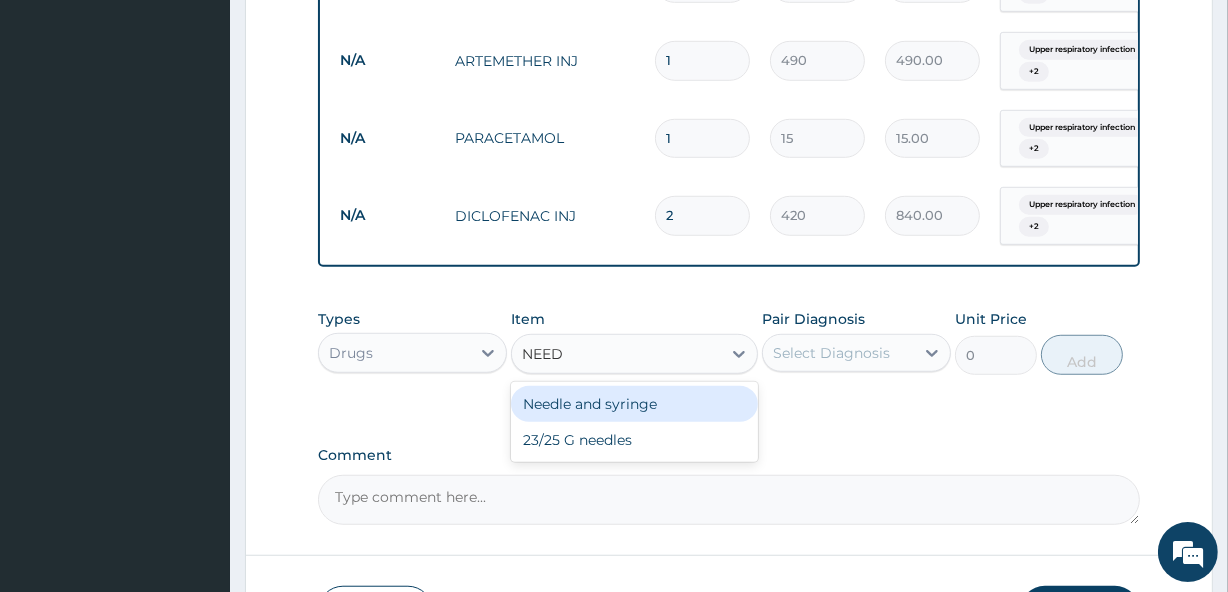 type 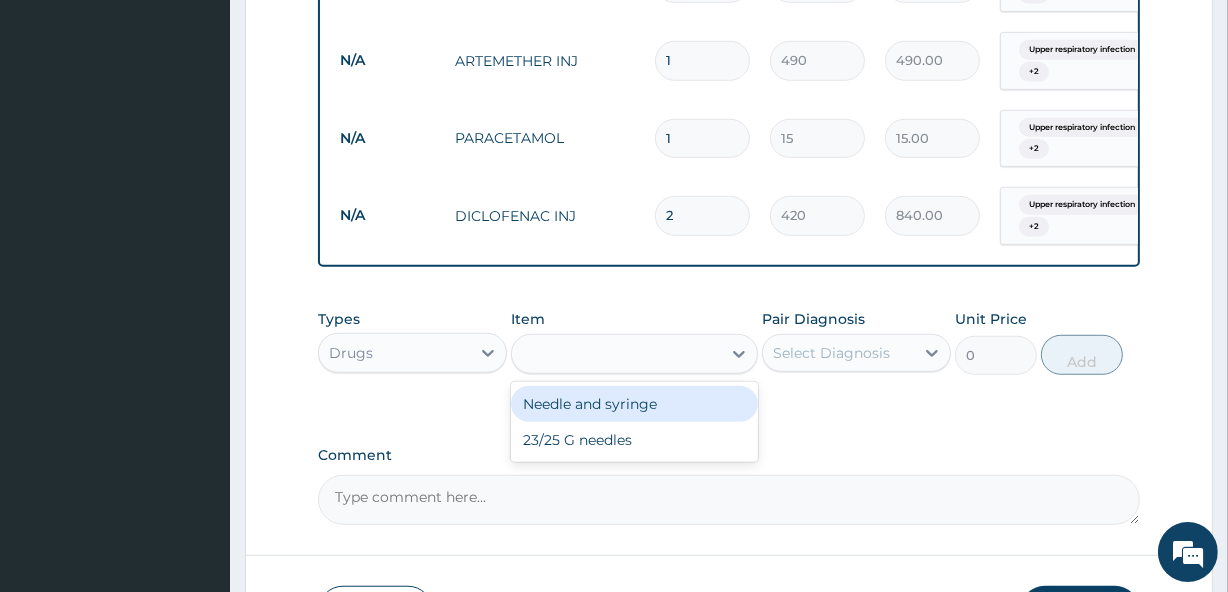 type on "50" 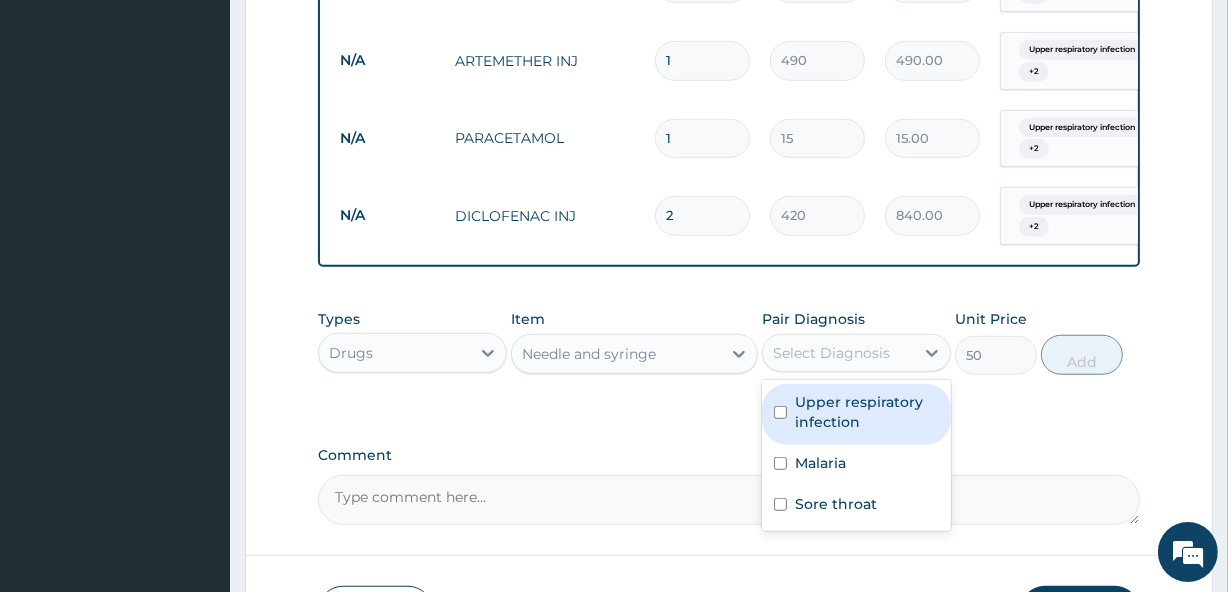 click on "Select Diagnosis" at bounding box center (831, 353) 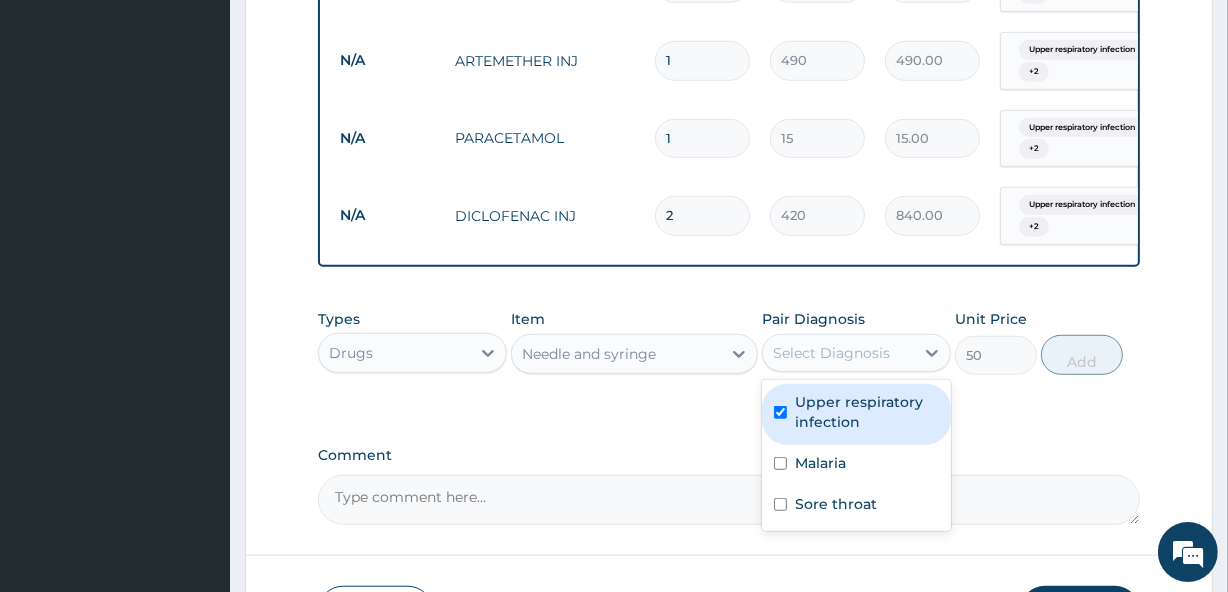 checkbox on "true" 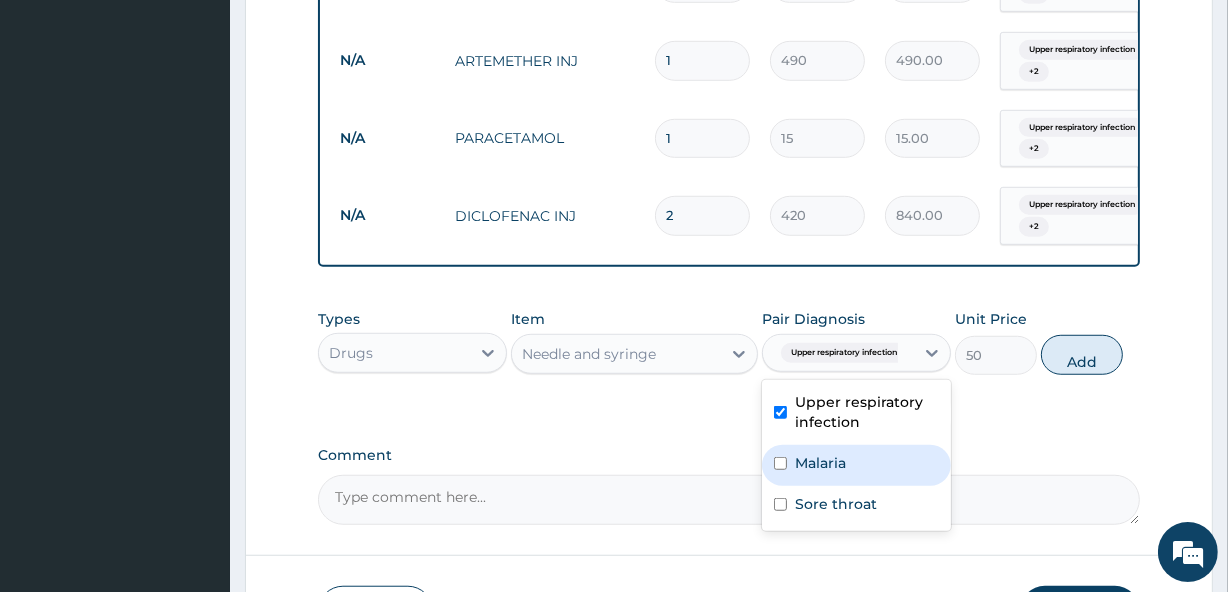 click on "Malaria" at bounding box center [820, 463] 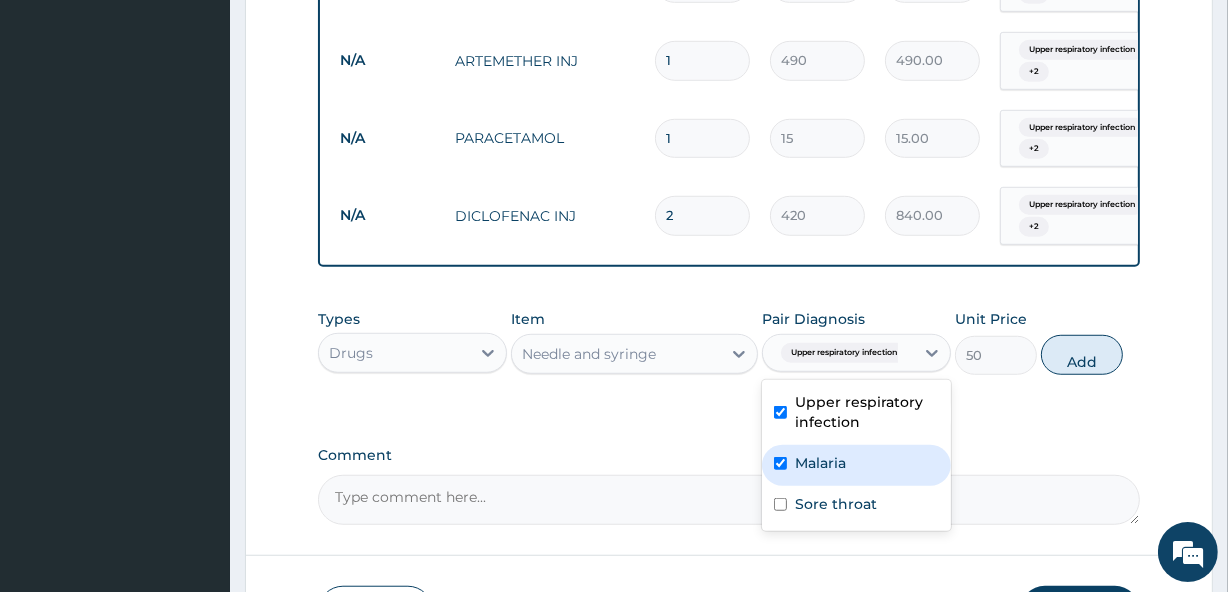 checkbox on "true" 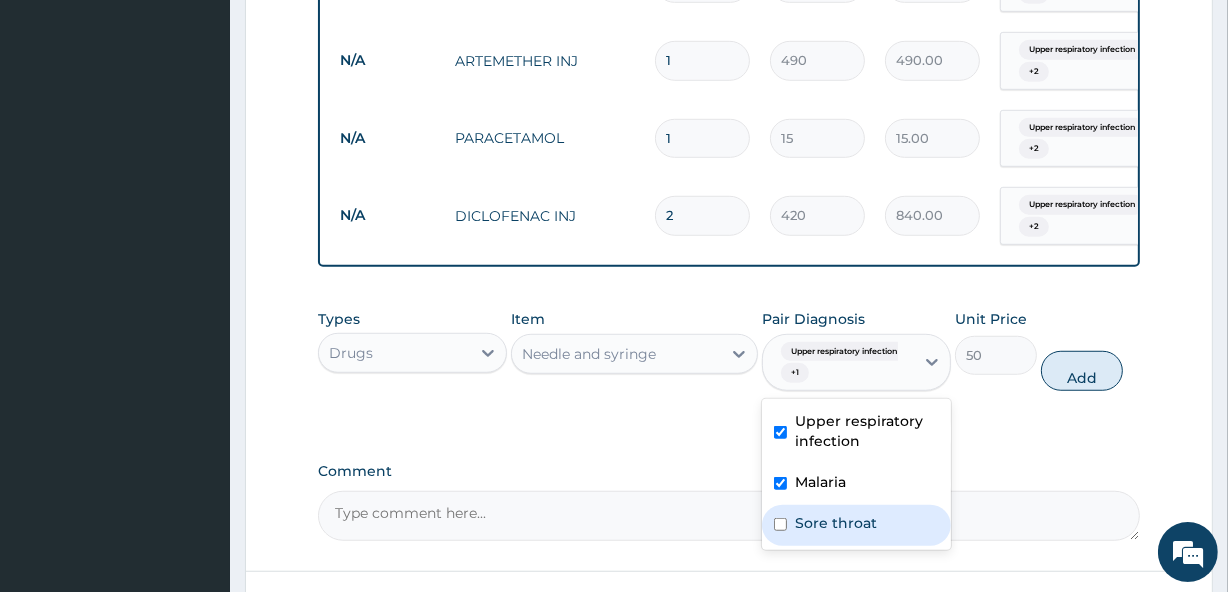 click on "Sore throat" at bounding box center [856, 525] 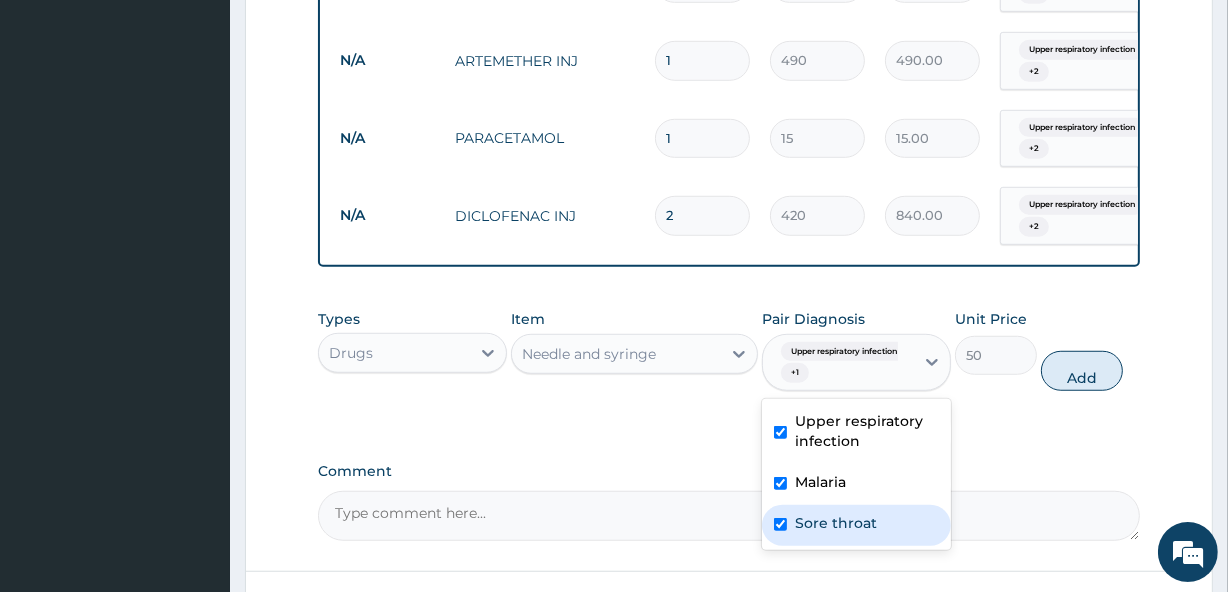 checkbox on "true" 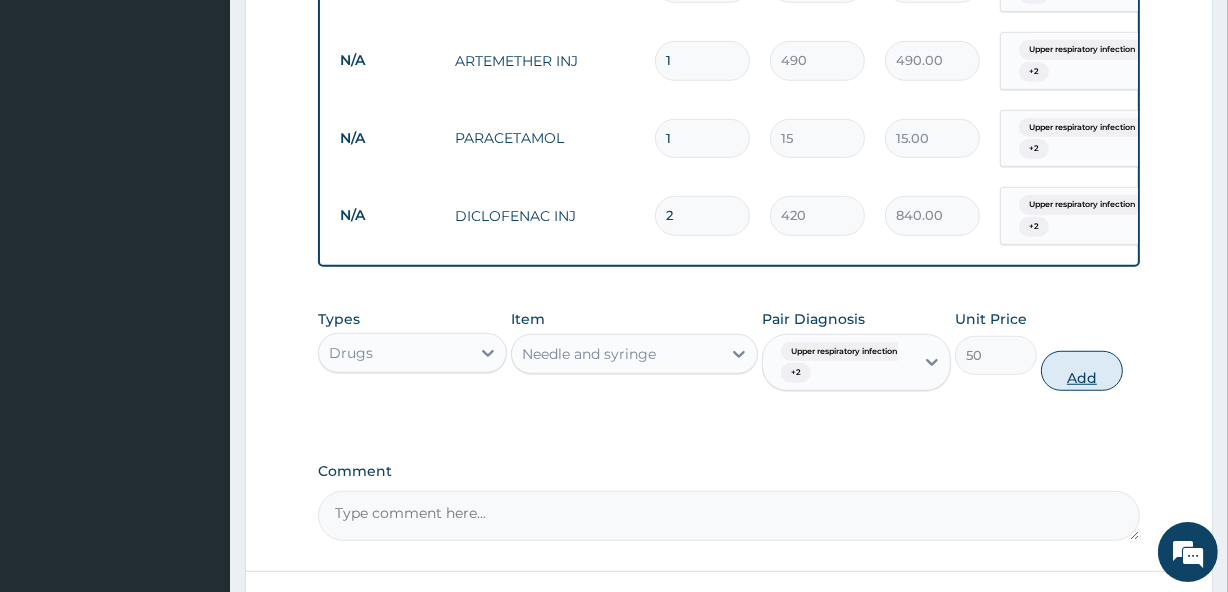 click on "Add" at bounding box center [1082, 371] 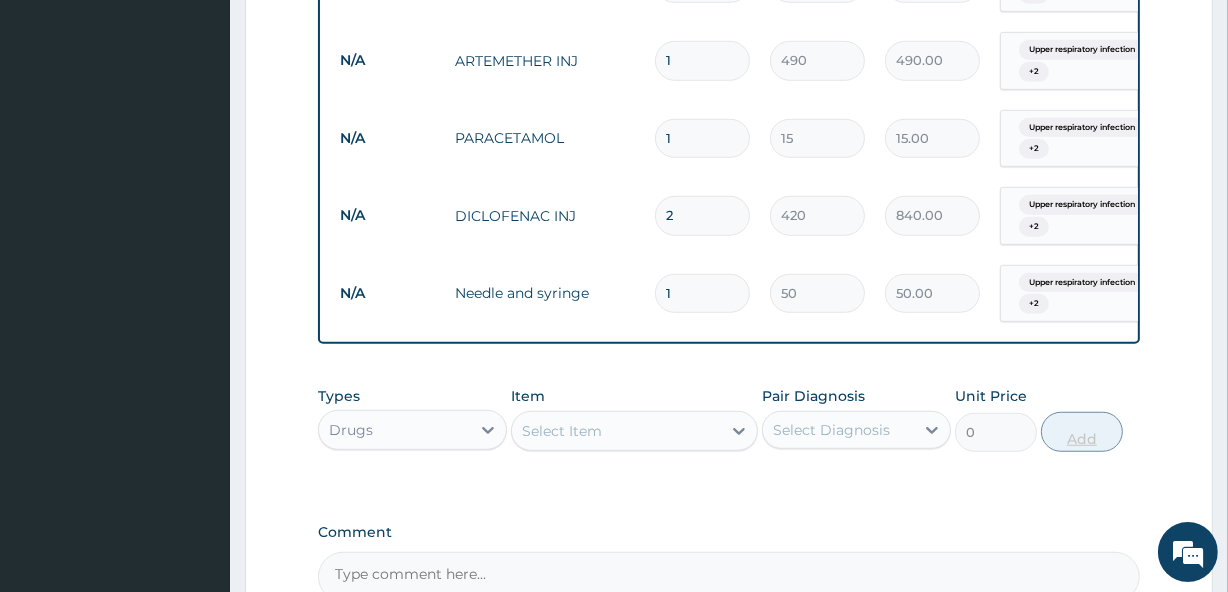 type 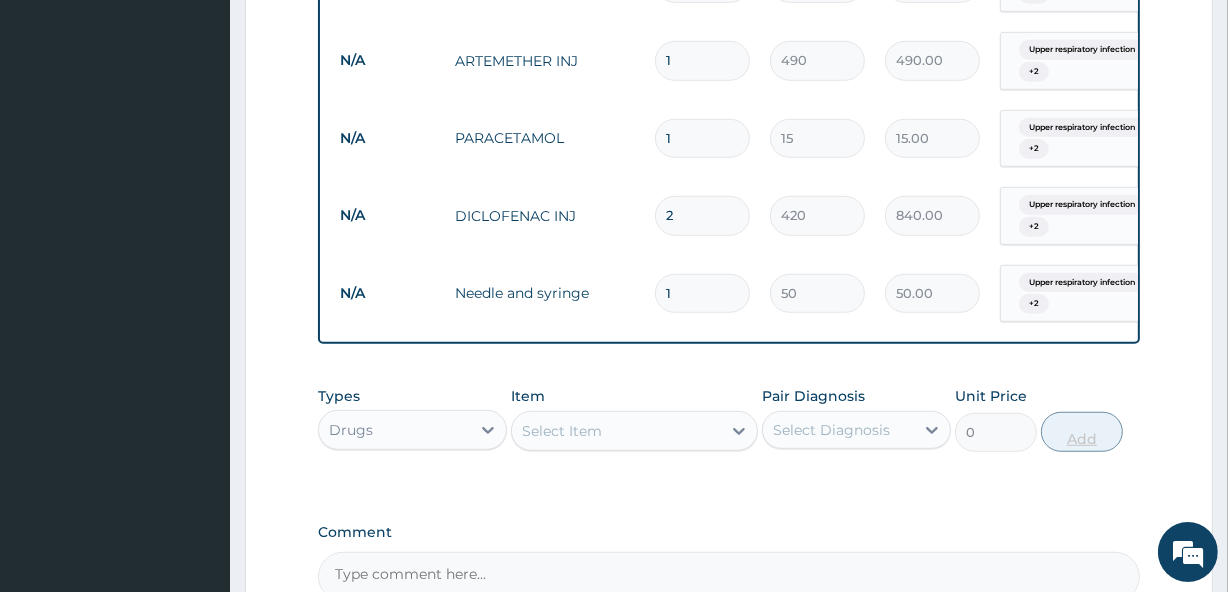 type on "0.00" 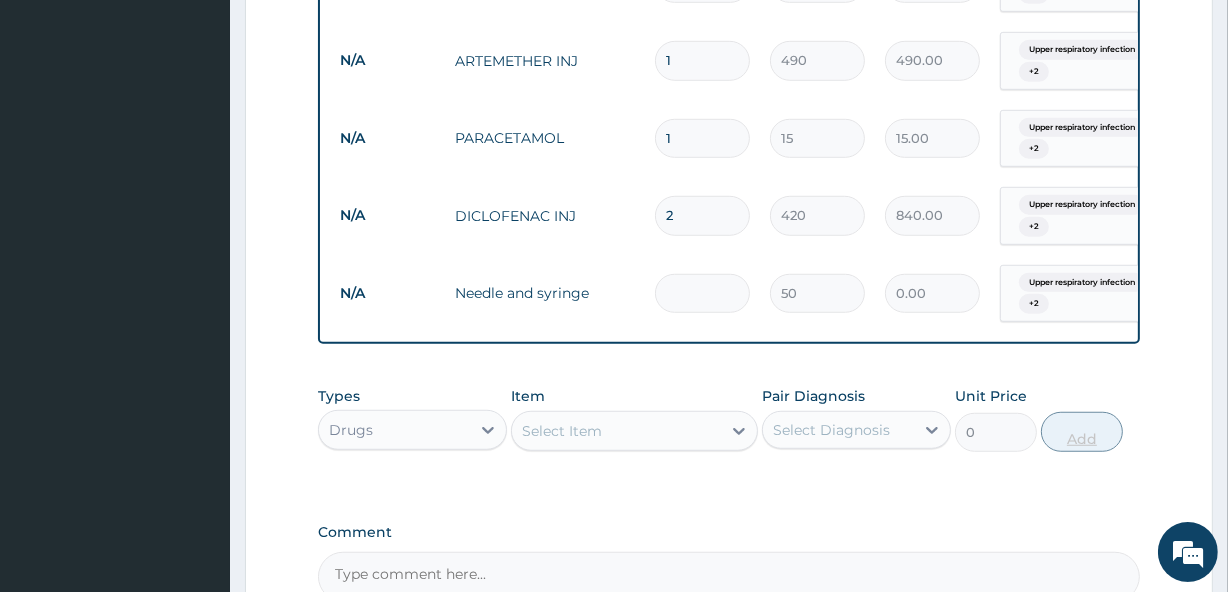 type on "4" 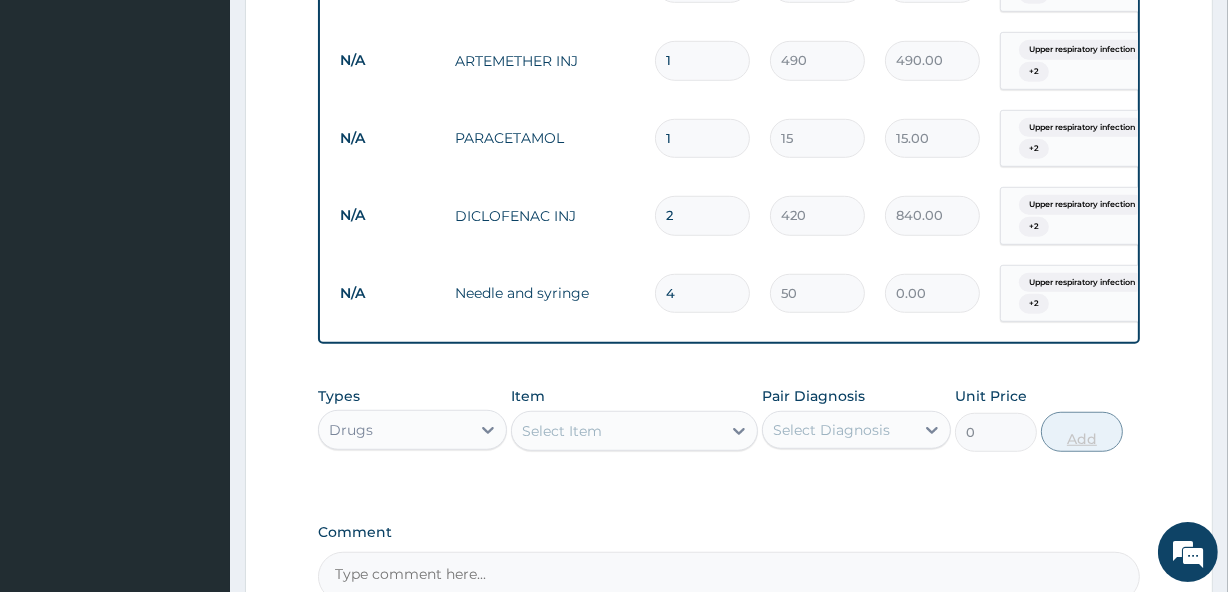 type on "200.00" 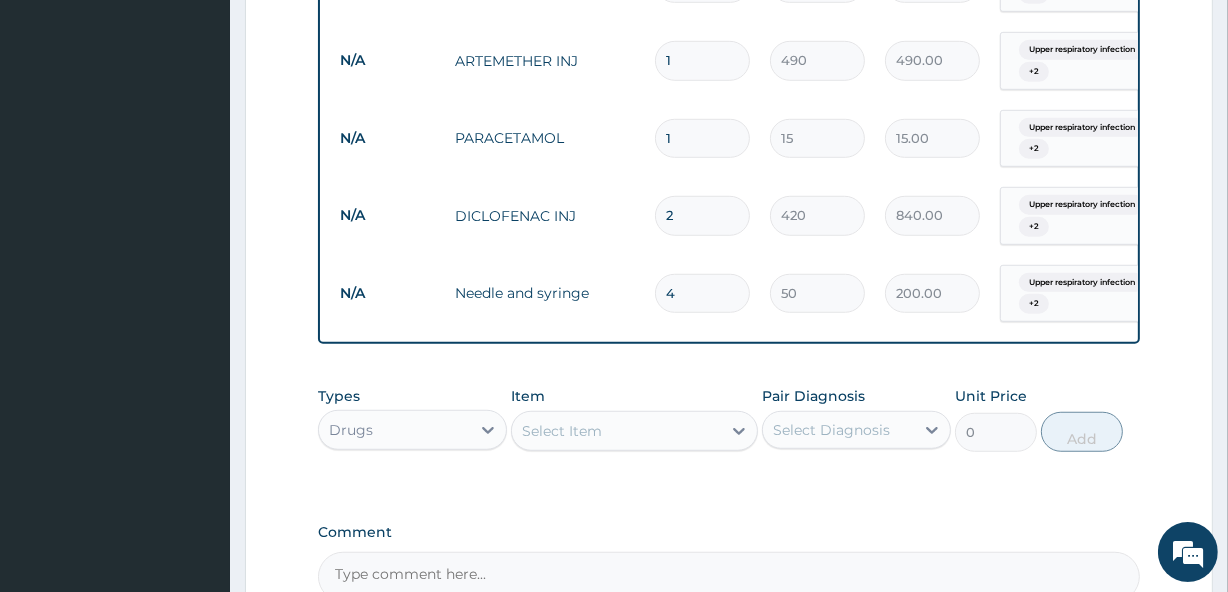type on "4" 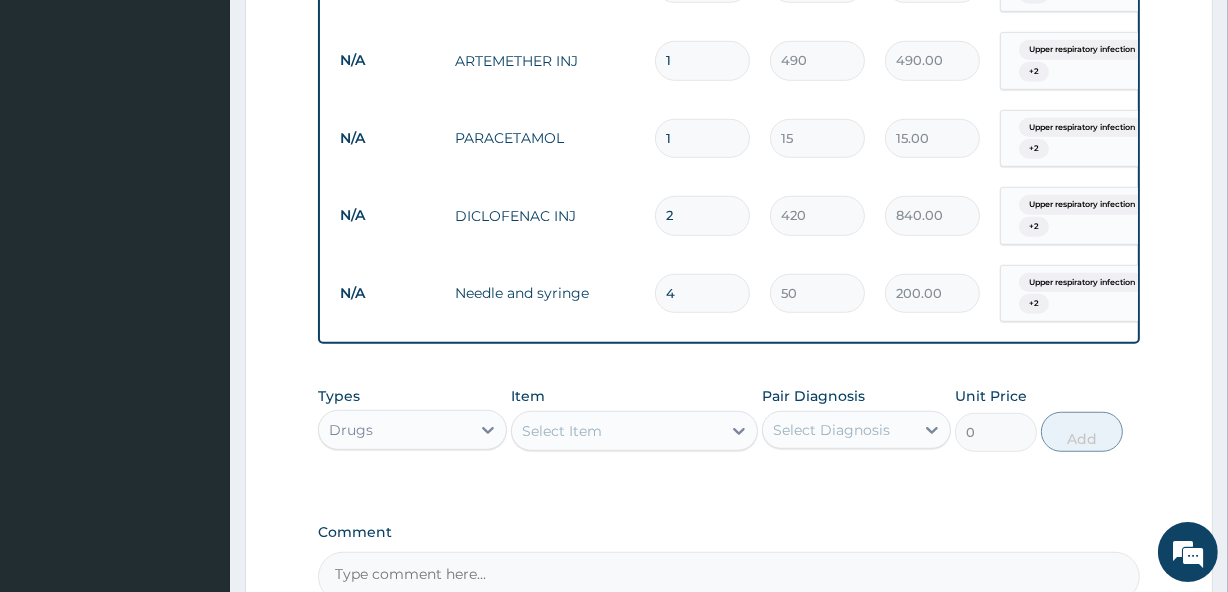 click on "1" at bounding box center [702, 138] 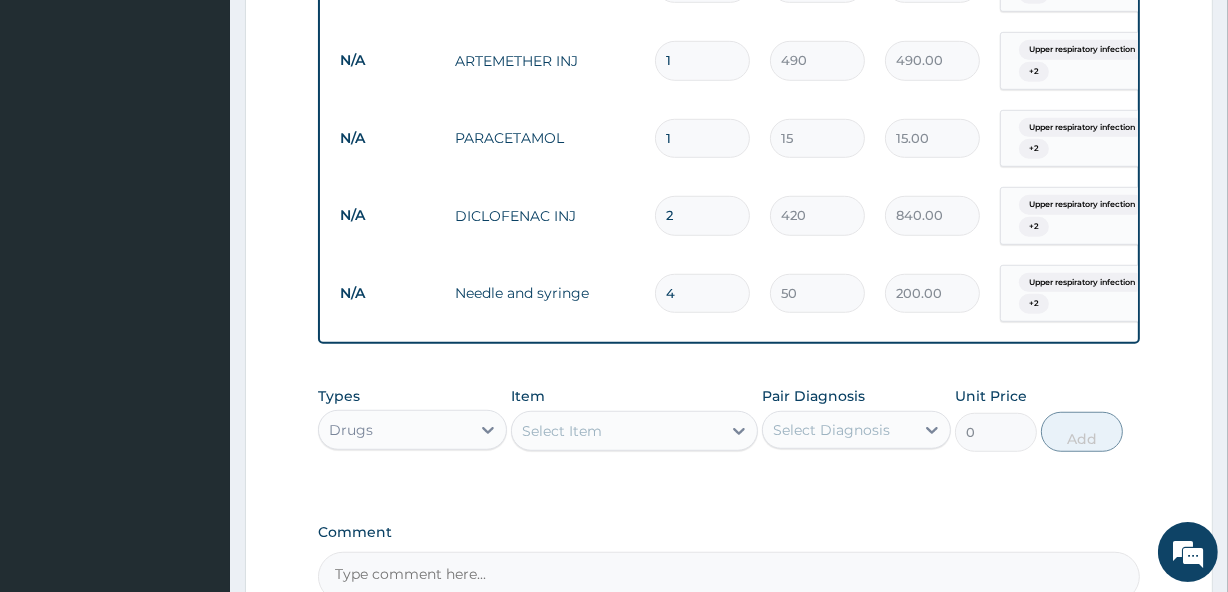 type 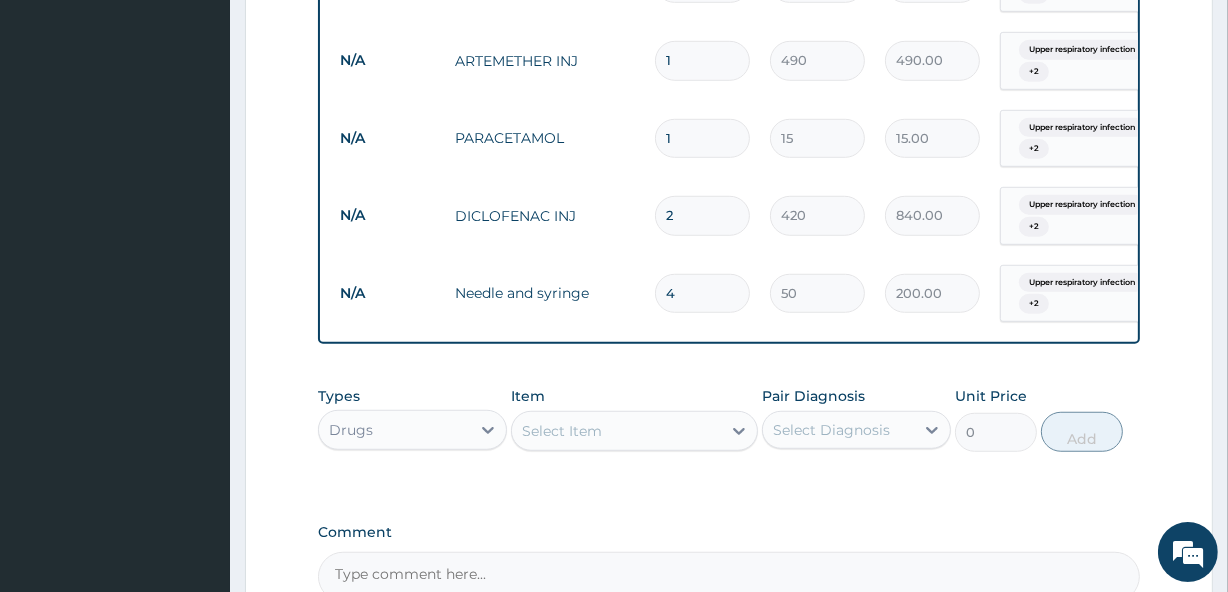 type on "0.00" 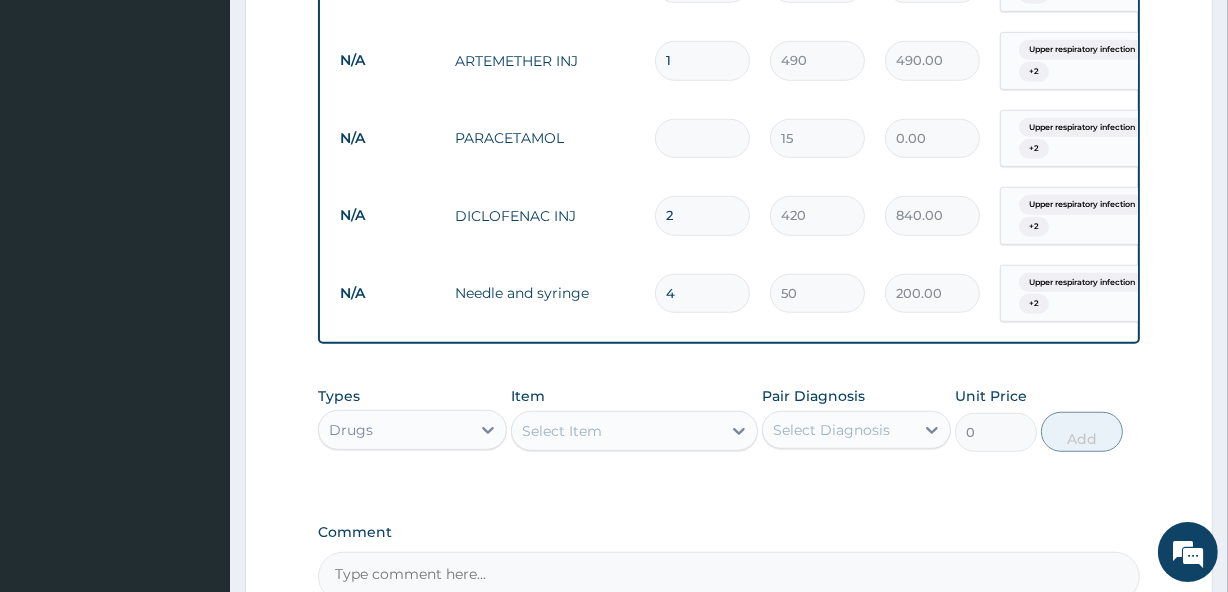 type on "2" 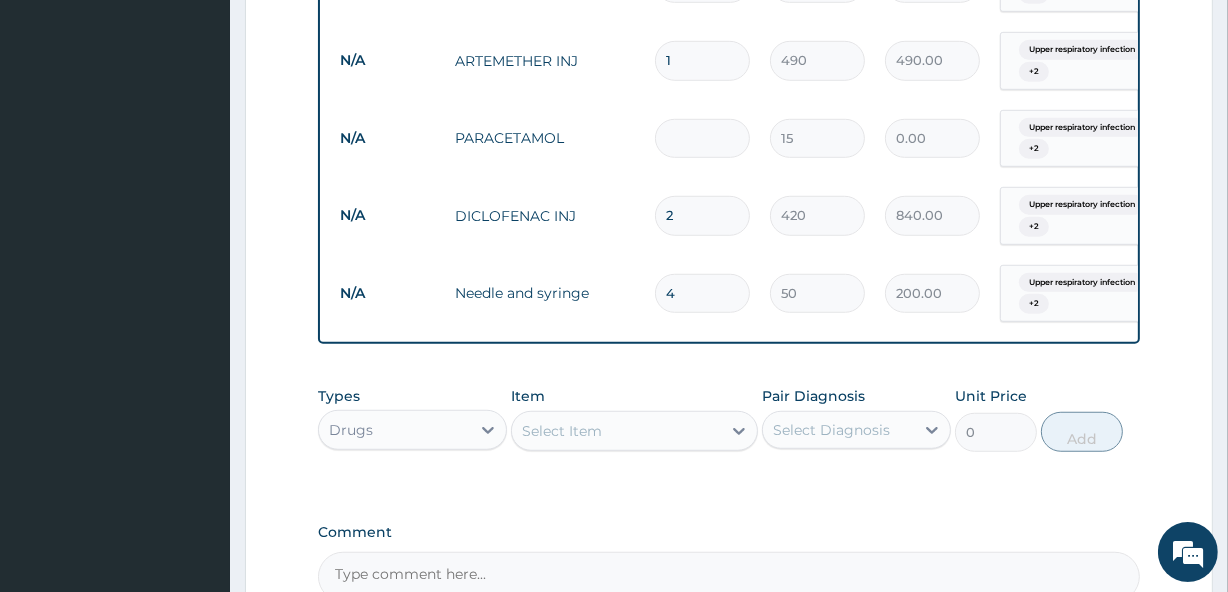 type on "30.00" 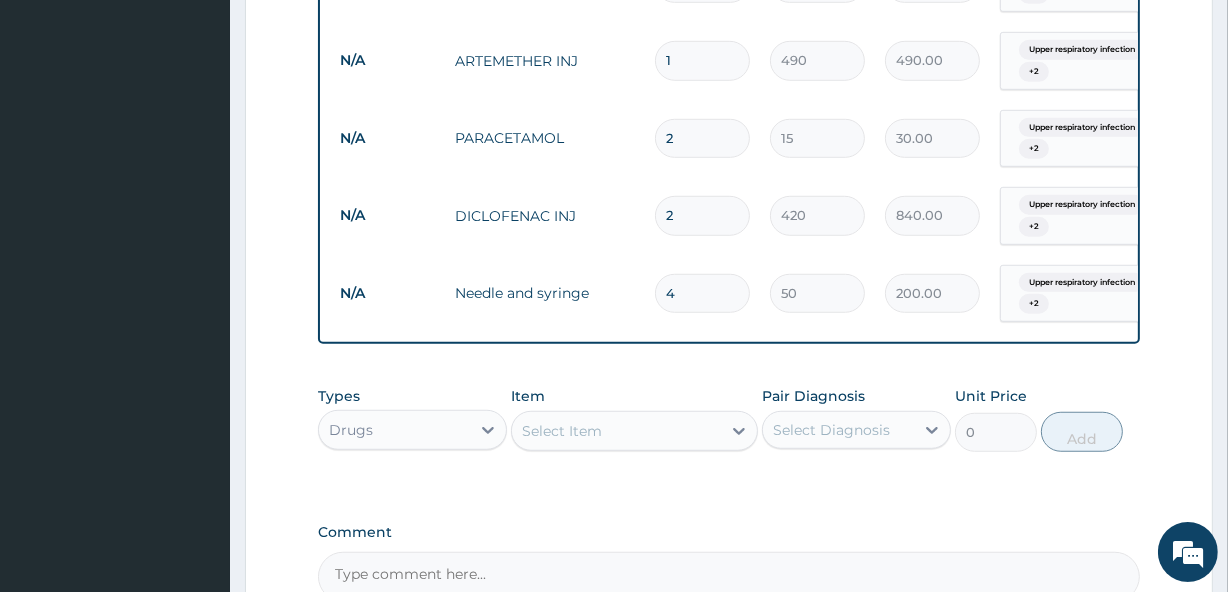 type on "24" 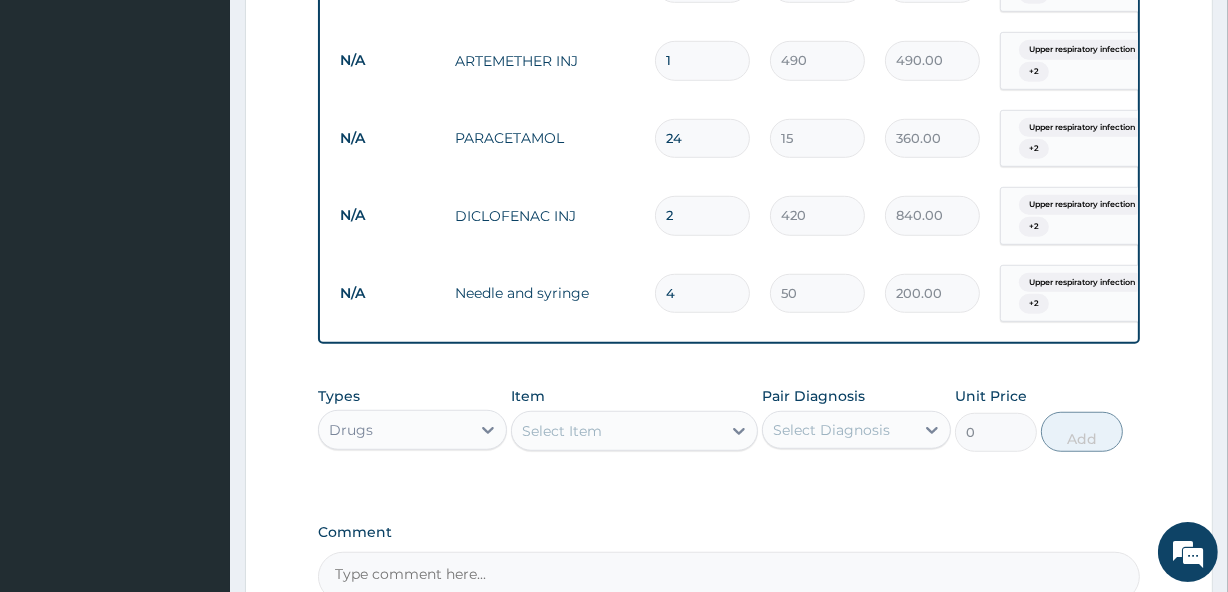 type on "24" 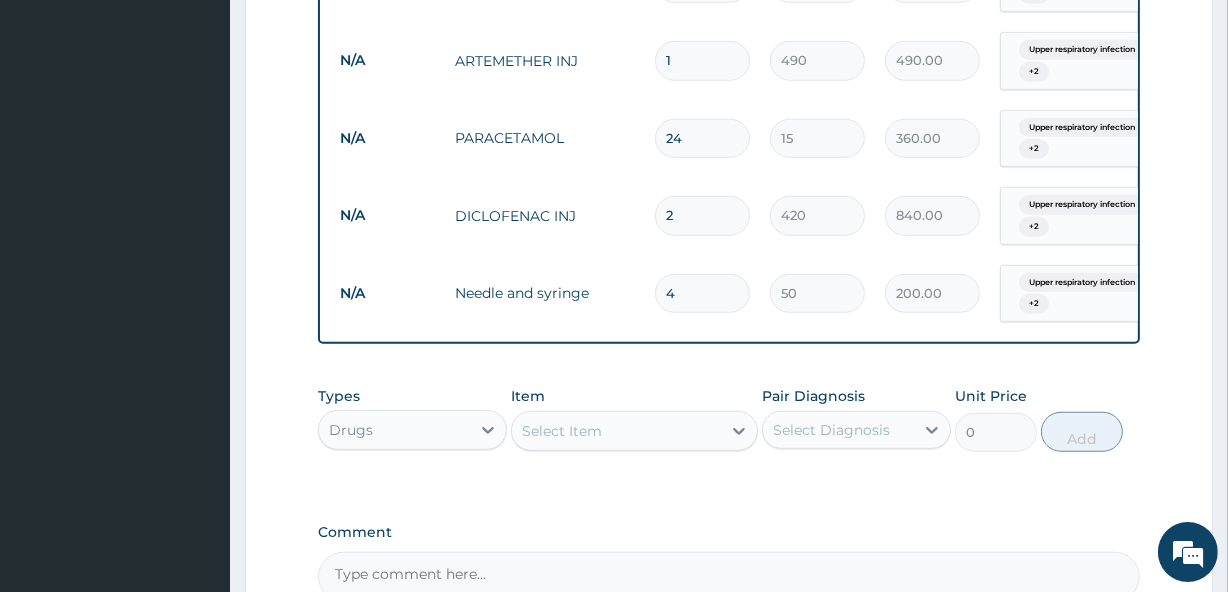 click on "1" at bounding box center (702, 60) 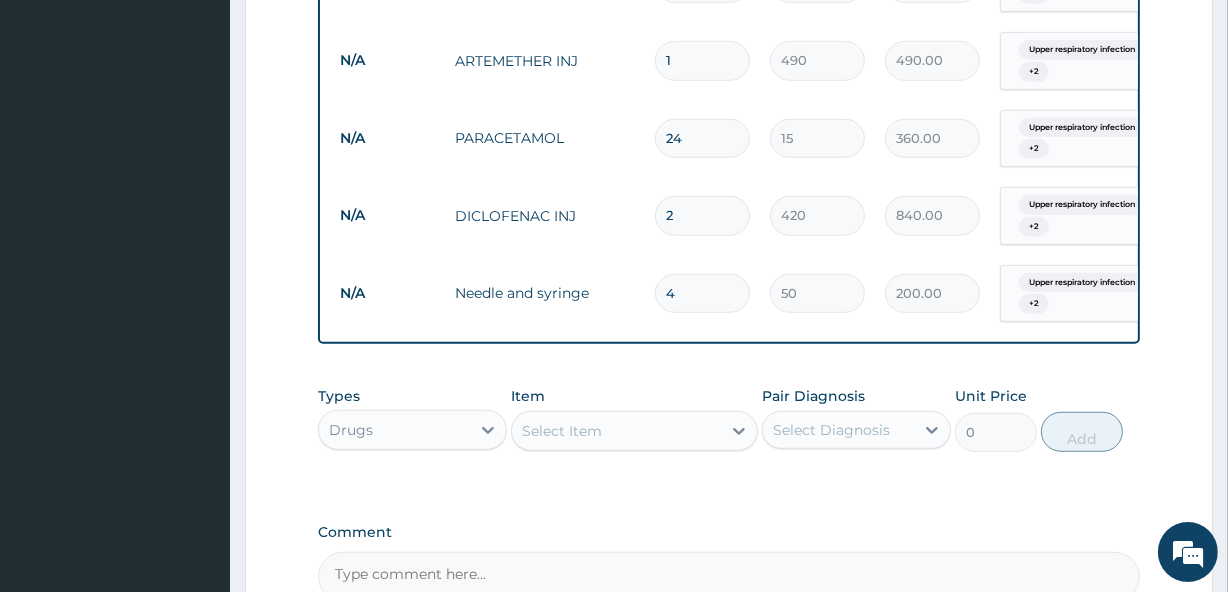 type 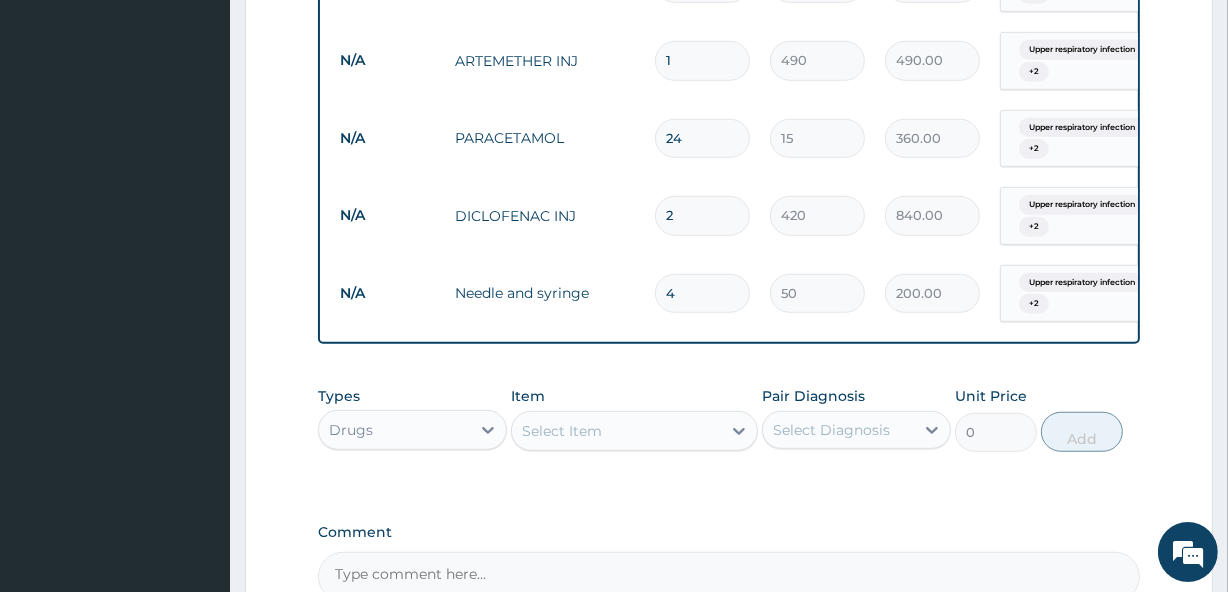 type on "0.00" 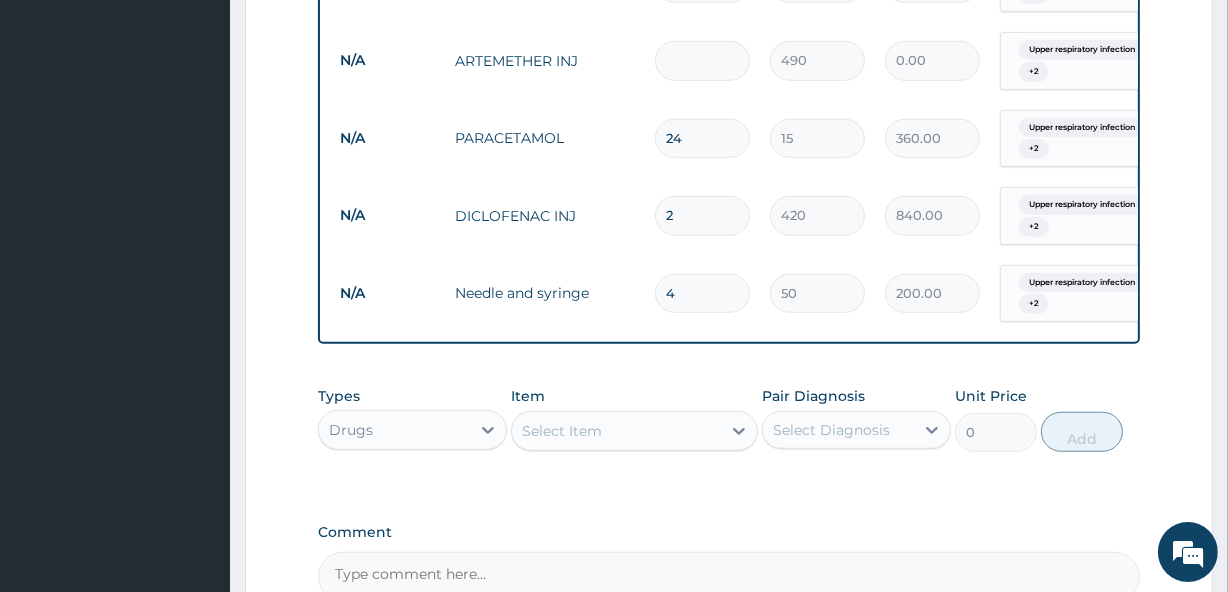 type on "6" 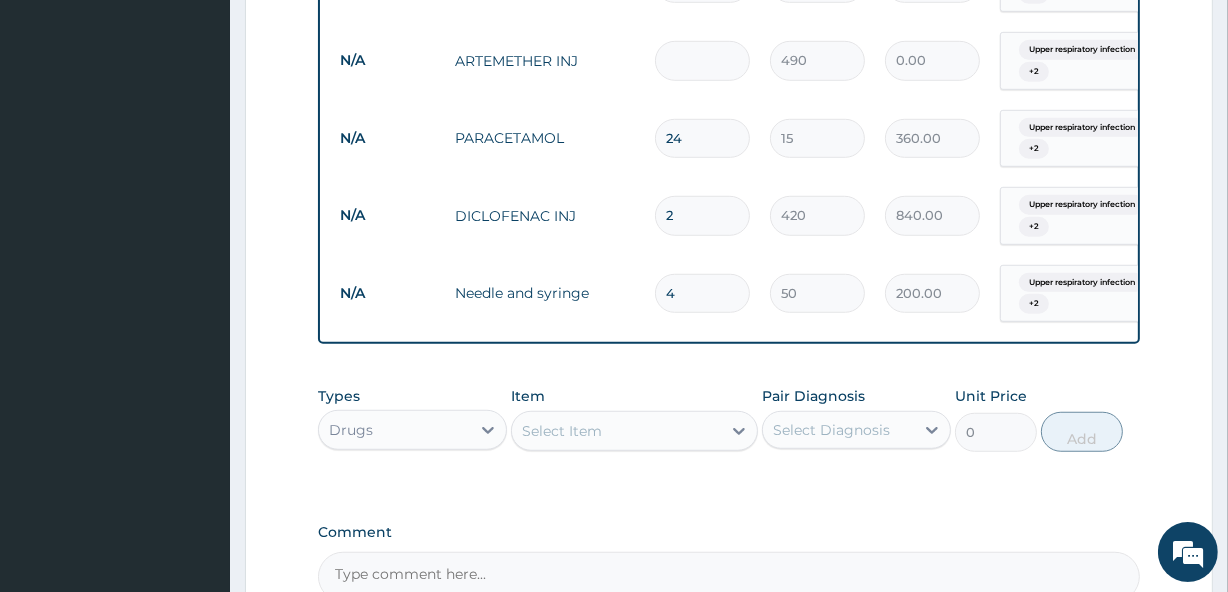 type on "2940.00" 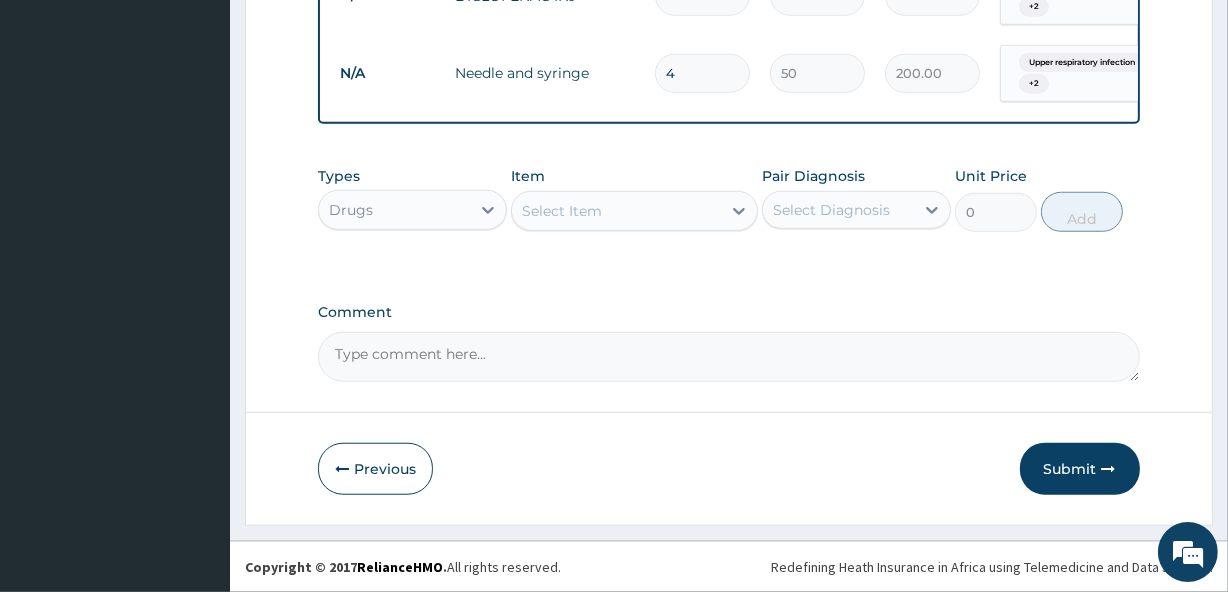 scroll, scrollTop: 1447, scrollLeft: 0, axis: vertical 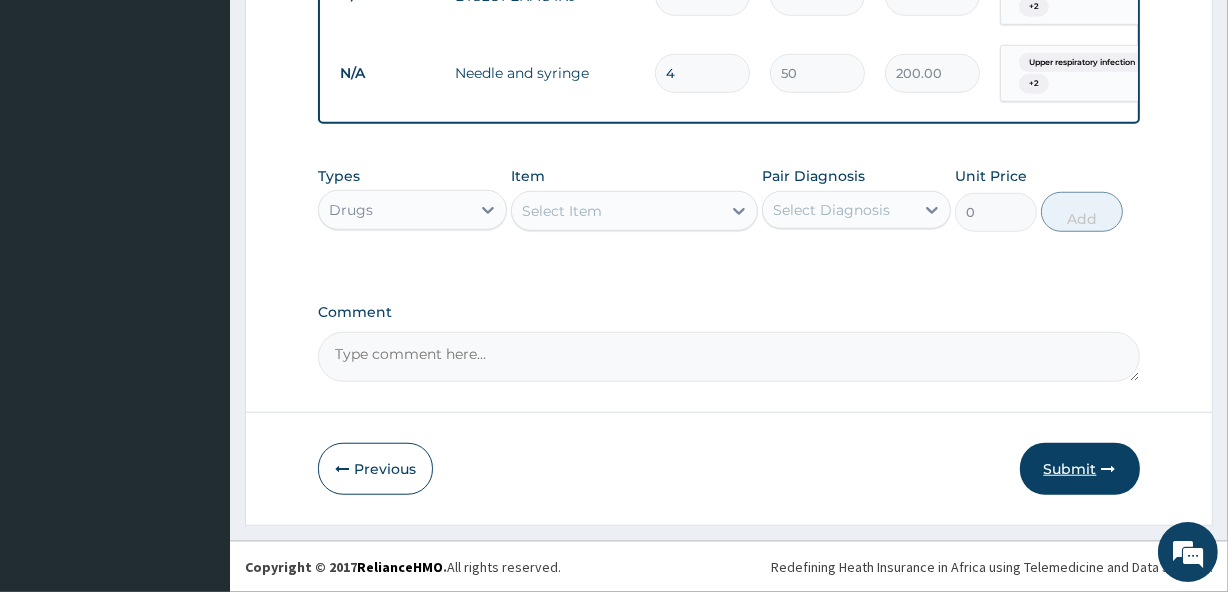 type on "6" 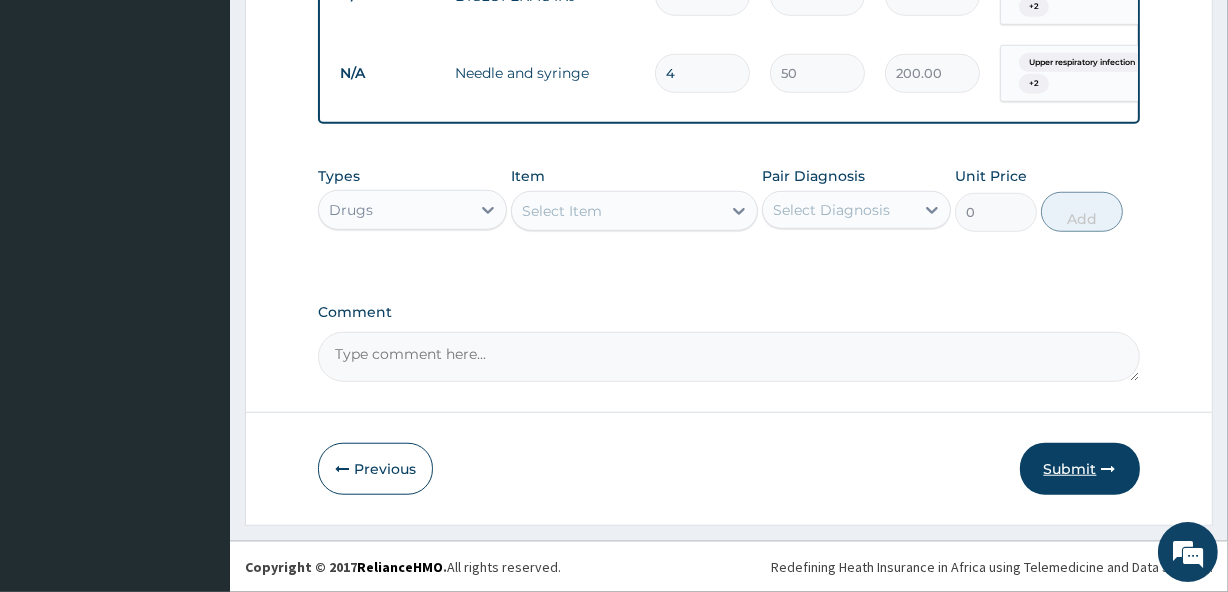 click on "Submit" at bounding box center (1080, 469) 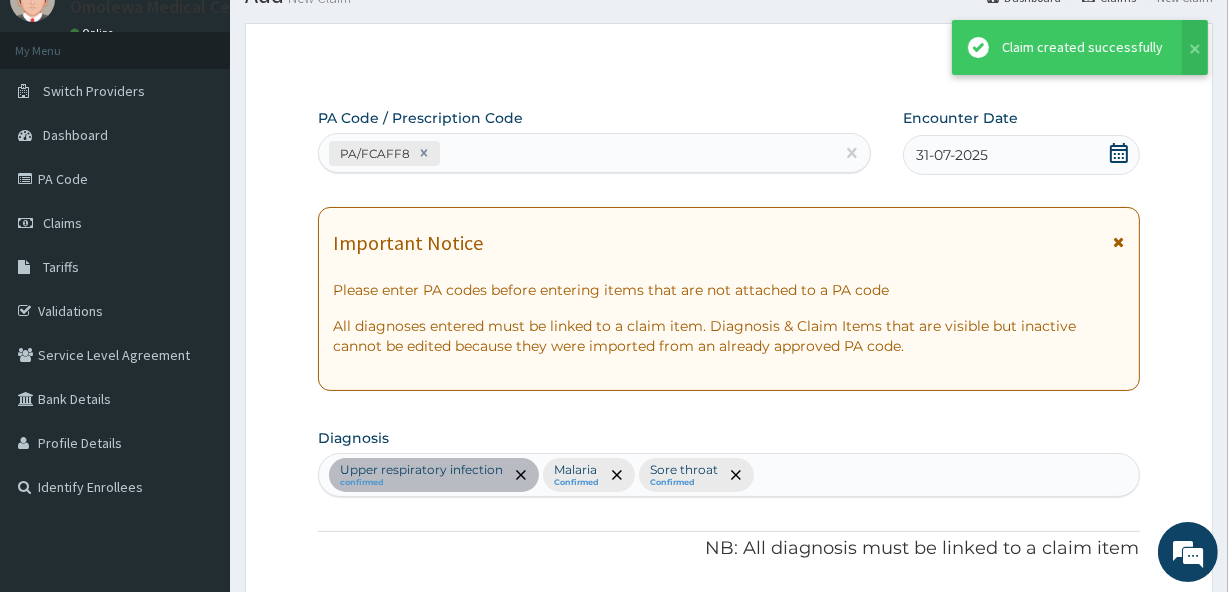 scroll, scrollTop: 1447, scrollLeft: 0, axis: vertical 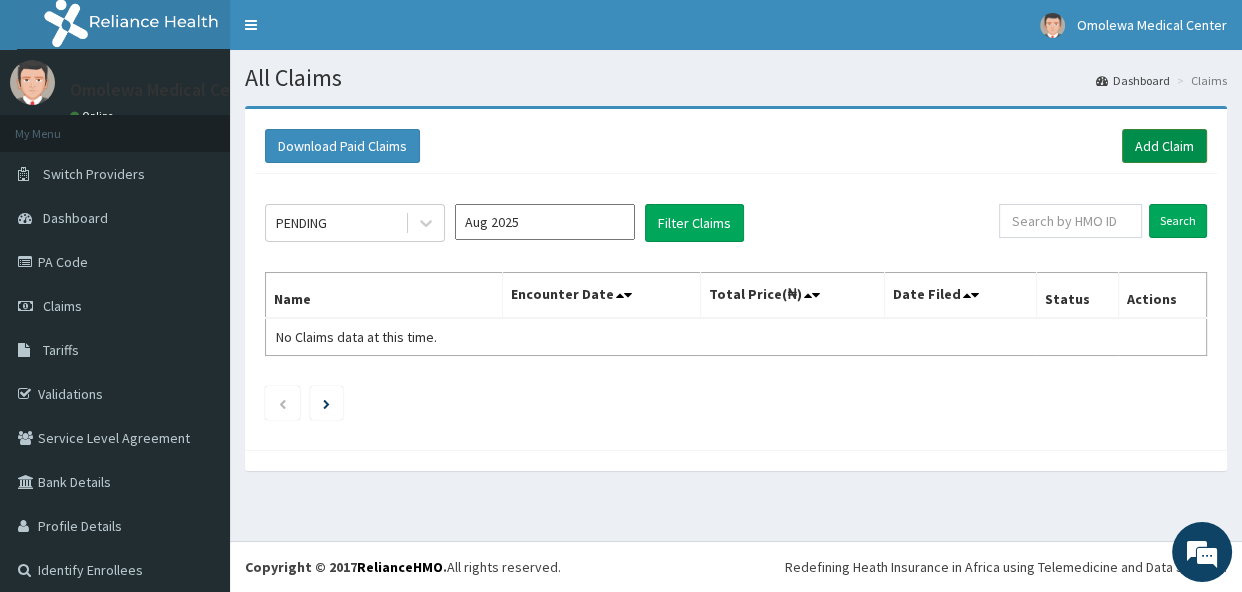 click on "Add Claim" at bounding box center (1164, 146) 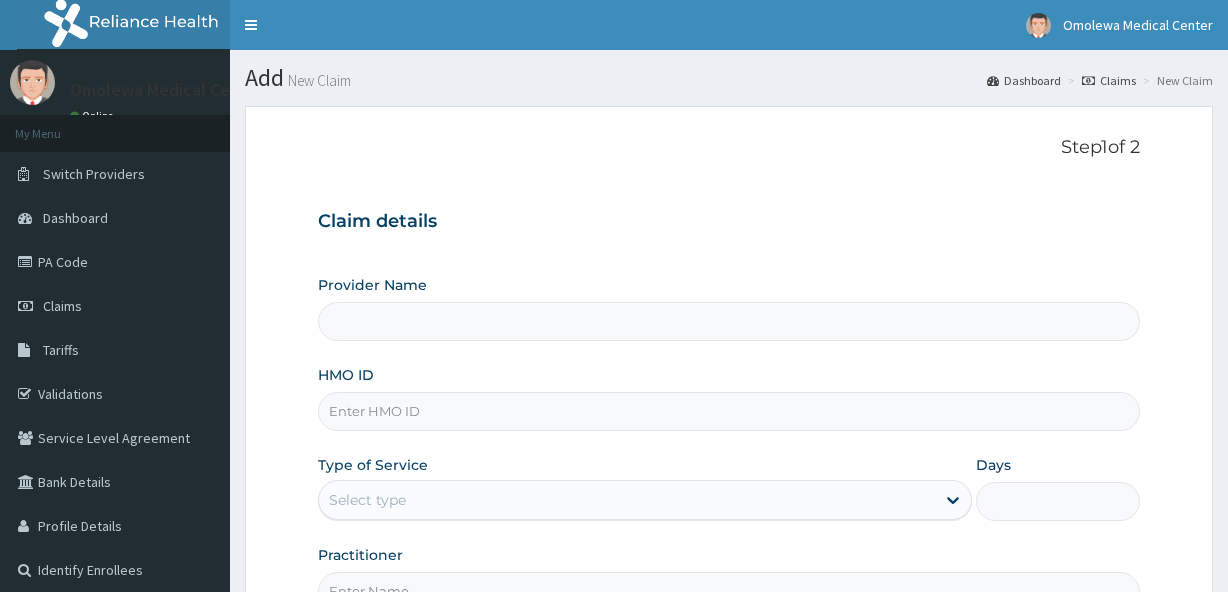 scroll, scrollTop: 0, scrollLeft: 0, axis: both 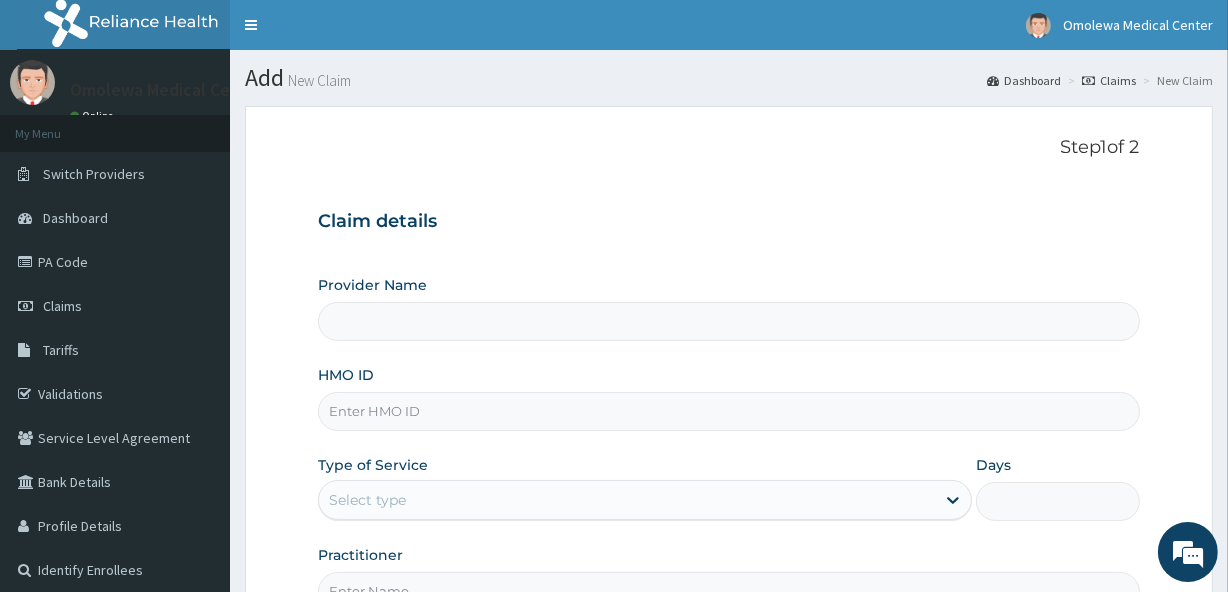 type on "Omolewa Medical centre" 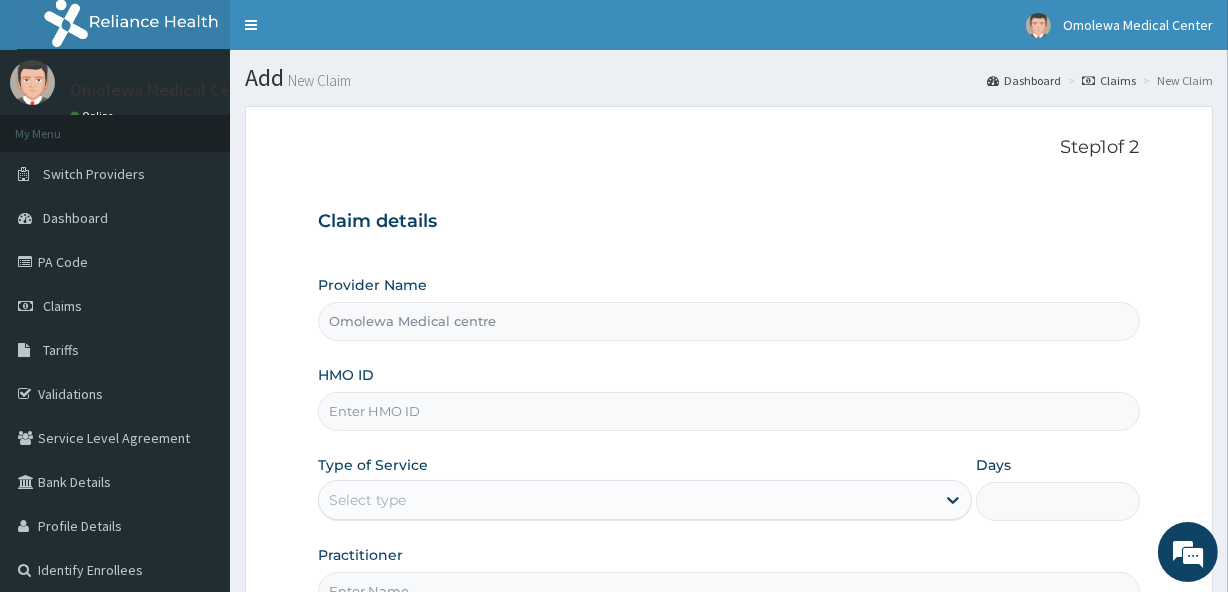 scroll, scrollTop: 0, scrollLeft: 0, axis: both 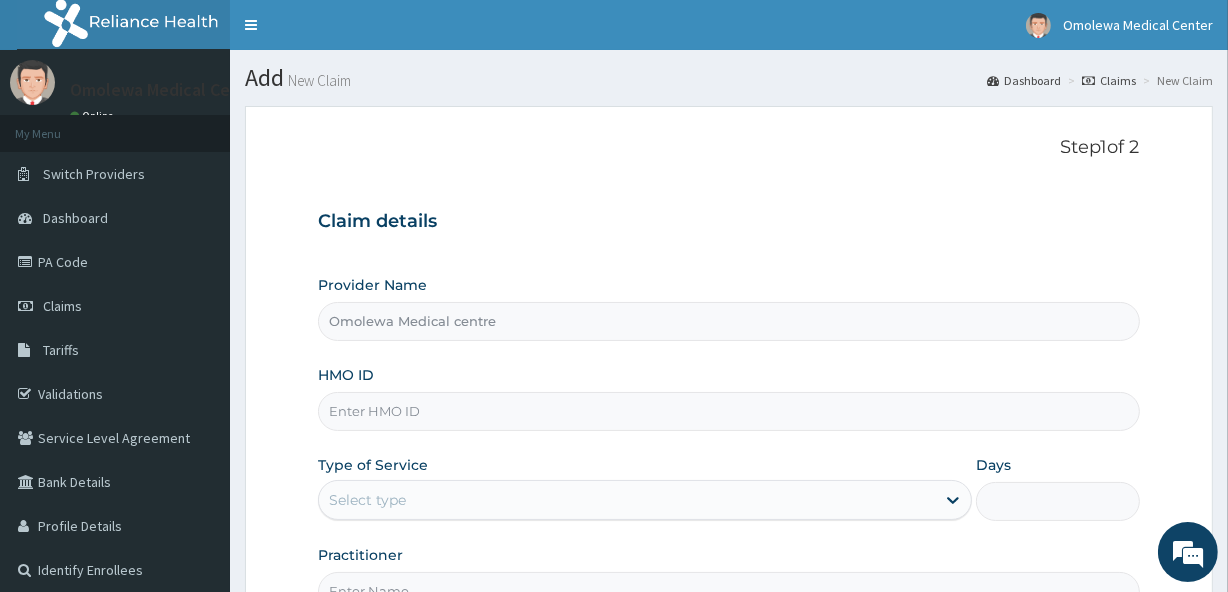 click on "HMO ID" at bounding box center [728, 411] 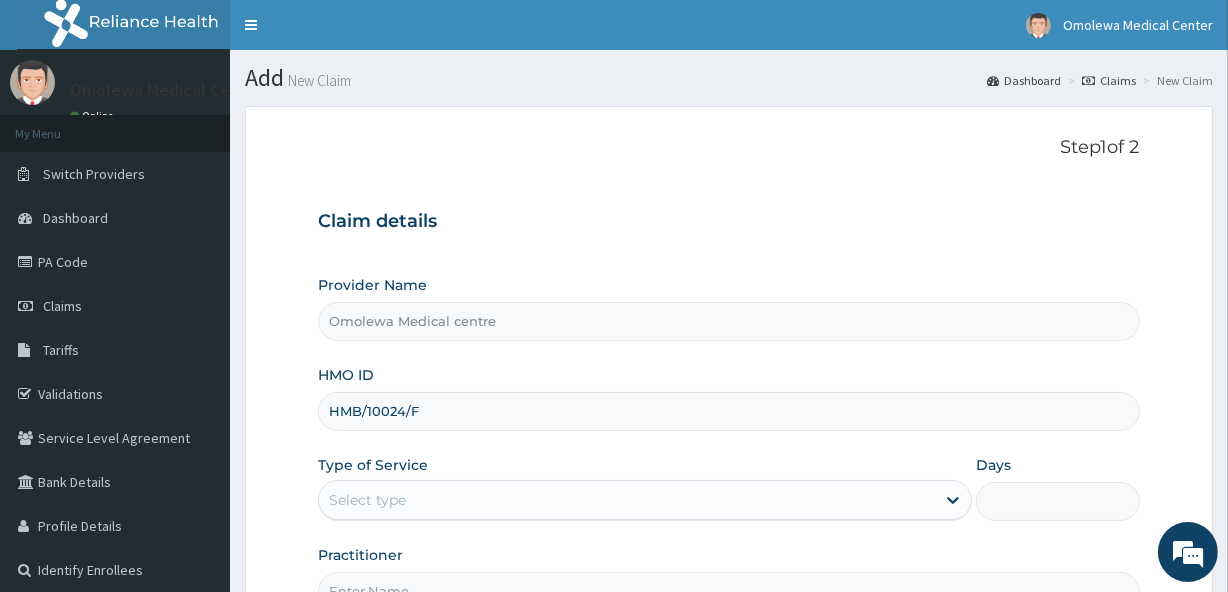 type on "HMB/10024/F" 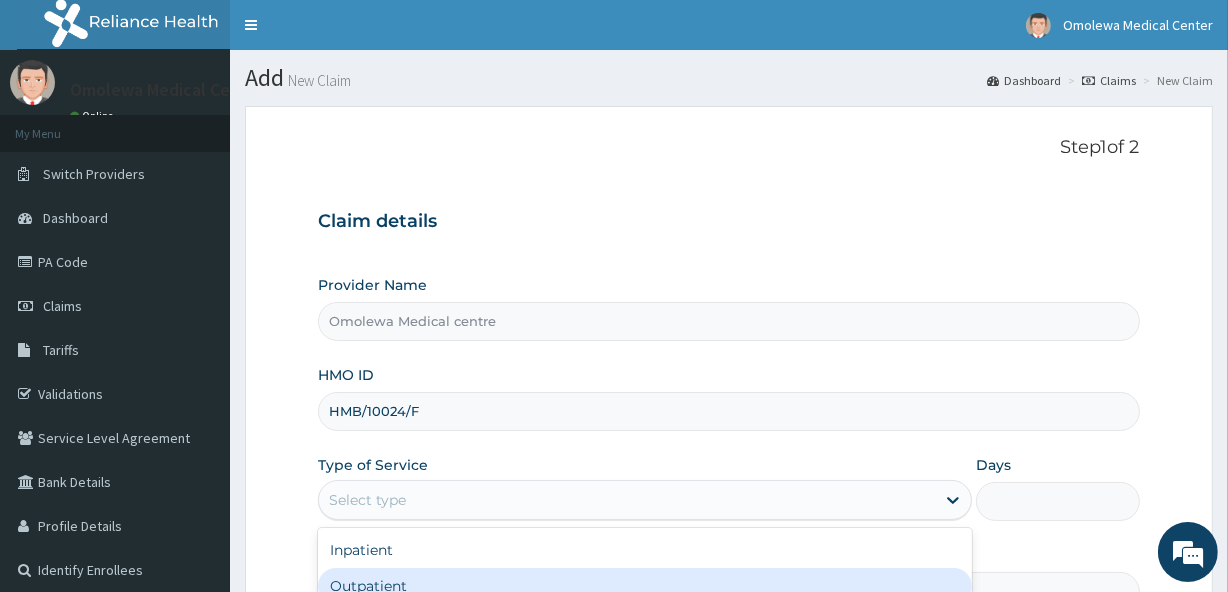 click on "Outpatient" at bounding box center [645, 586] 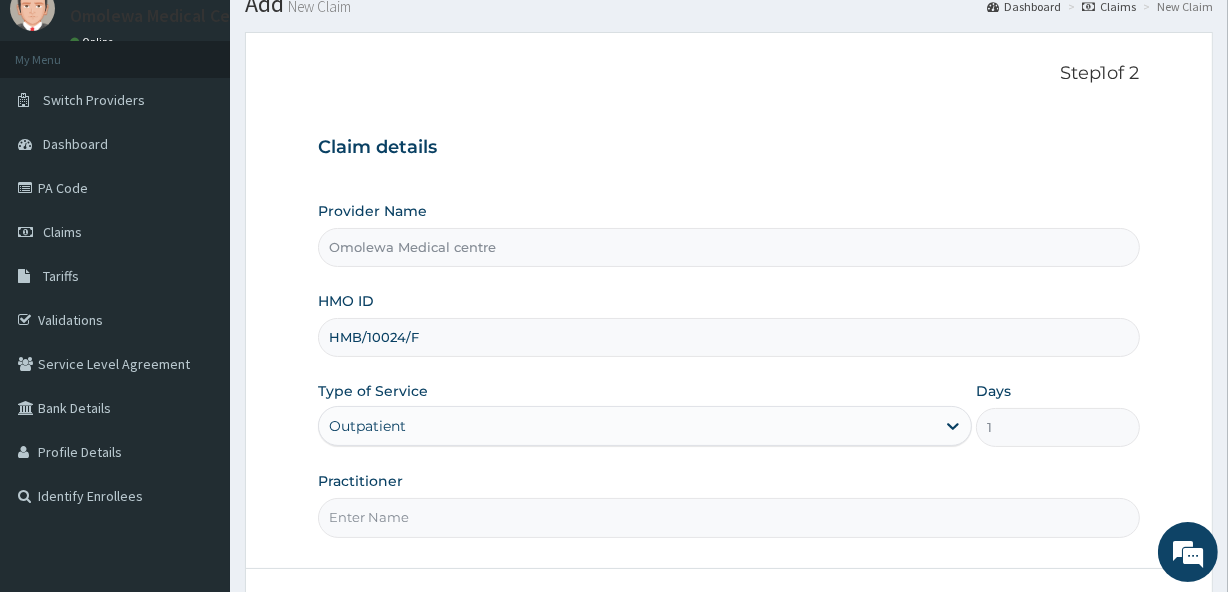 scroll, scrollTop: 227, scrollLeft: 0, axis: vertical 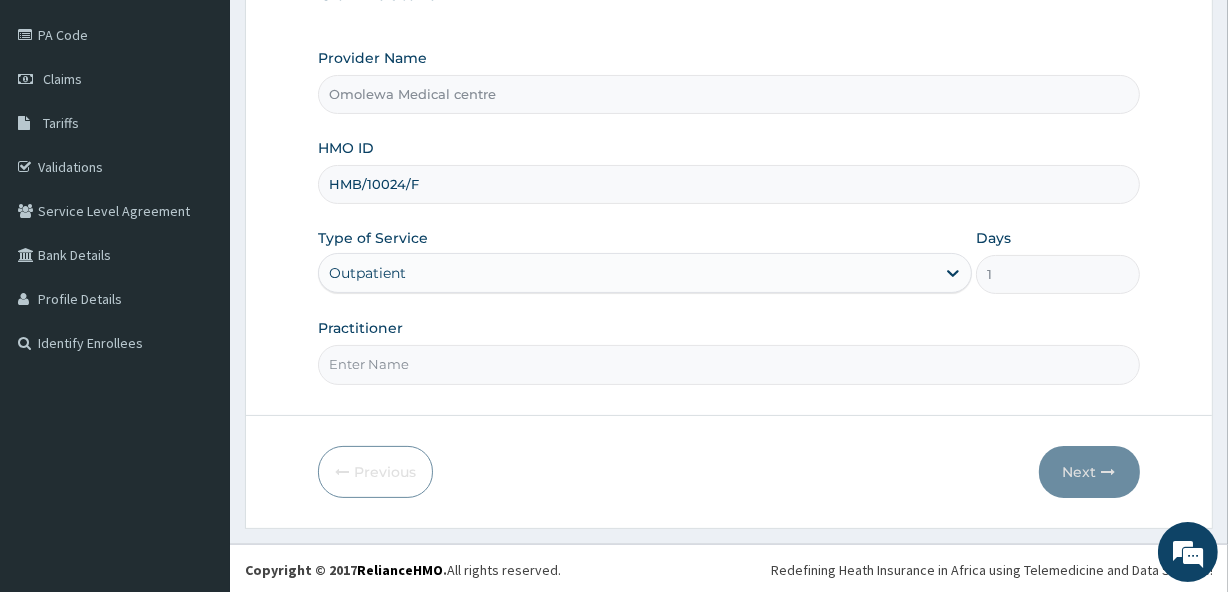 click on "Practitioner" at bounding box center (728, 364) 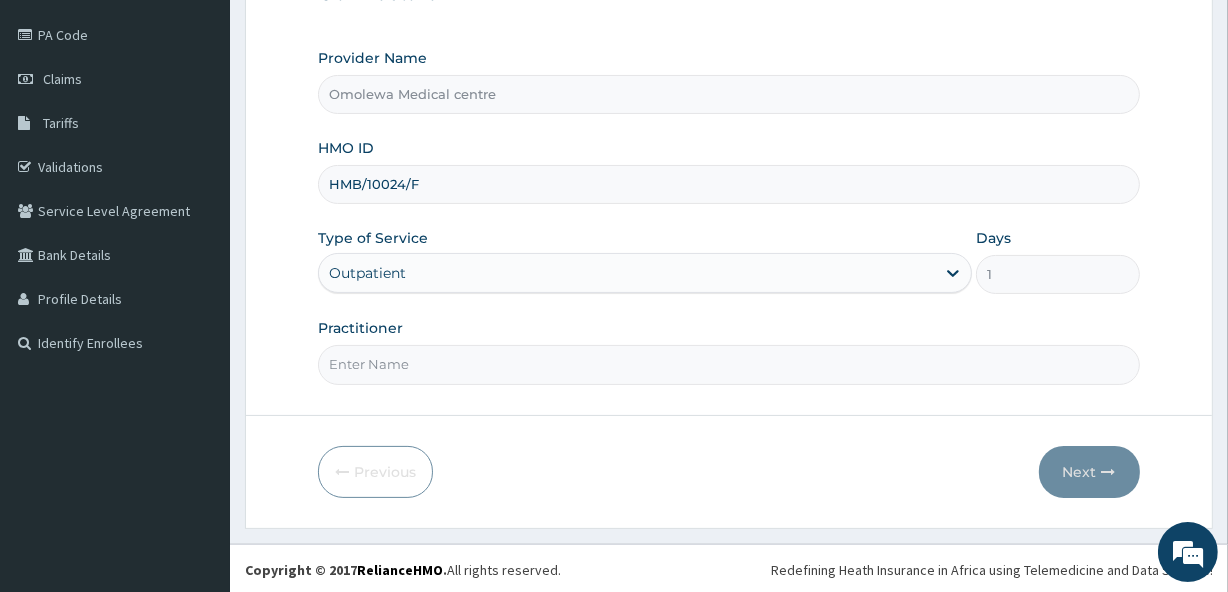 type on "DR MARGRET" 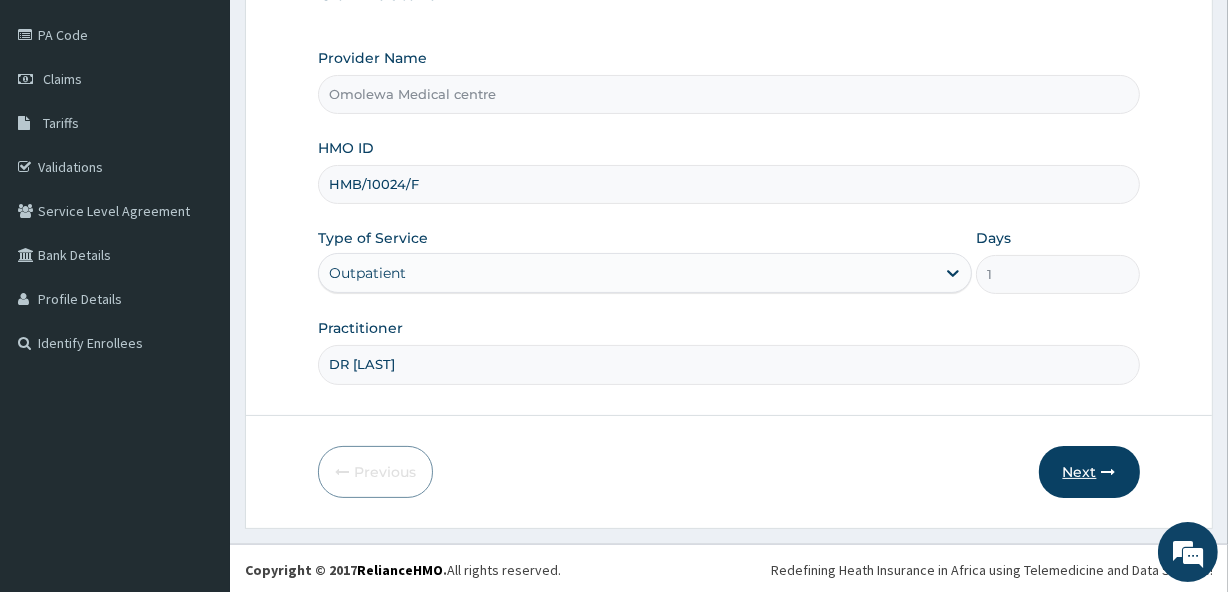 click on "Next" at bounding box center [1089, 472] 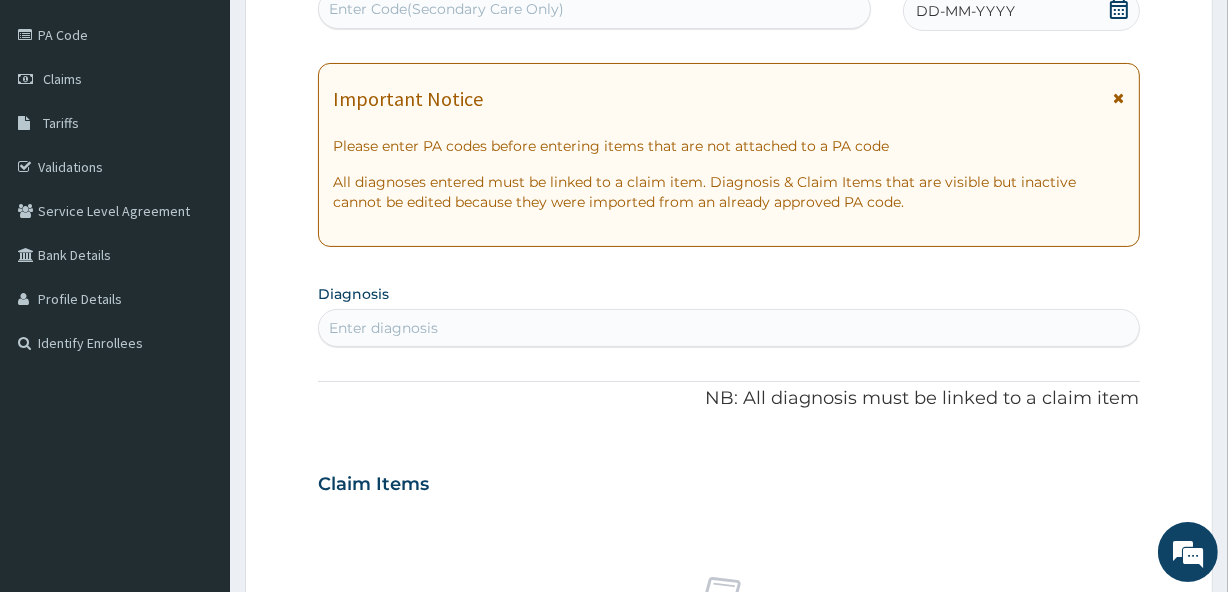 scroll, scrollTop: 226, scrollLeft: 0, axis: vertical 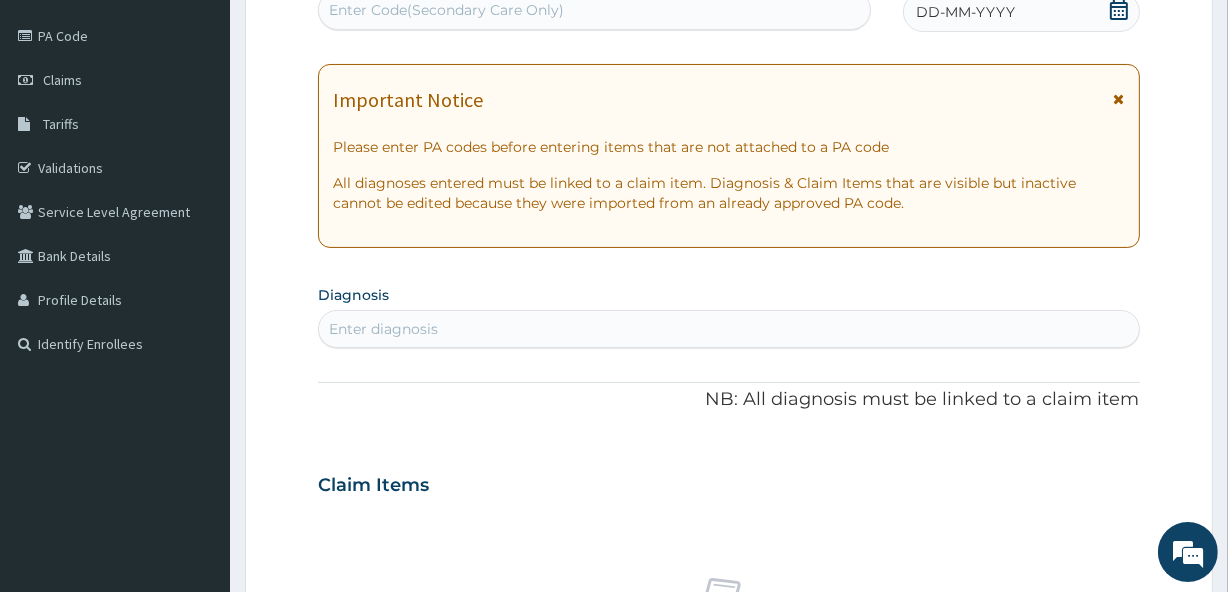 click on "Enter Code(Secondary Care Only)" at bounding box center (446, 10) 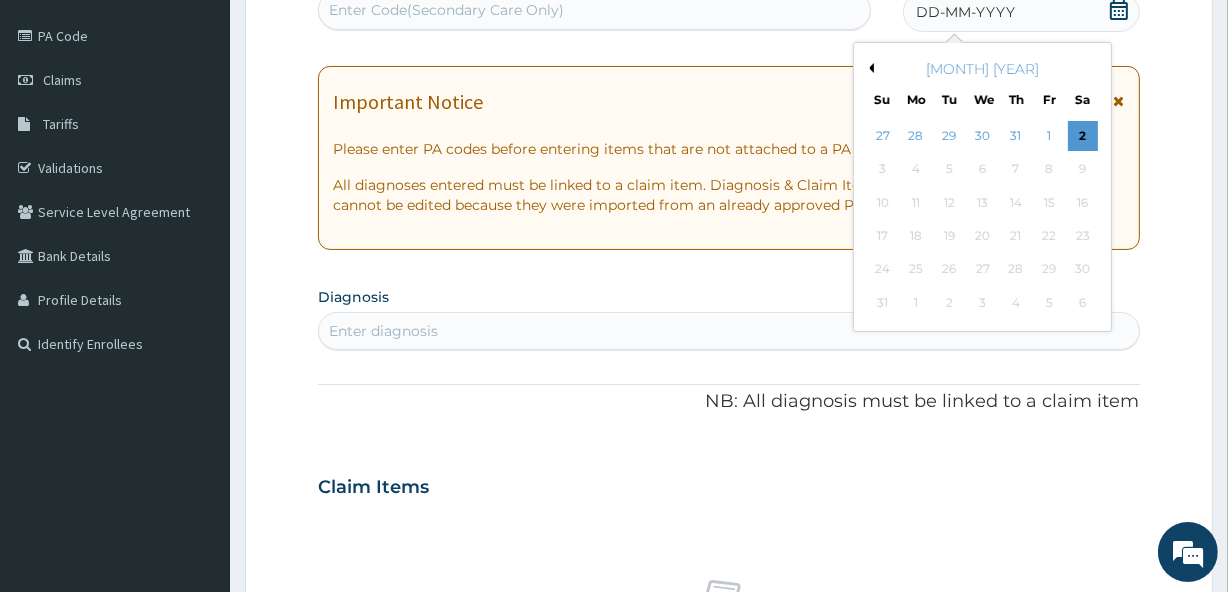 click on "Previous Month" at bounding box center (869, 68) 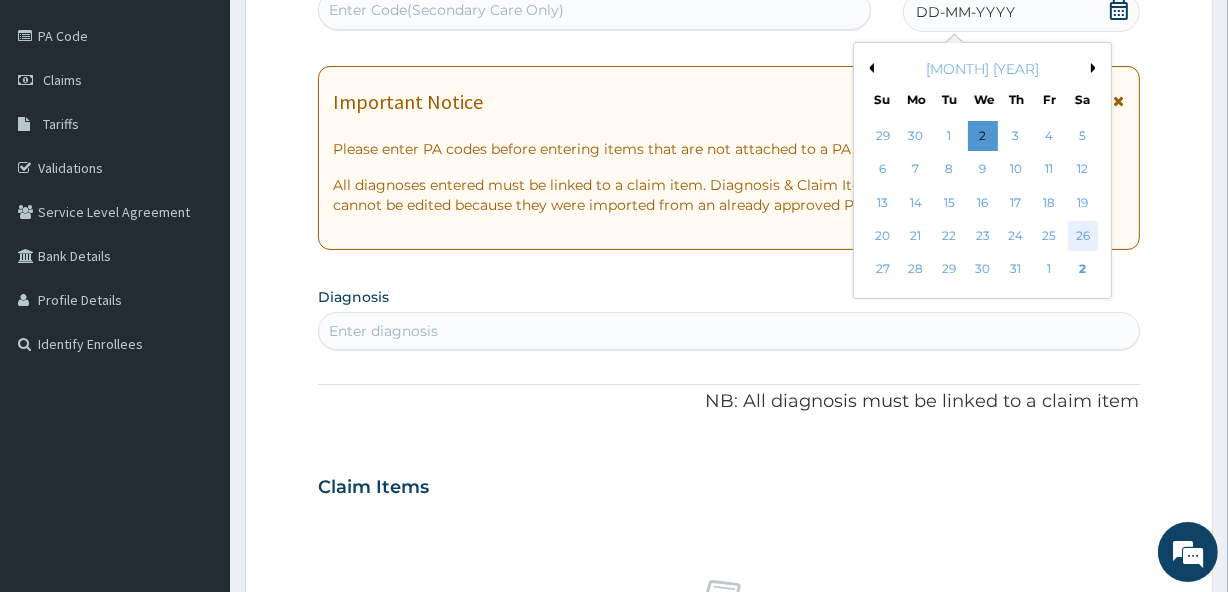 click on "26" at bounding box center [1082, 236] 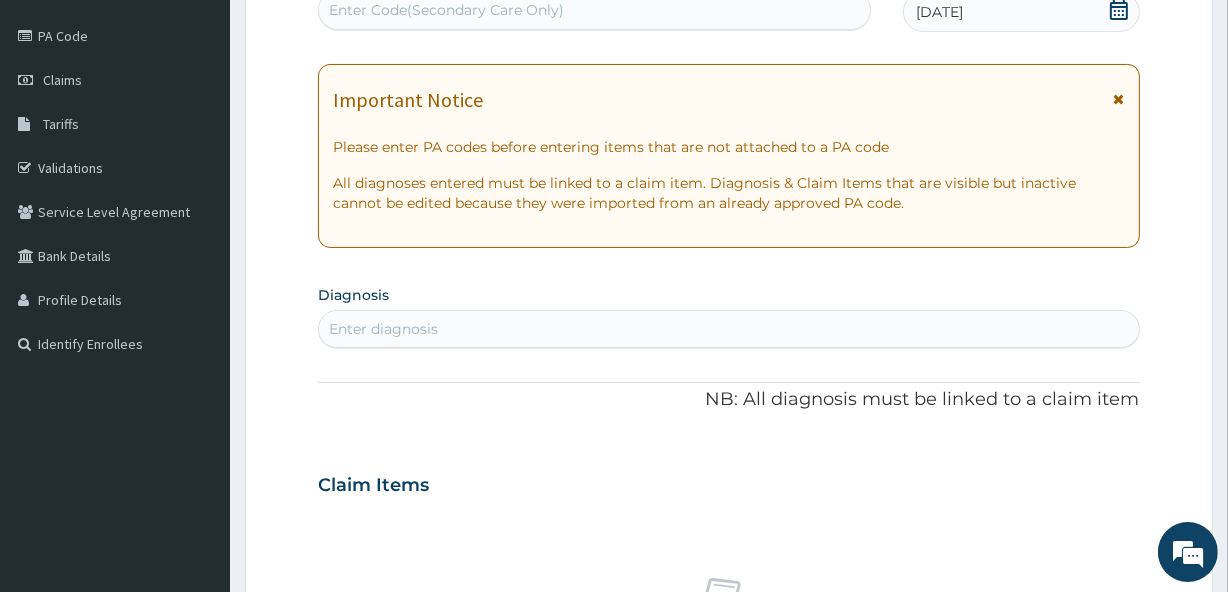 click on "Enter diagnosis" at bounding box center (383, 329) 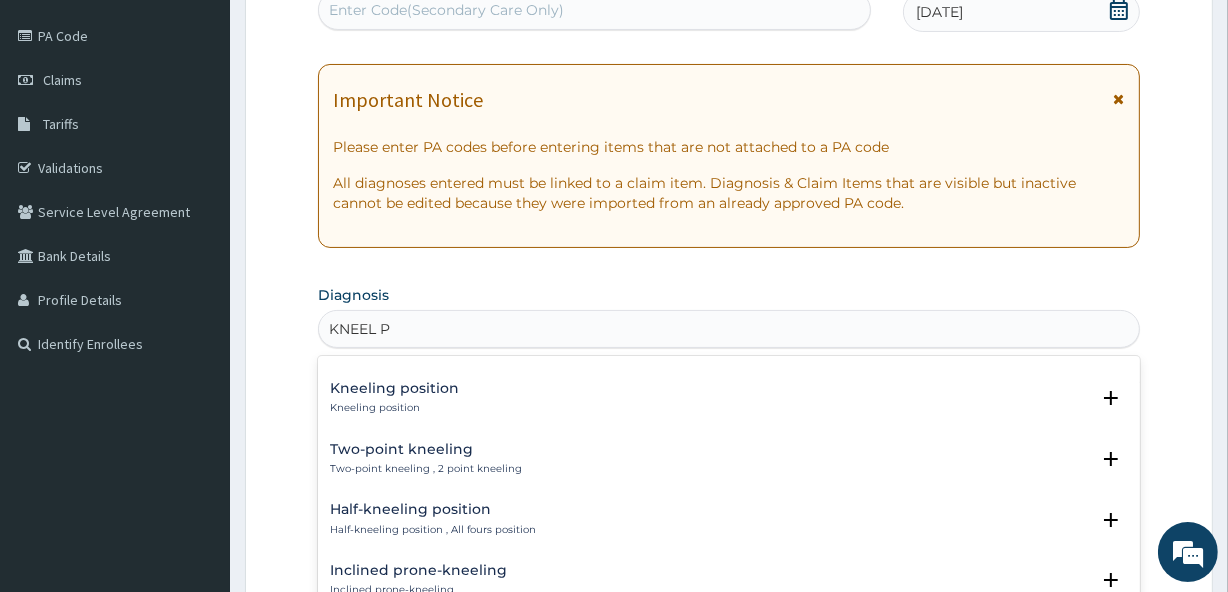 scroll, scrollTop: 0, scrollLeft: 0, axis: both 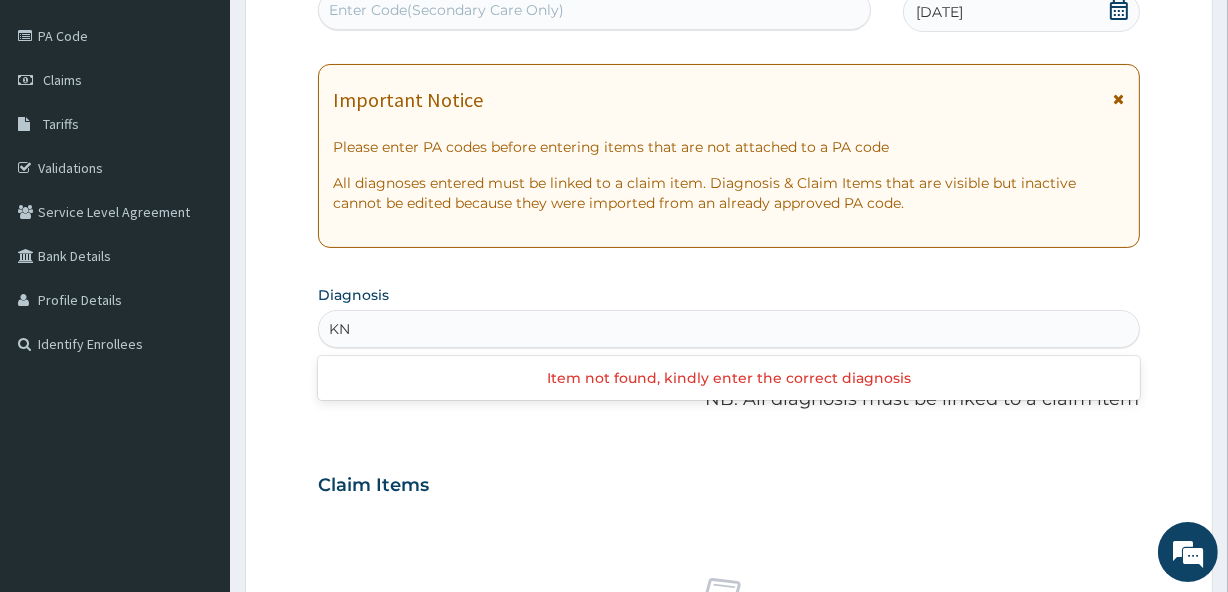 type on "K" 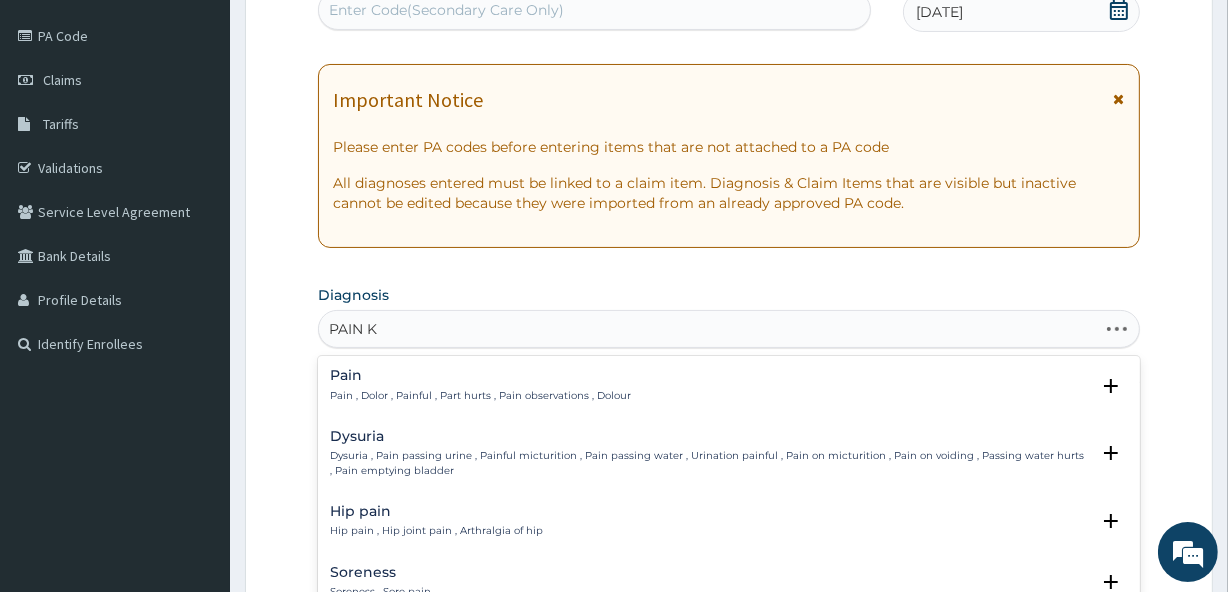 type on "PAIN KN" 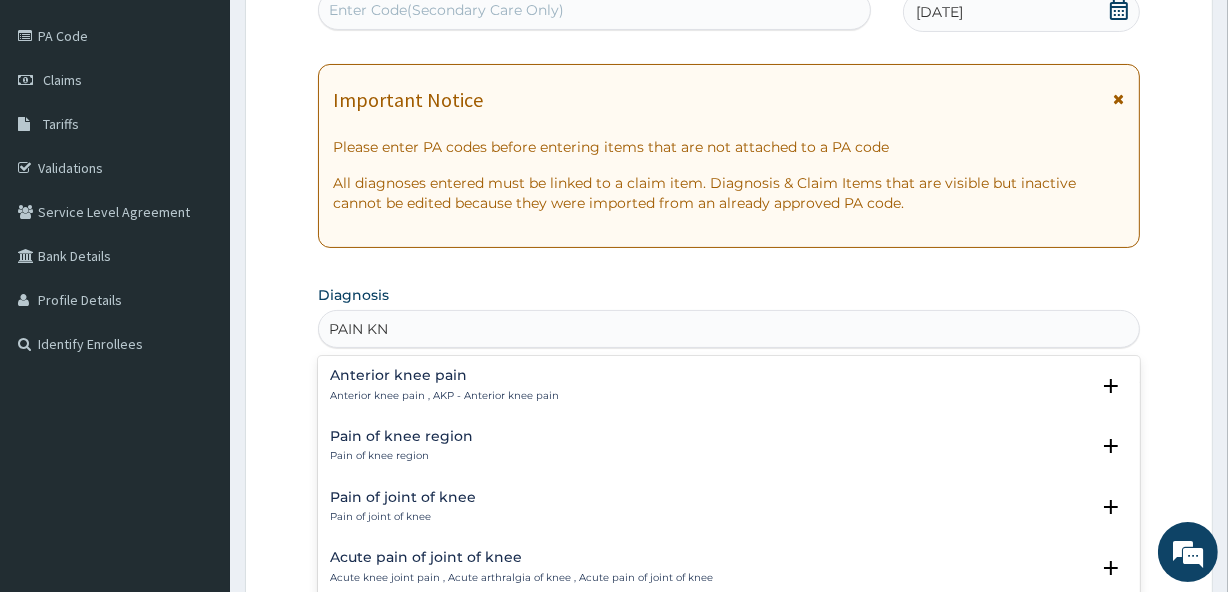 click on "Pain of knee region Pain of knee region" at bounding box center (401, 446) 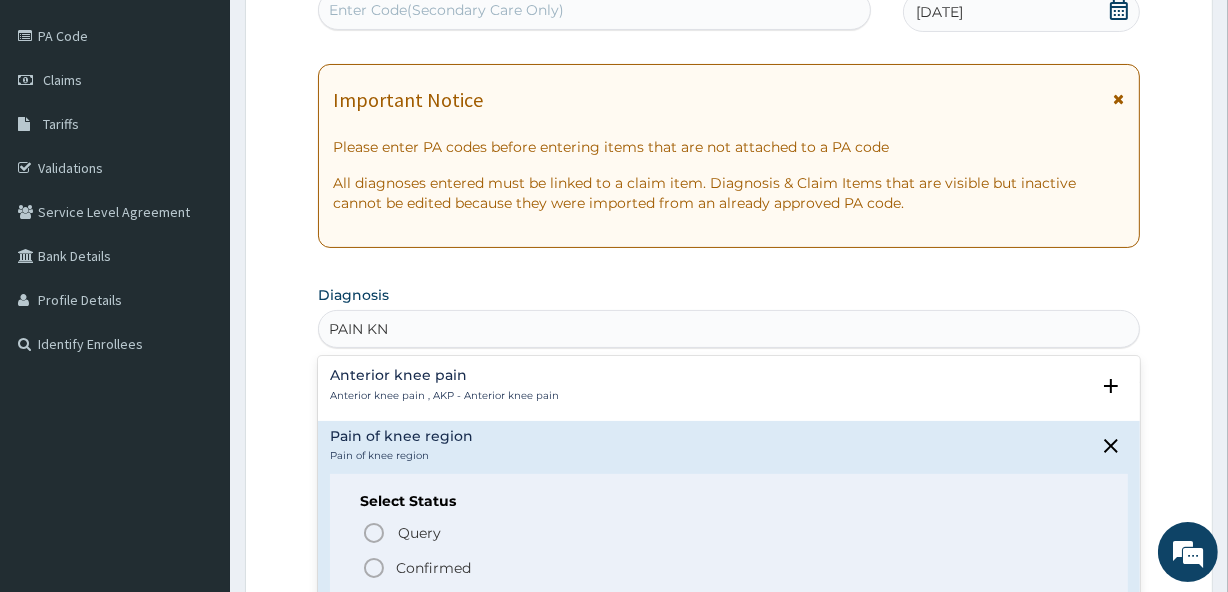 click on "Confirmed" at bounding box center (433, 568) 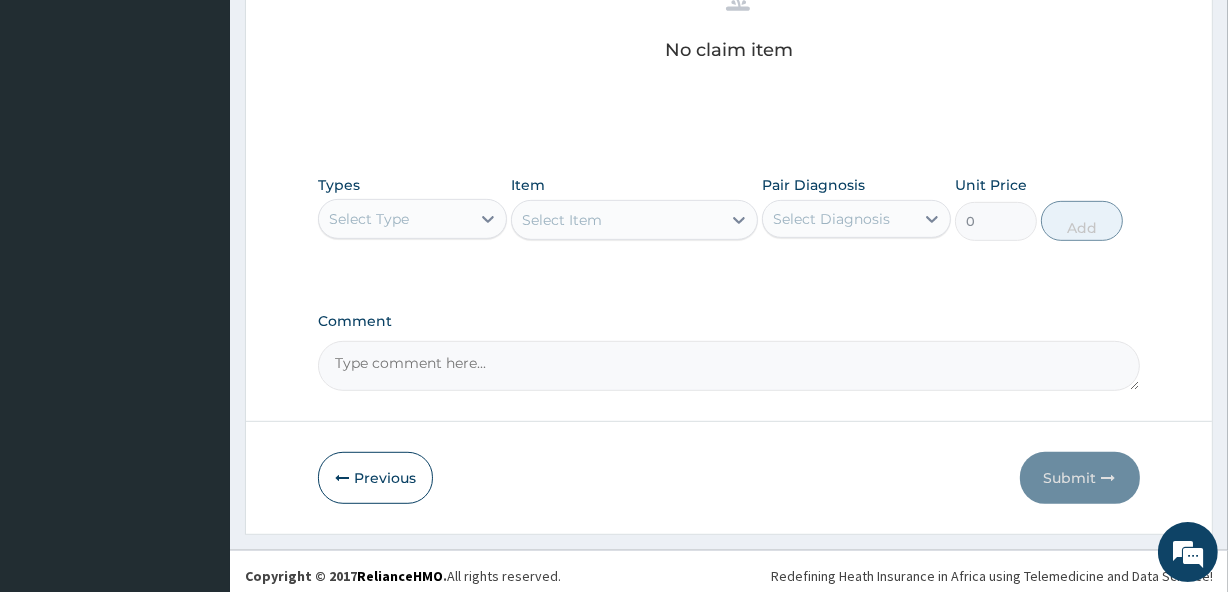 scroll, scrollTop: 849, scrollLeft: 0, axis: vertical 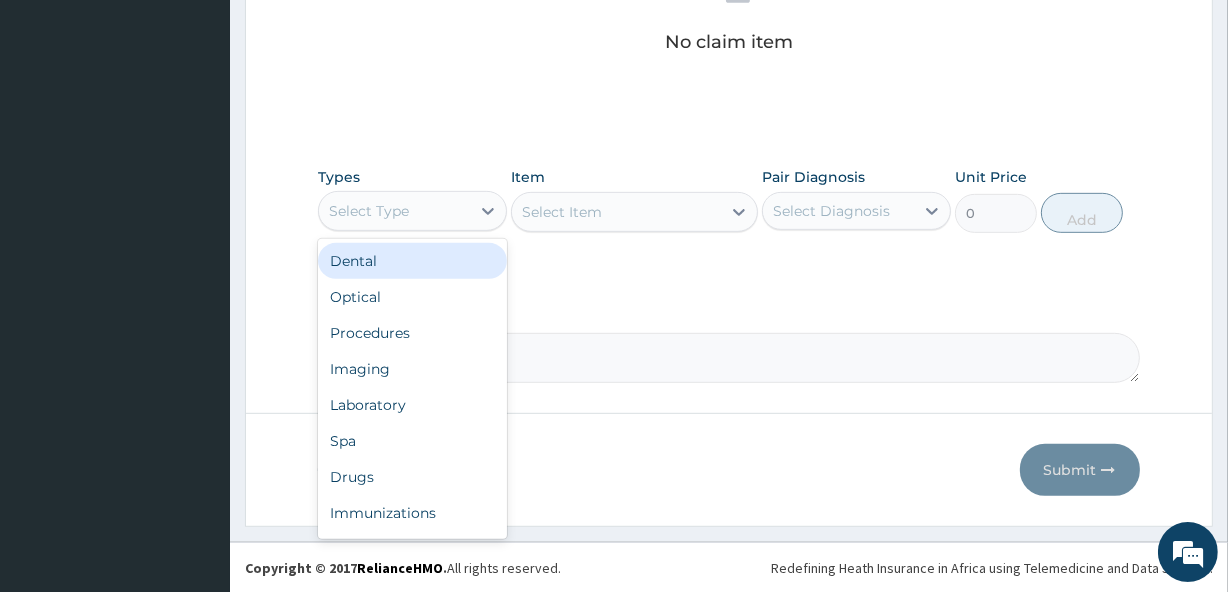 click on "Select Type" at bounding box center (369, 211) 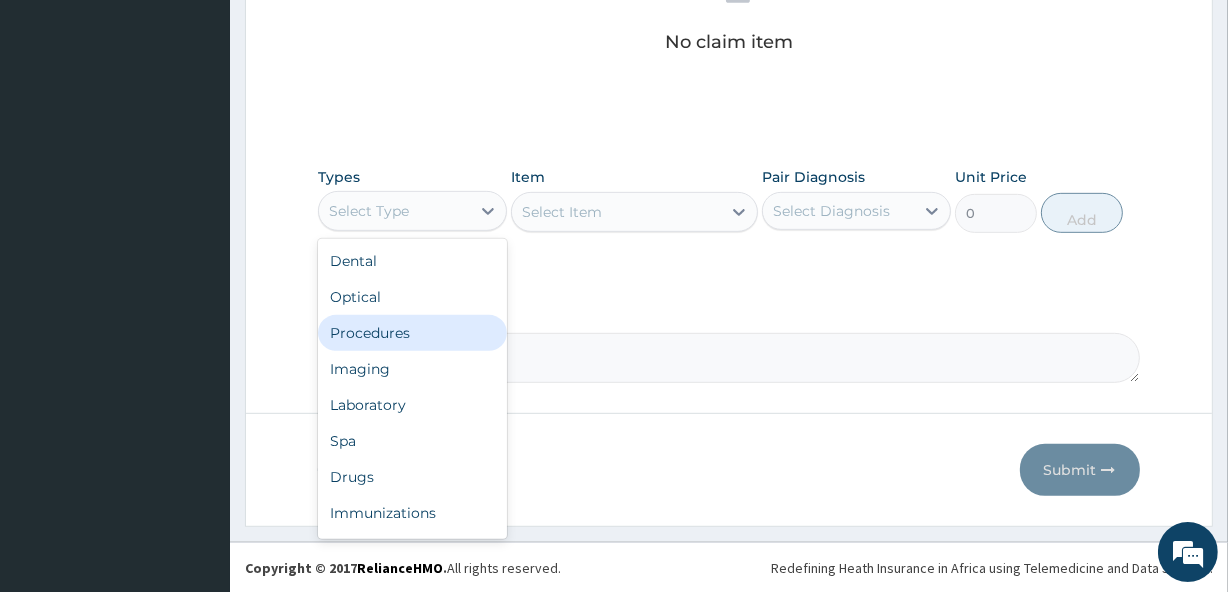 click on "Procedures" at bounding box center [412, 333] 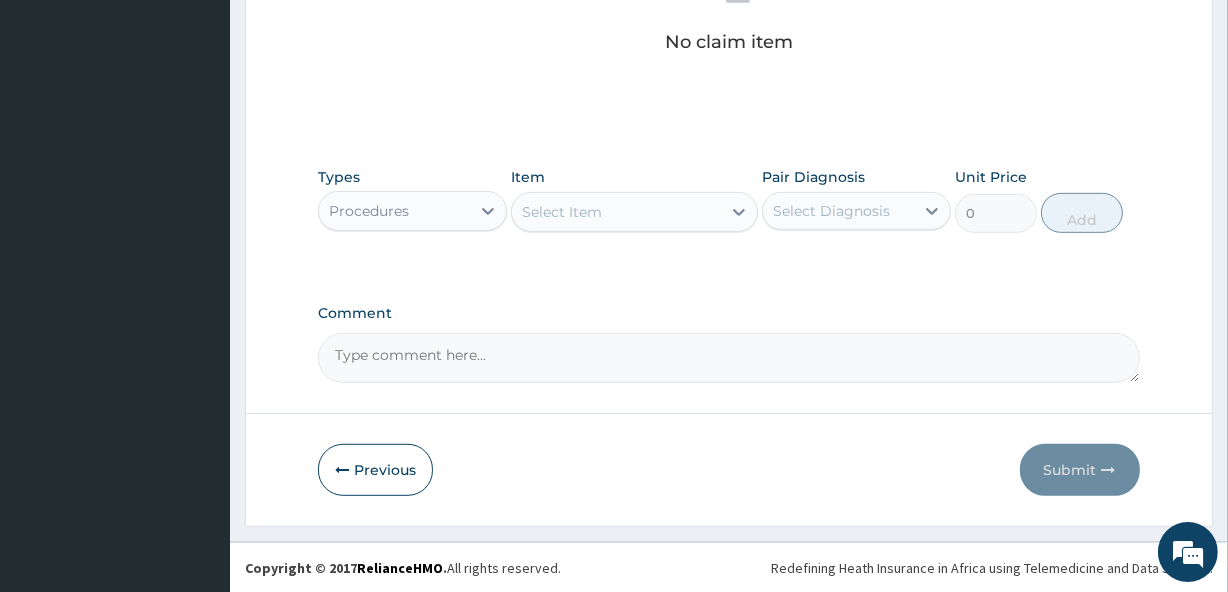 click on "Select Item" at bounding box center [562, 212] 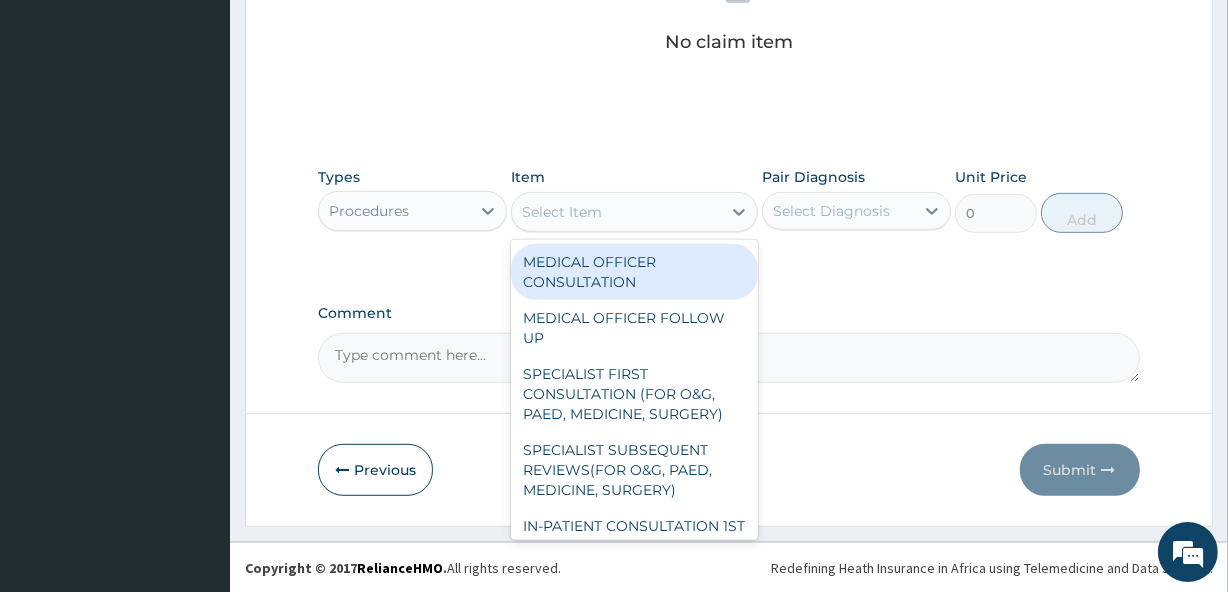 click on "MEDICAL OFFICER CONSULTATION" at bounding box center (634, 272) 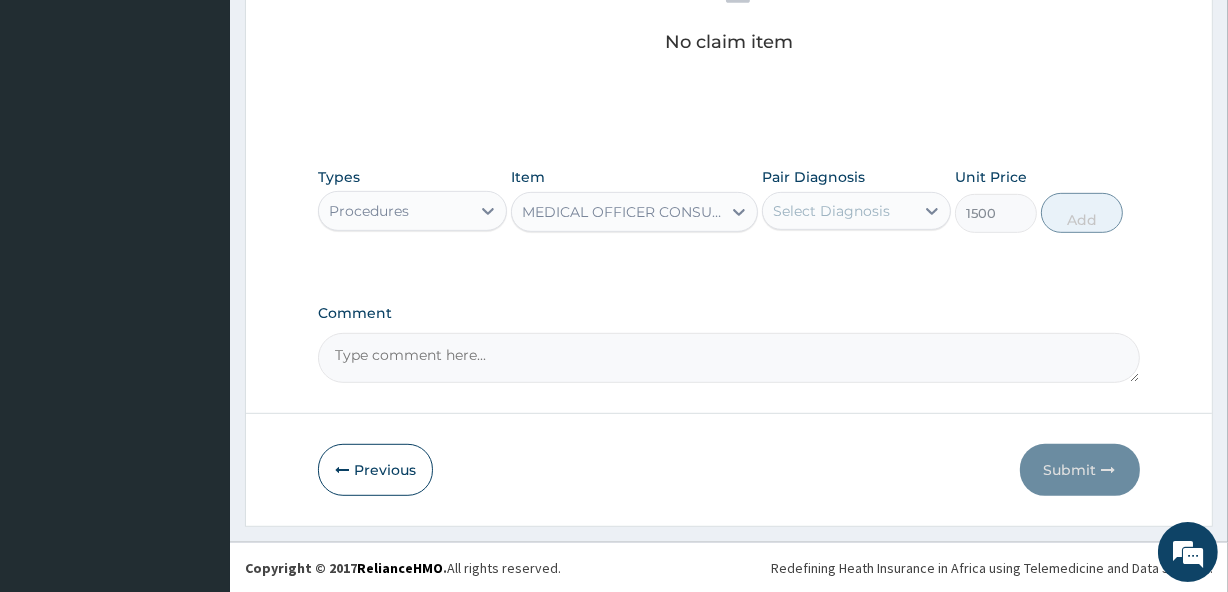 click on "Select Diagnosis" at bounding box center [831, 211] 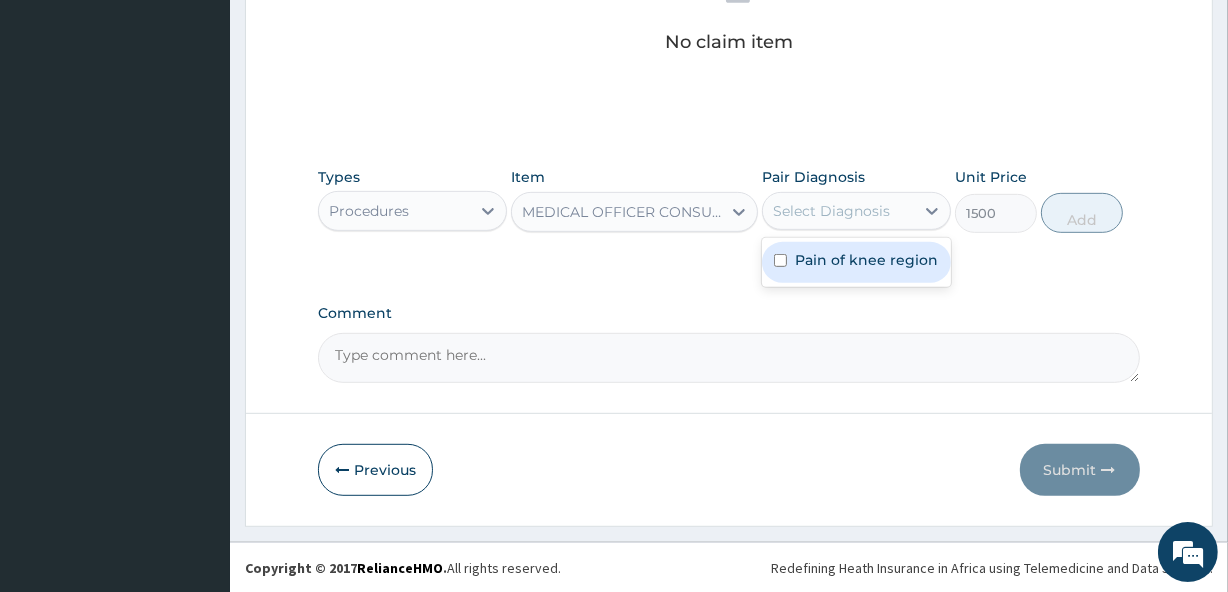 click on "Pain of knee region" at bounding box center [866, 260] 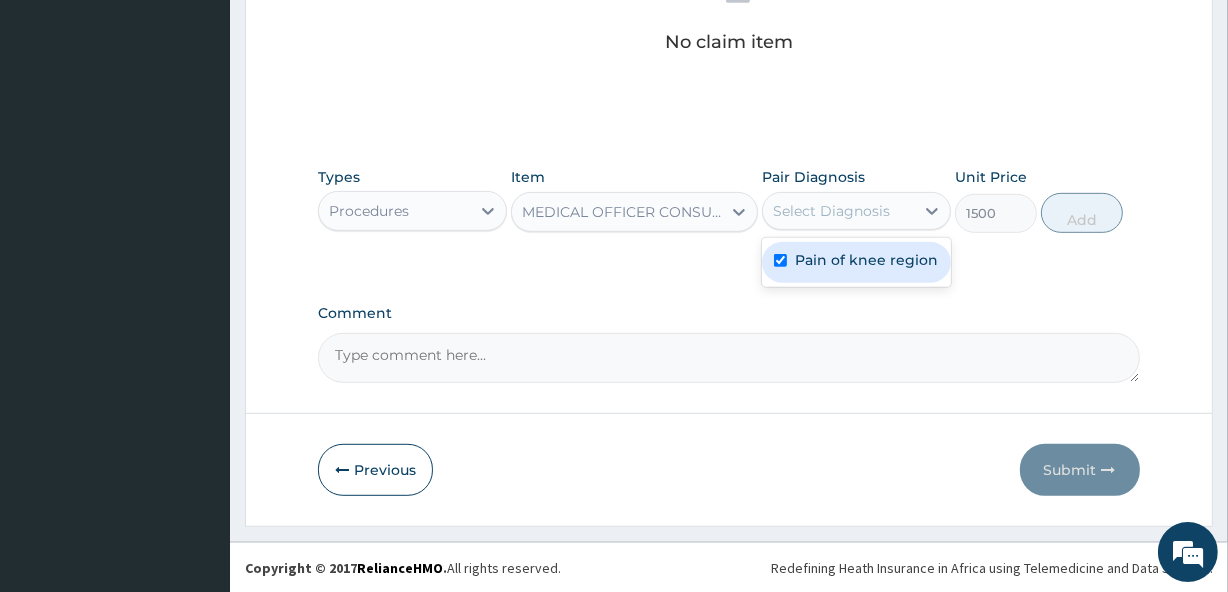 checkbox on "true" 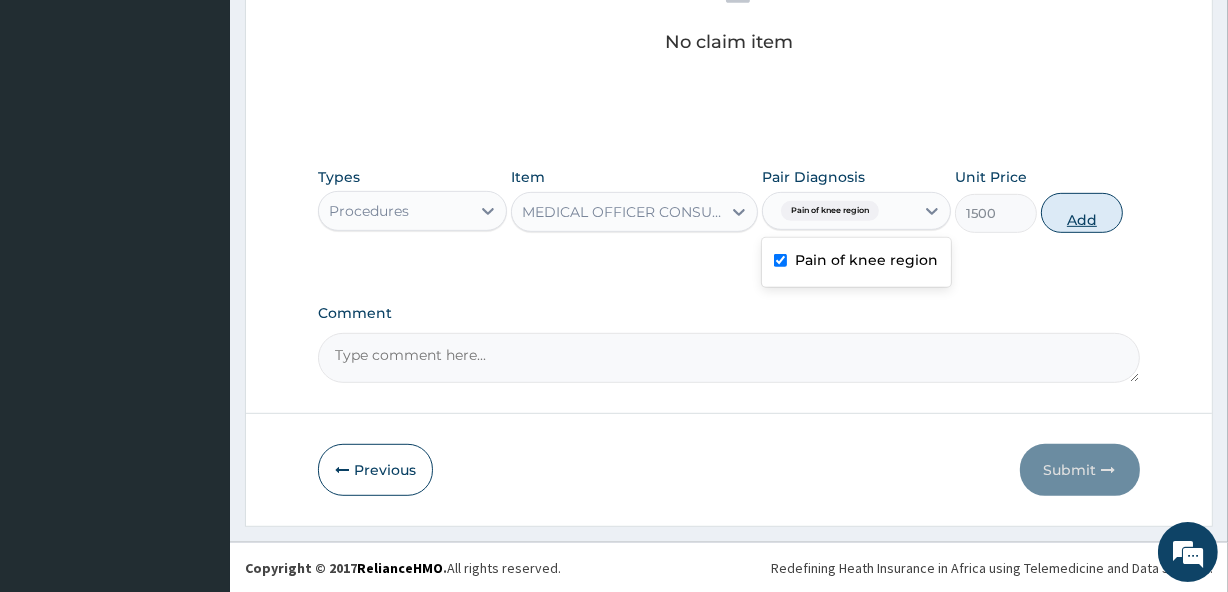 click on "Add" at bounding box center (1082, 213) 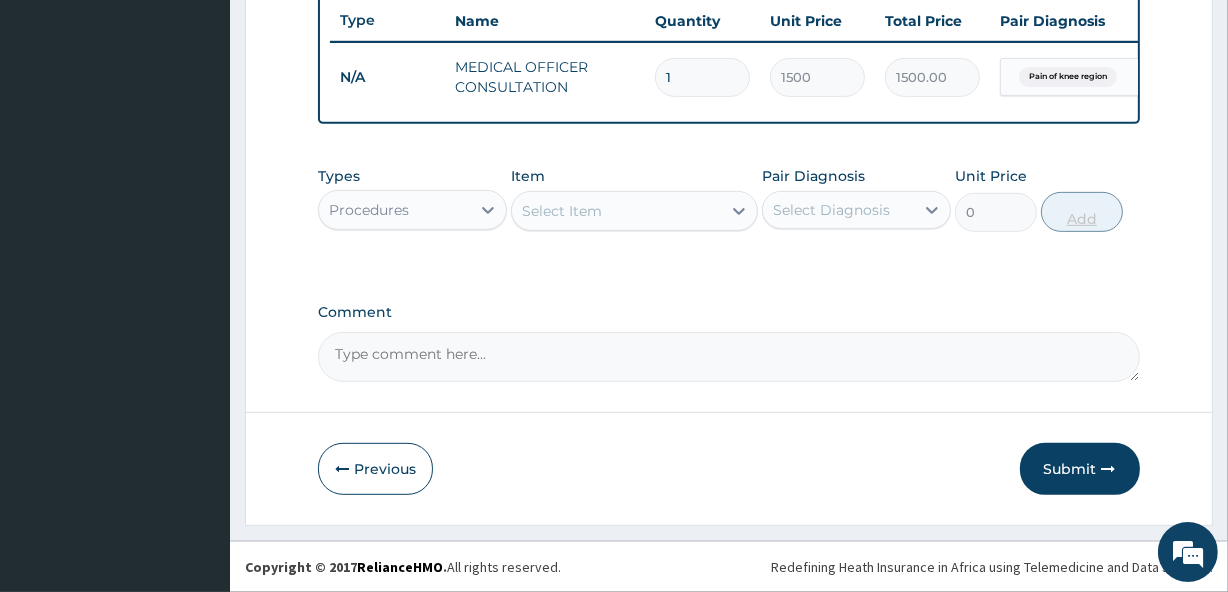 scroll, scrollTop: 767, scrollLeft: 0, axis: vertical 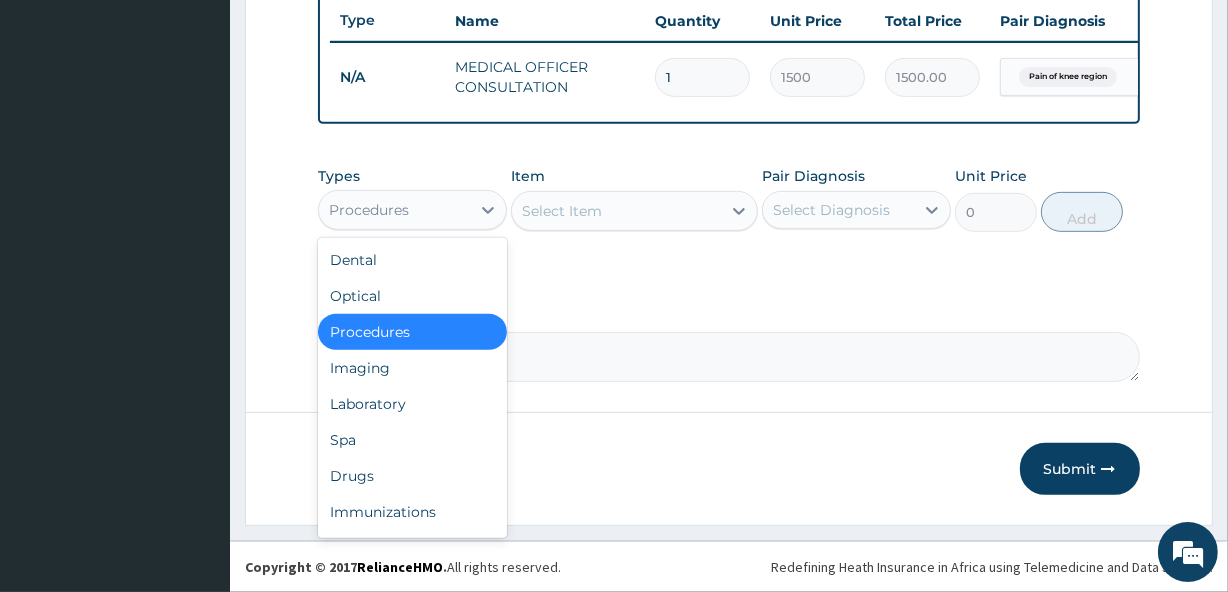 click on "Procedures" at bounding box center [394, 210] 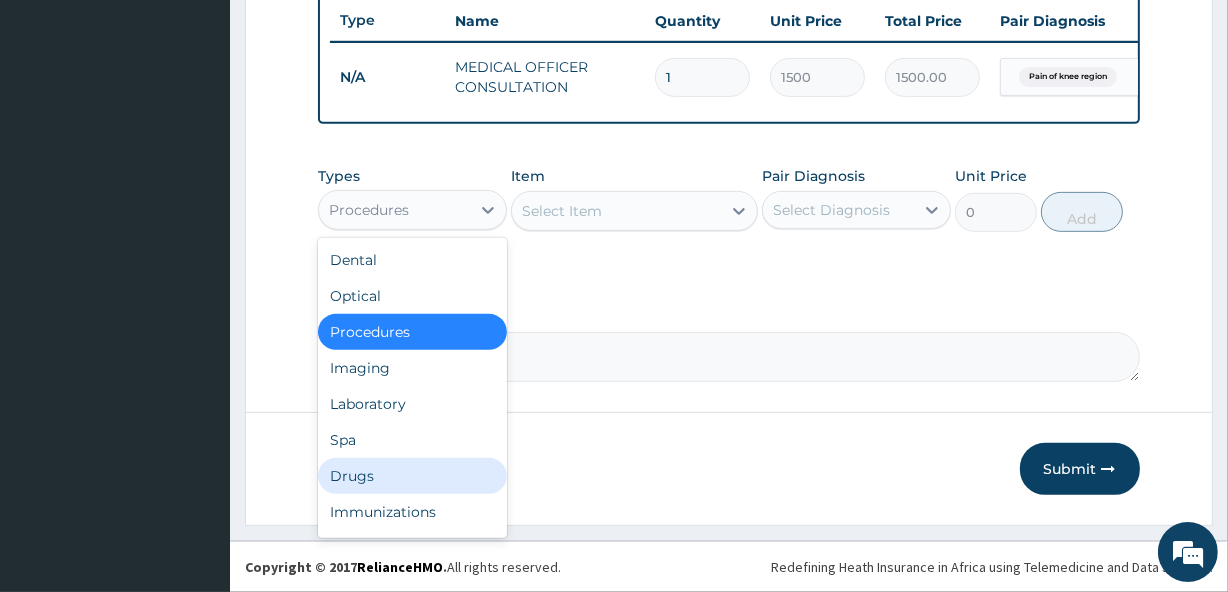 click on "Drugs" at bounding box center (412, 476) 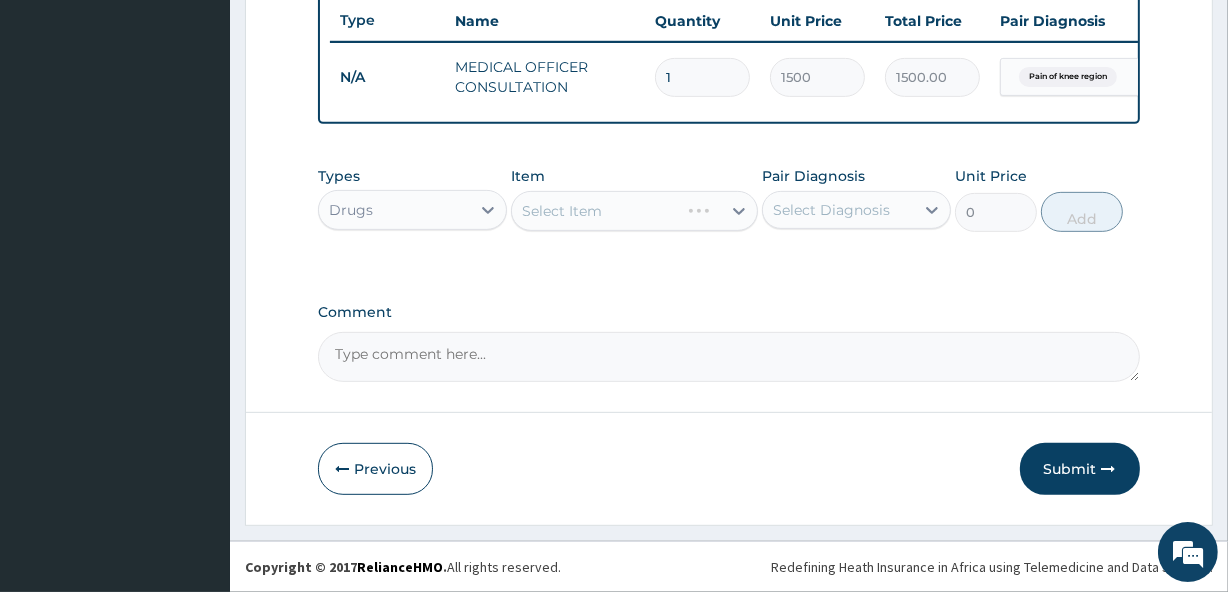 click on "Select Item" at bounding box center [634, 211] 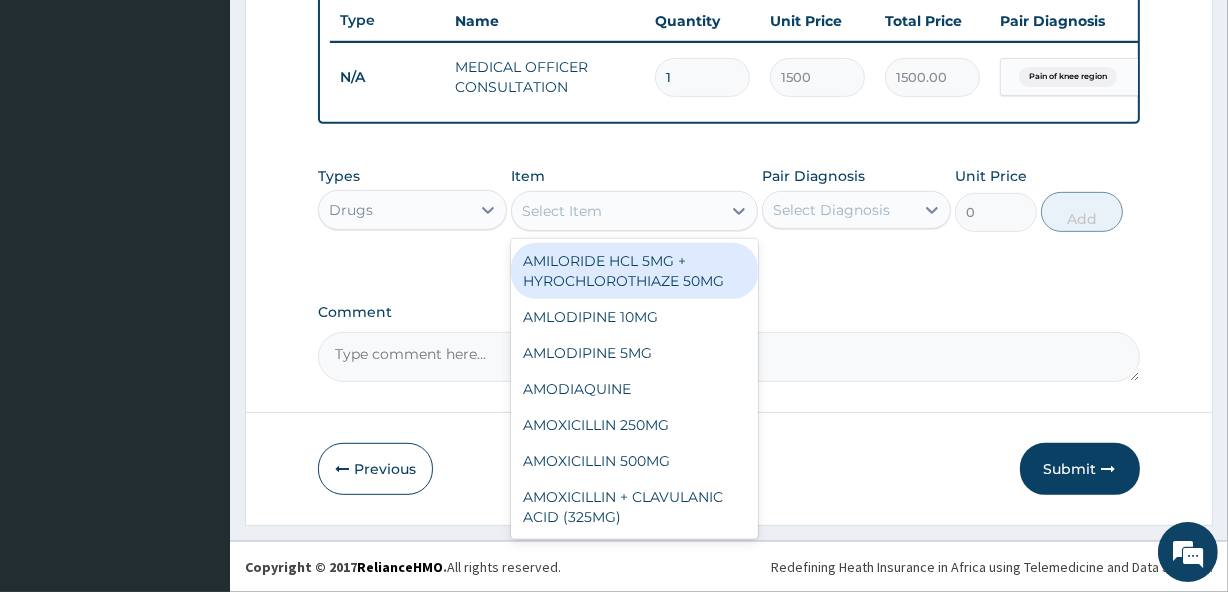 click on "Select Item" at bounding box center [616, 211] 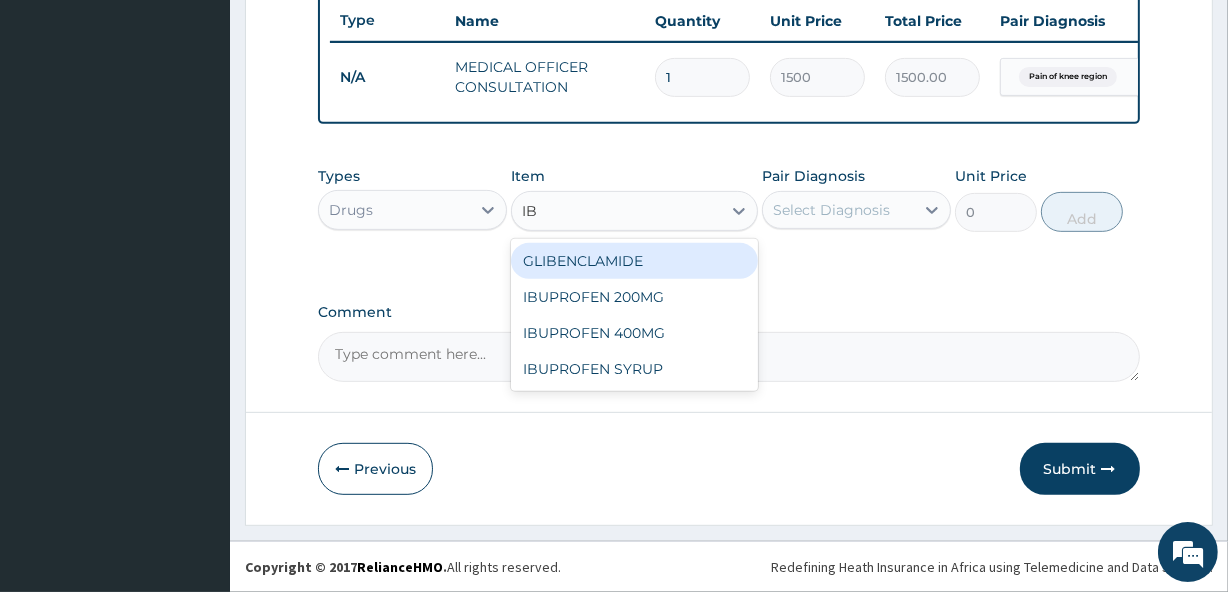 type on "IBU" 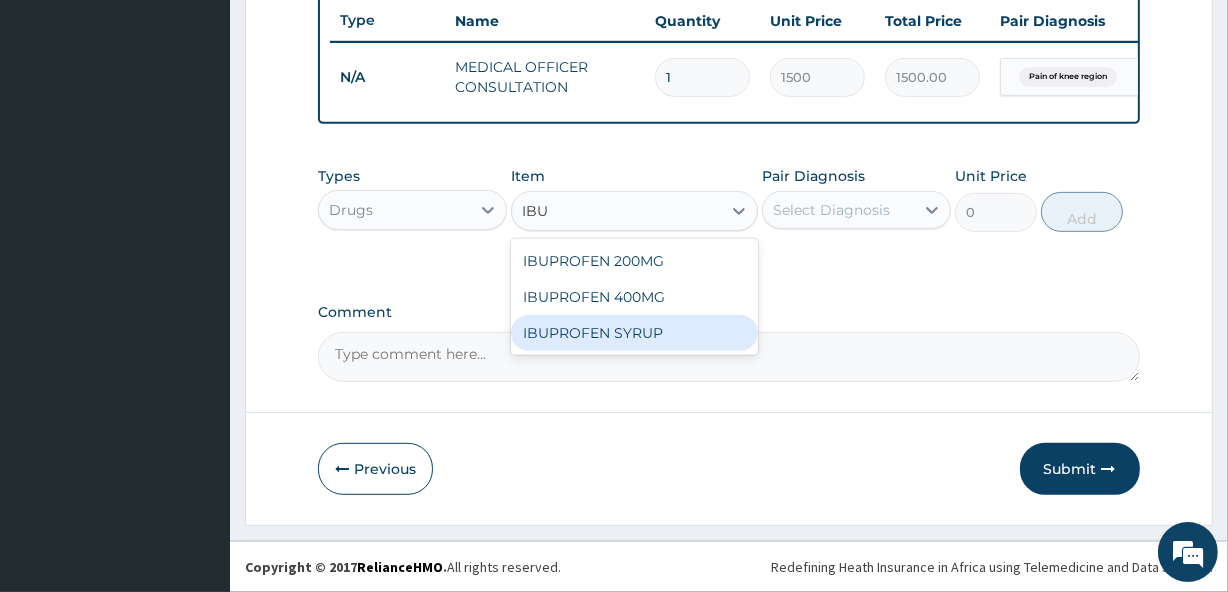 click on "IBUPROFEN SYRUP" at bounding box center (634, 333) 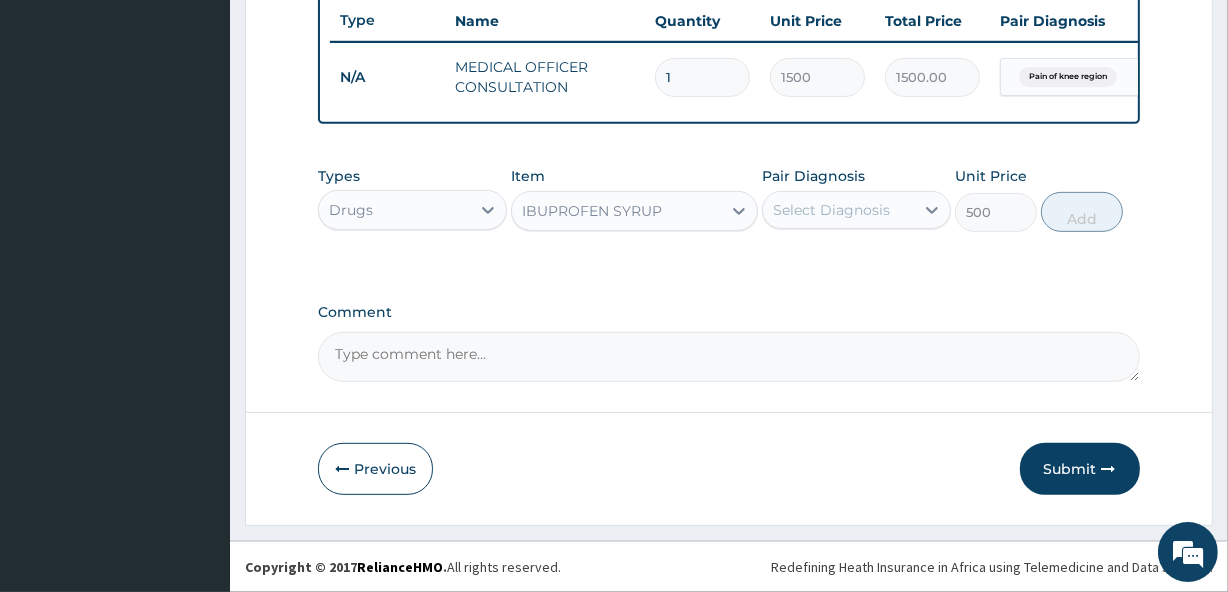 click on "Select Diagnosis" at bounding box center [831, 210] 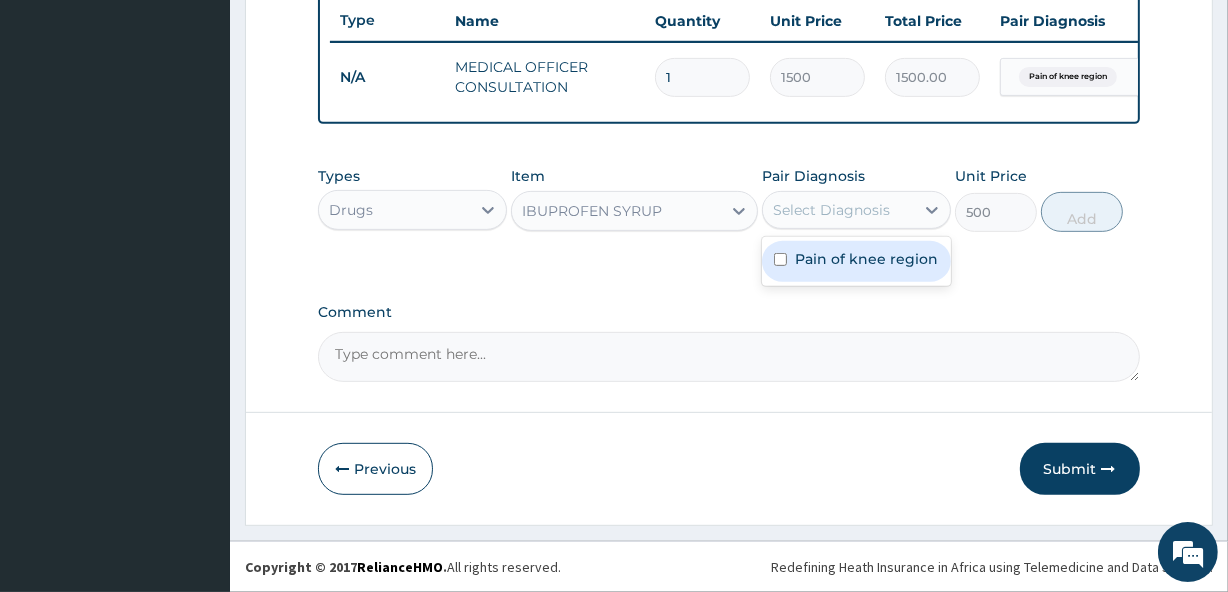 click on "Pain of knee region" at bounding box center [856, 261] 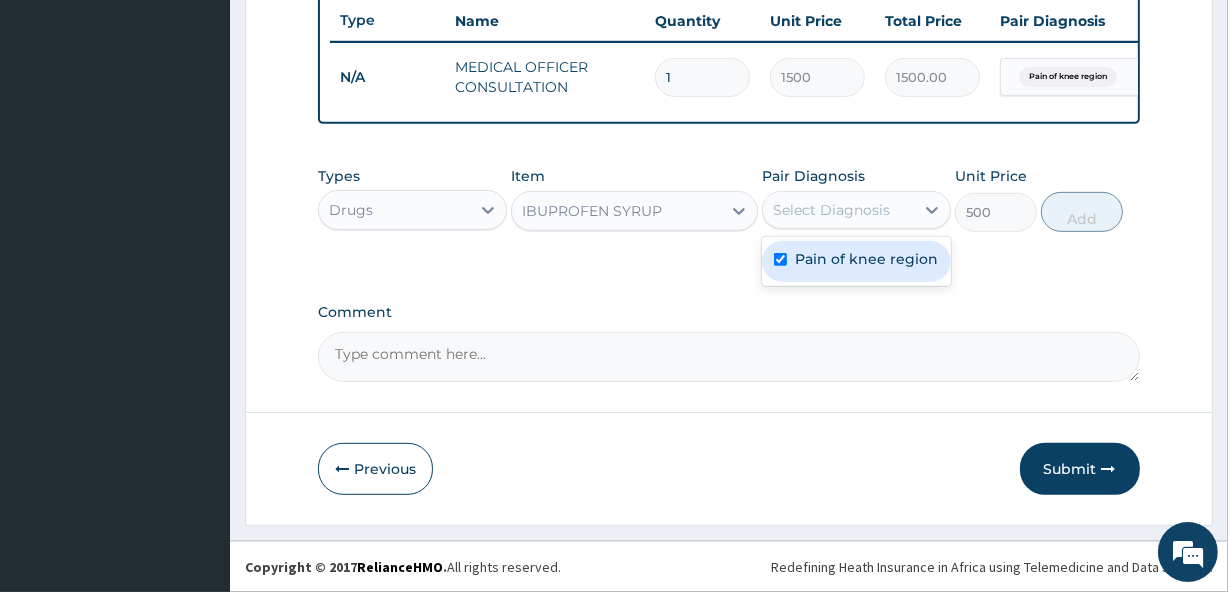 checkbox on "true" 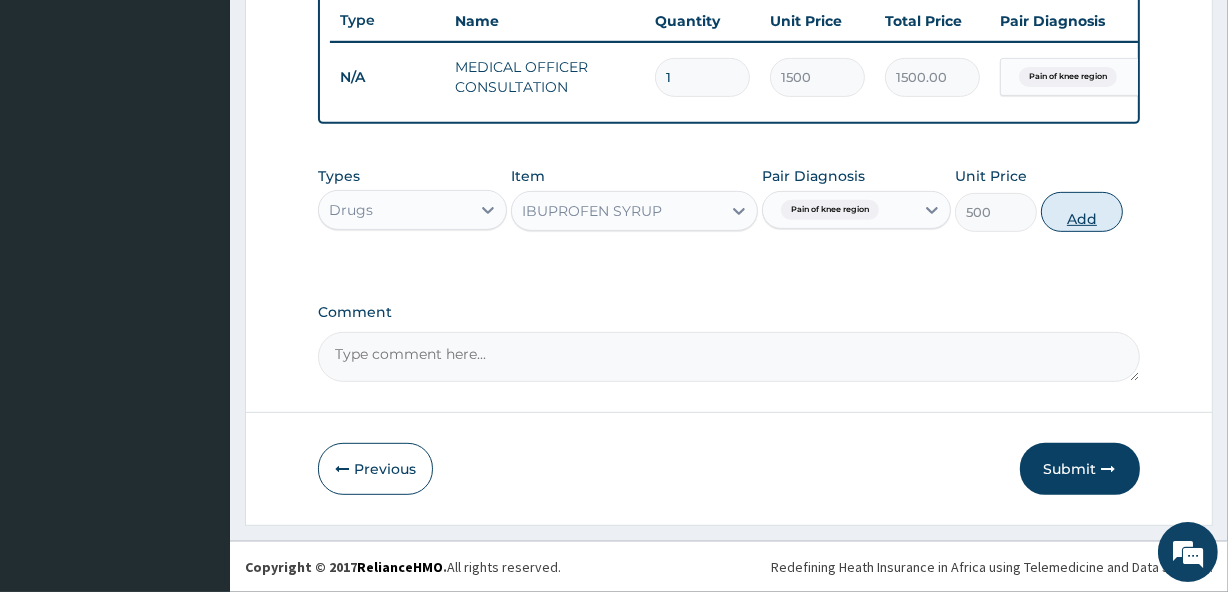 click on "Add" at bounding box center [1082, 212] 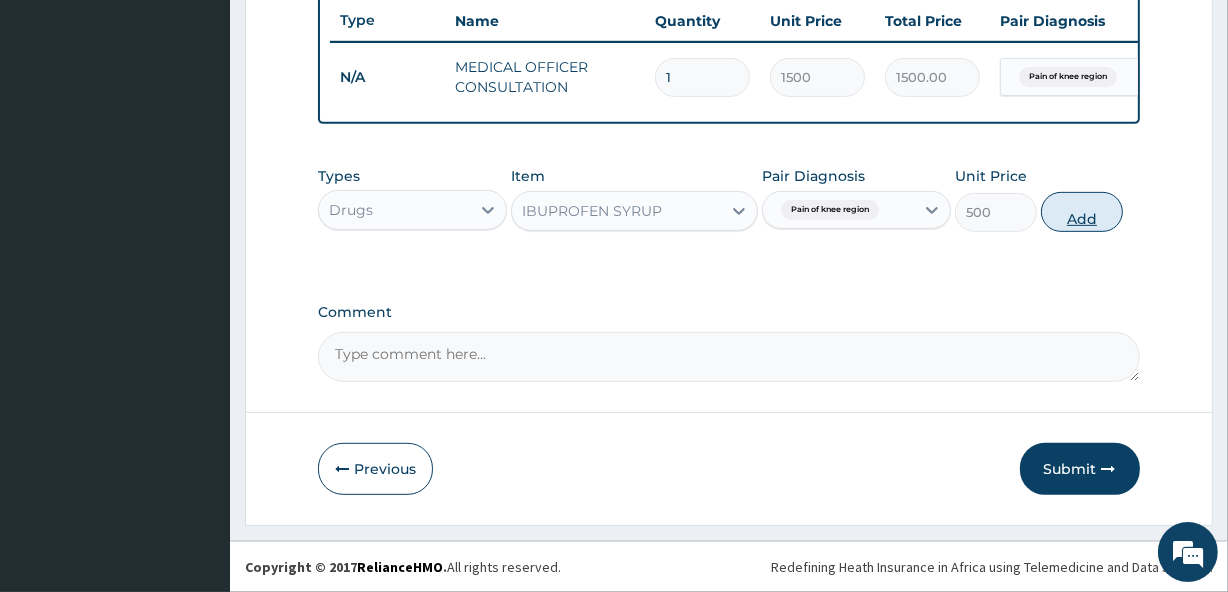 type on "0" 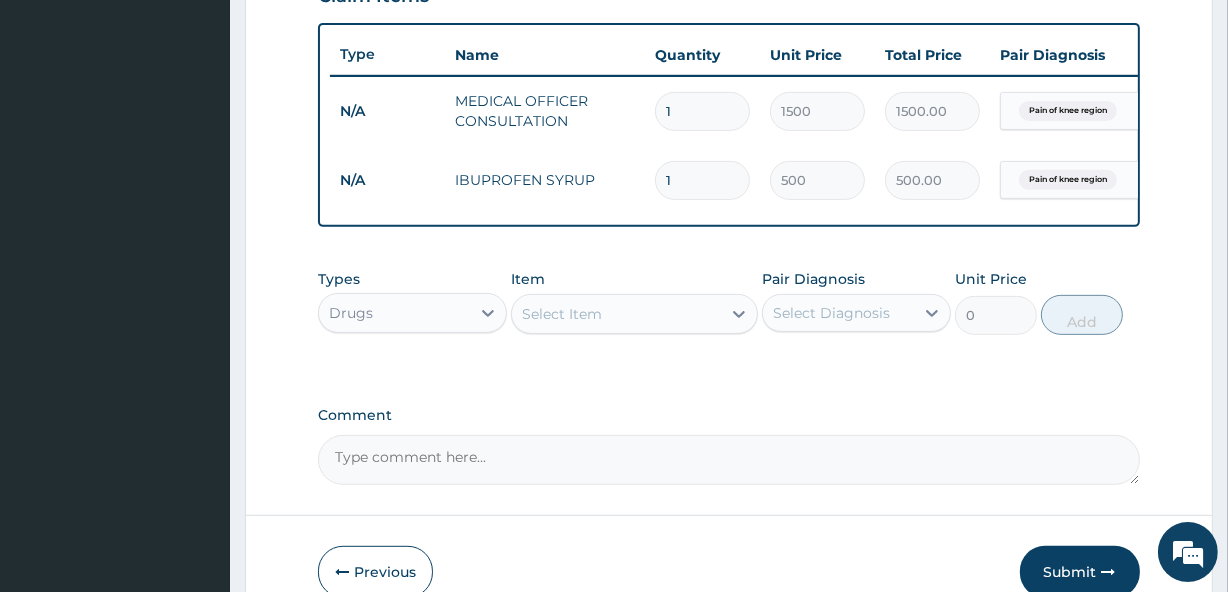 scroll, scrollTop: 837, scrollLeft: 0, axis: vertical 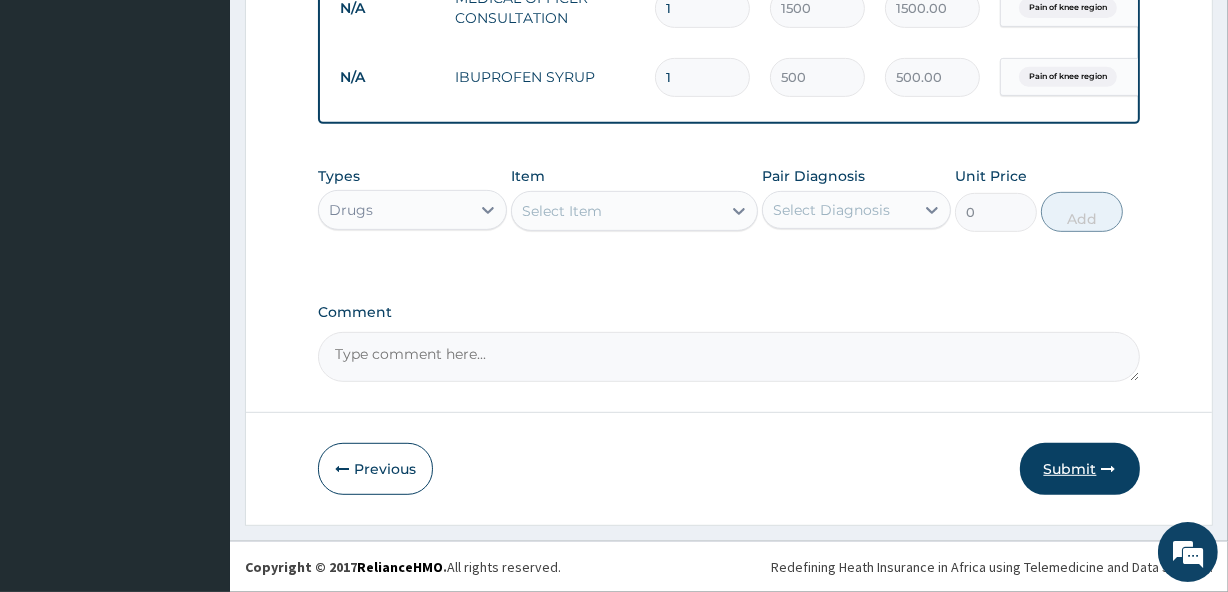 click on "Submit" at bounding box center (1080, 469) 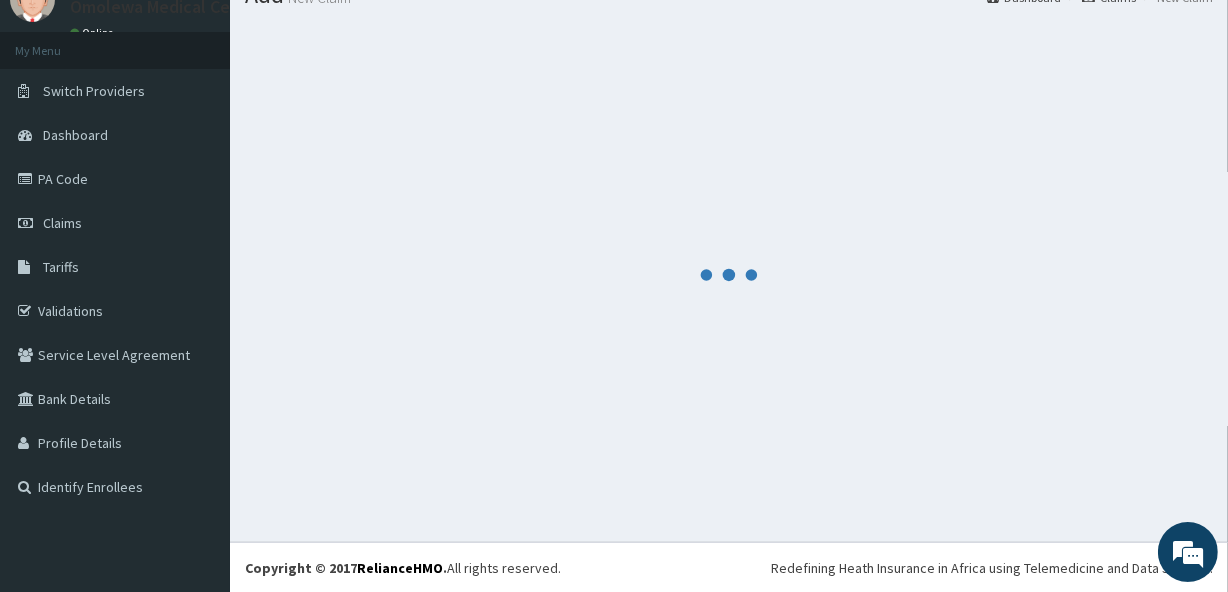 scroll, scrollTop: 837, scrollLeft: 0, axis: vertical 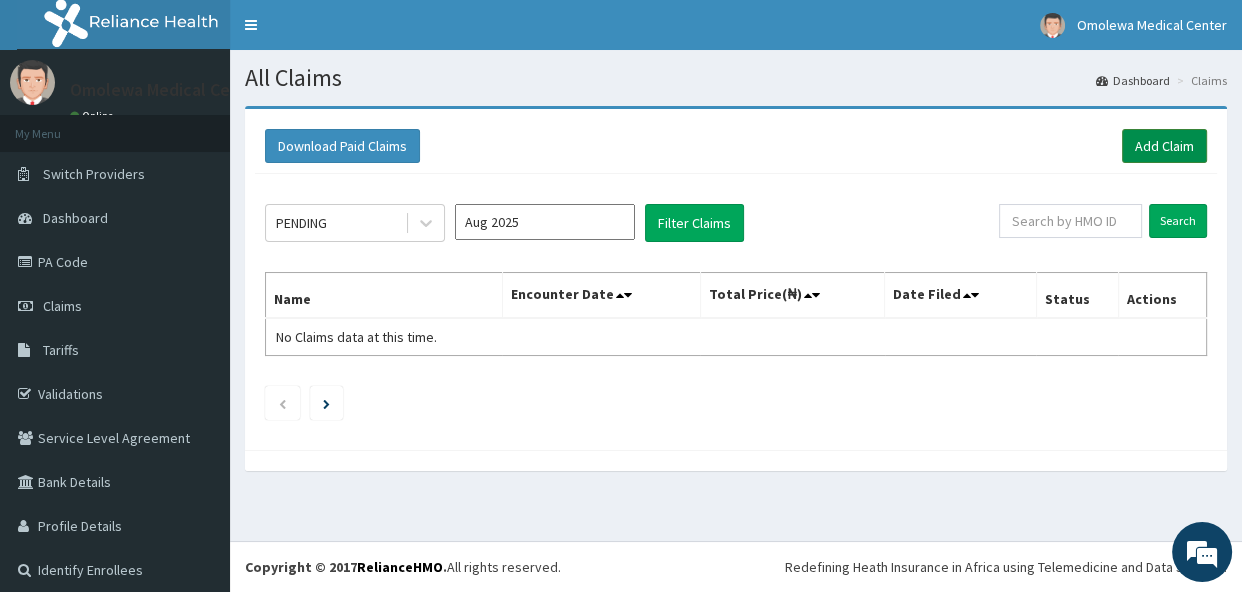 click on "Add Claim" at bounding box center [1164, 146] 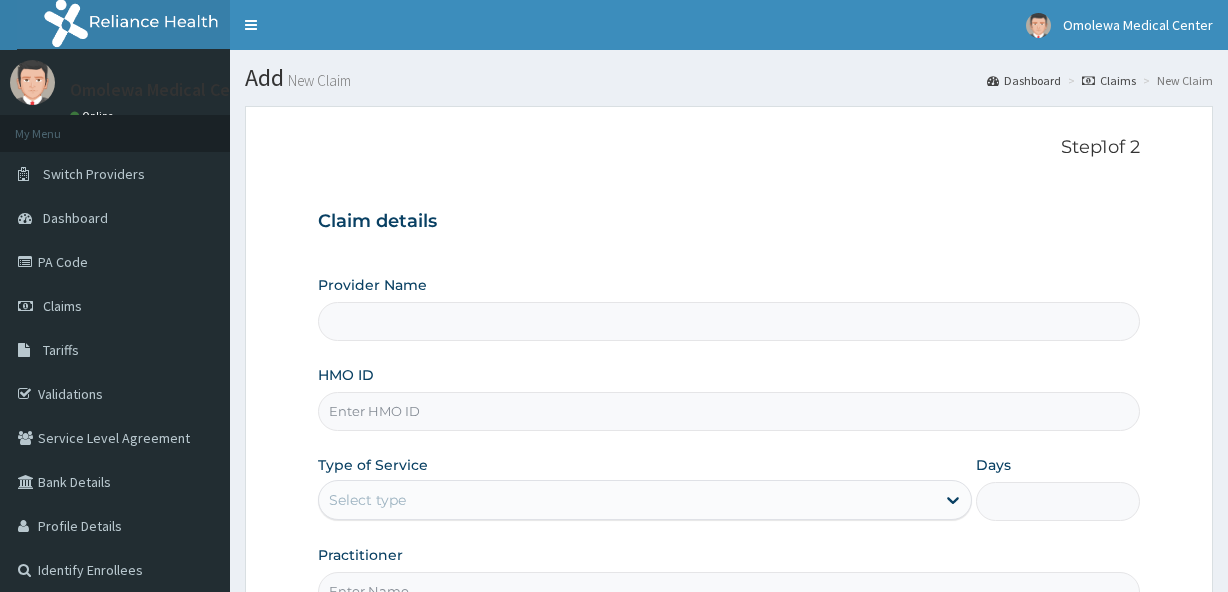 scroll, scrollTop: 0, scrollLeft: 0, axis: both 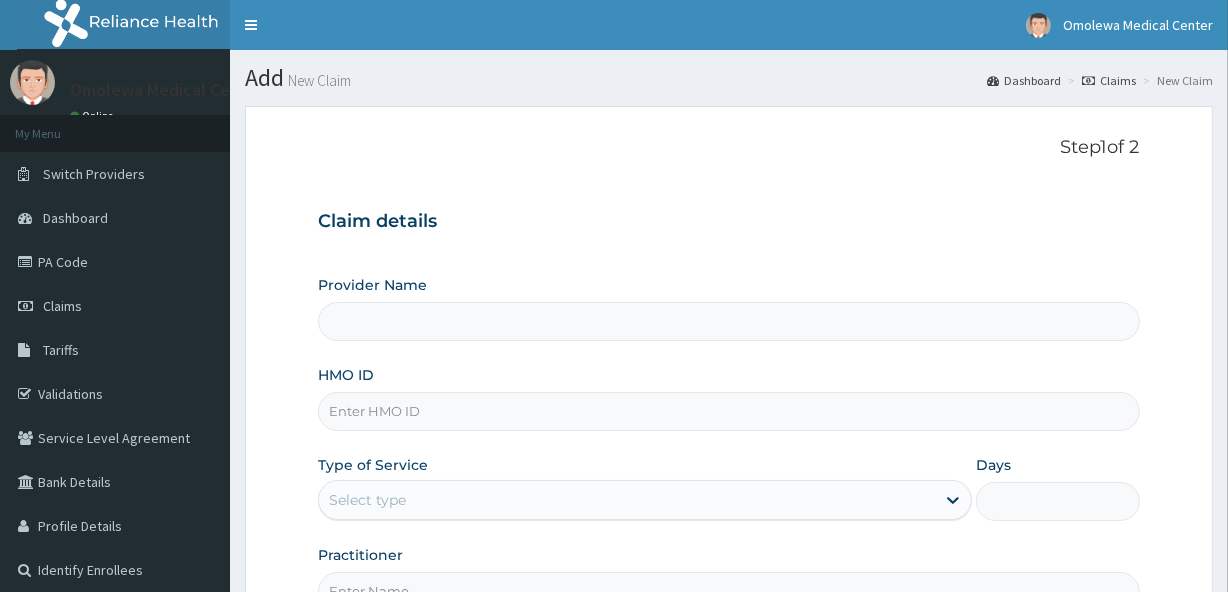 type on "Omolewa Medical centre" 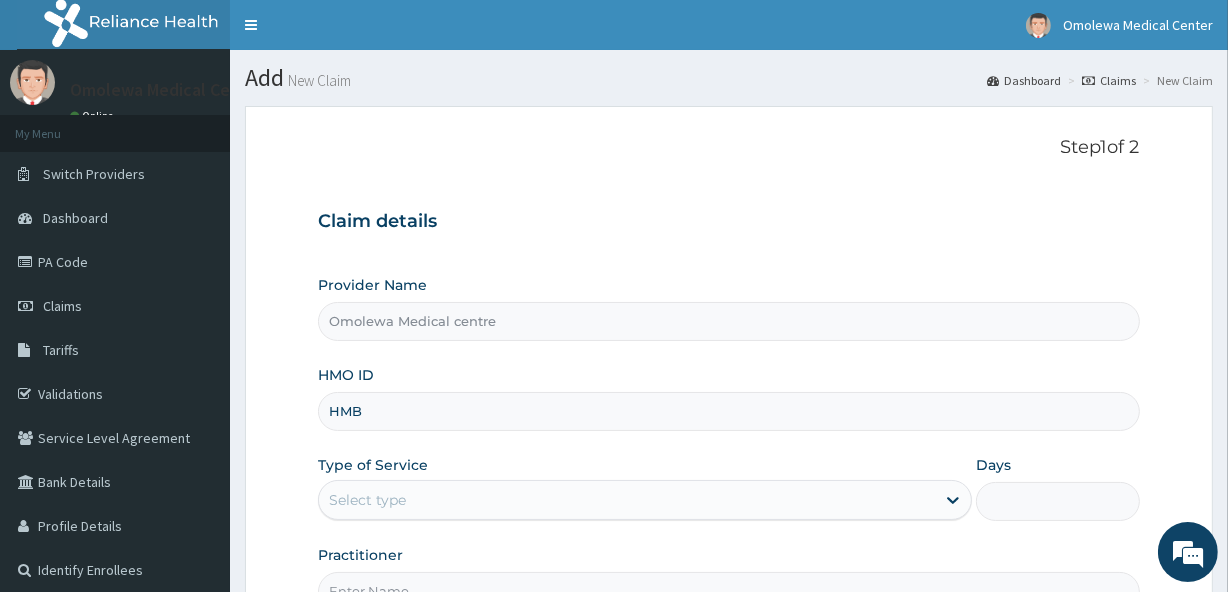 scroll, scrollTop: 0, scrollLeft: 0, axis: both 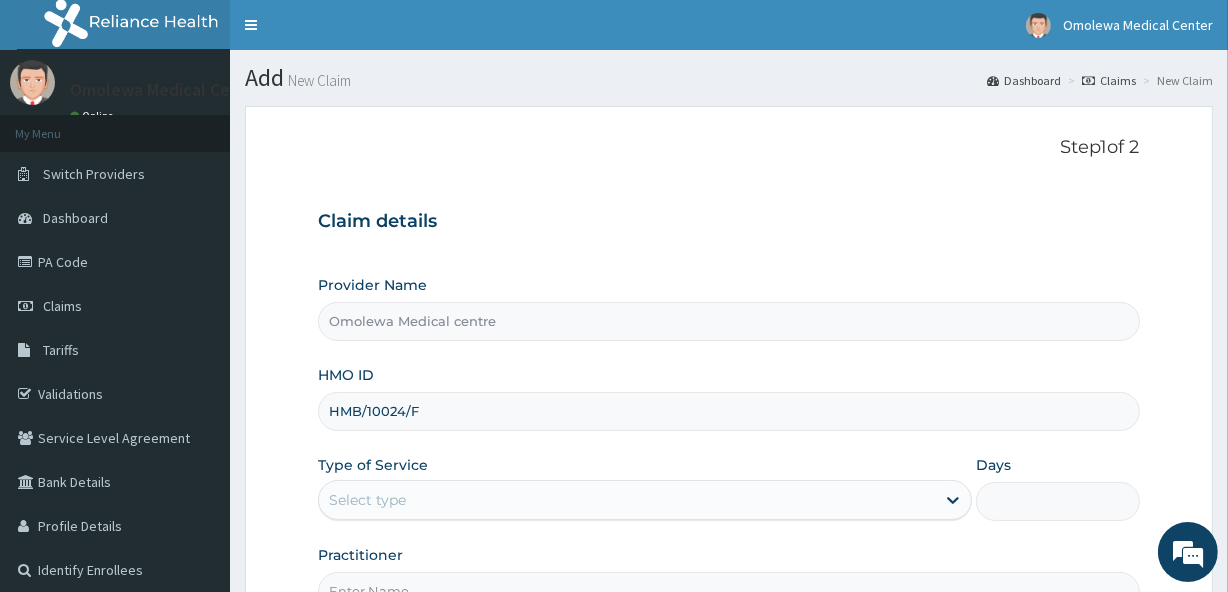 type on "HMB/10024/F" 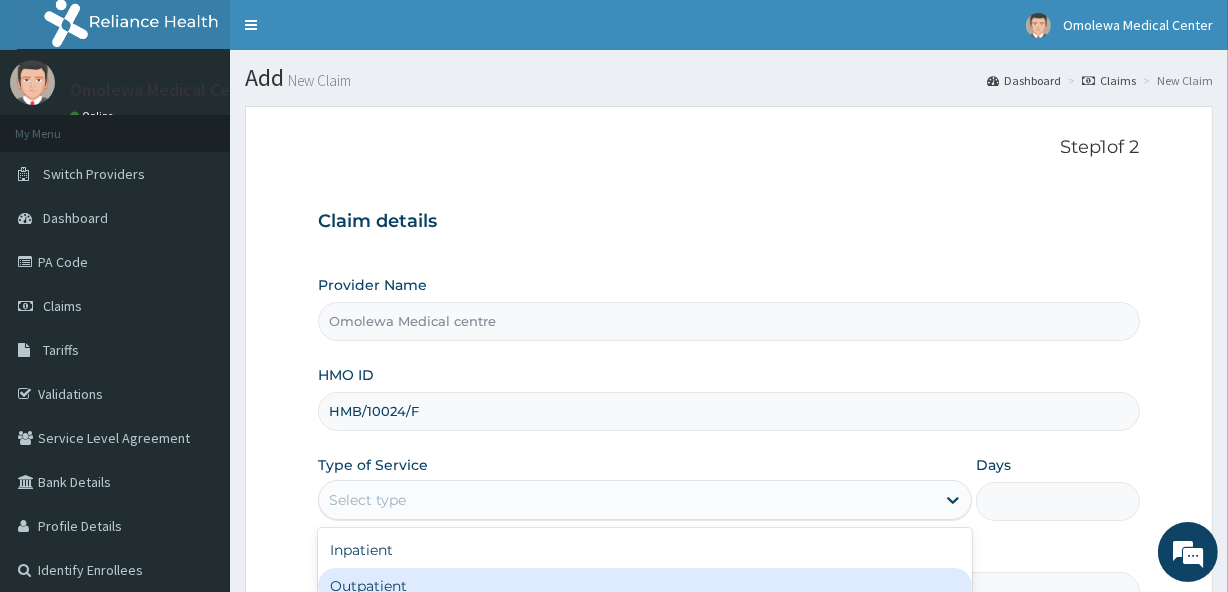 click on "Outpatient" at bounding box center [645, 586] 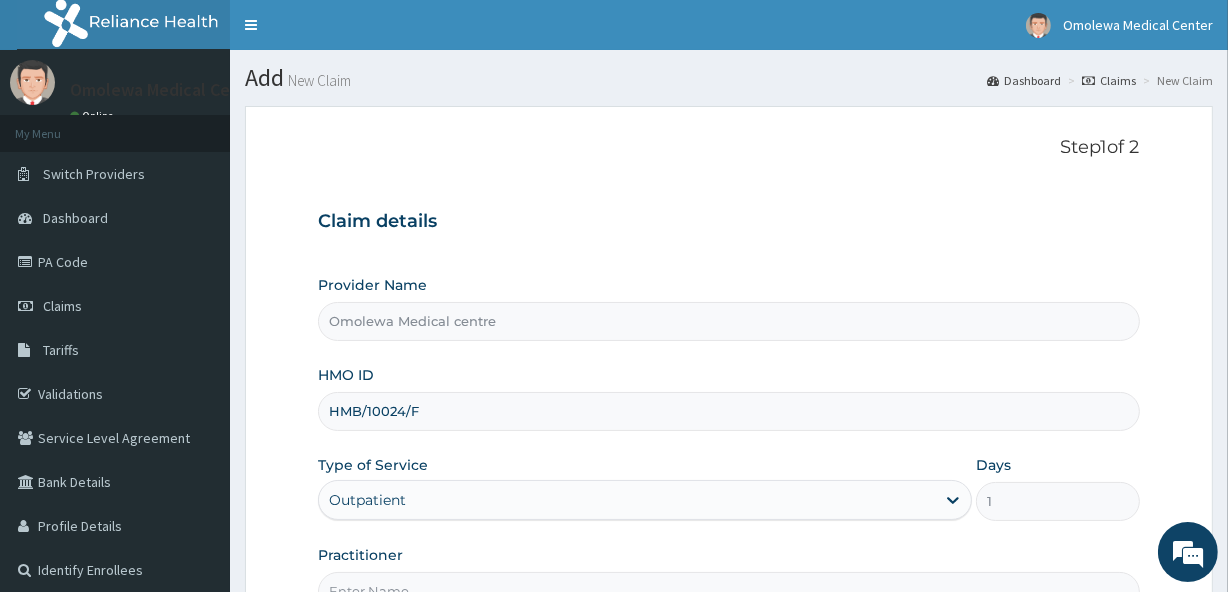 scroll, scrollTop: 228, scrollLeft: 0, axis: vertical 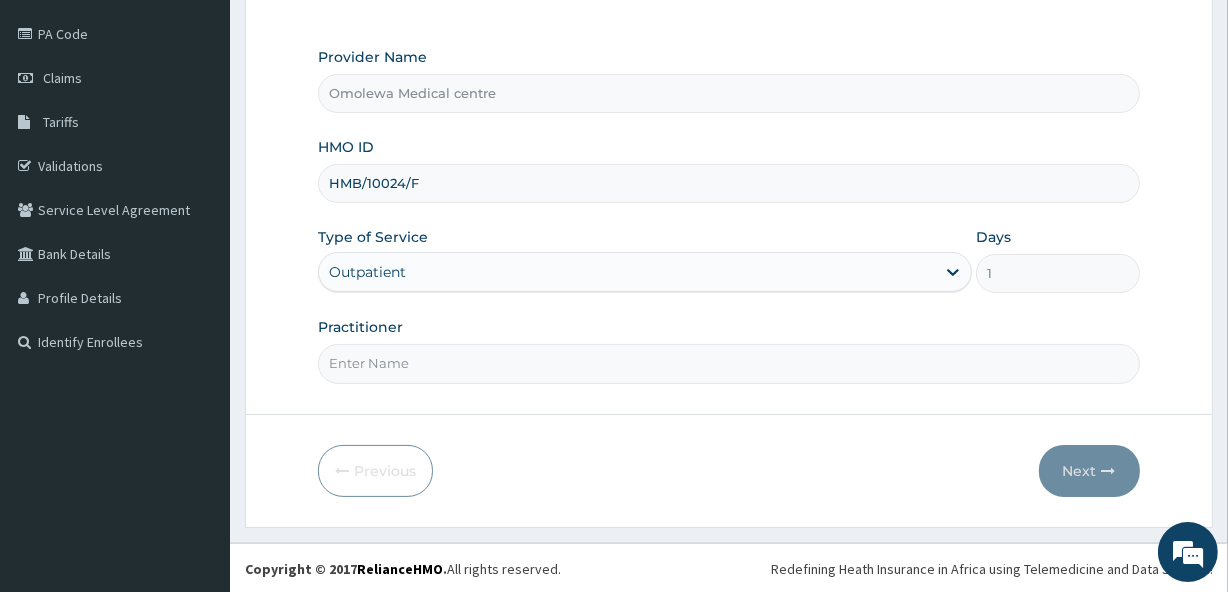 drag, startPoint x: 366, startPoint y: 372, endPoint x: 455, endPoint y: 408, distance: 96.00521 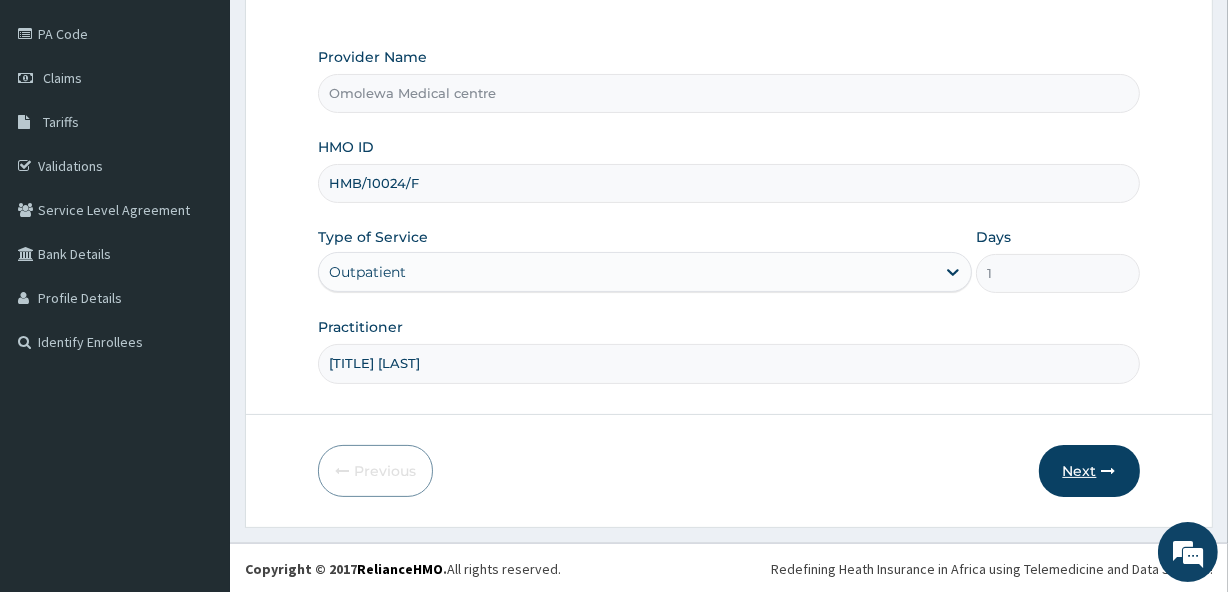 click on "Next" at bounding box center [1089, 471] 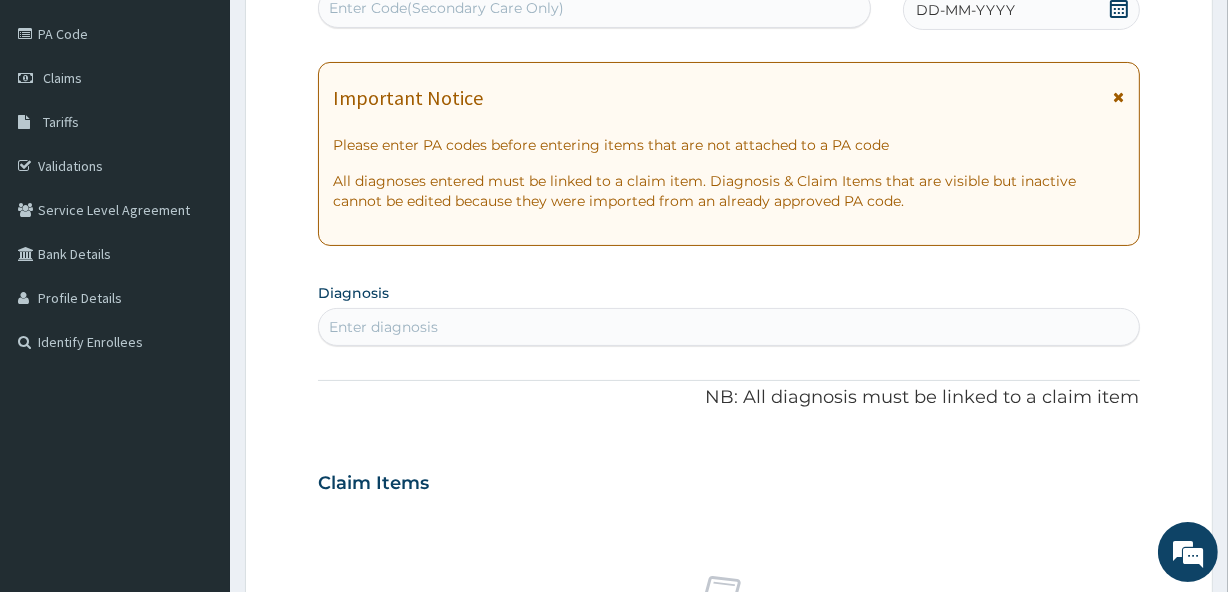 scroll, scrollTop: 226, scrollLeft: 0, axis: vertical 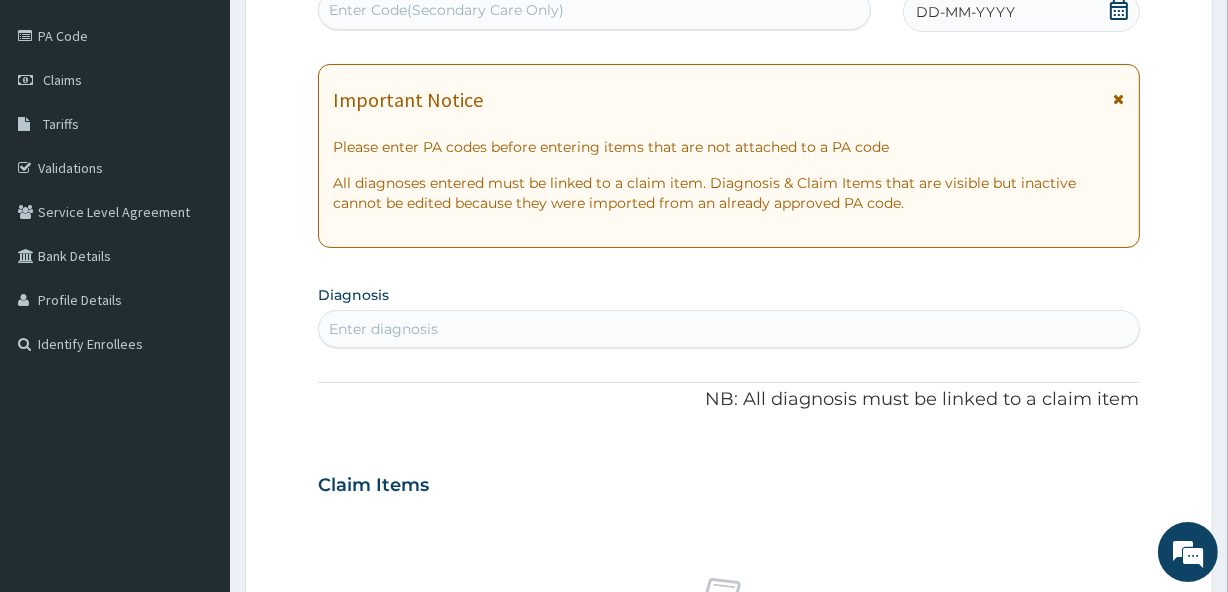 click on "Enter Code(Secondary Care Only)" at bounding box center [446, 10] 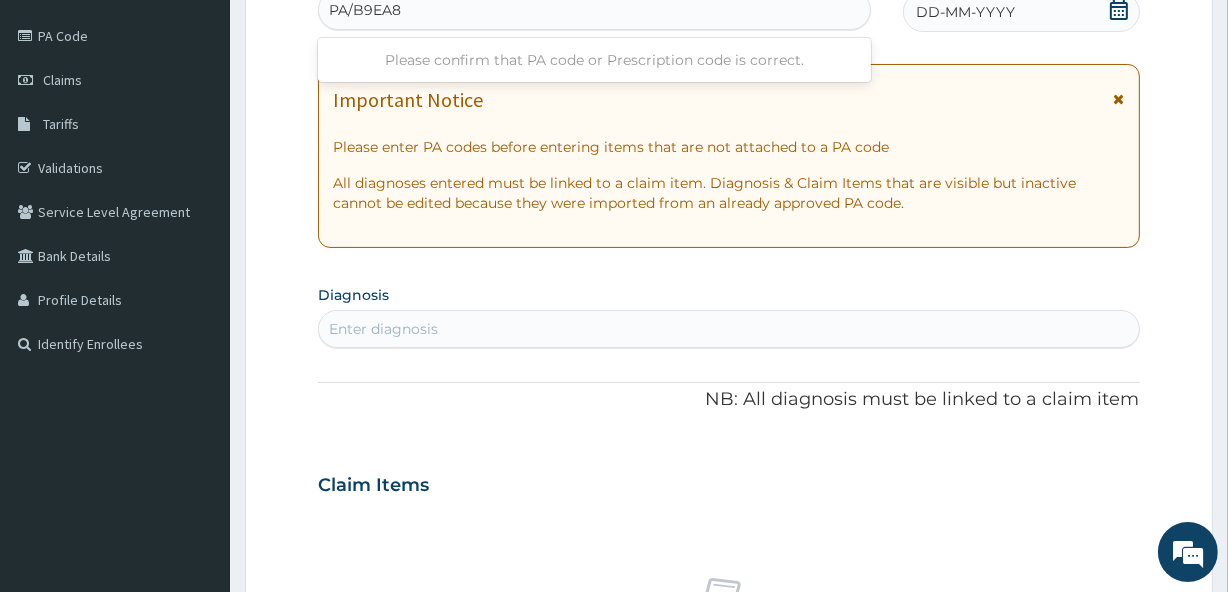 type on "PA/B9EA8B" 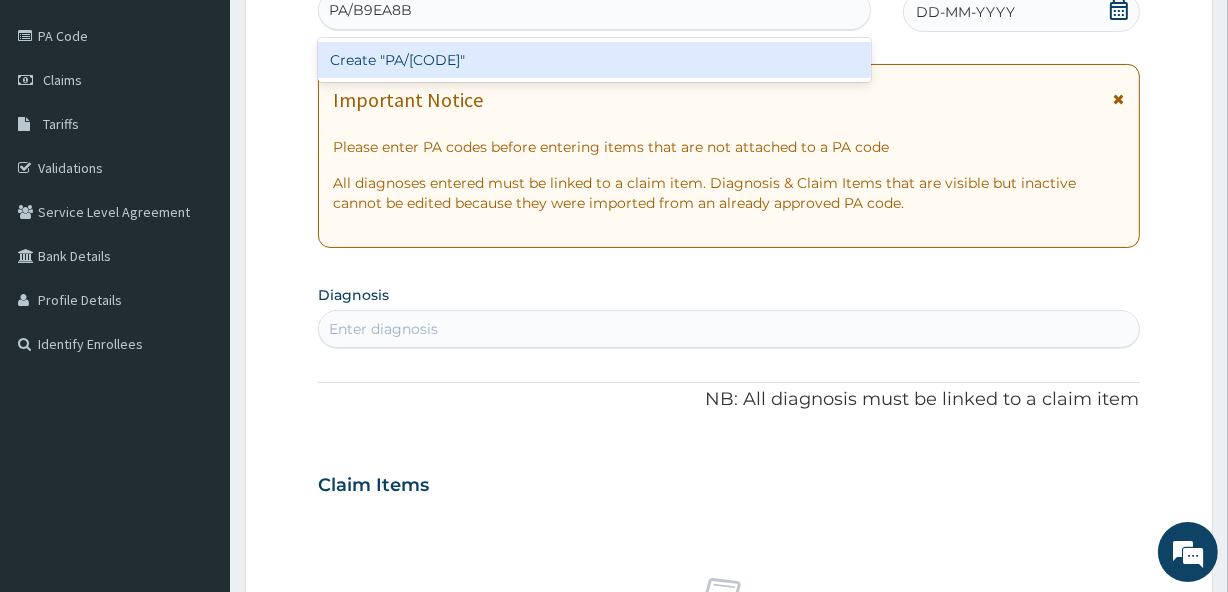 click on "Create "PA/B9EA8B"" at bounding box center [594, 60] 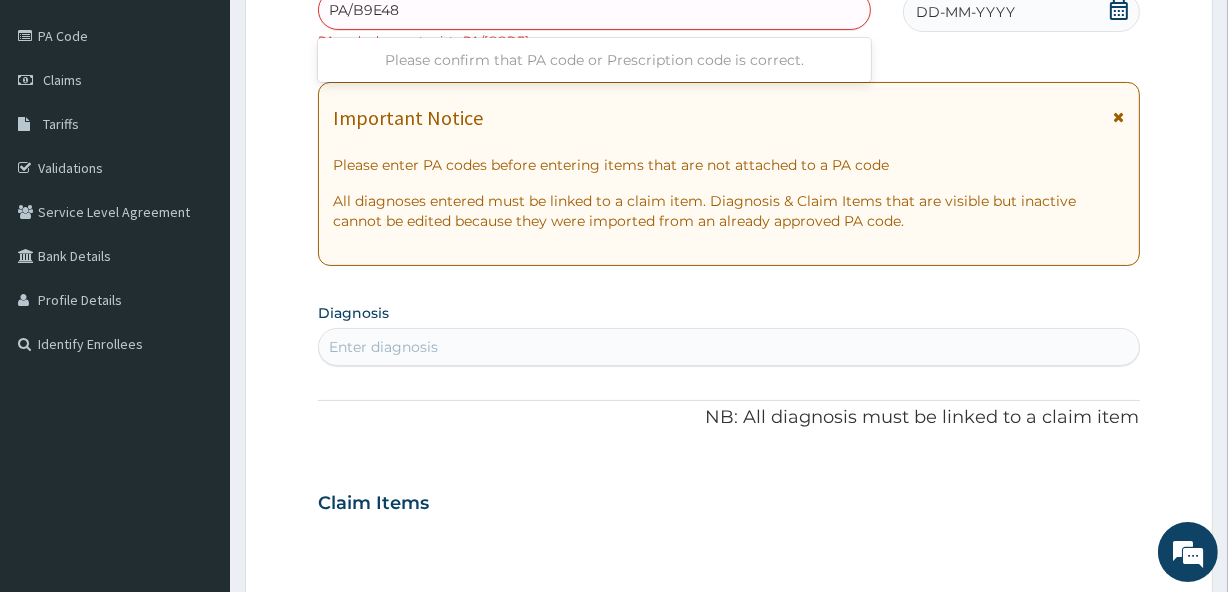 type on "PA/B9E48B" 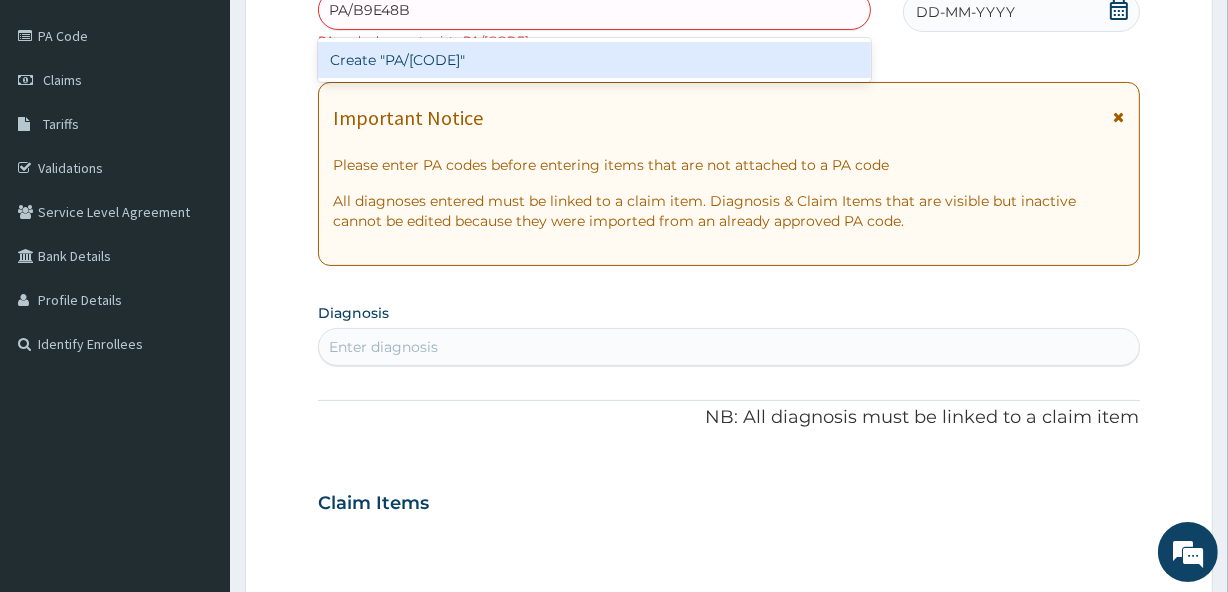 click on "Create "PA/B9E48B"" at bounding box center [594, 60] 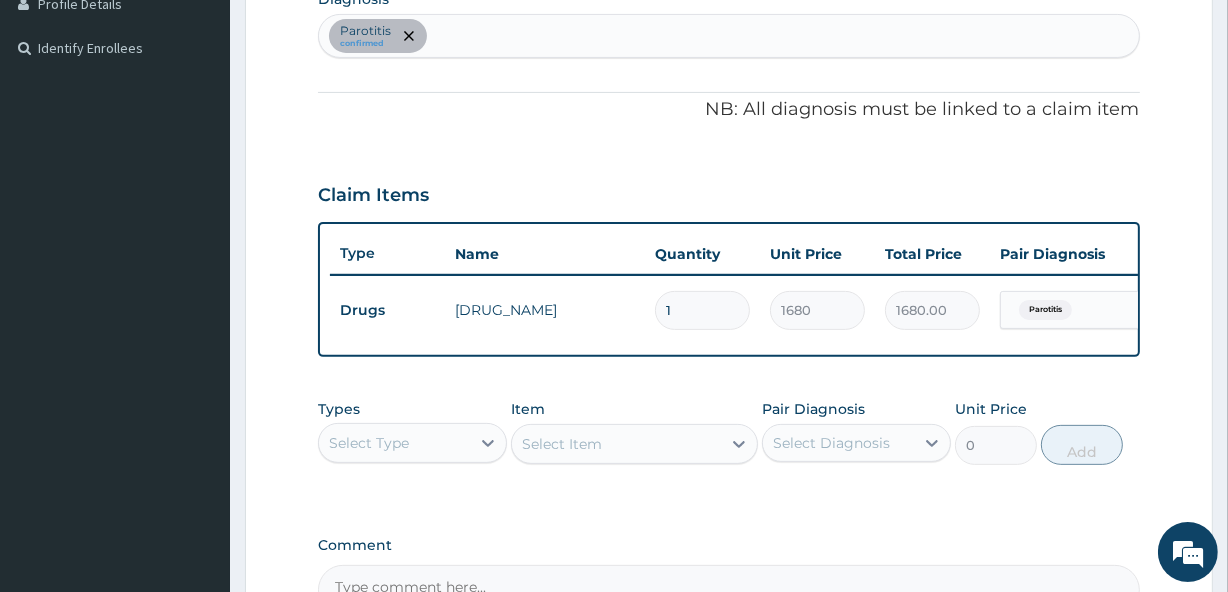 scroll, scrollTop: 523, scrollLeft: 0, axis: vertical 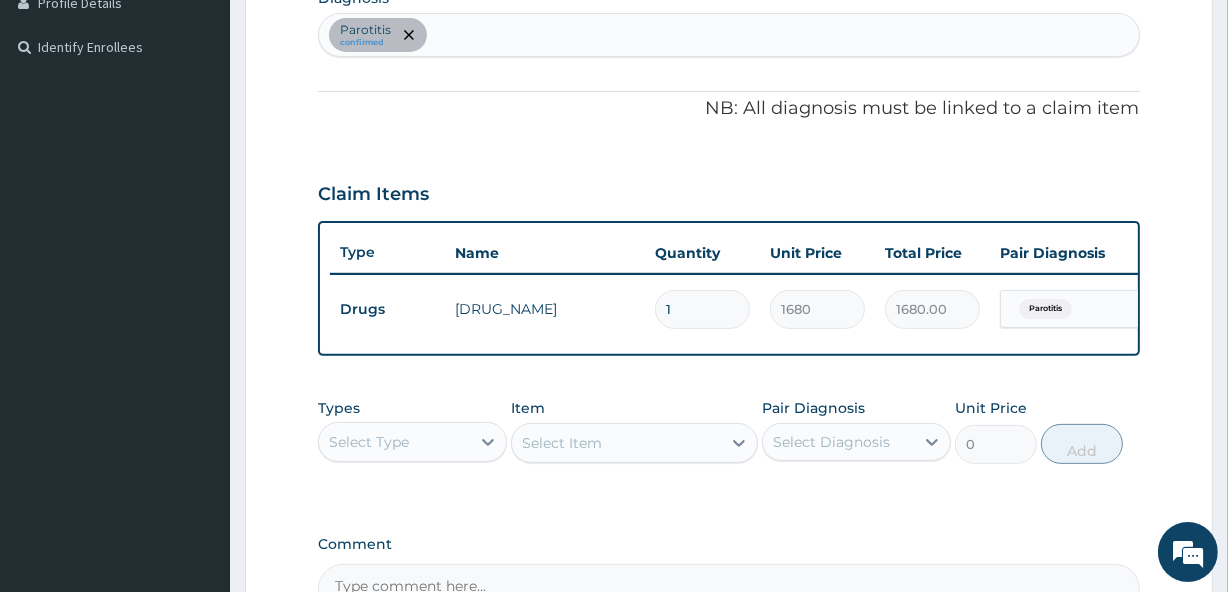 click on "Parotitis confirmed" at bounding box center (728, 35) 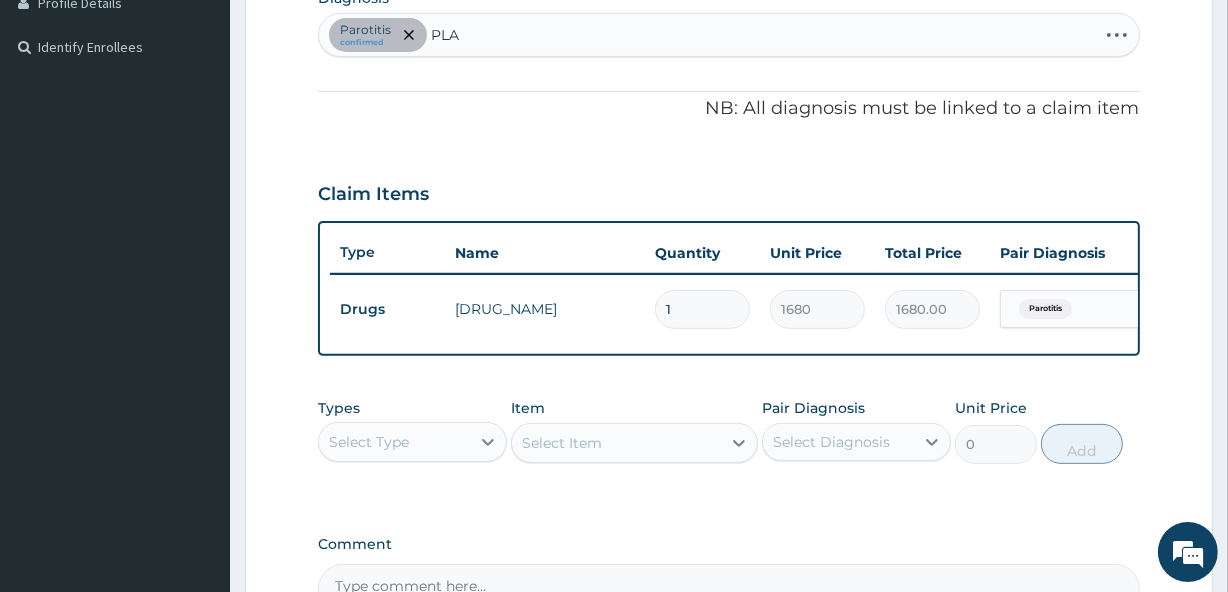 type on "PLAS" 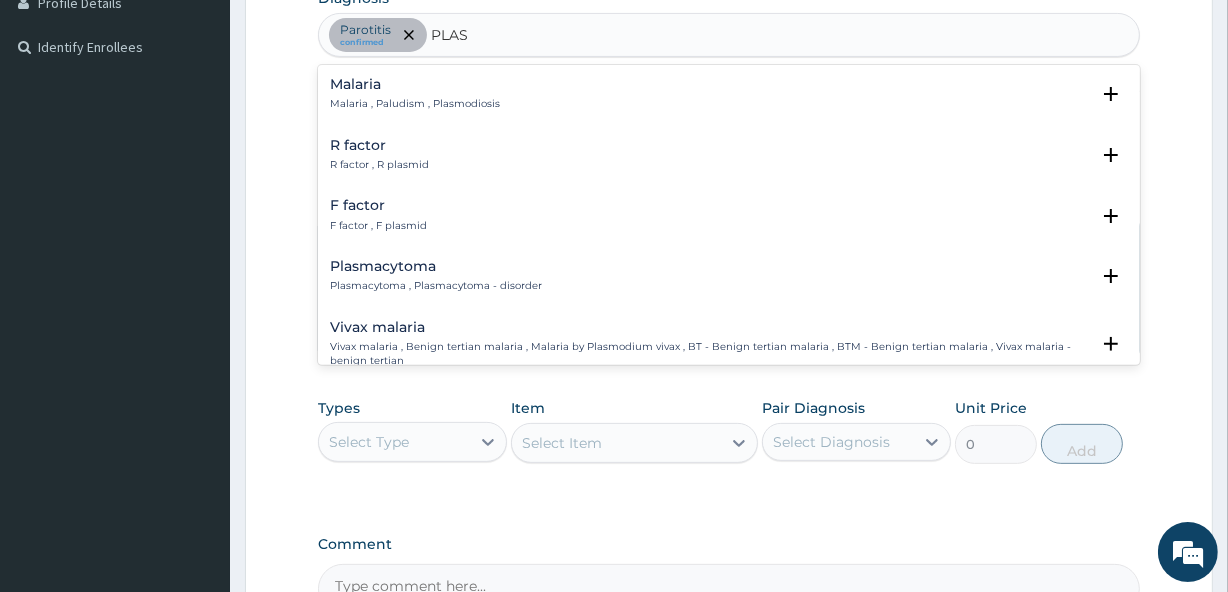click on "Malaria , Paludism , Plasmodiosis" at bounding box center [415, 104] 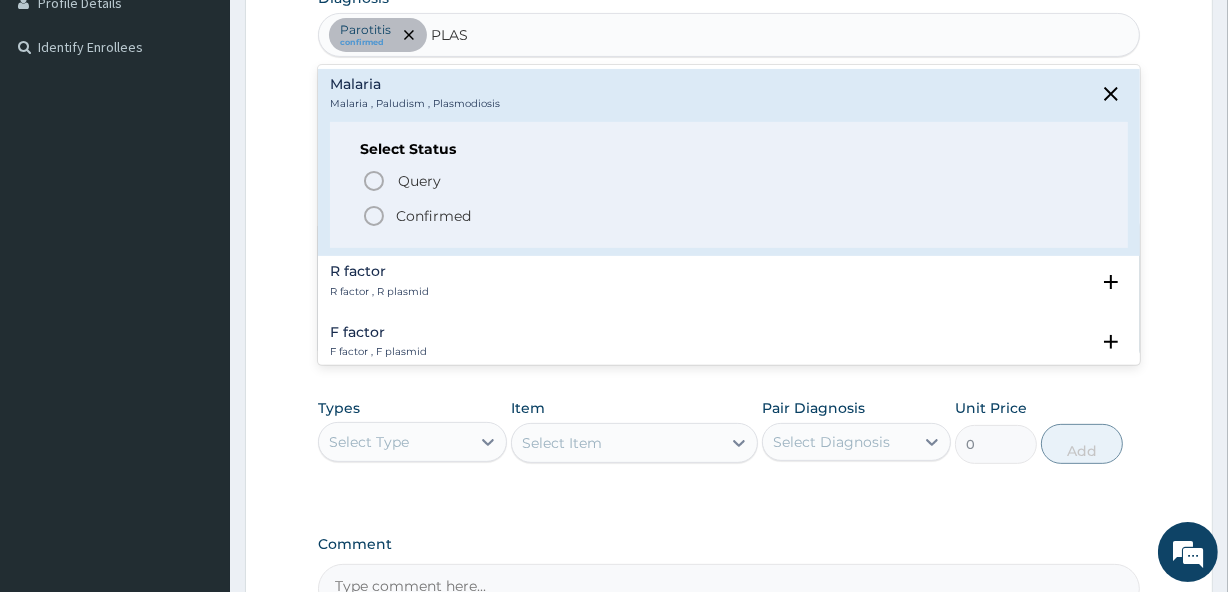 click on "Confirmed" at bounding box center (433, 216) 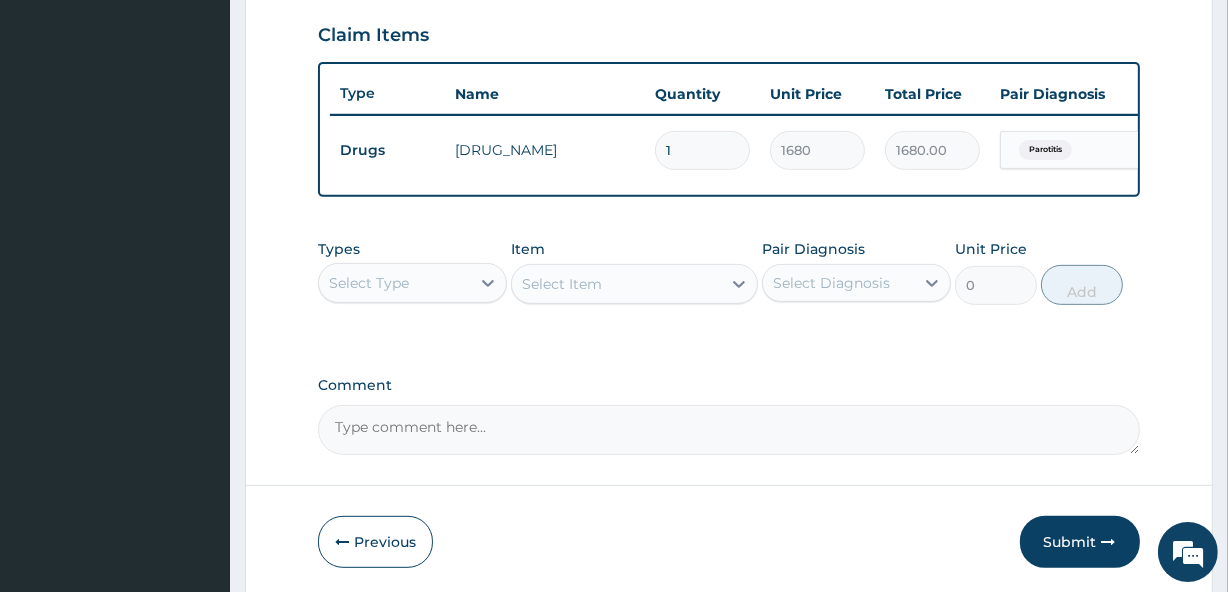 scroll, scrollTop: 689, scrollLeft: 0, axis: vertical 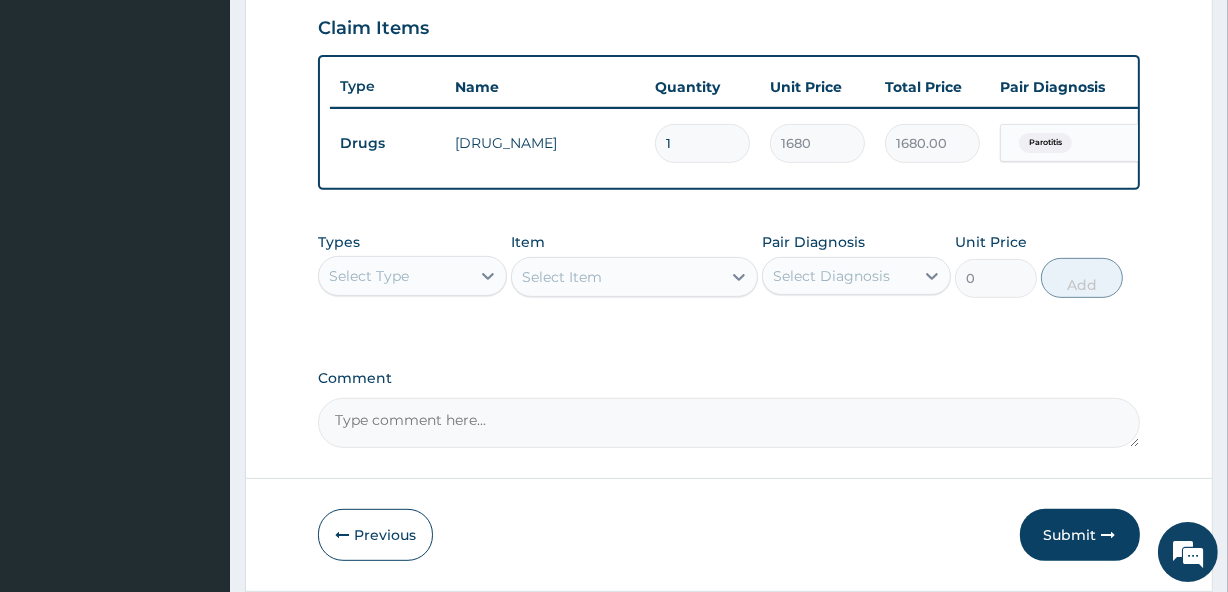 click on "Select Type" at bounding box center [369, 276] 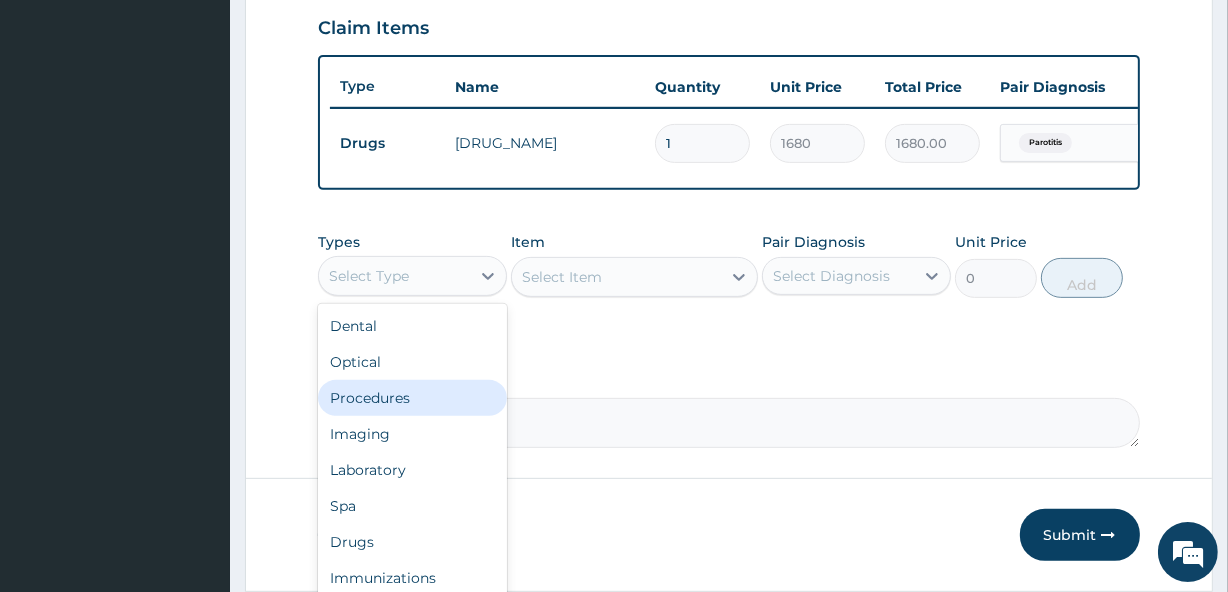 click on "Procedures" at bounding box center [412, 398] 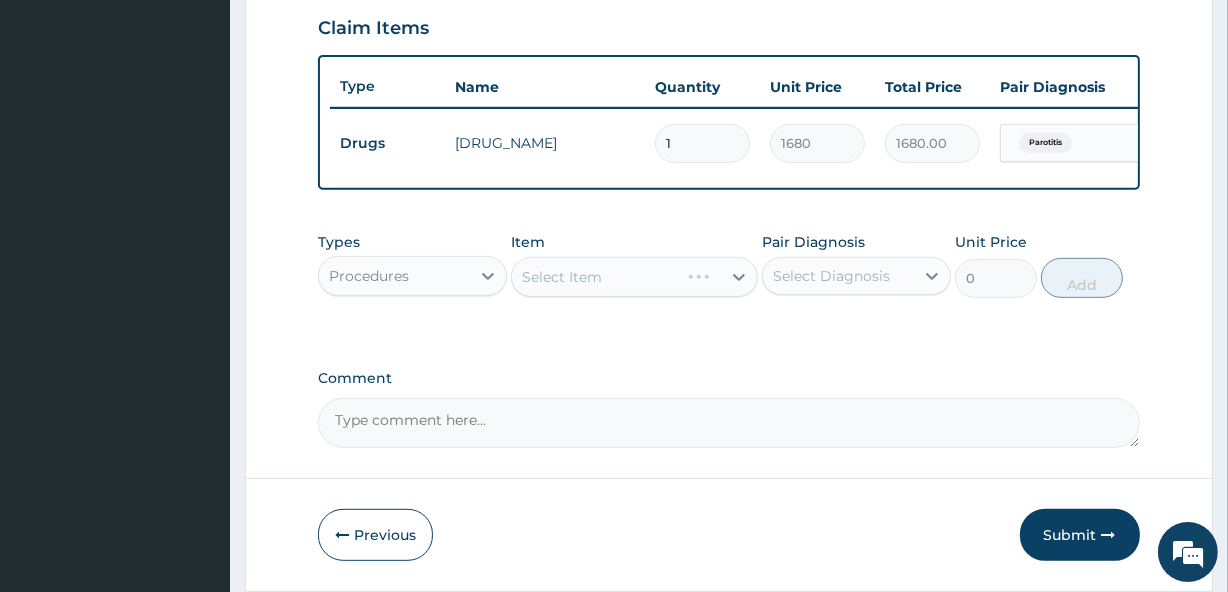 click on "Select Item" at bounding box center [634, 277] 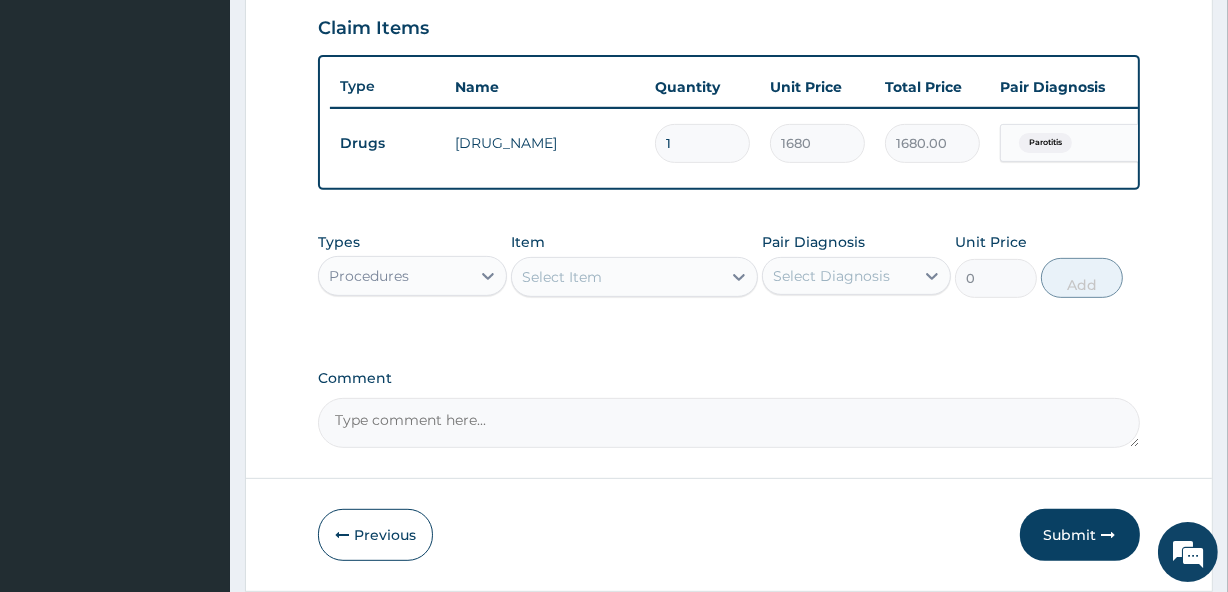 click on "Select Item" at bounding box center (562, 277) 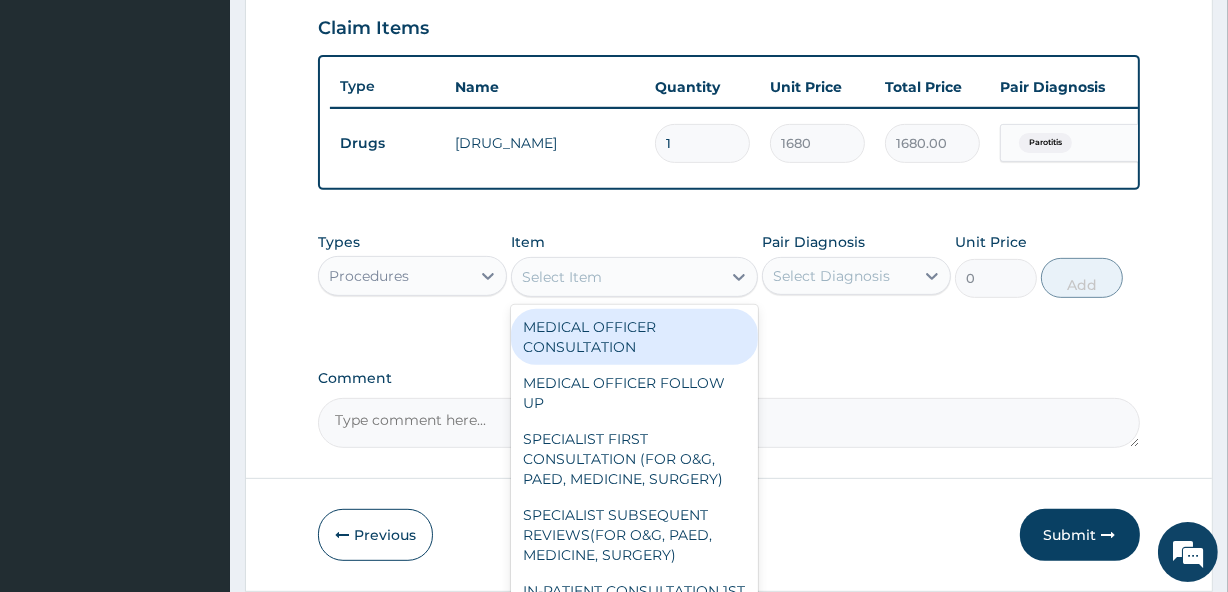 click on "MEDICAL OFFICER CONSULTATION" at bounding box center [634, 337] 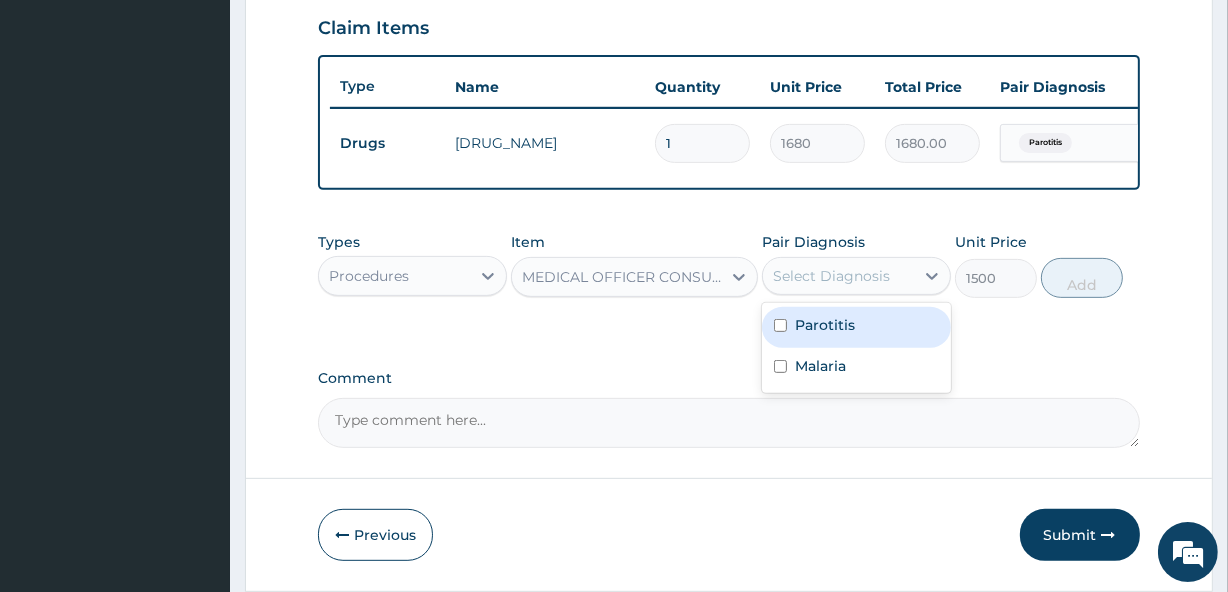 click on "Select Diagnosis" at bounding box center (831, 276) 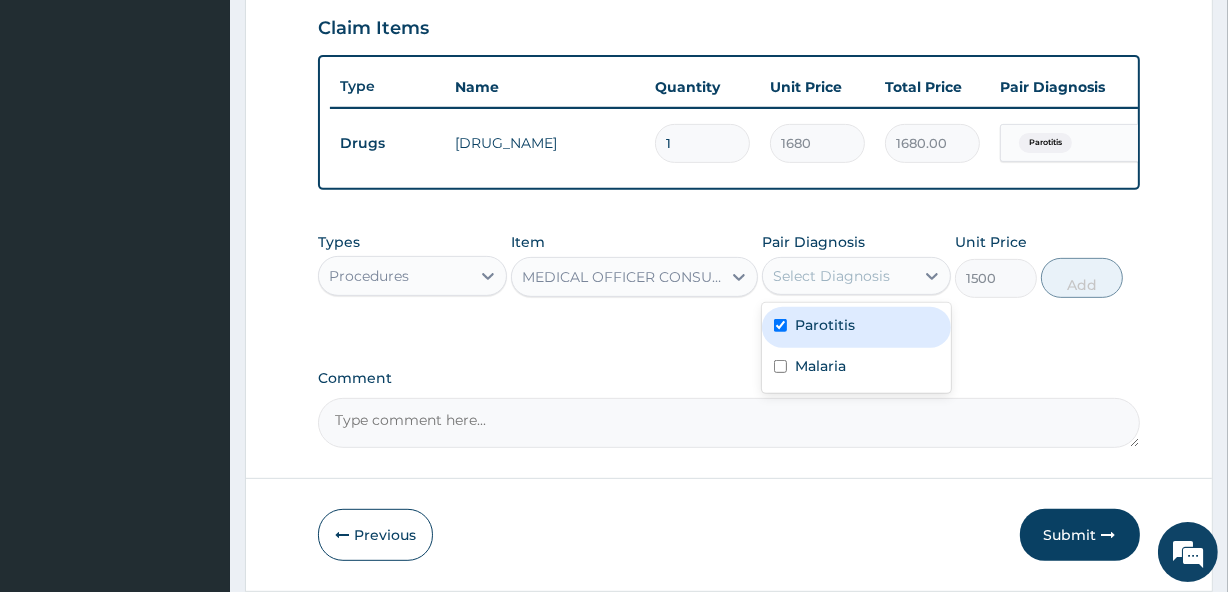 checkbox on "true" 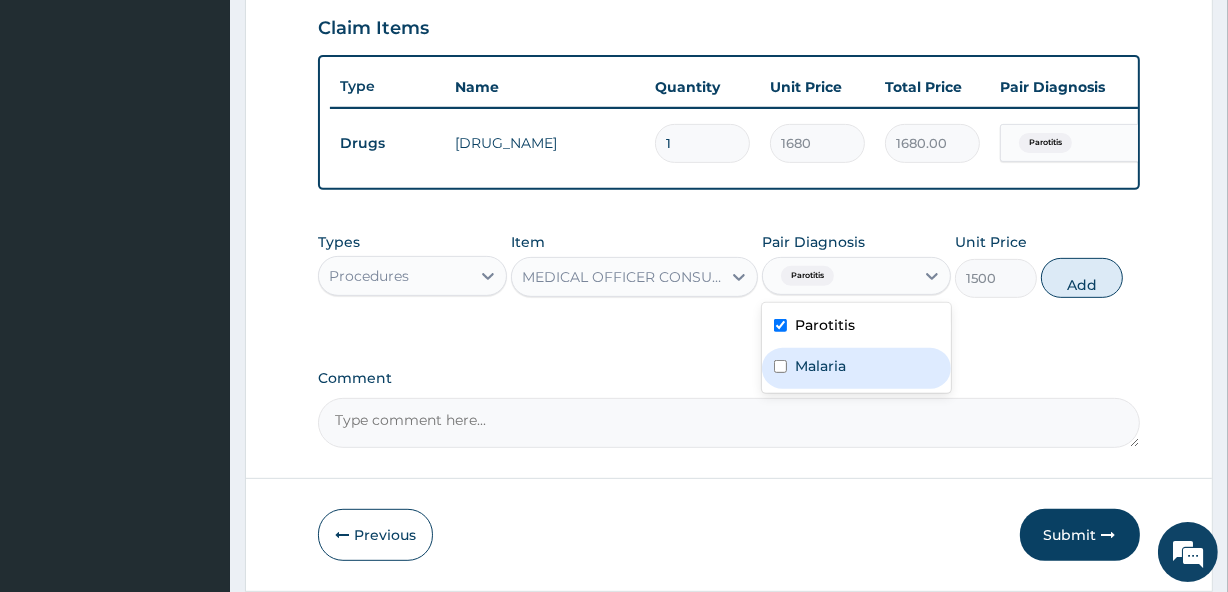 click on "Malaria" at bounding box center (856, 368) 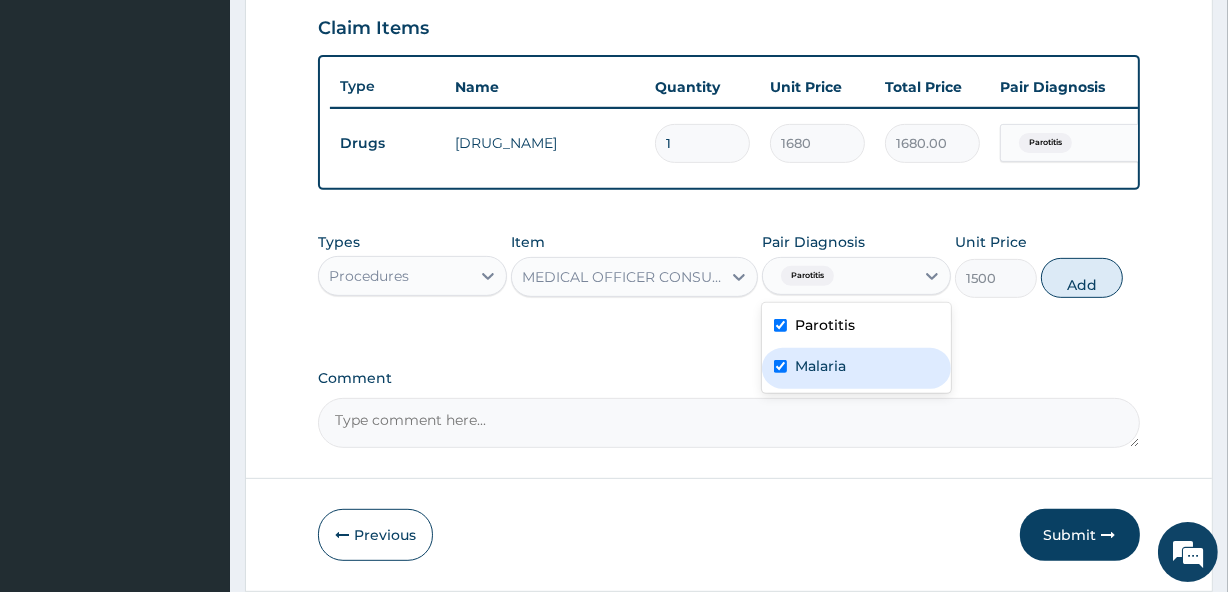 checkbox on "true" 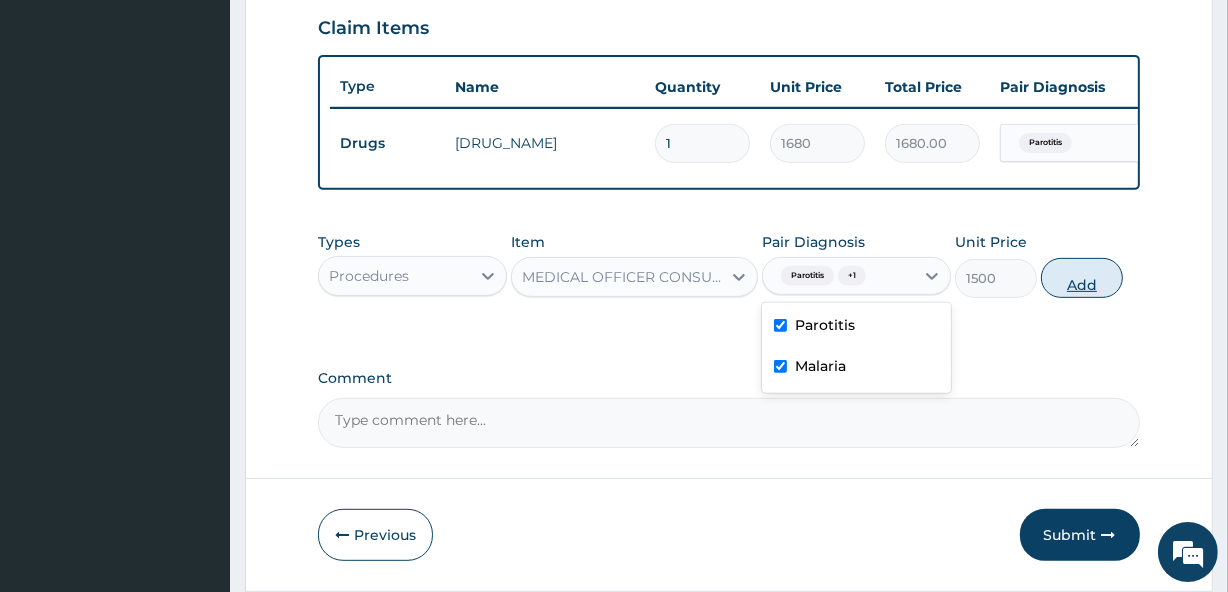 click on "Add" at bounding box center [1082, 278] 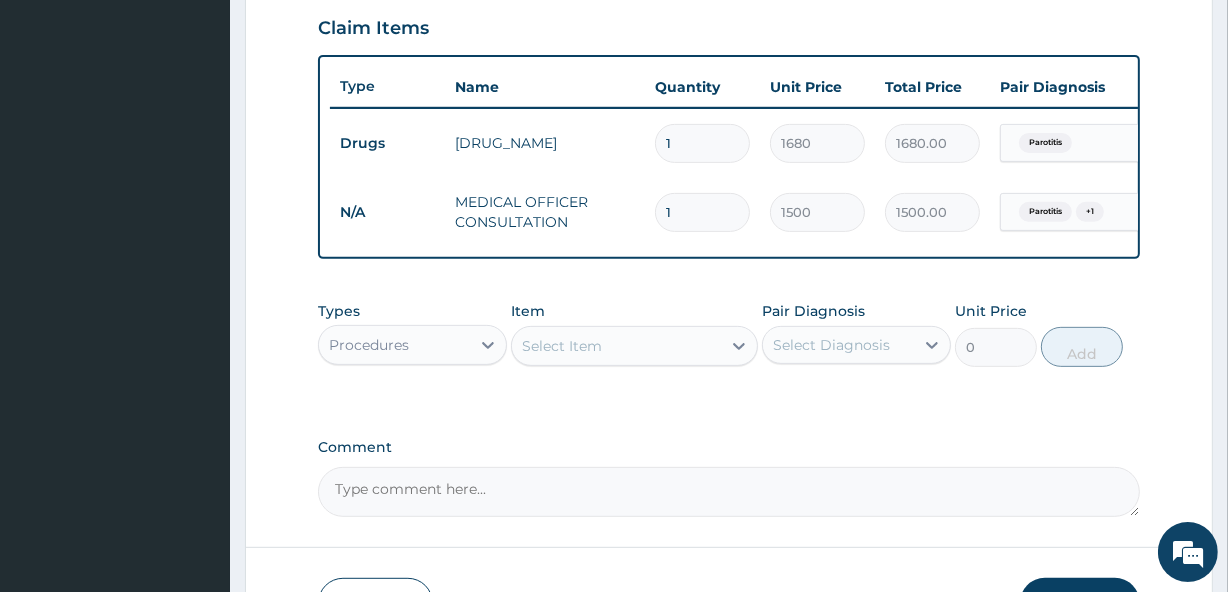 click on "Select Item" at bounding box center [616, 346] 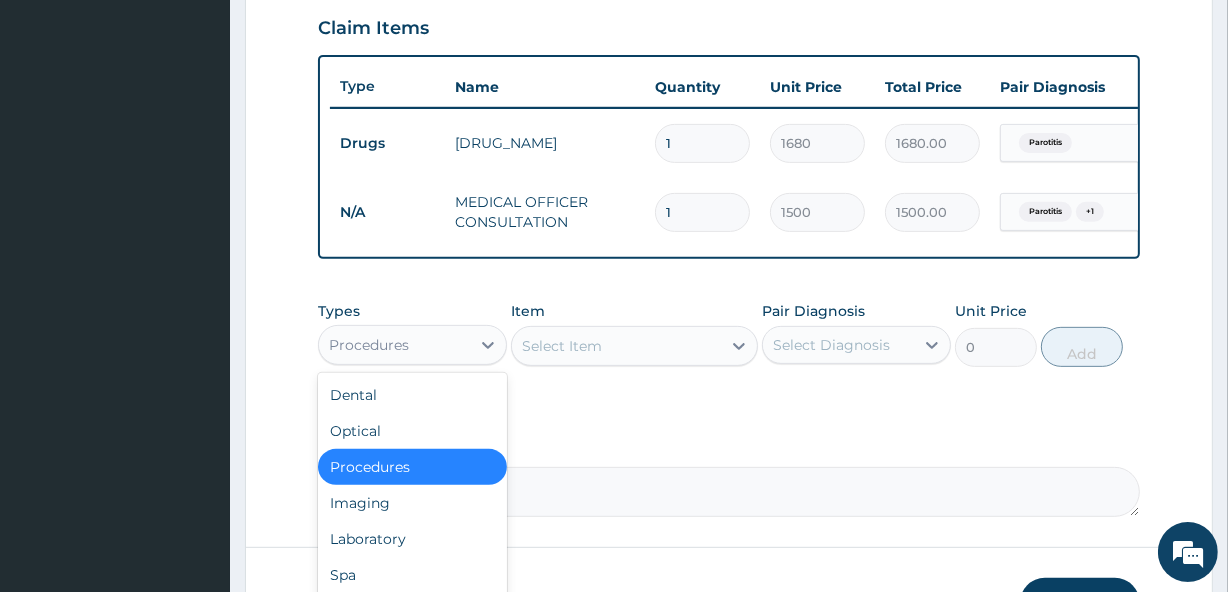 click on "Procedures" at bounding box center [394, 345] 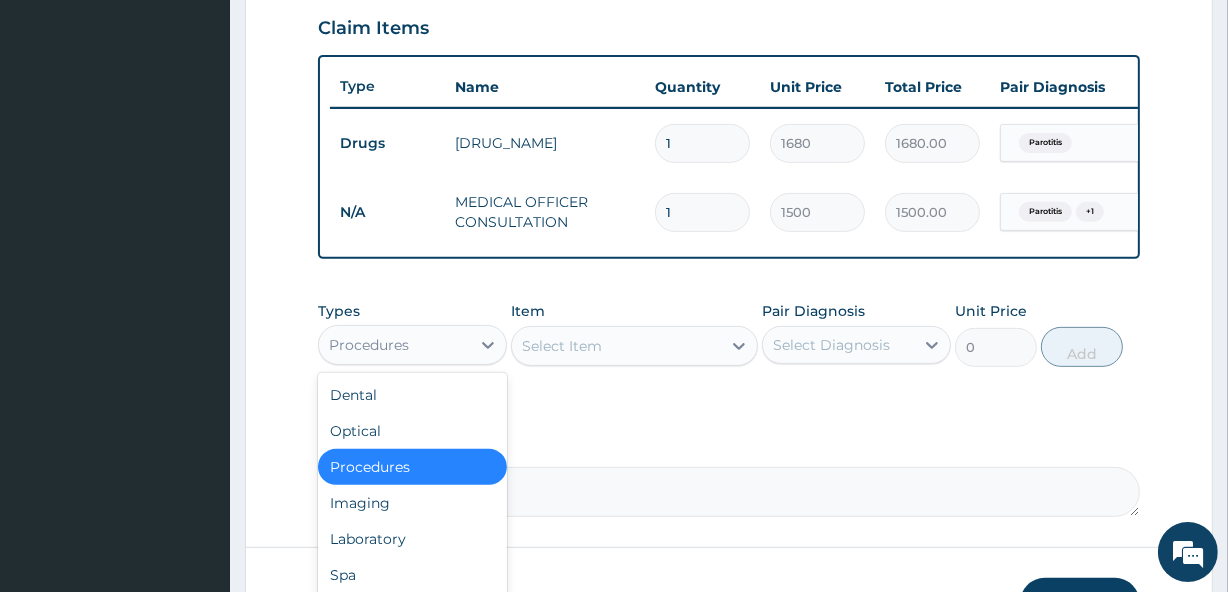scroll, scrollTop: 68, scrollLeft: 0, axis: vertical 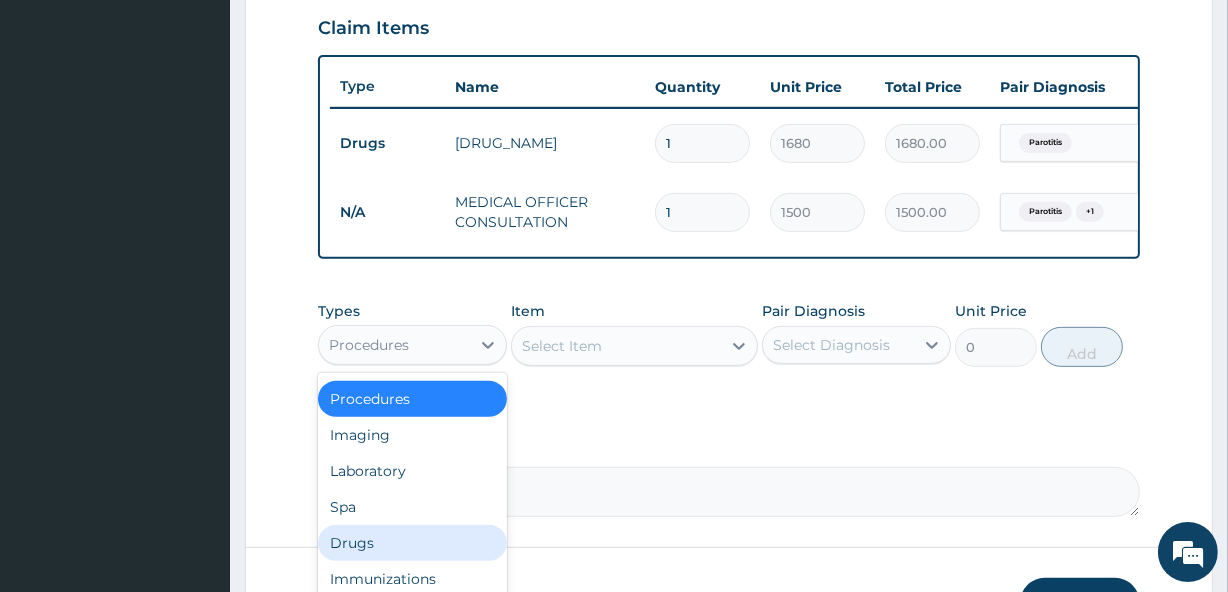 click on "Drugs" at bounding box center [412, 543] 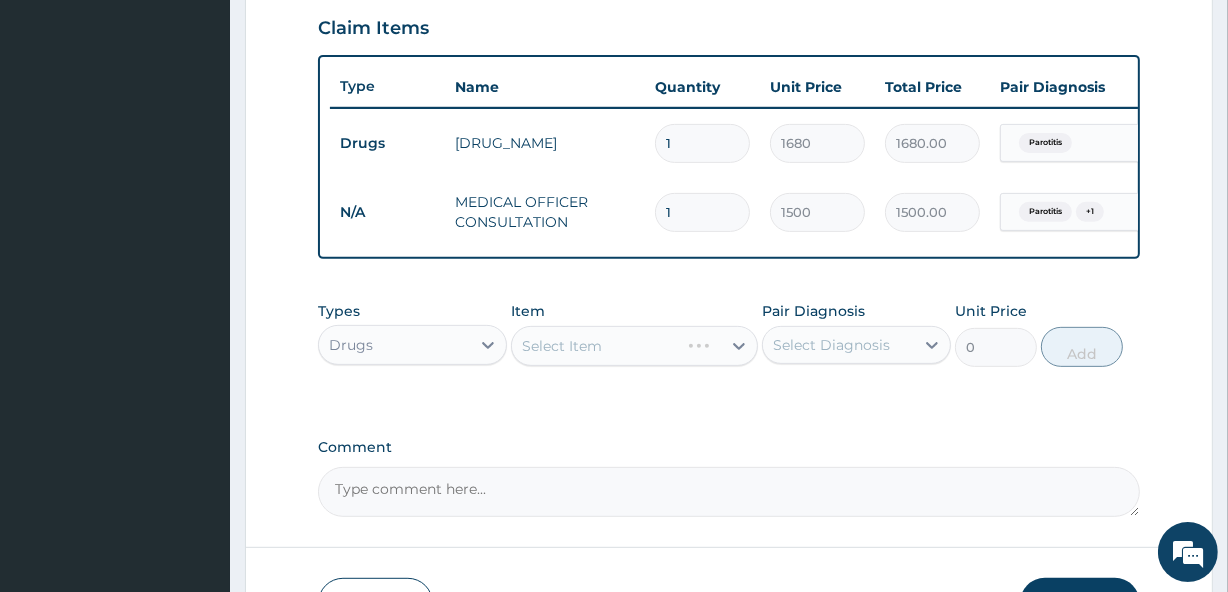 click on "PA Code / Prescription Code PA/B9E48B Encounter Date 28-07-2025 Important Notice Please enter PA codes before entering items that are not attached to a PA code   All diagnoses entered must be linked to a claim item. Diagnosis & Claim Items that are visible but inactive cannot be edited because they were imported from an already approved PA code. Diagnosis Parotitis confirmed Malaria Confirmed NB: All diagnosis must be linked to a claim item Claim Items Type Name Quantity Unit Price Total Price Pair Diagnosis Actions Drugs cefuroxime syrup 1 1680 1680.00 Parotitis Delete N/A MEDICAL OFFICER CONSULTATION 1 1500 1500.00 Parotitis  + 1 Delete Types option Drugs, selected.   Select is focused ,type to refine list, press Down to open the menu,  Drugs Item Select Item Pair Diagnosis Select Diagnosis Unit Price 0 Add Comment" at bounding box center [728, 9] 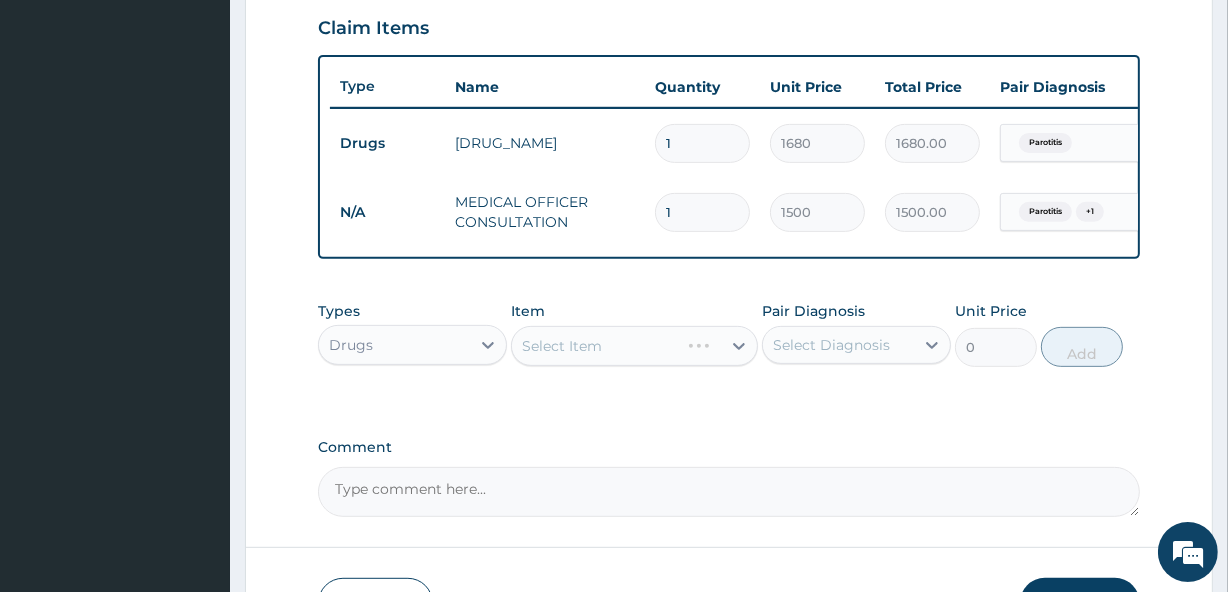 scroll, scrollTop: 837, scrollLeft: 0, axis: vertical 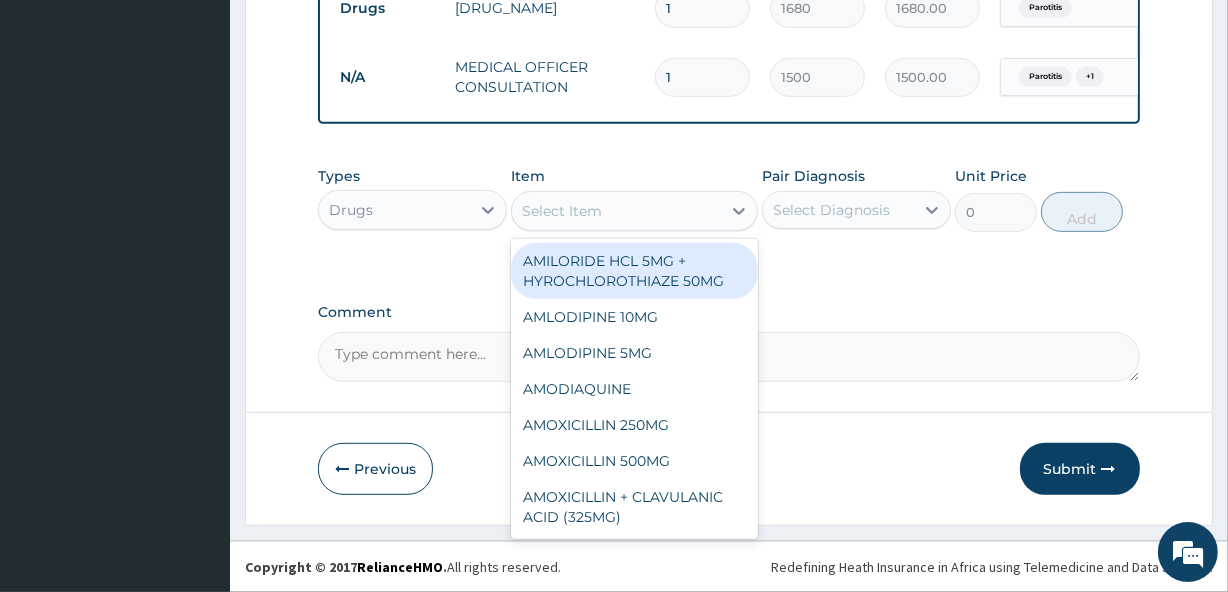 click on "Select Item" at bounding box center [634, 211] 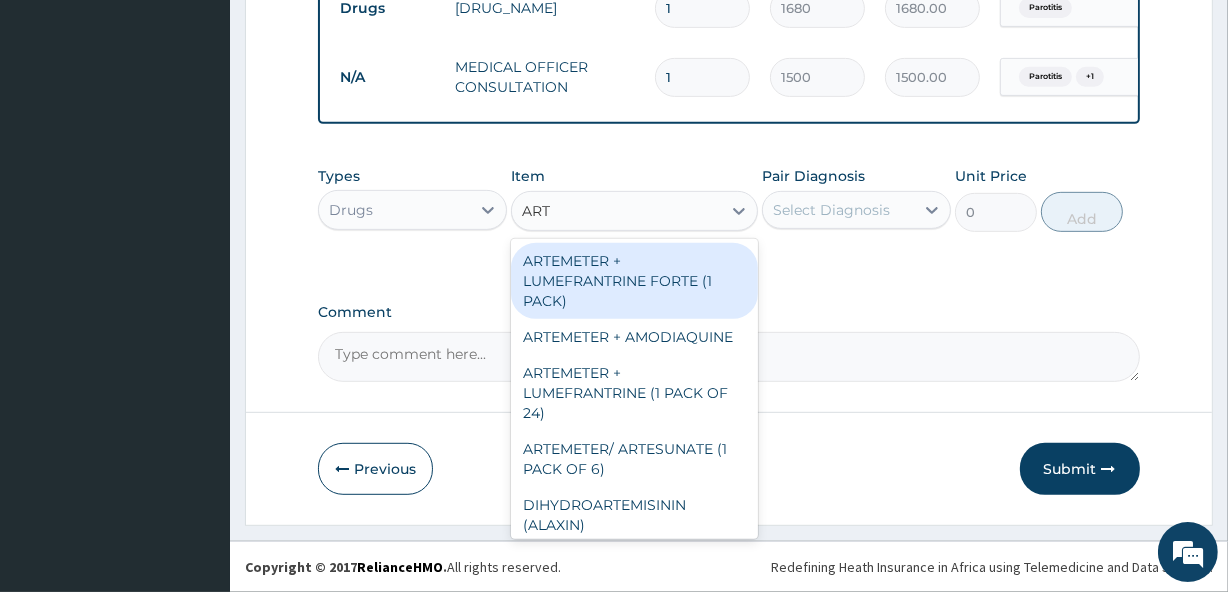 type on "ARTE" 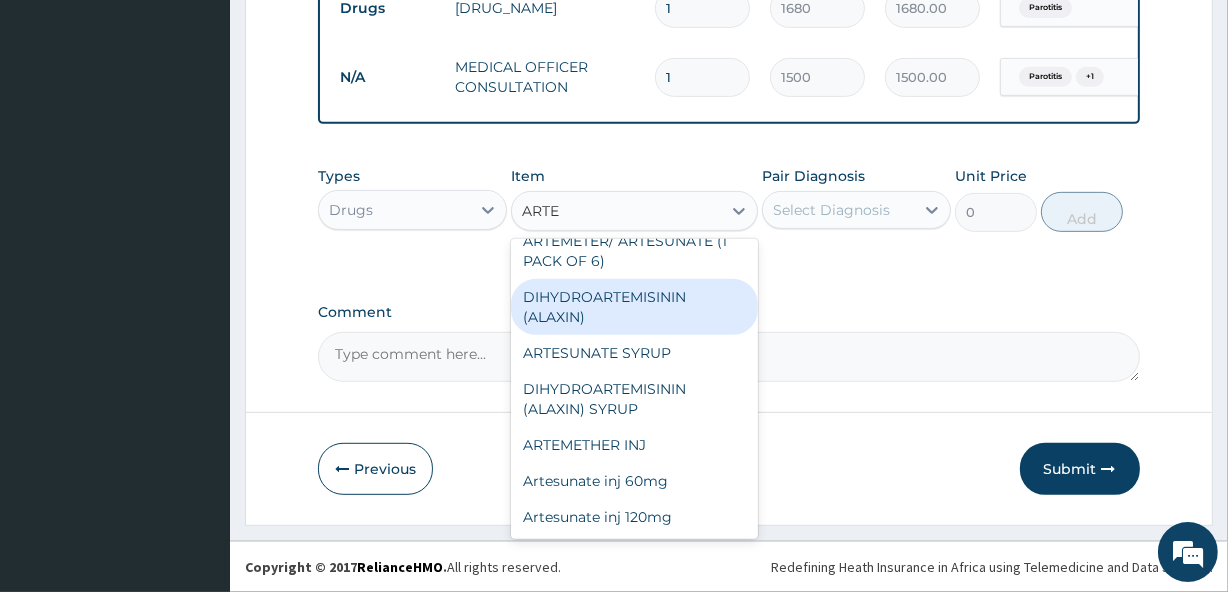 scroll, scrollTop: 227, scrollLeft: 0, axis: vertical 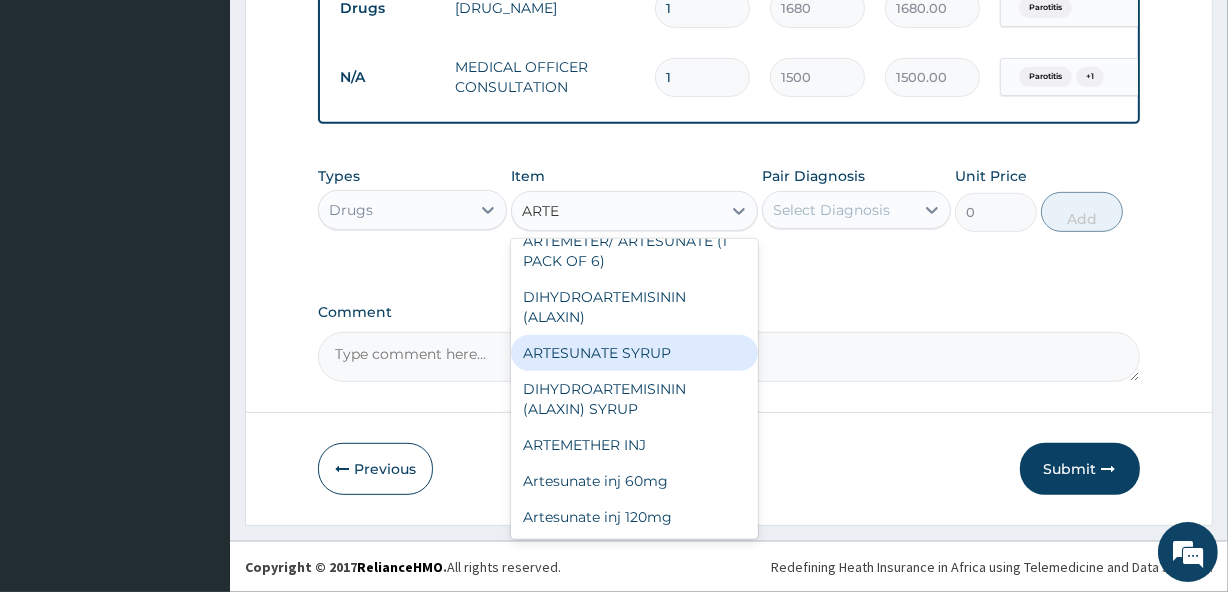 click on "ARTESUNATE SYRUP" at bounding box center (634, 353) 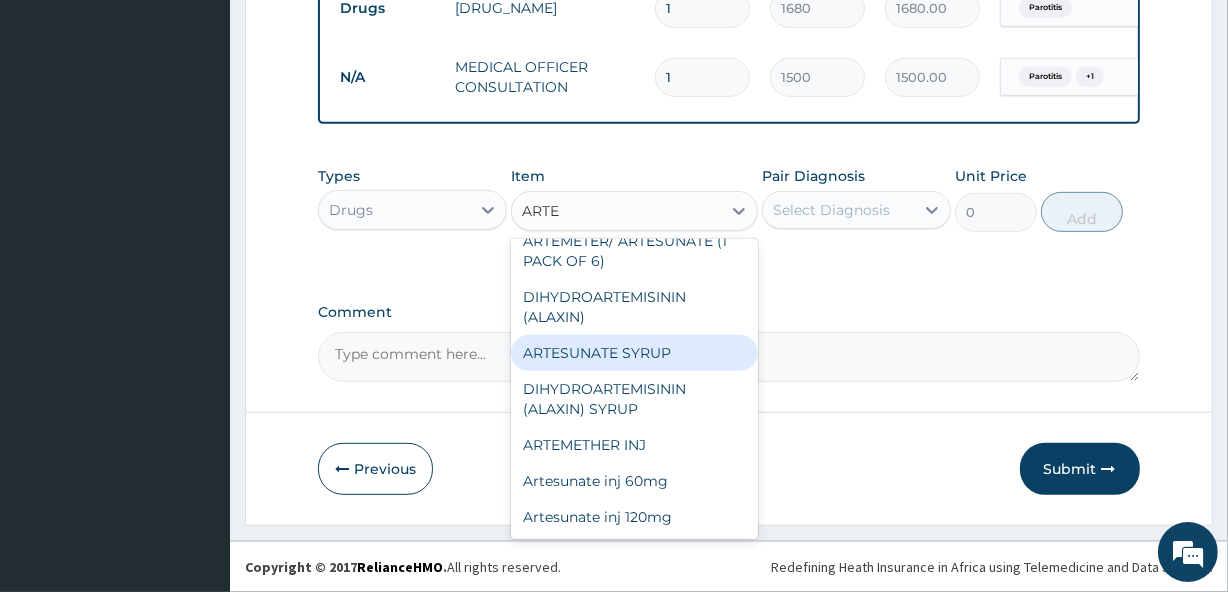type 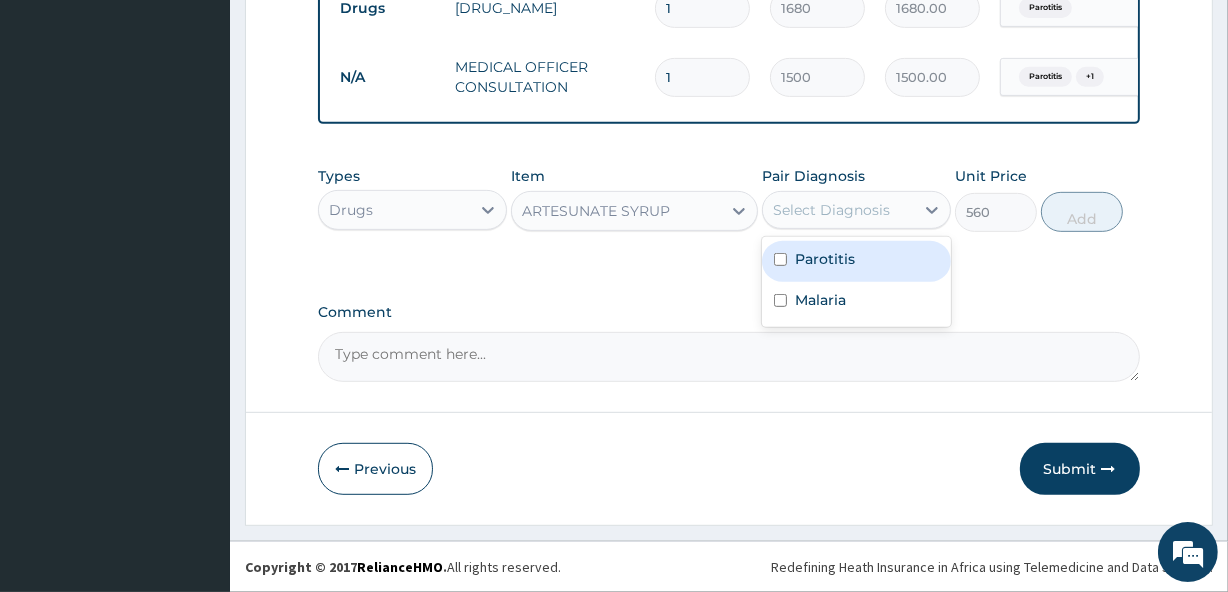 drag, startPoint x: 846, startPoint y: 204, endPoint x: 838, endPoint y: 249, distance: 45.705578 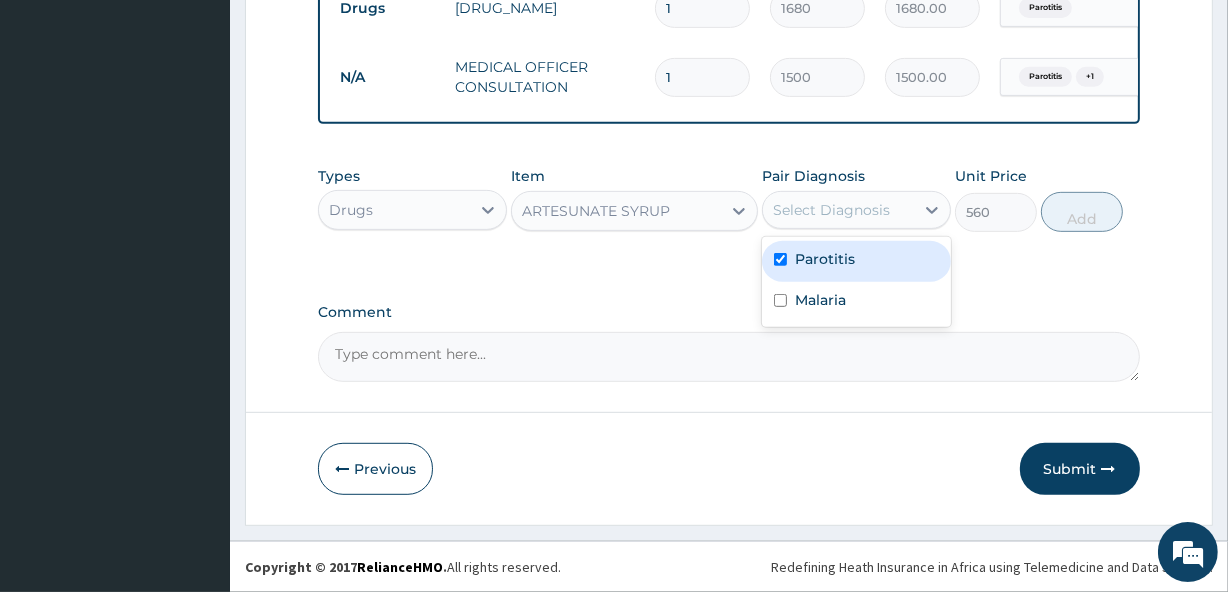 checkbox on "true" 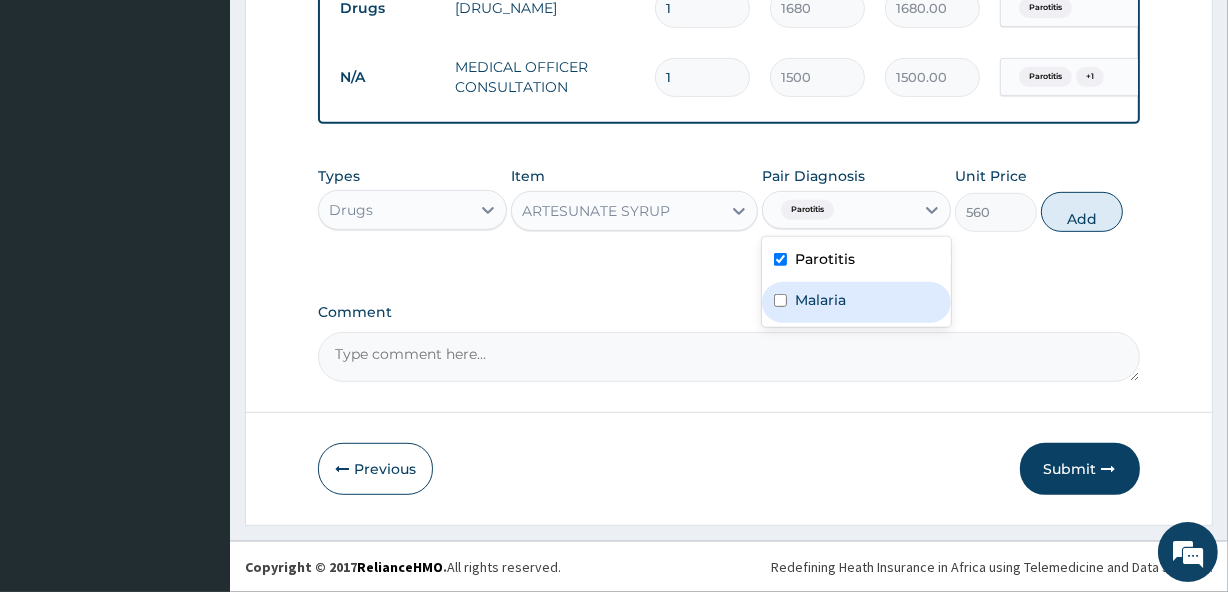 click on "Malaria" at bounding box center [820, 300] 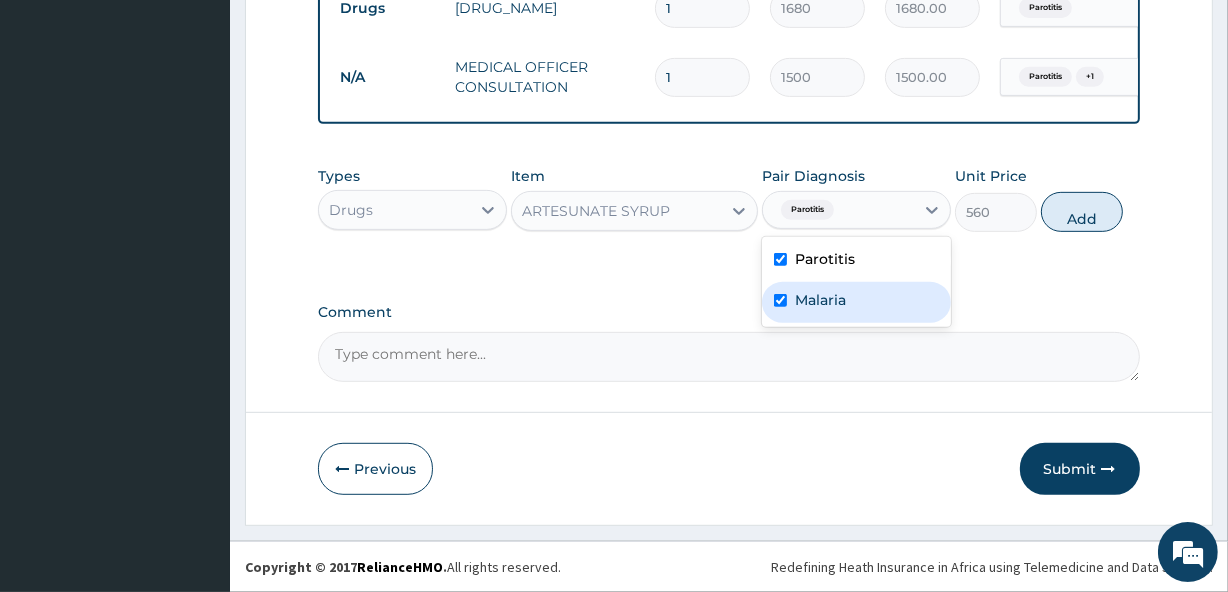 checkbox on "true" 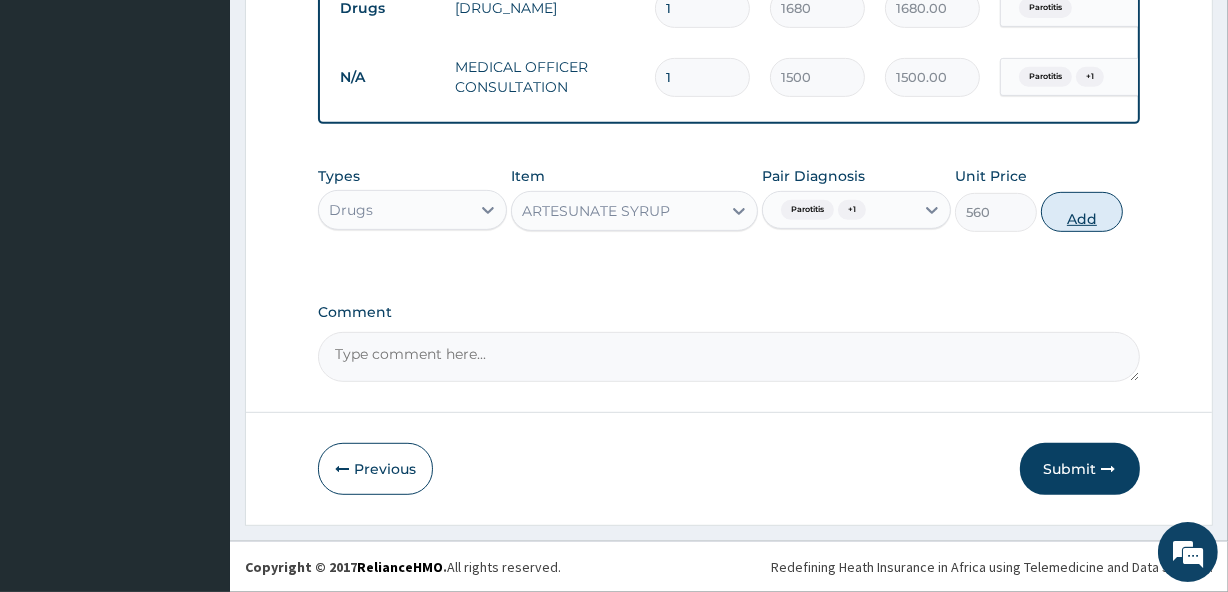 click on "Add" at bounding box center [1082, 212] 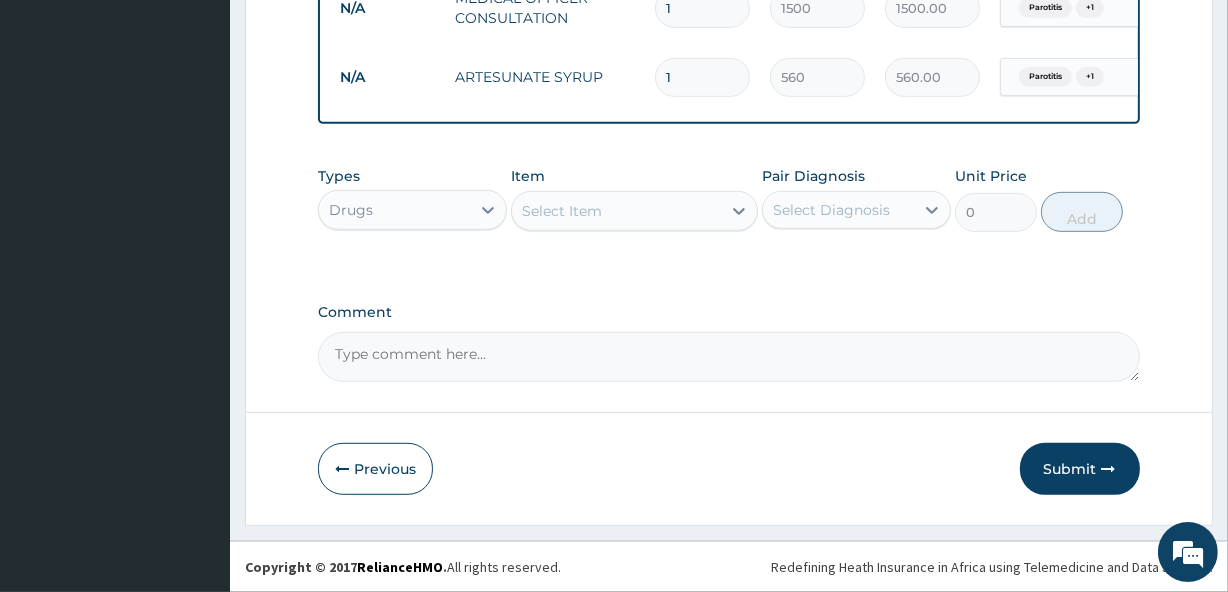 scroll, scrollTop: 906, scrollLeft: 0, axis: vertical 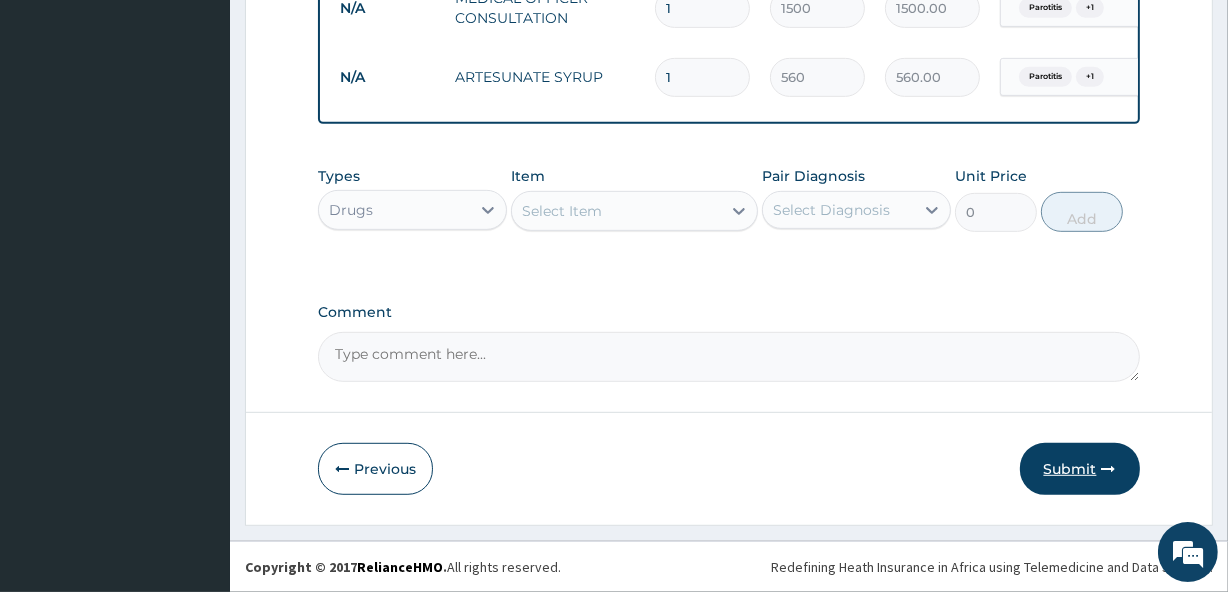 click on "Submit" at bounding box center (1080, 469) 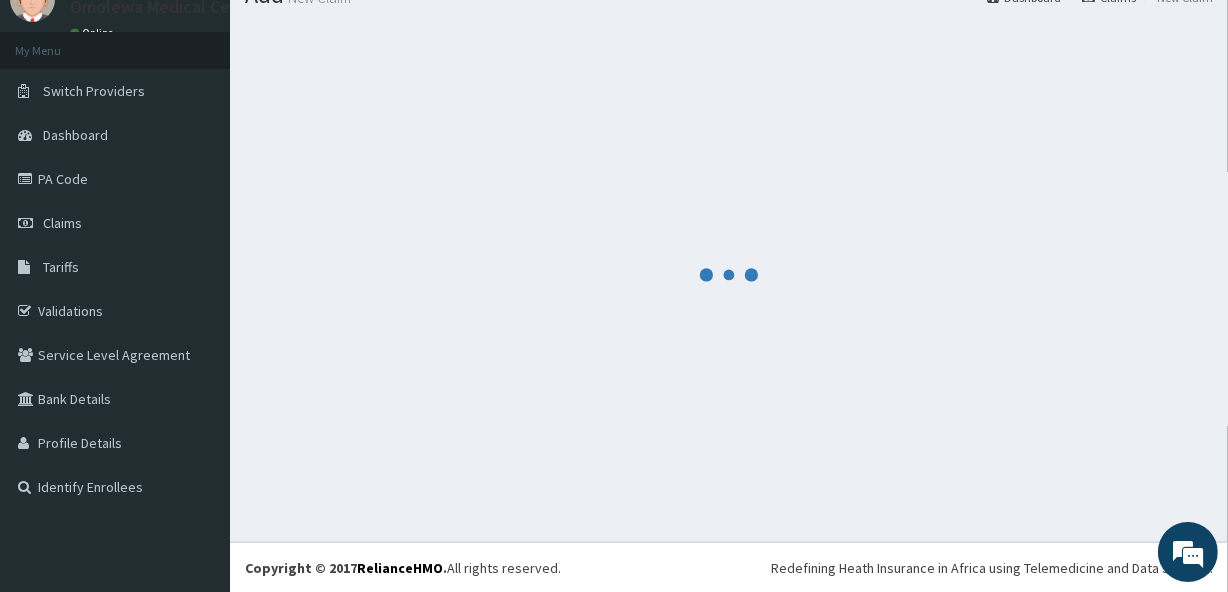 scroll, scrollTop: 906, scrollLeft: 0, axis: vertical 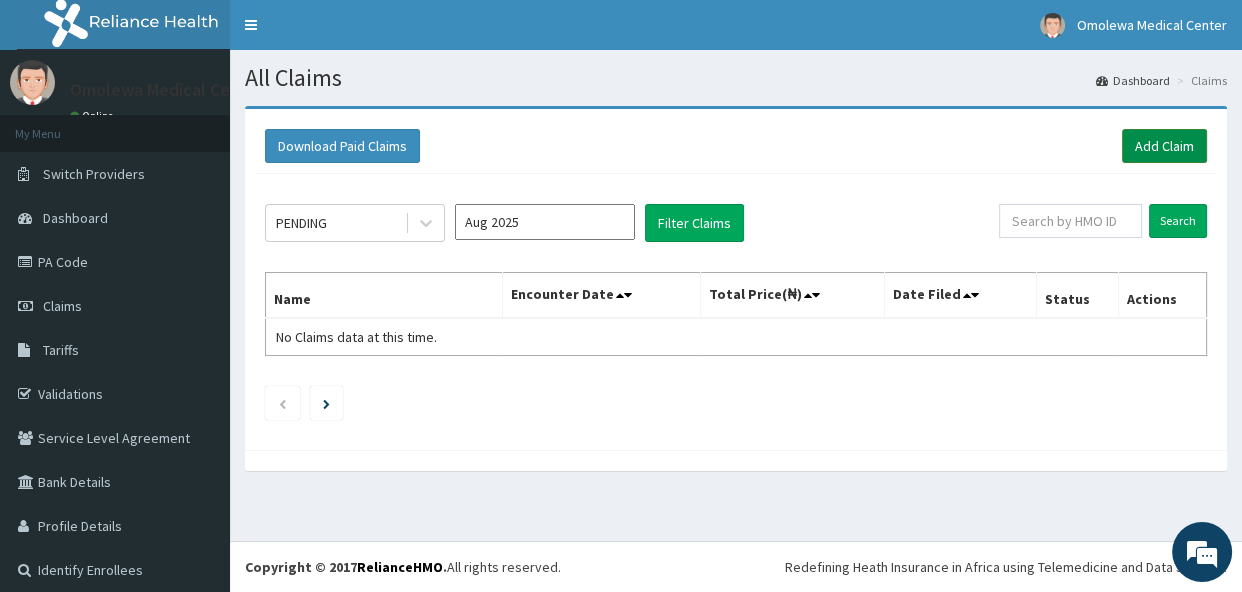 click on "Add Claim" at bounding box center [1164, 146] 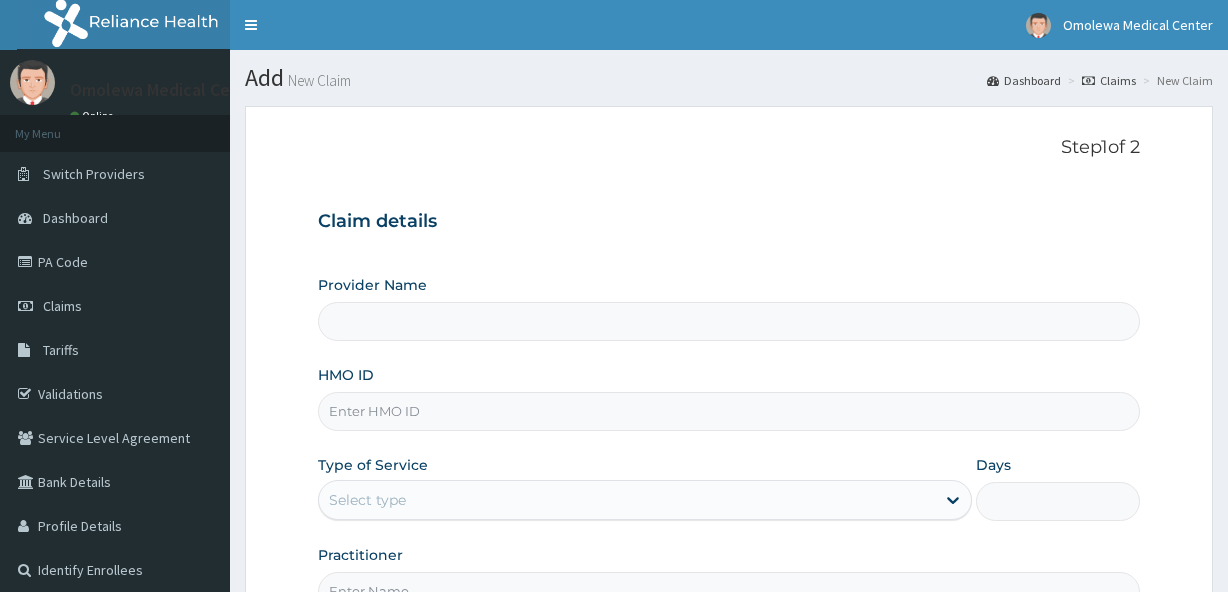 scroll, scrollTop: 0, scrollLeft: 0, axis: both 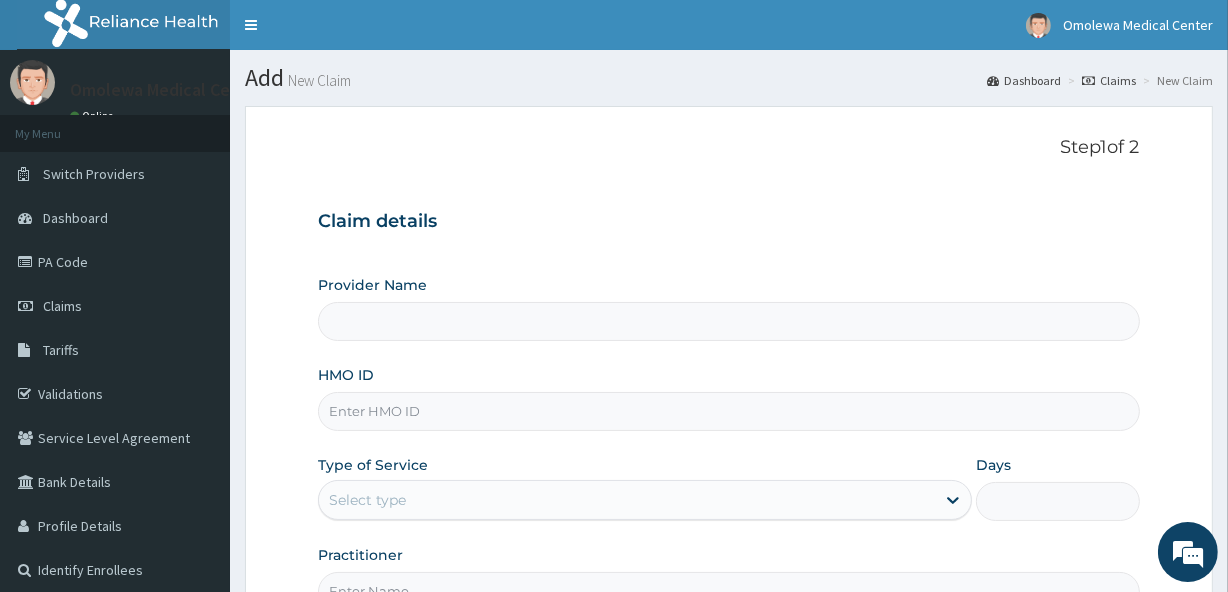 type on "Omolewa Medical centre" 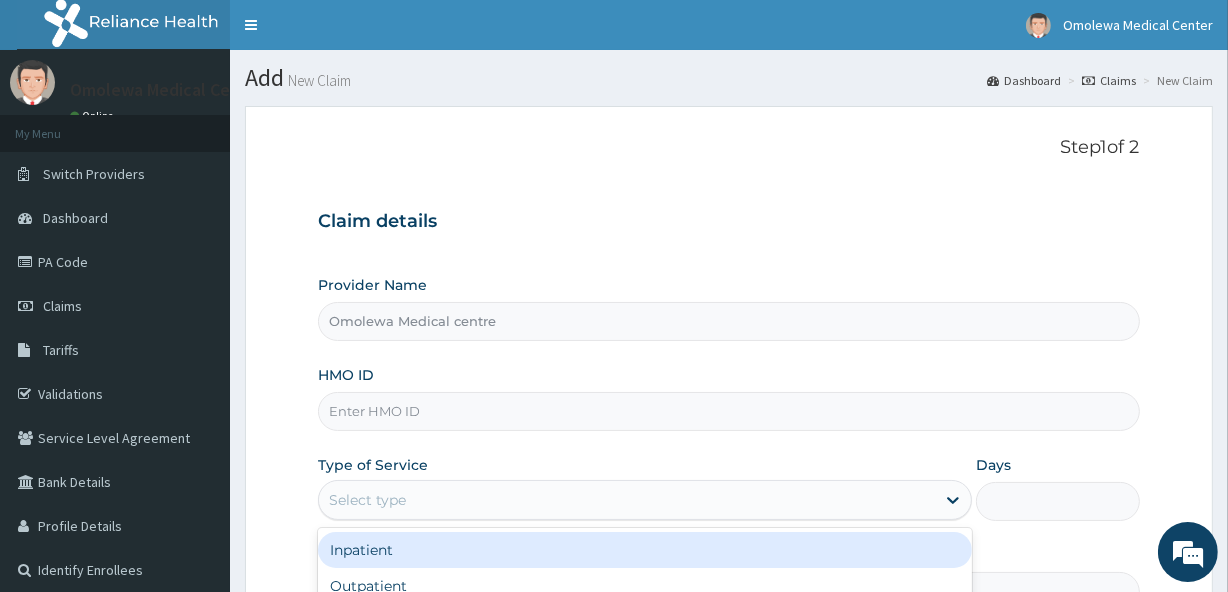 click on "Select type" at bounding box center (627, 500) 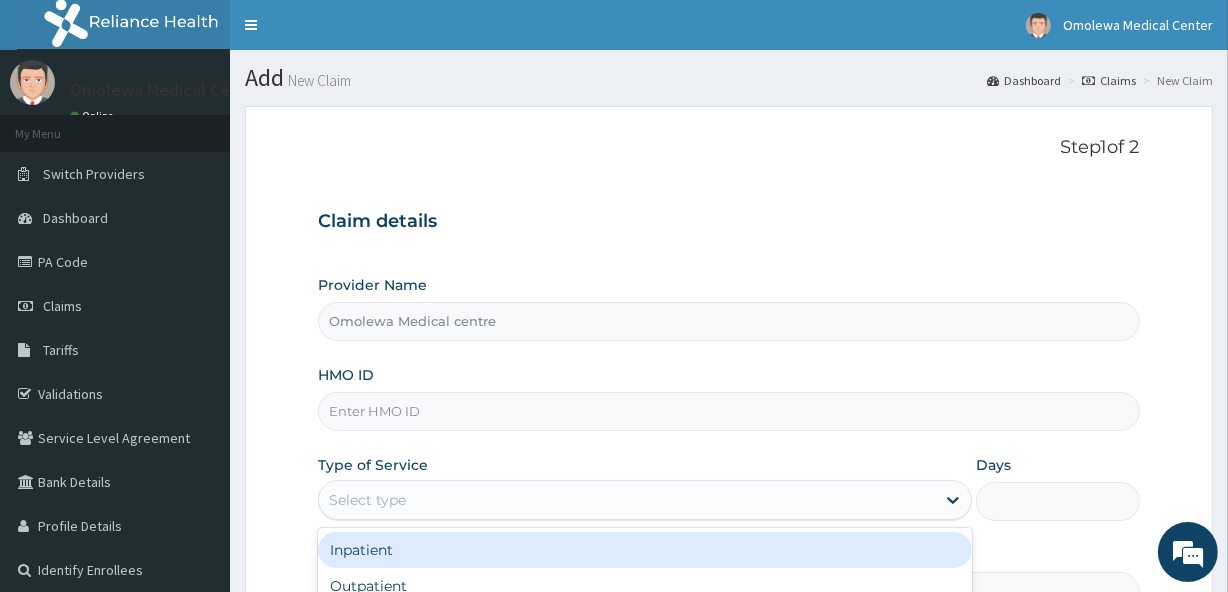 scroll, scrollTop: 0, scrollLeft: 0, axis: both 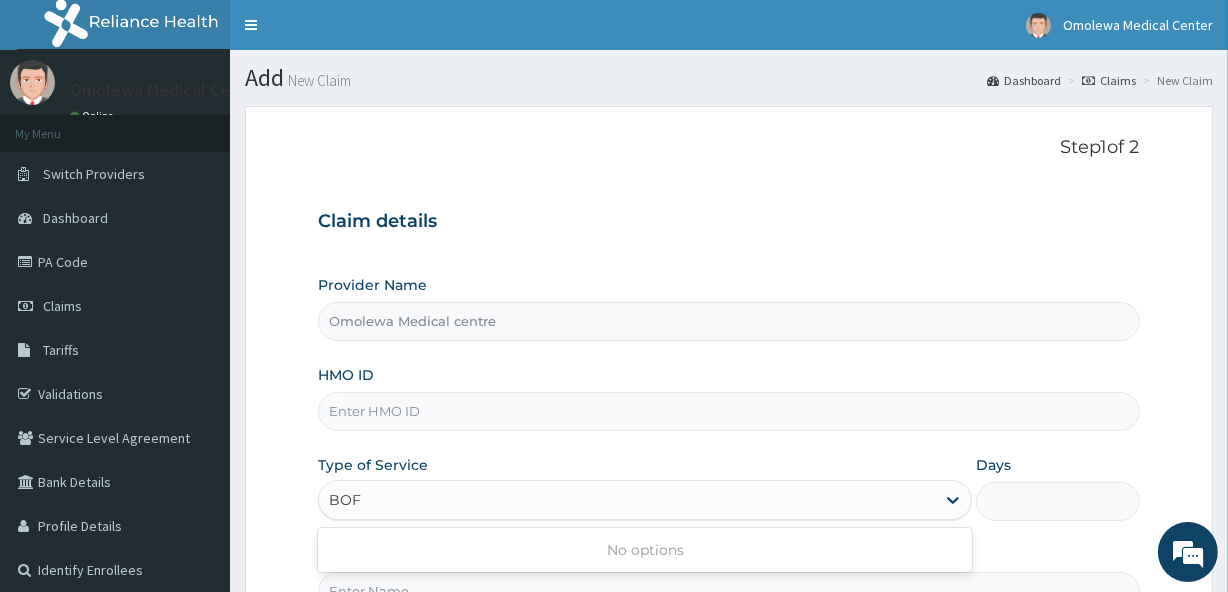 type on "BOF" 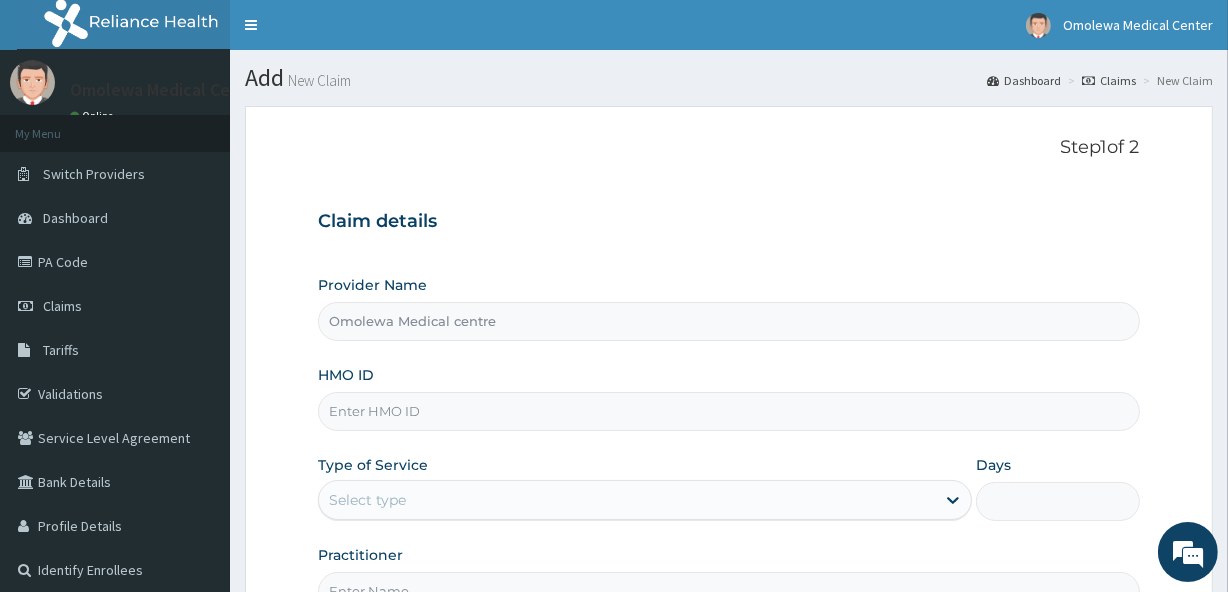 click on "HMO ID" at bounding box center (728, 411) 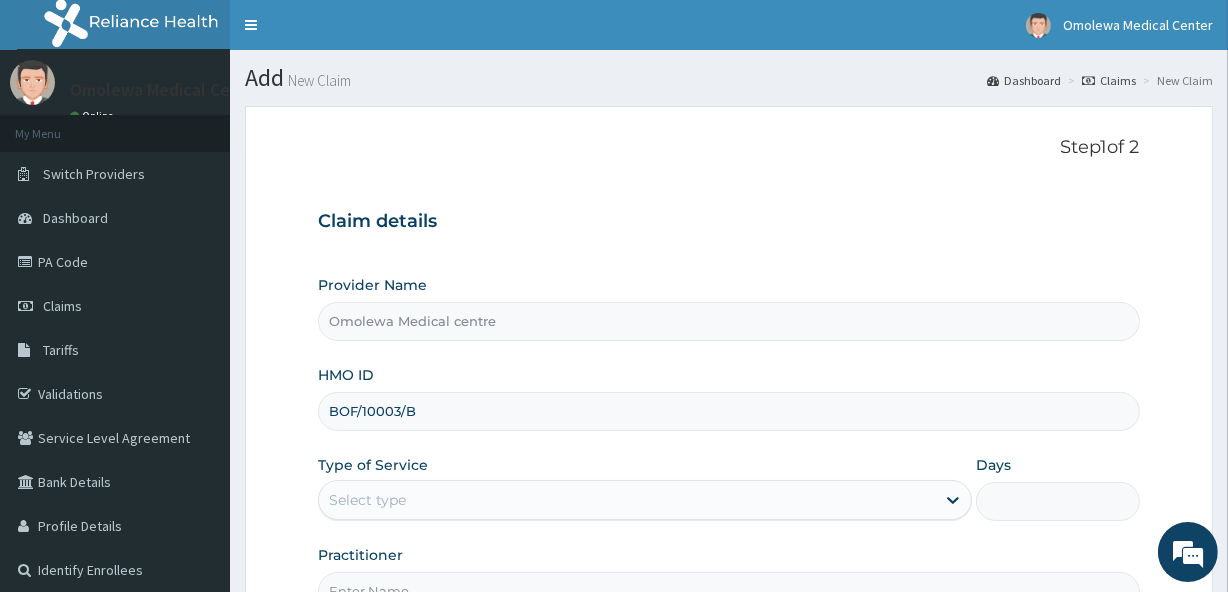 type on "BOF/10003/B" 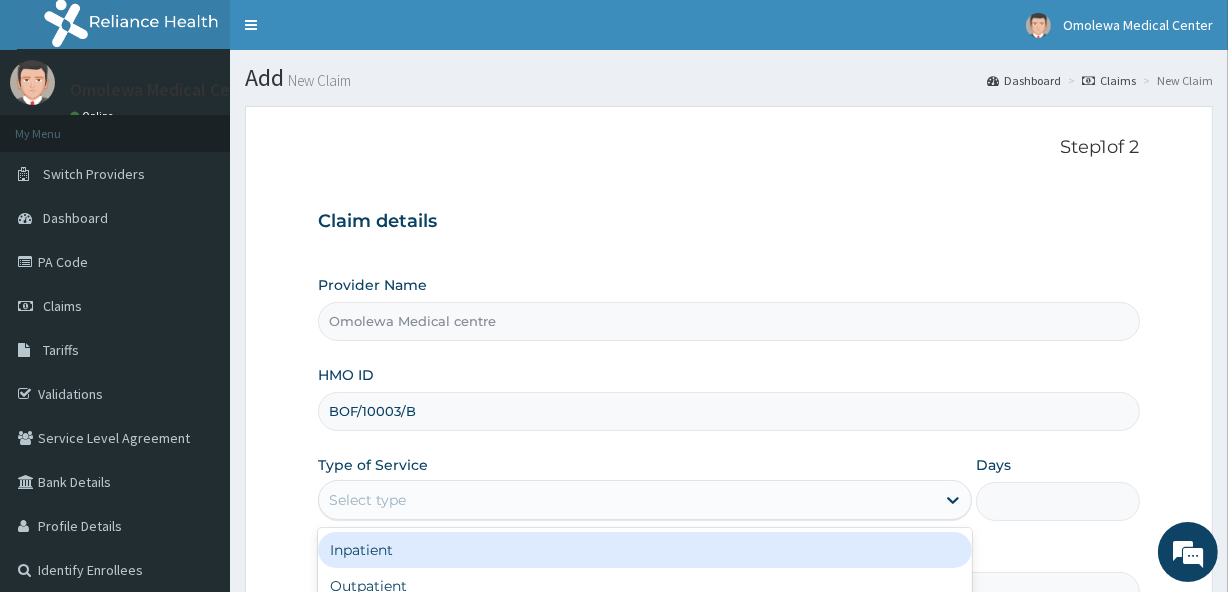 click on "Select type" at bounding box center [627, 500] 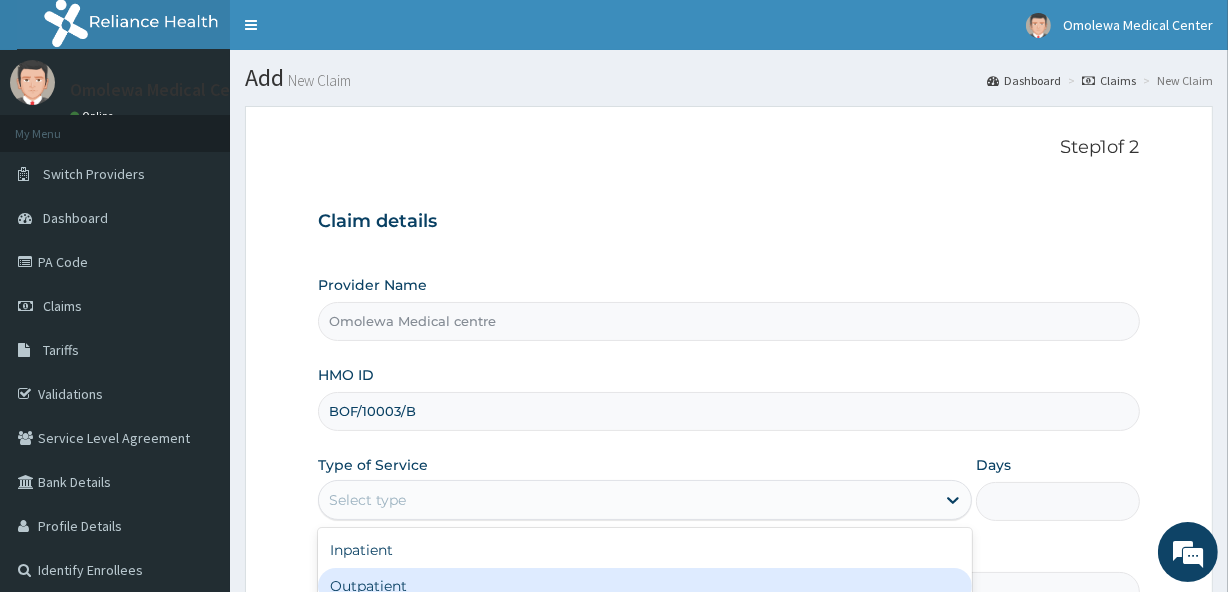 click on "Outpatient" at bounding box center (645, 586) 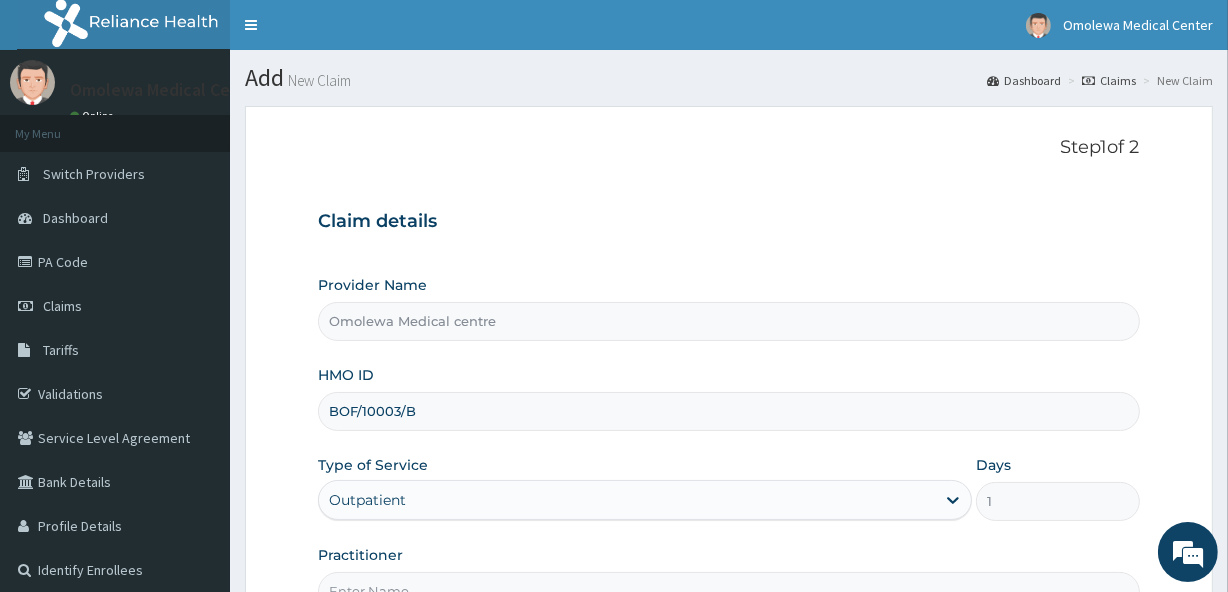 scroll, scrollTop: 176, scrollLeft: 0, axis: vertical 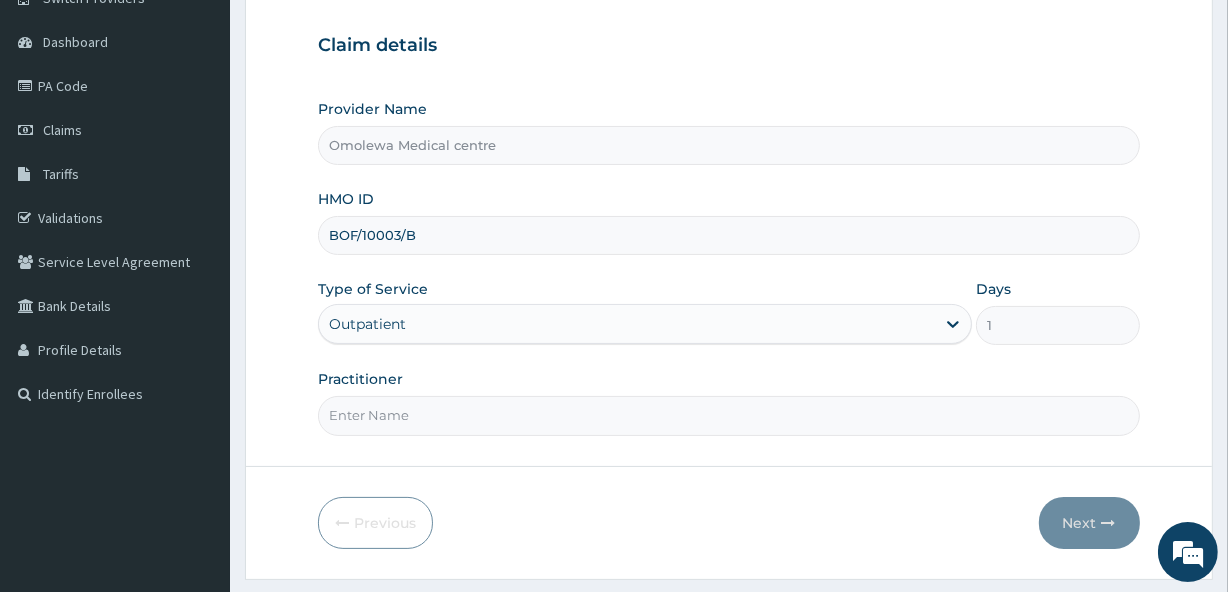 click on "Practitioner" at bounding box center (728, 415) 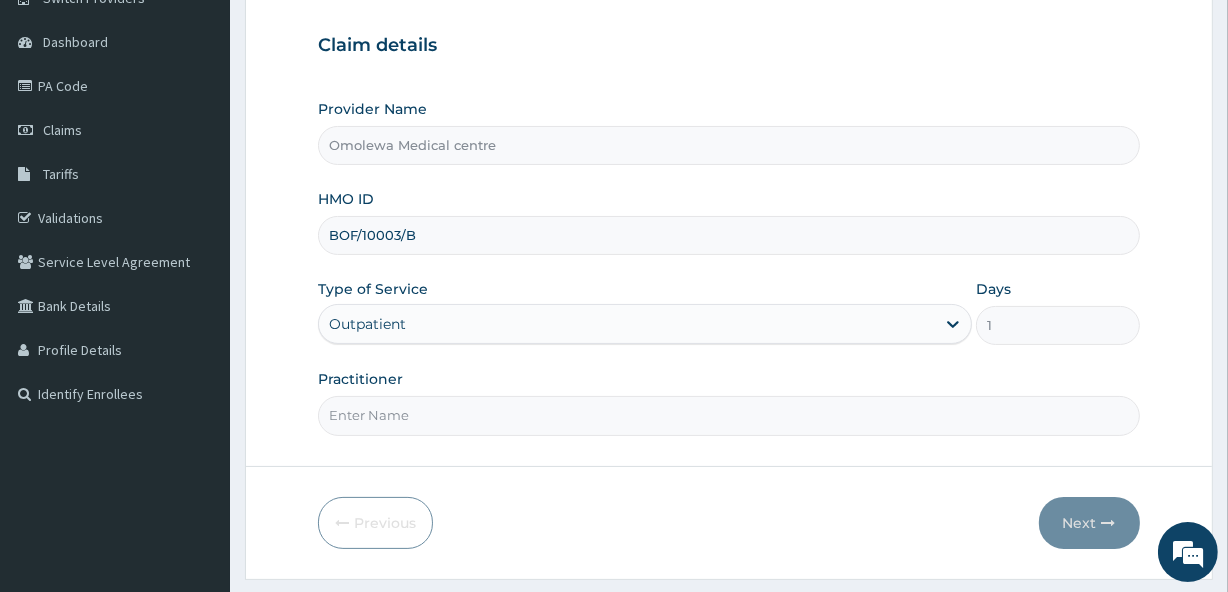 type on "DR MARGRET" 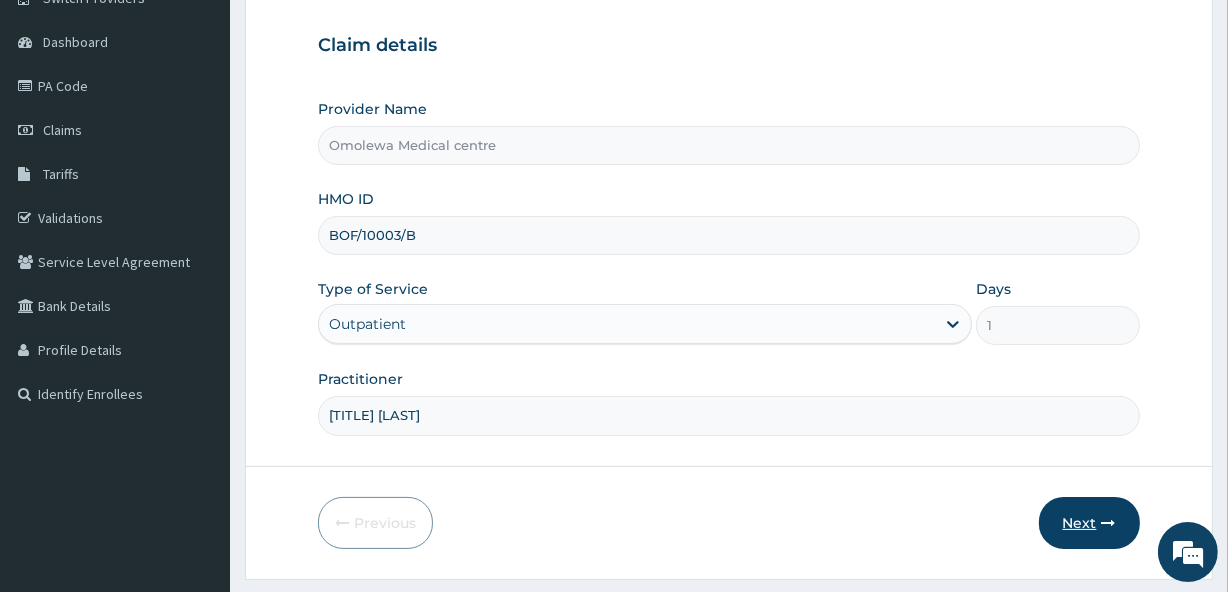 click at bounding box center (1109, 523) 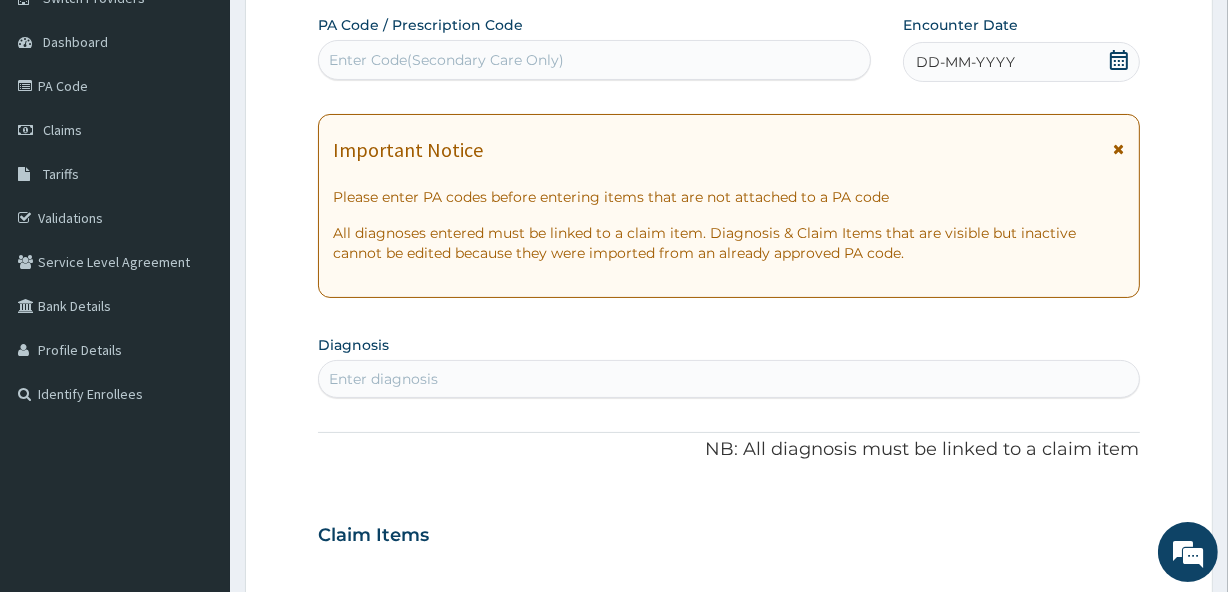 click on "Enter Code(Secondary Care Only)" at bounding box center [446, 60] 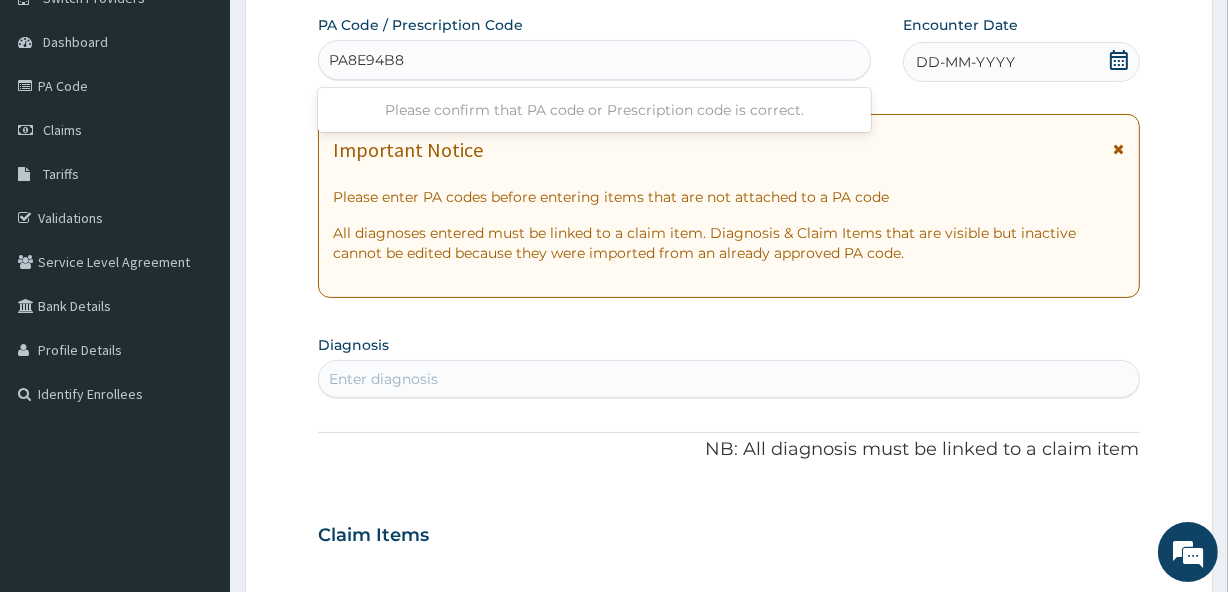 click on "PA8E94B8" at bounding box center (367, 60) 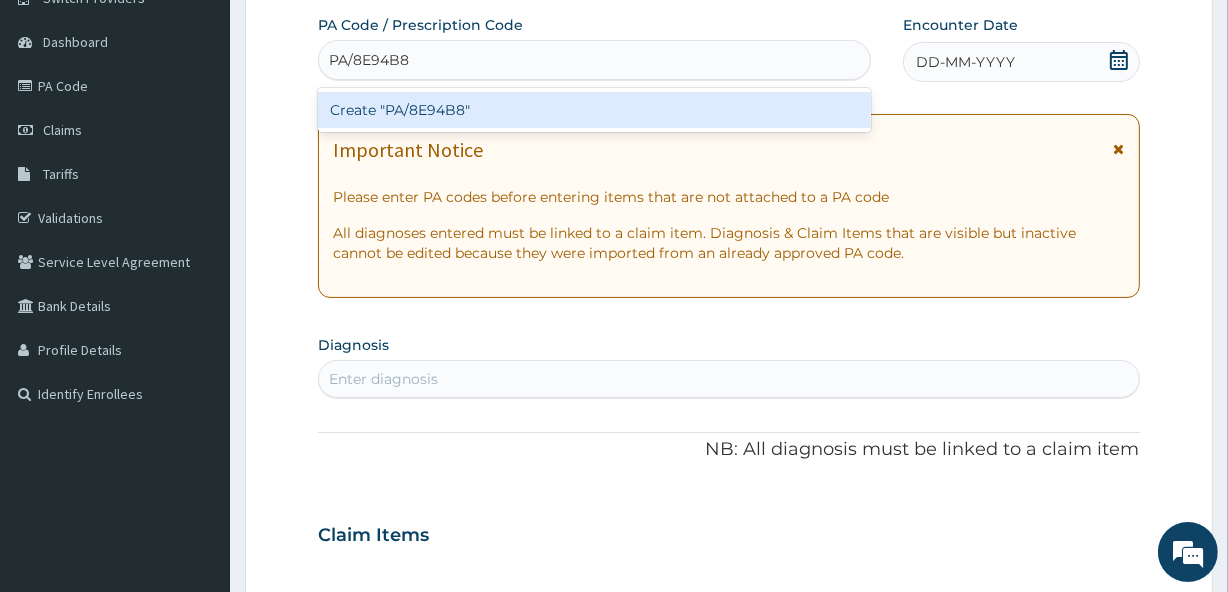 click on "Create "PA/8E94B8"" at bounding box center (594, 110) 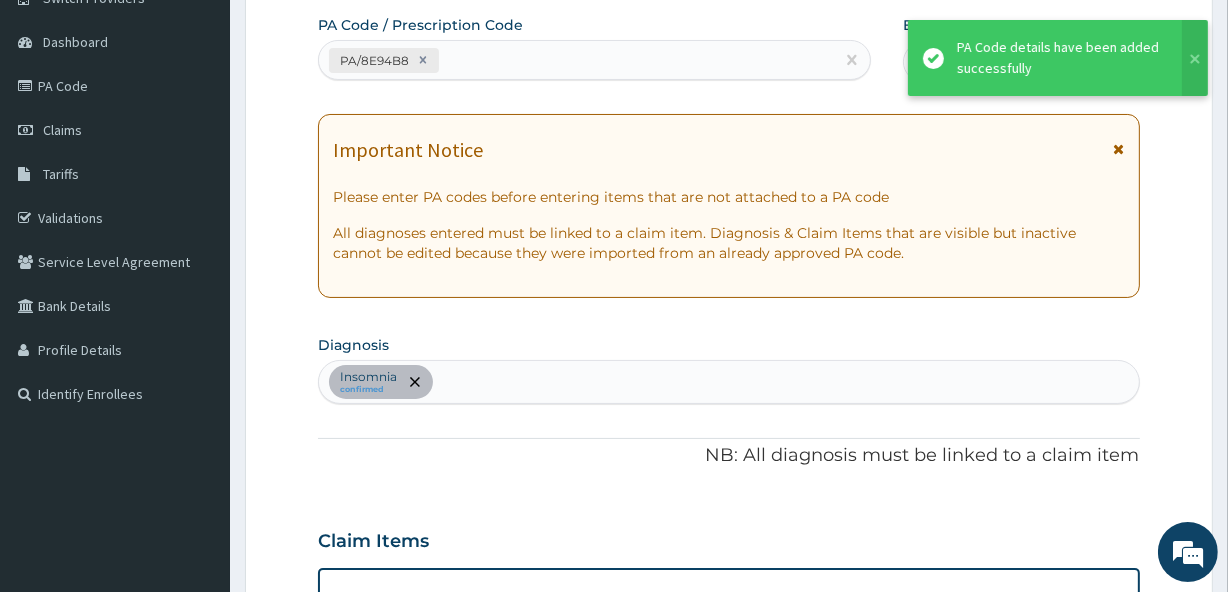 scroll, scrollTop: 535, scrollLeft: 0, axis: vertical 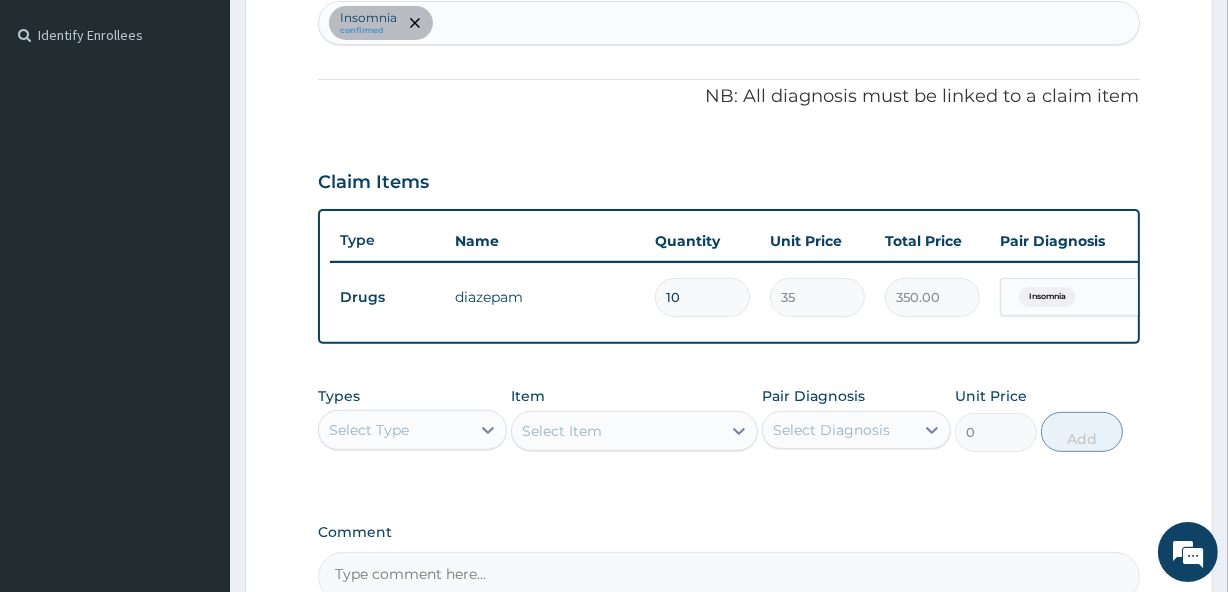 click on "Insomnia confirmed" at bounding box center [728, 23] 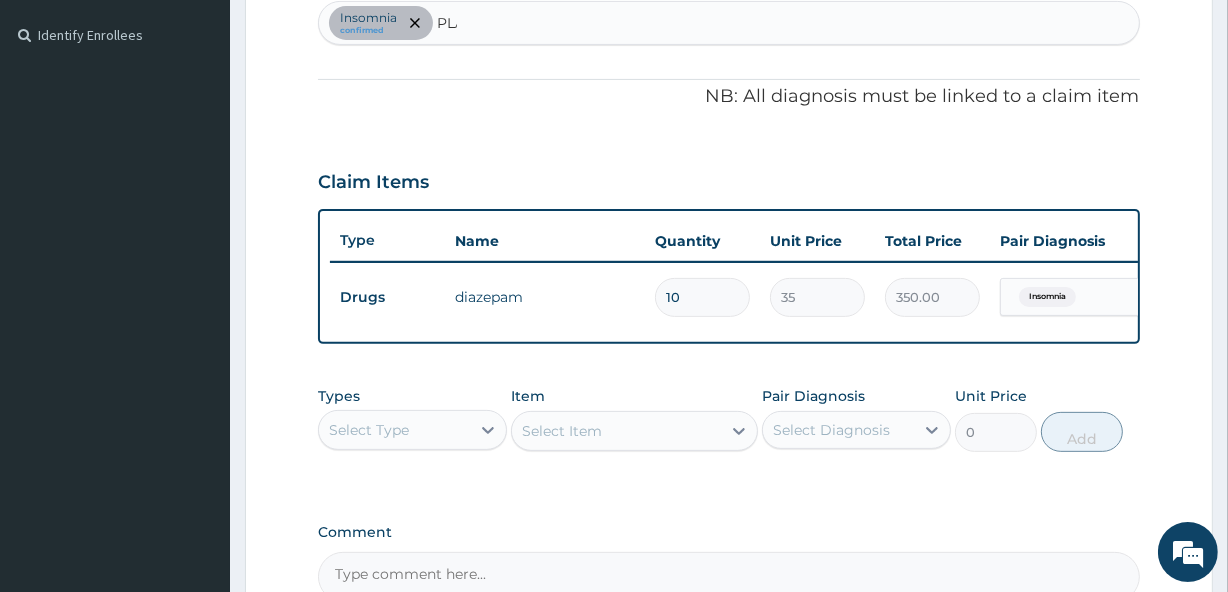 type on "PLAS" 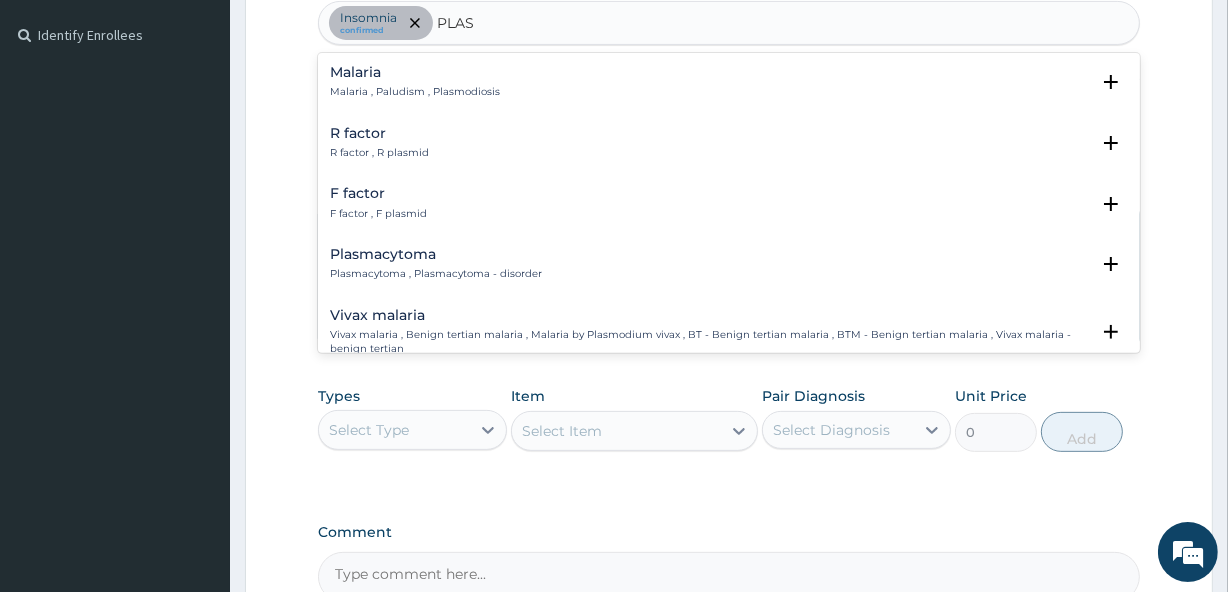 click on "Malaria" at bounding box center [415, 72] 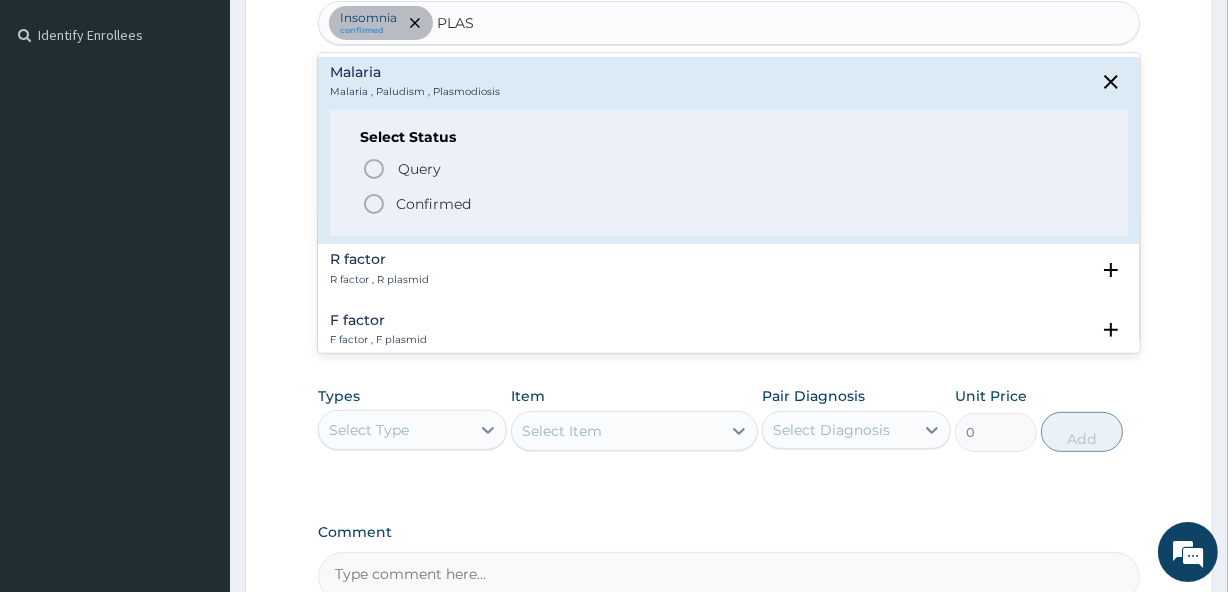 click on "Confirmed" at bounding box center (433, 204) 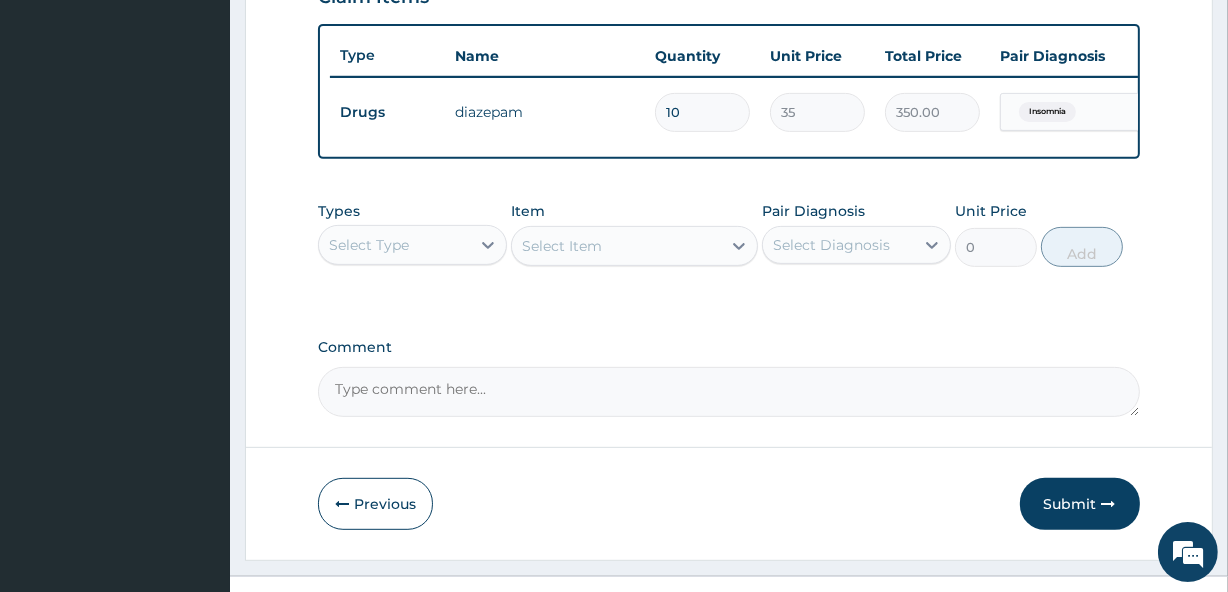 scroll, scrollTop: 767, scrollLeft: 0, axis: vertical 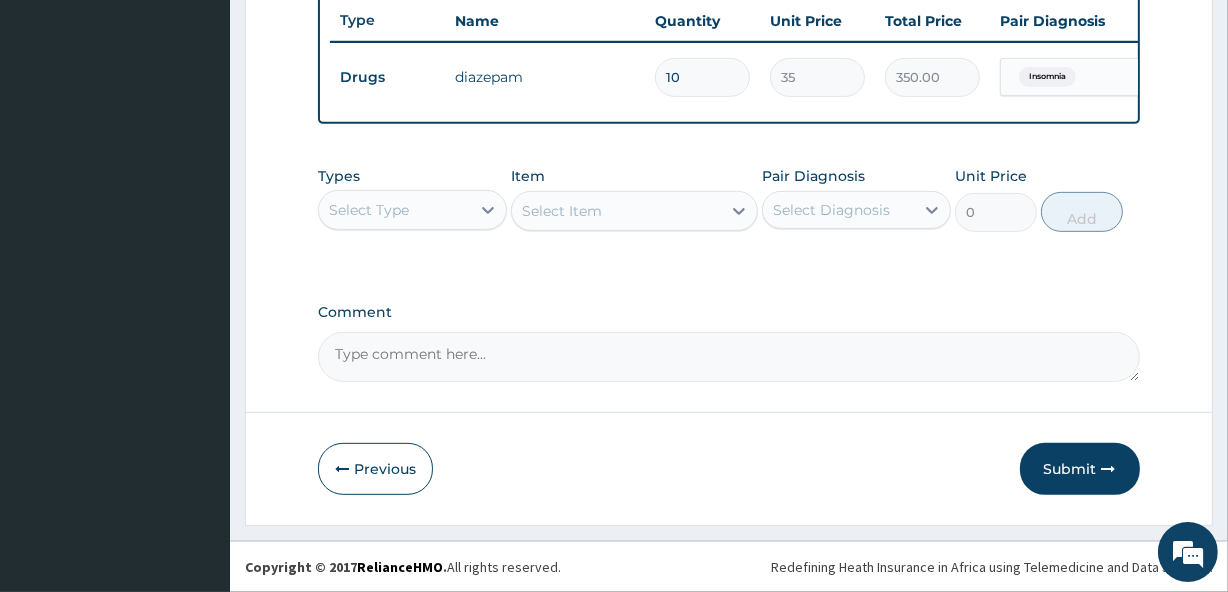 click on "Select Type" at bounding box center [394, 210] 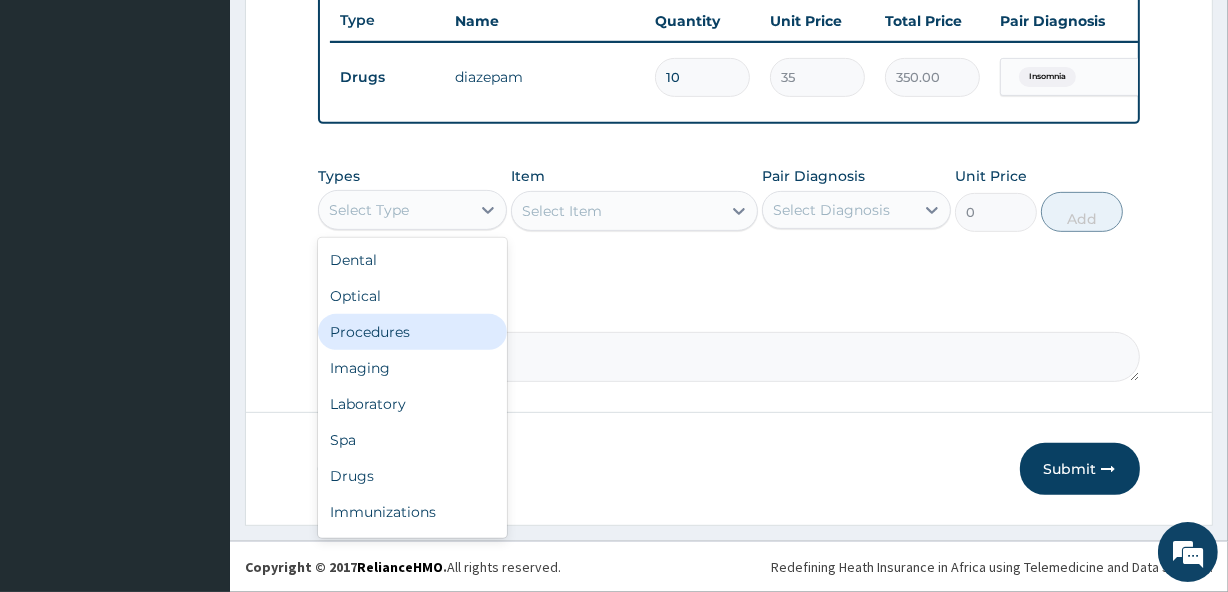 click on "Procedures" at bounding box center [412, 332] 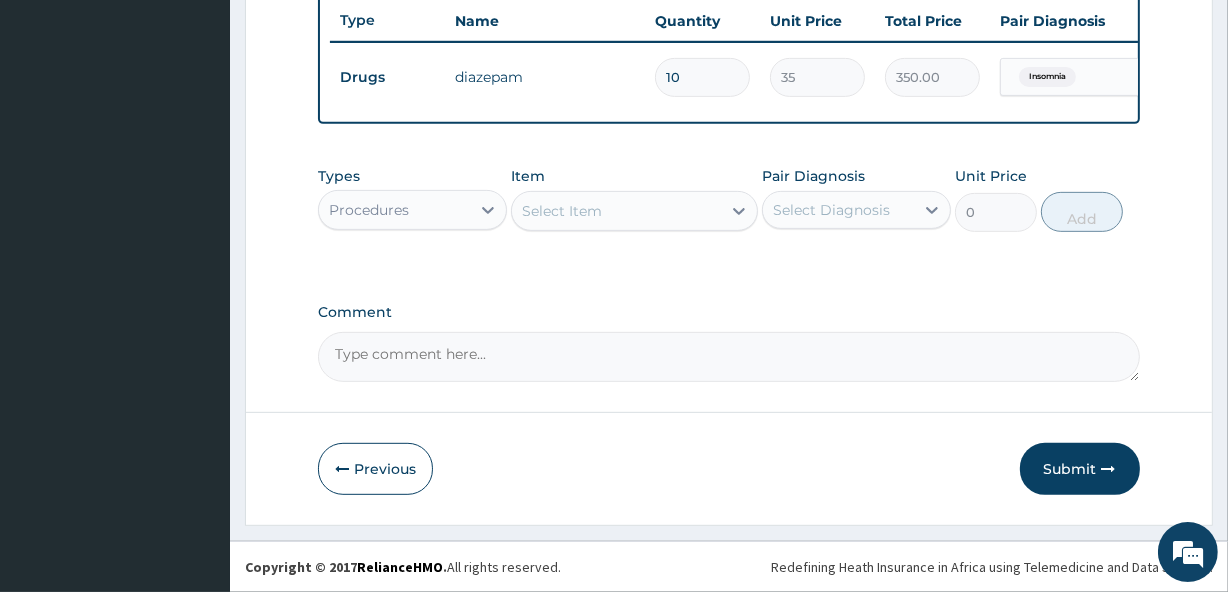 click on "Select Item" at bounding box center [616, 211] 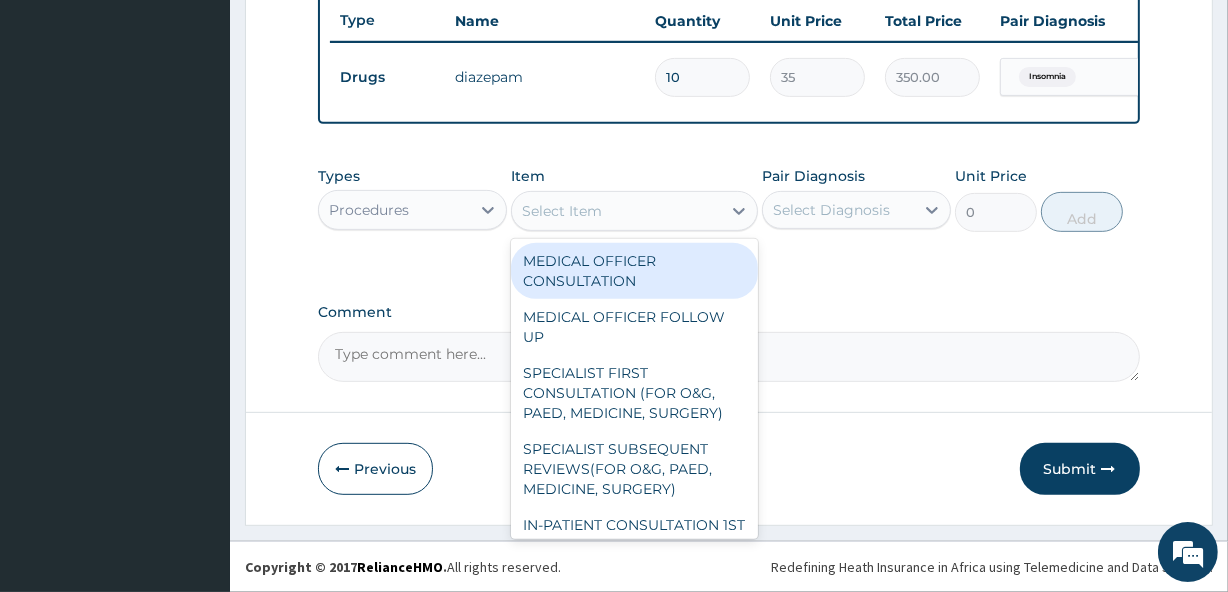 click on "MEDICAL OFFICER CONSULTATION" at bounding box center (634, 271) 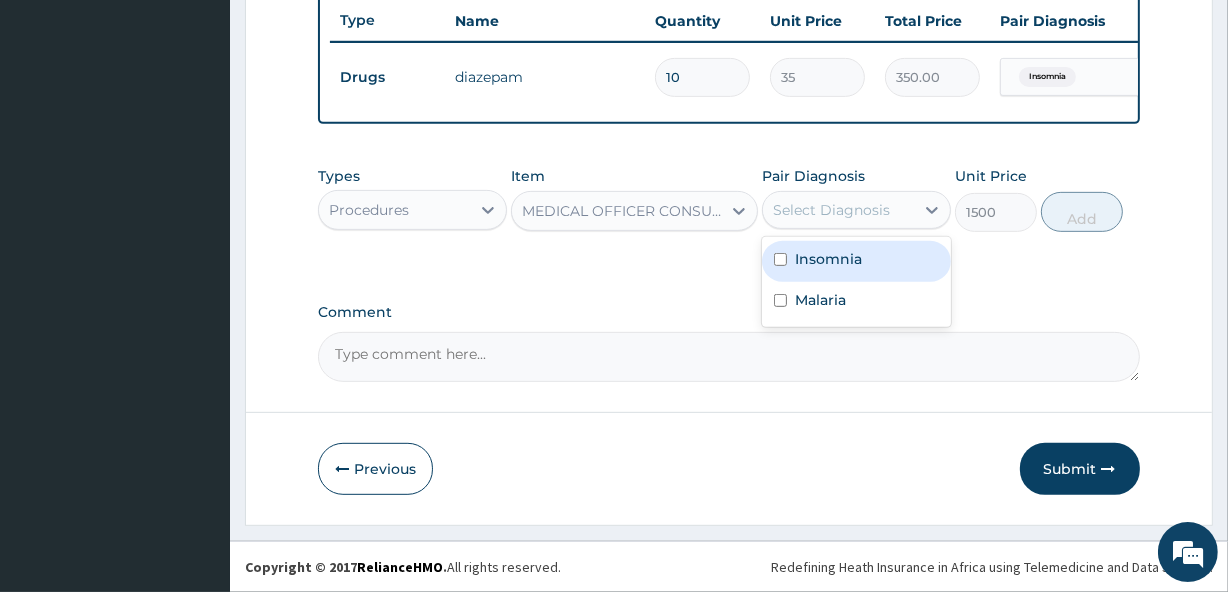 click on "Select Diagnosis" at bounding box center [838, 210] 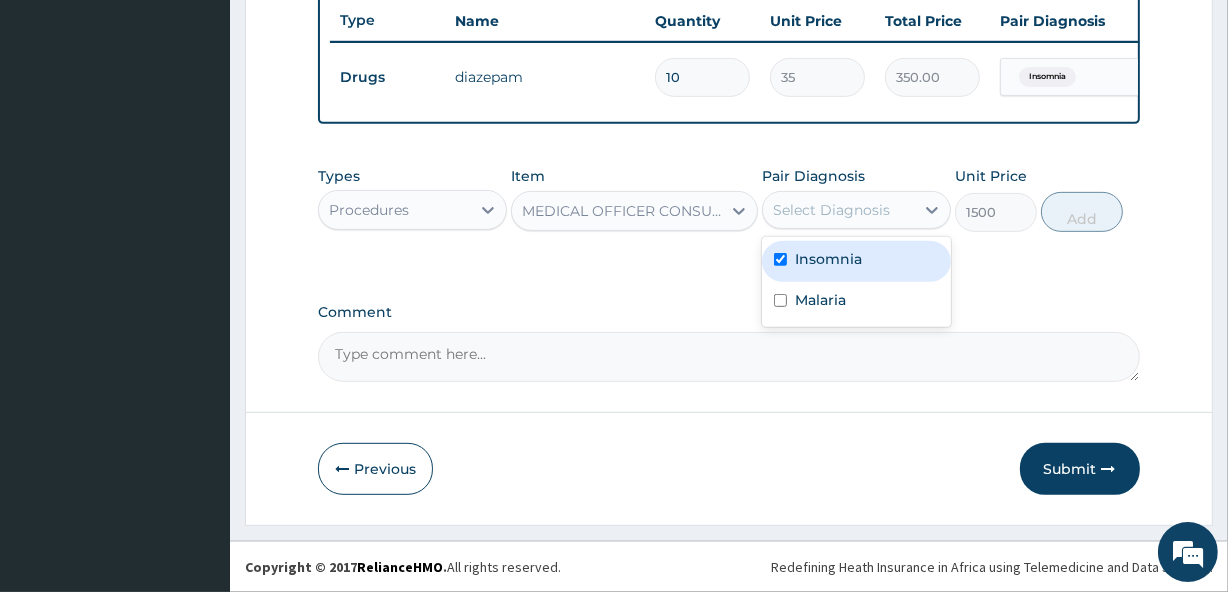 checkbox on "true" 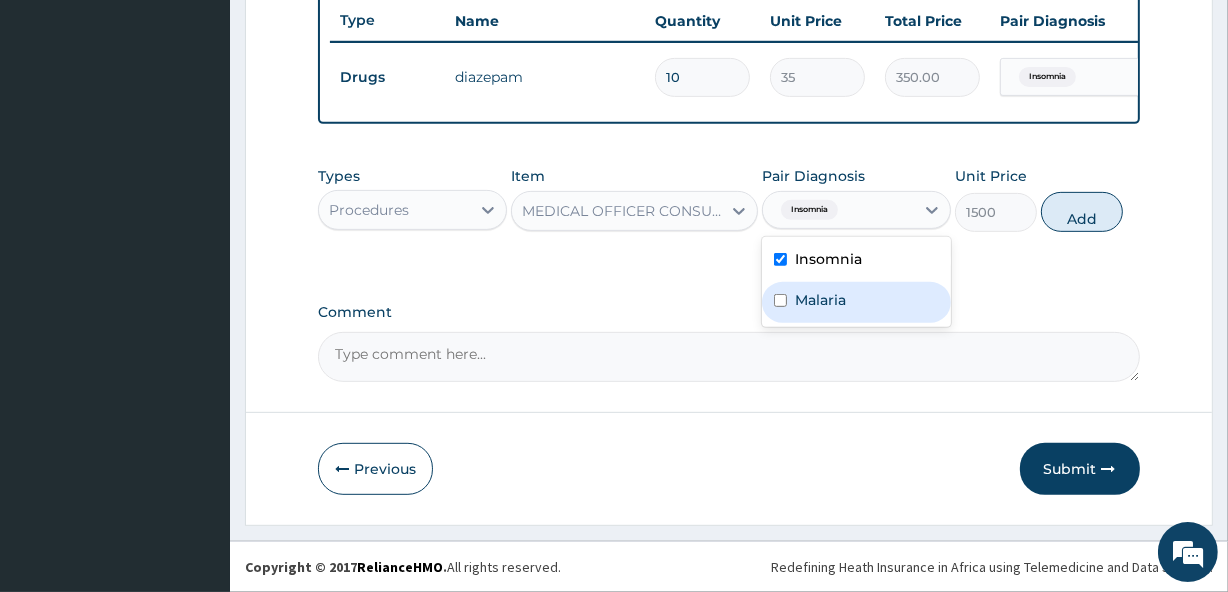 click on "Malaria" at bounding box center [856, 302] 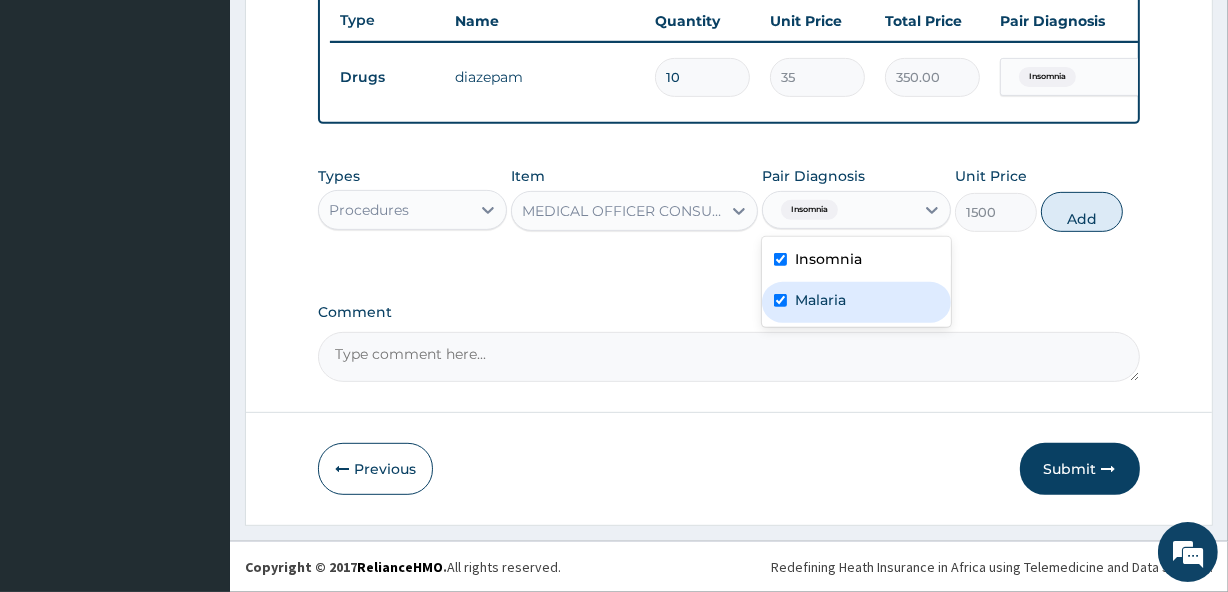 checkbox on "true" 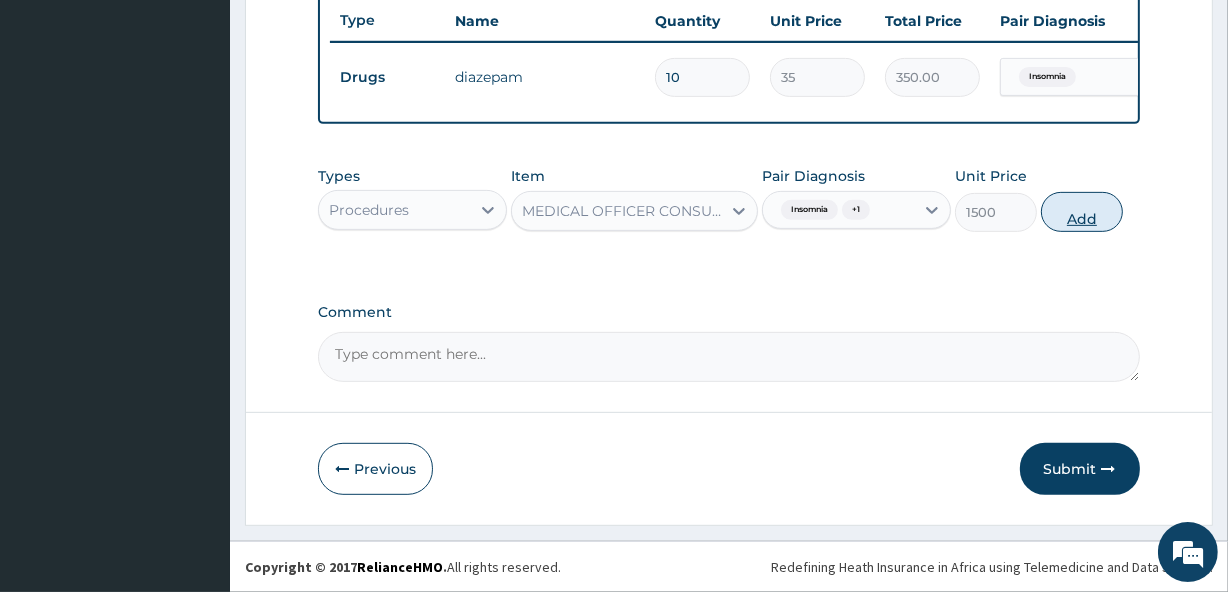 click on "Add" at bounding box center (1082, 212) 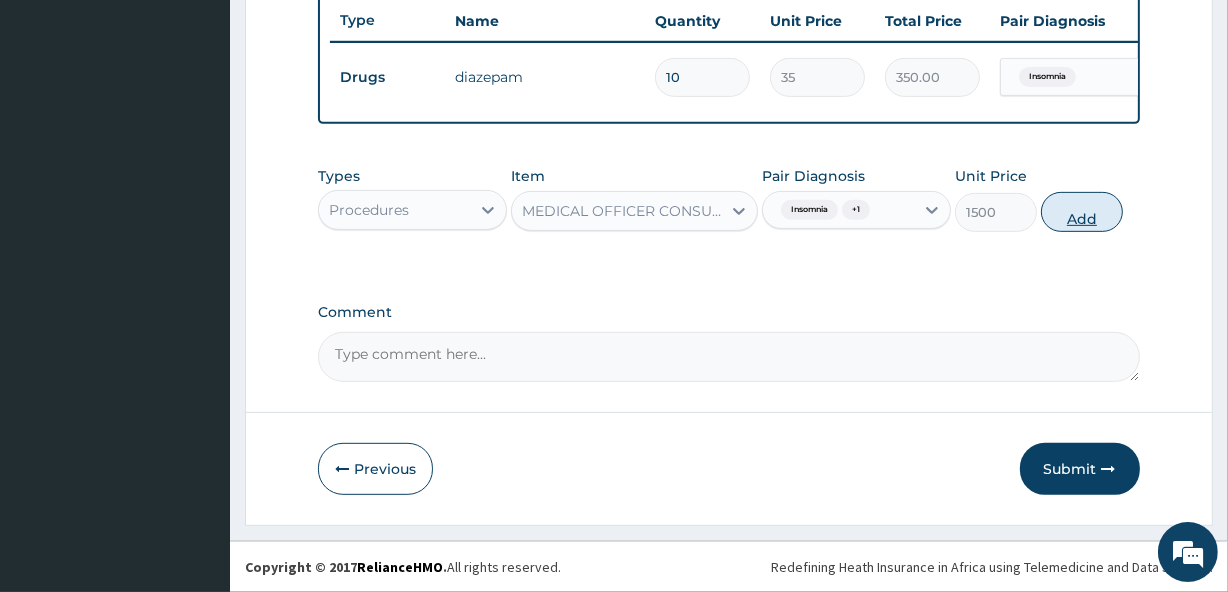 type on "0" 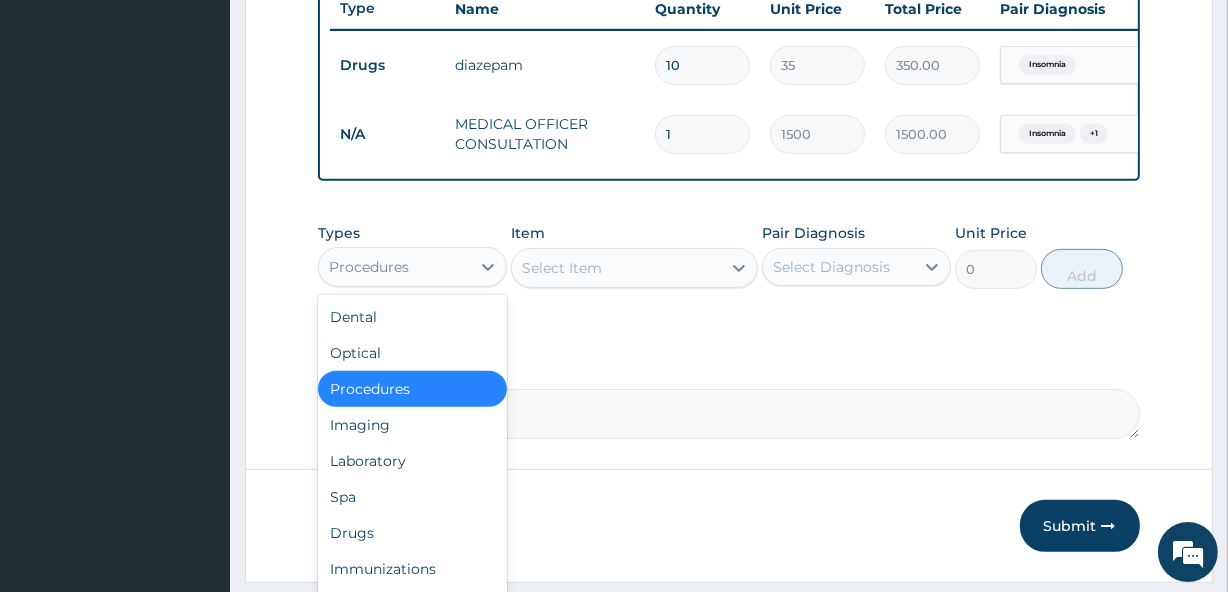 click on "Procedures" at bounding box center [394, 267] 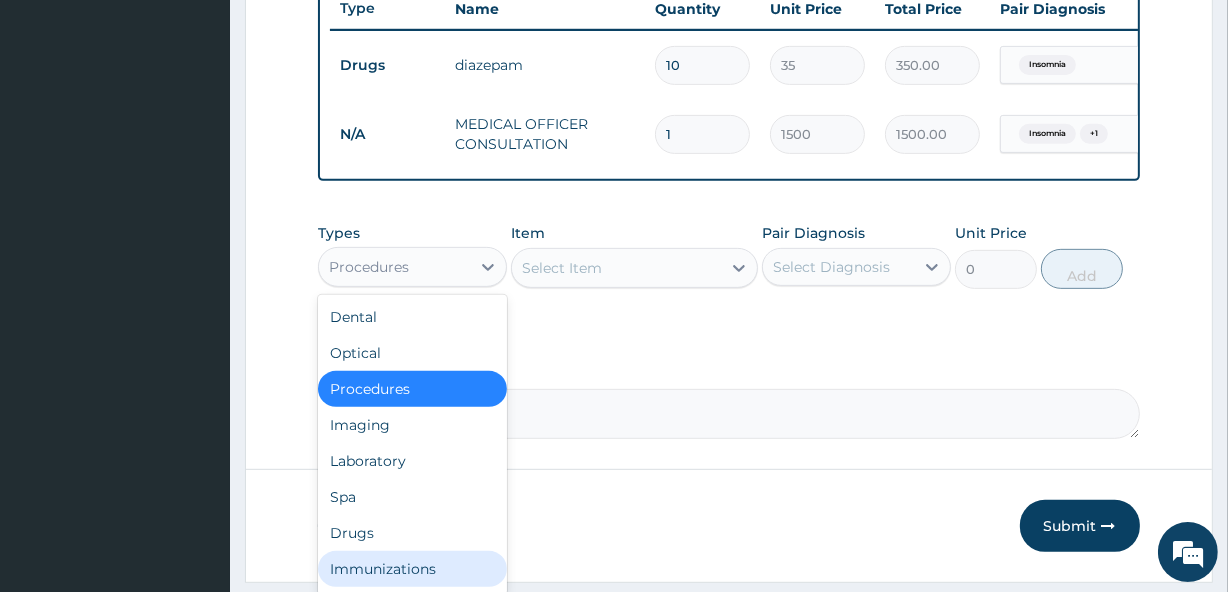 click on "Immunizations" at bounding box center (412, 569) 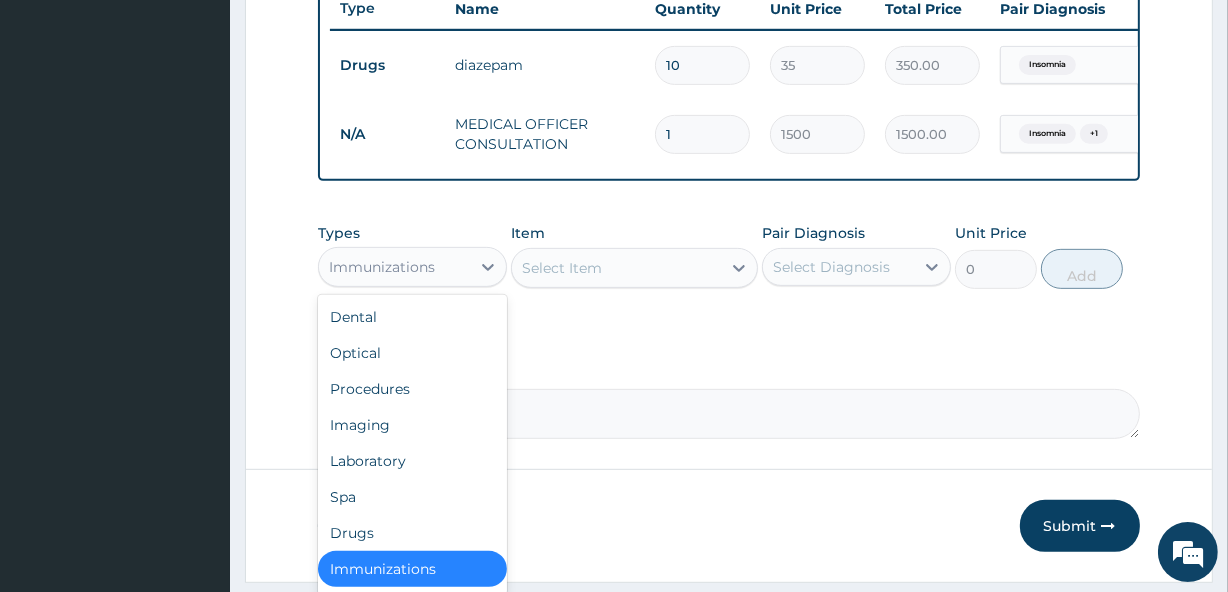click on "Immunizations" at bounding box center (382, 267) 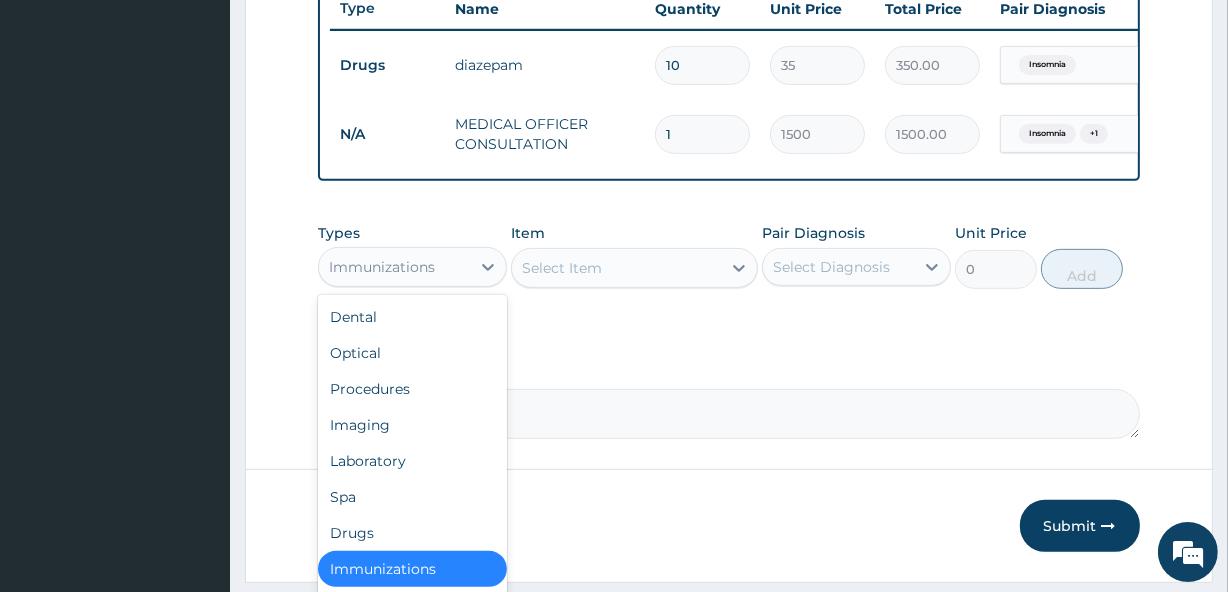 scroll, scrollTop: 3, scrollLeft: 0, axis: vertical 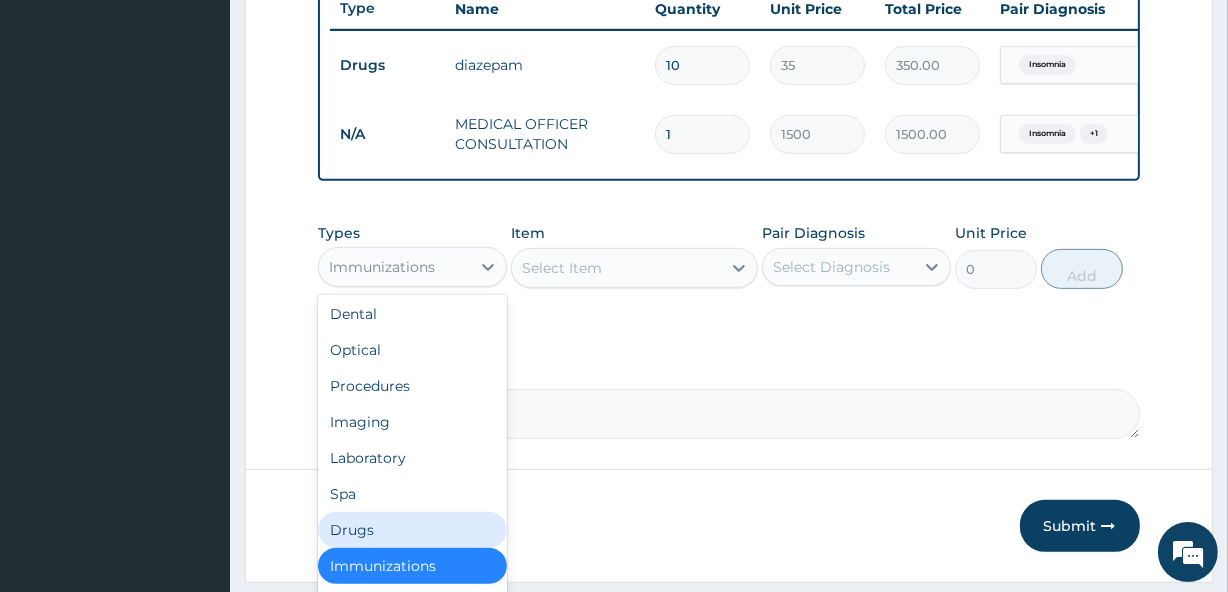 click on "Drugs" at bounding box center (412, 530) 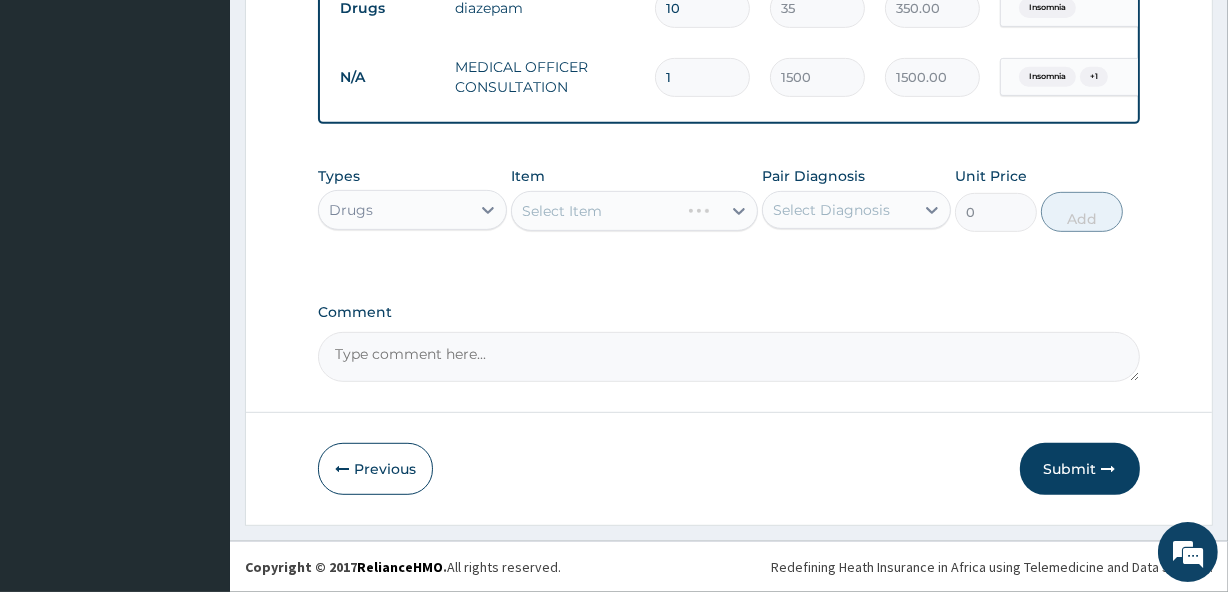 scroll, scrollTop: 837, scrollLeft: 0, axis: vertical 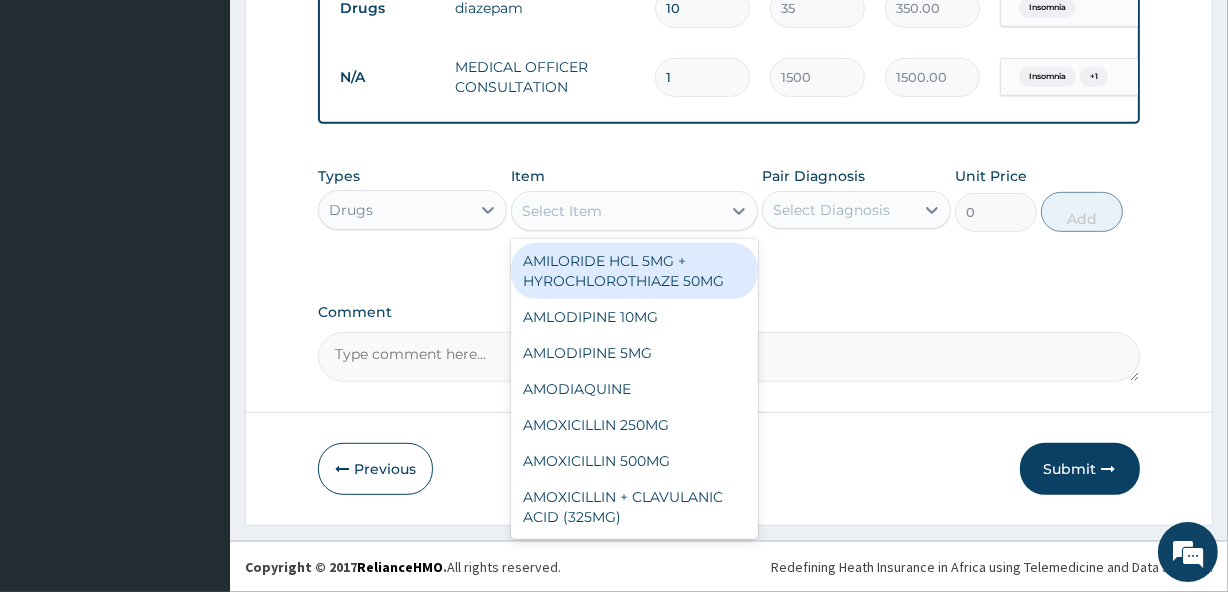 click on "Select Item" at bounding box center [562, 211] 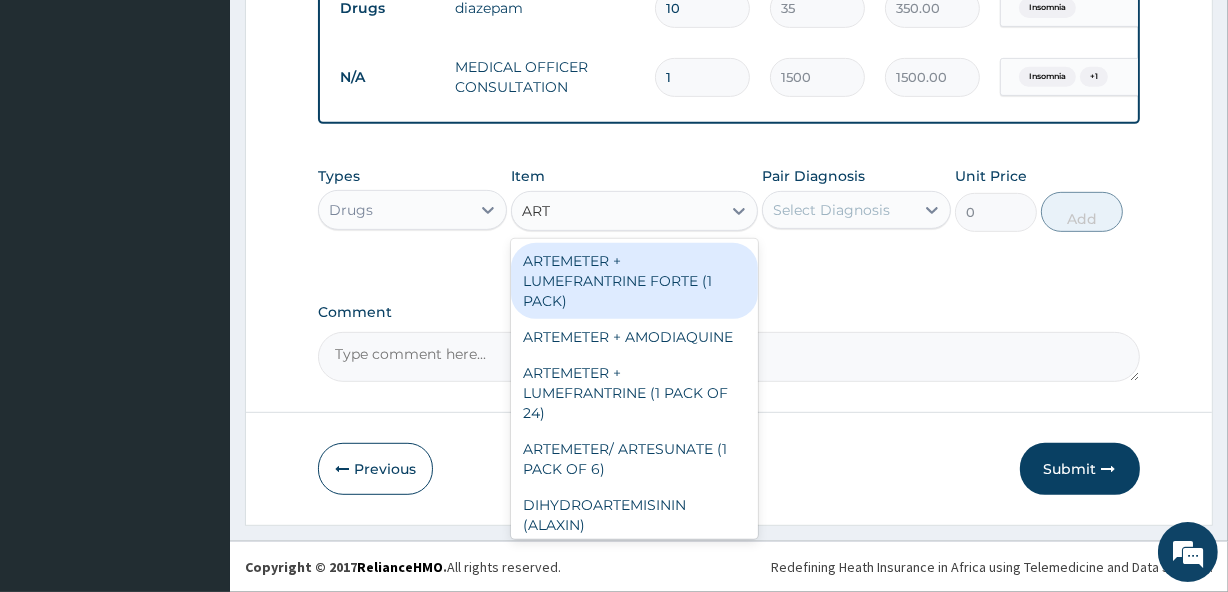 type on "ARTE" 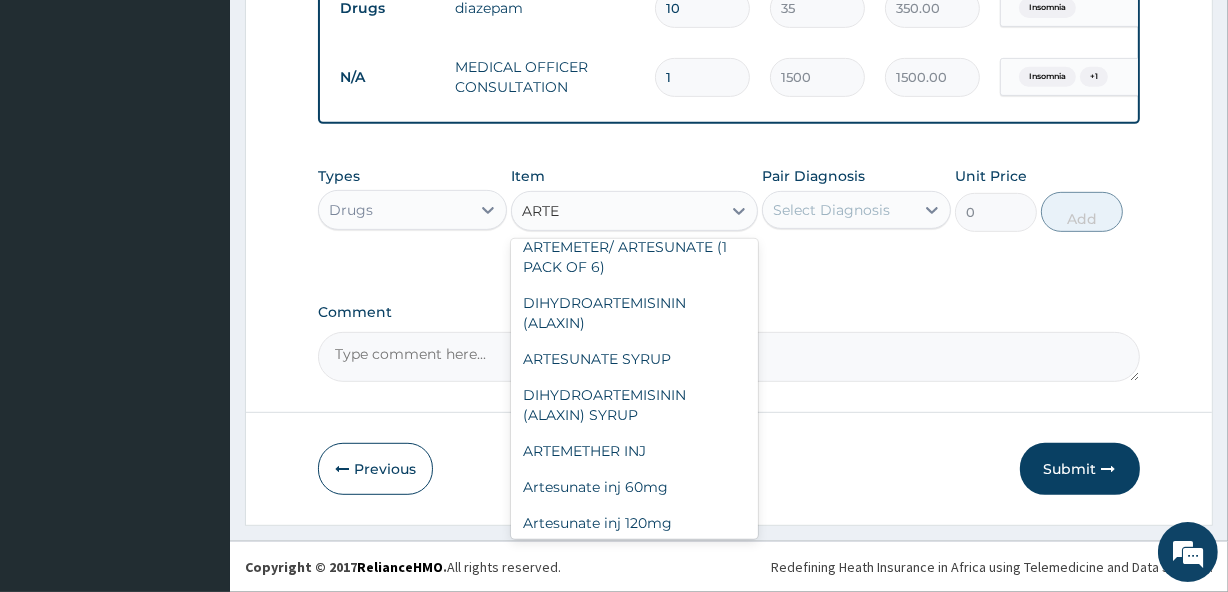 scroll, scrollTop: 225, scrollLeft: 0, axis: vertical 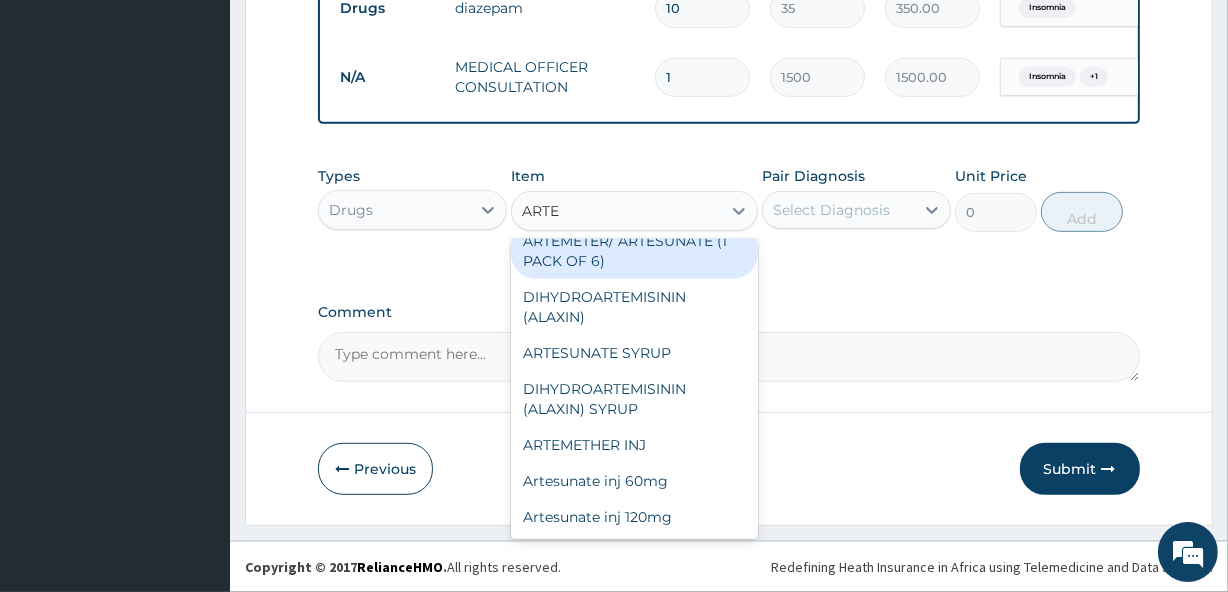 click on "ARTEMETER/ ARTESUNATE (1 PACK OF 6)" at bounding box center [634, 251] 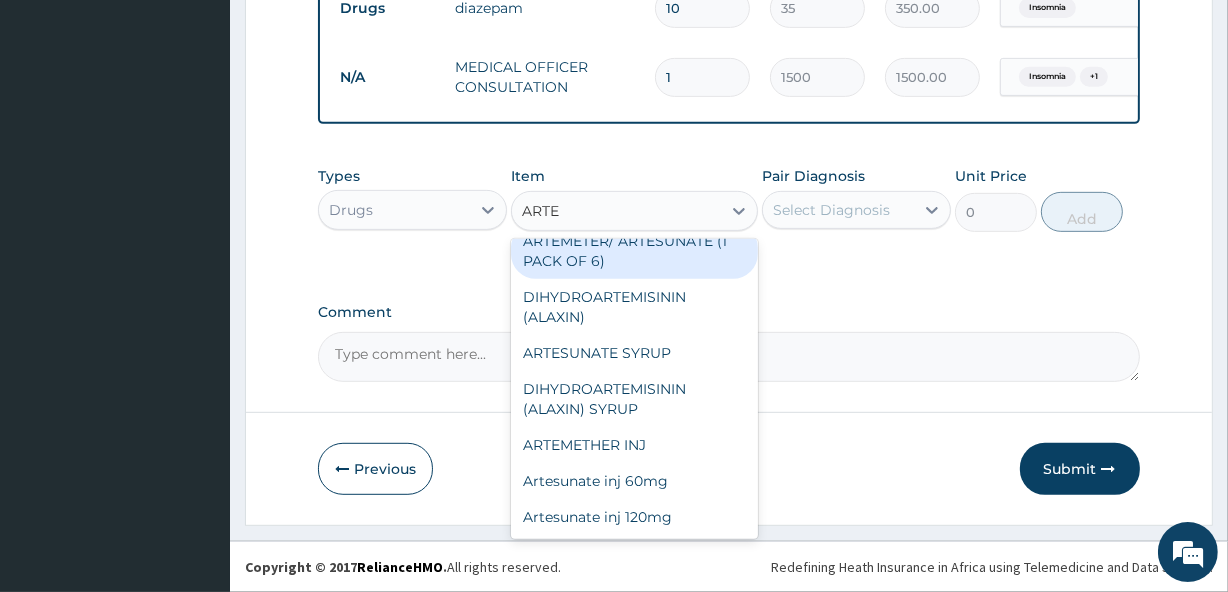 type 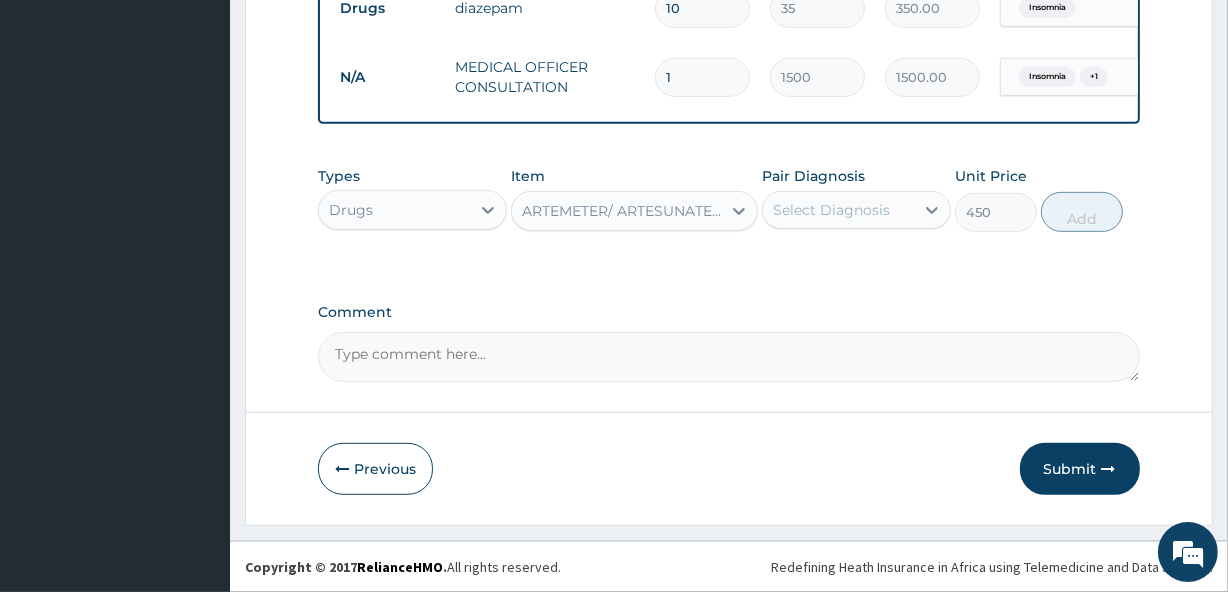 click on "Select Diagnosis" at bounding box center (831, 210) 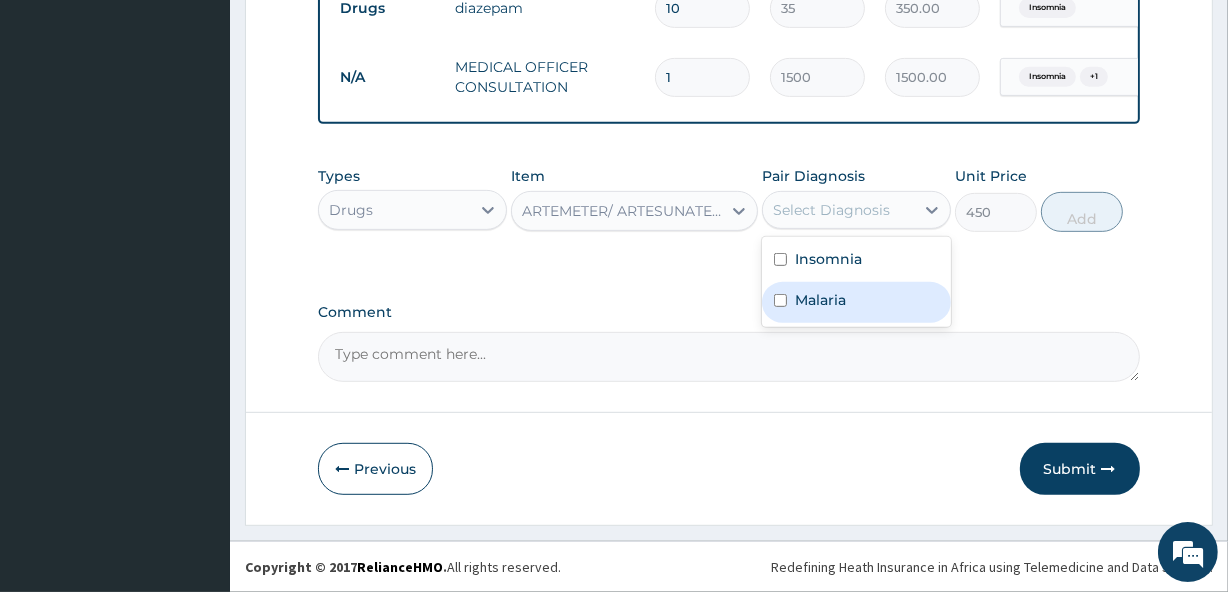 click on "Malaria" at bounding box center [820, 300] 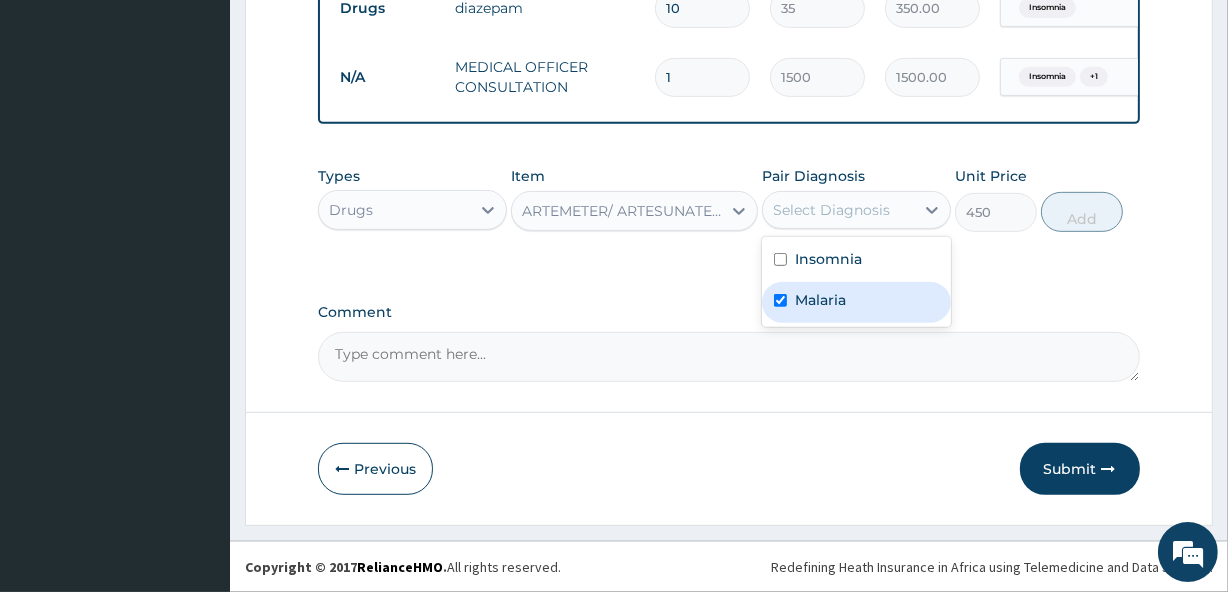 checkbox on "true" 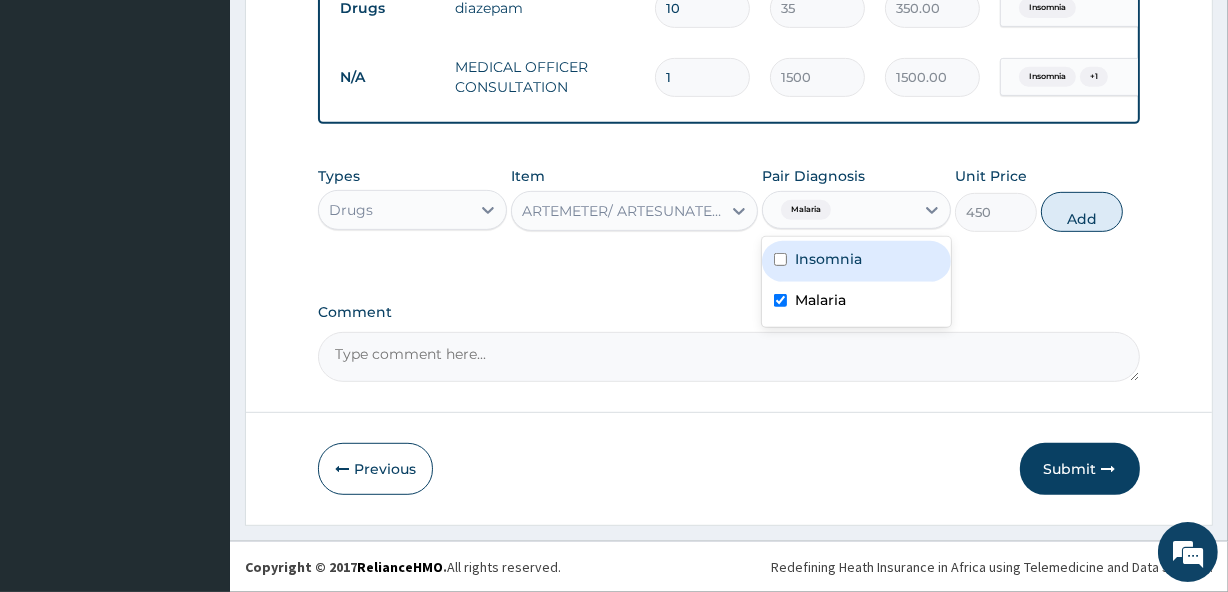click on "Insomnia" at bounding box center (856, 261) 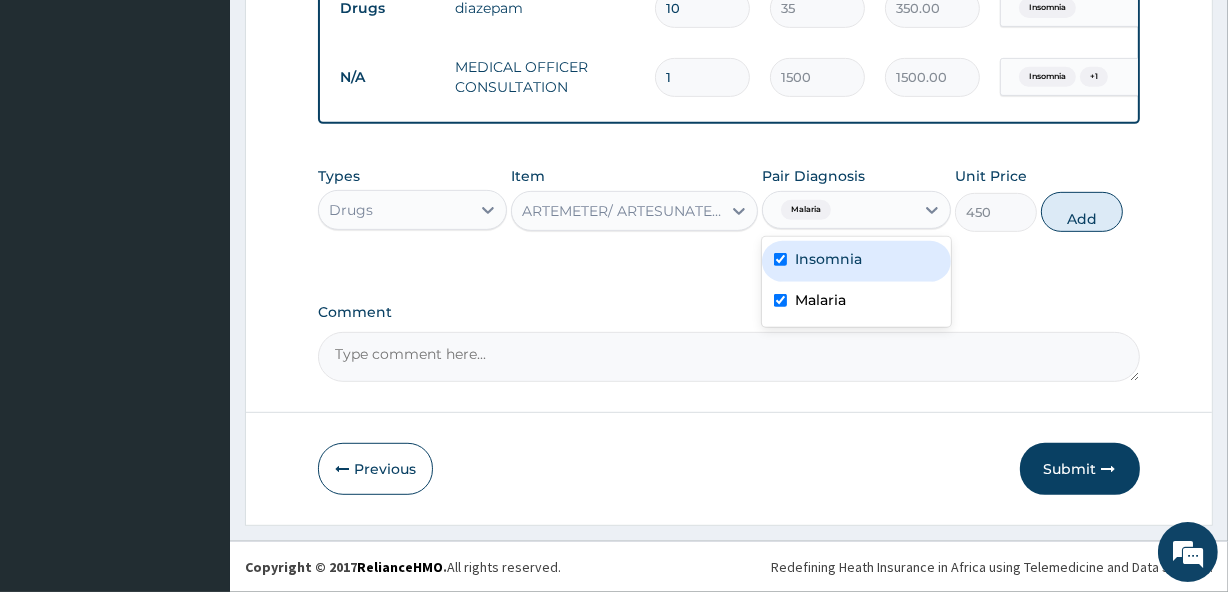 checkbox on "true" 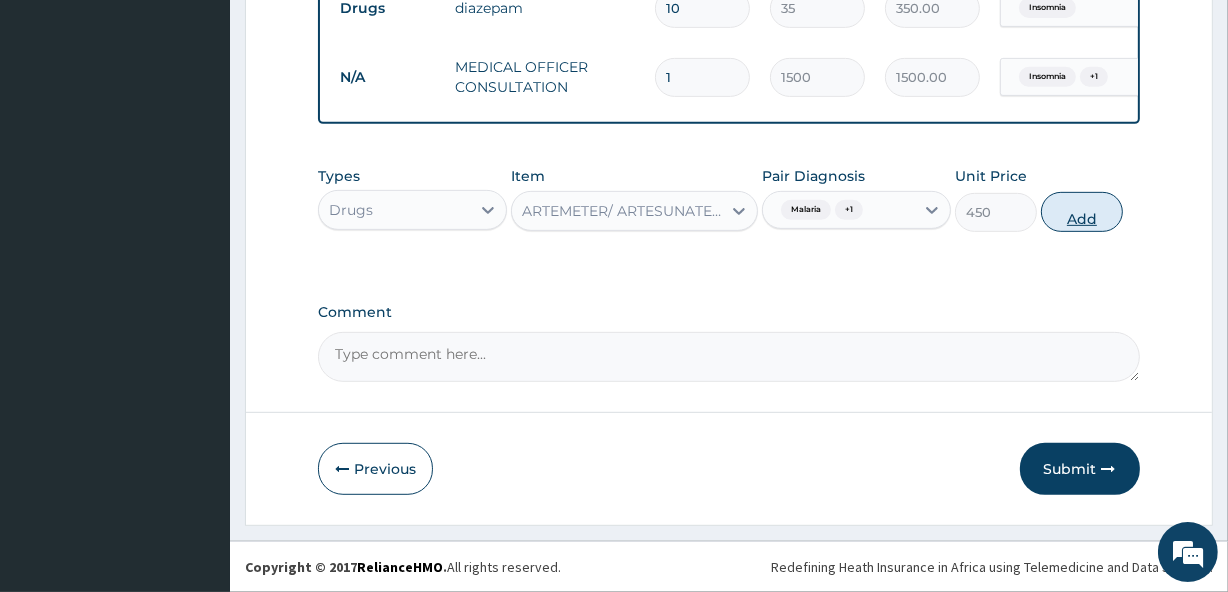 click on "Add" at bounding box center (1082, 212) 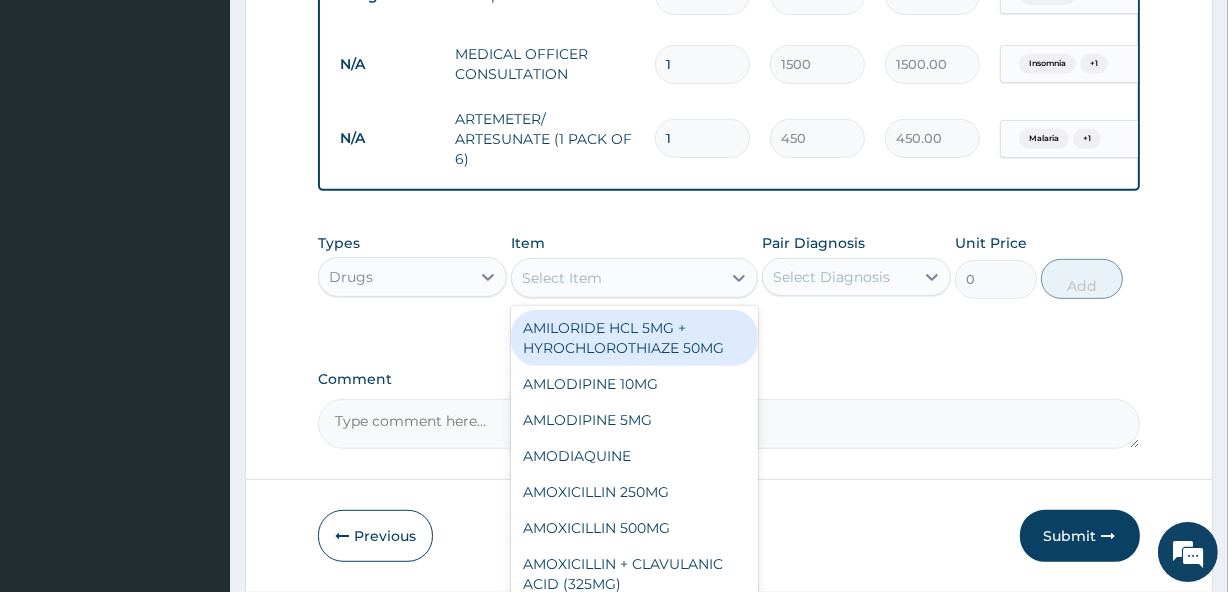 click on "Select Item" at bounding box center [616, 278] 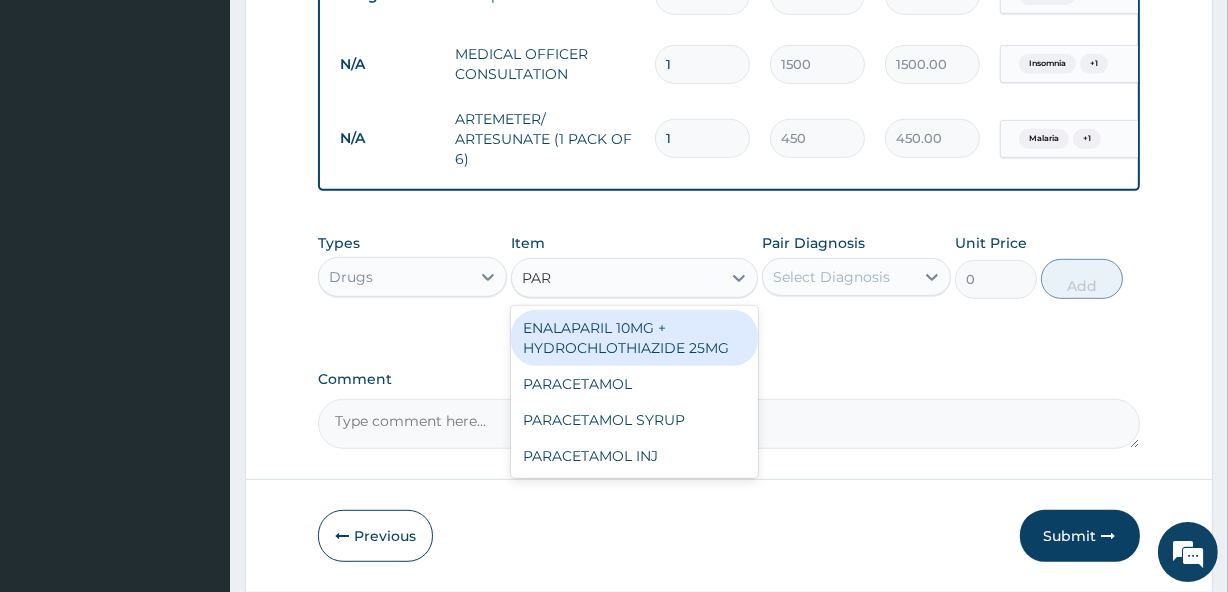 type on "PARA" 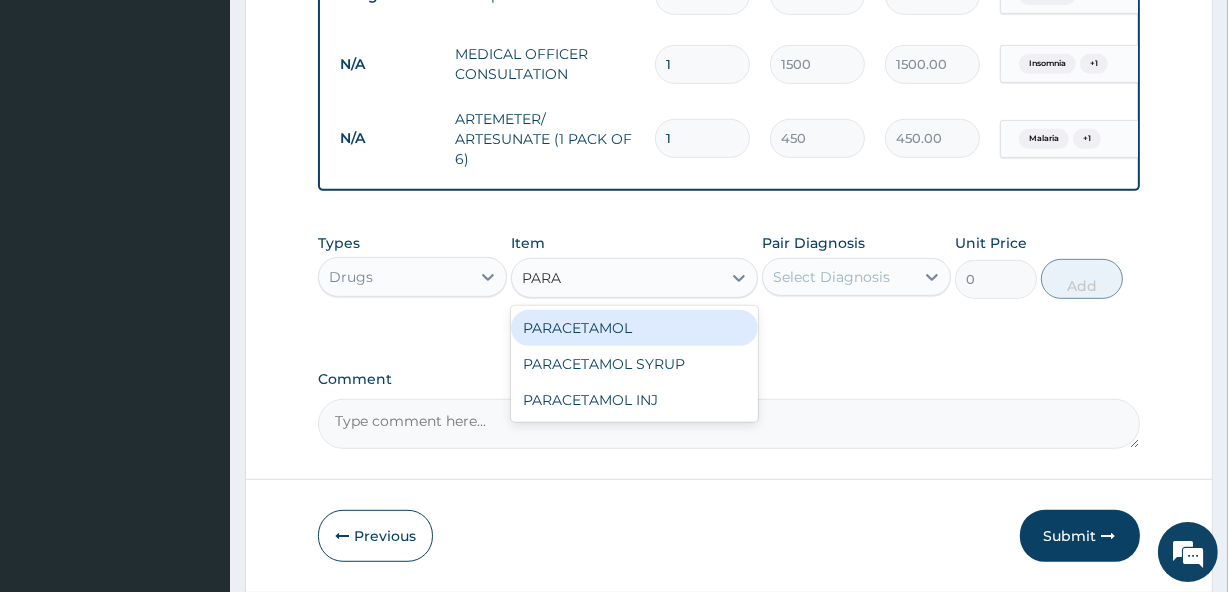 click on "PARACETAMOL" at bounding box center (634, 328) 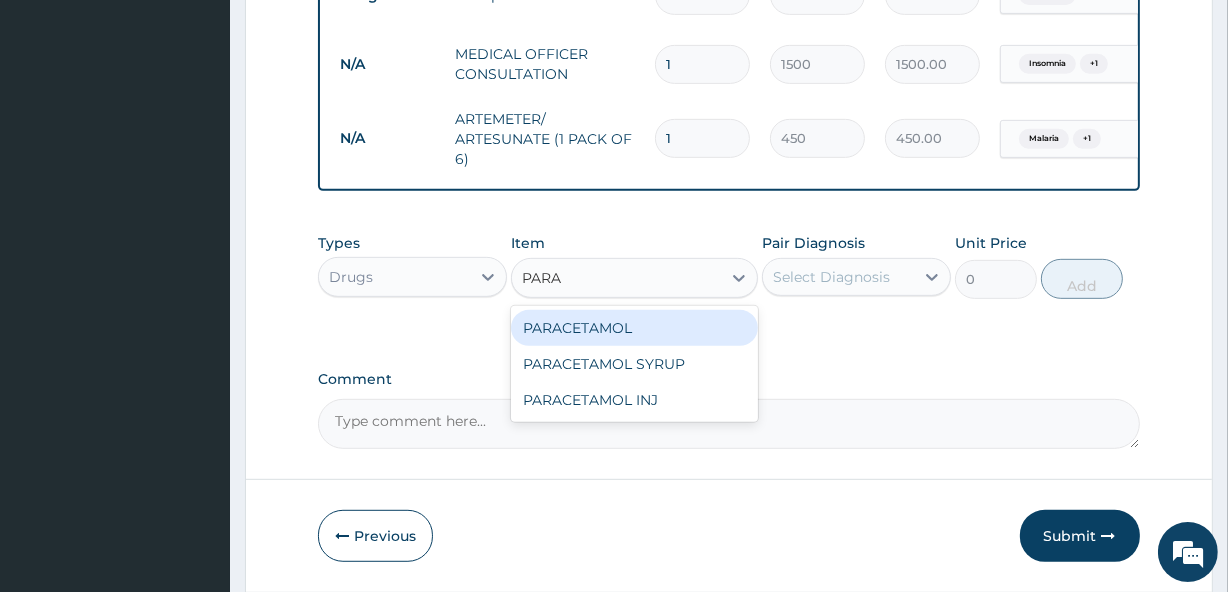type 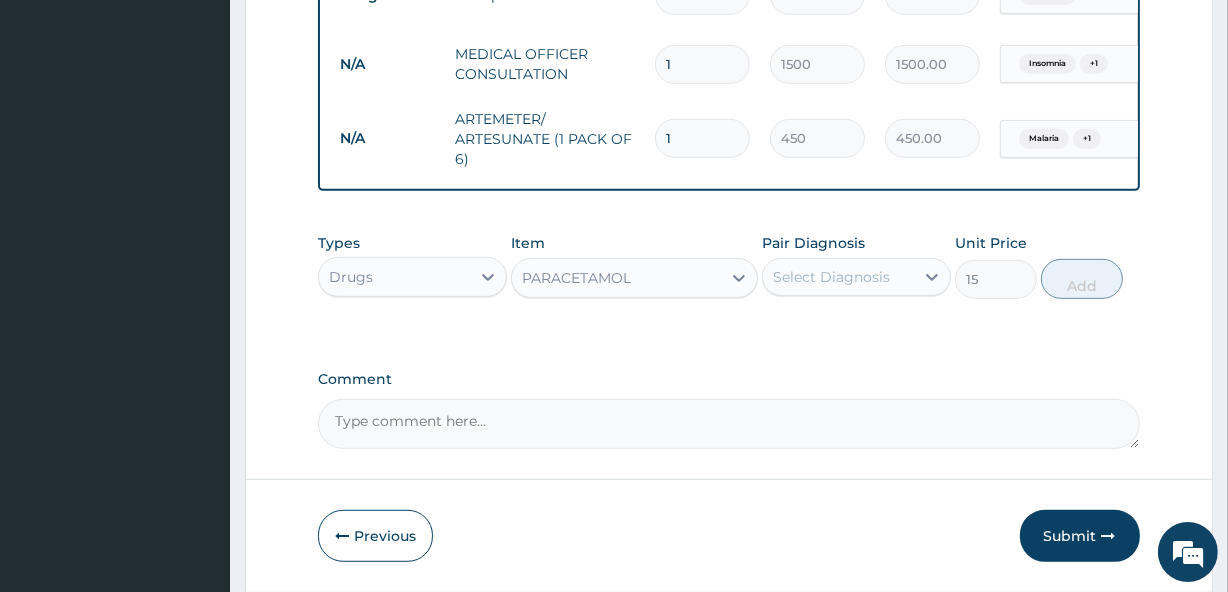 click on "Select Diagnosis" at bounding box center [831, 277] 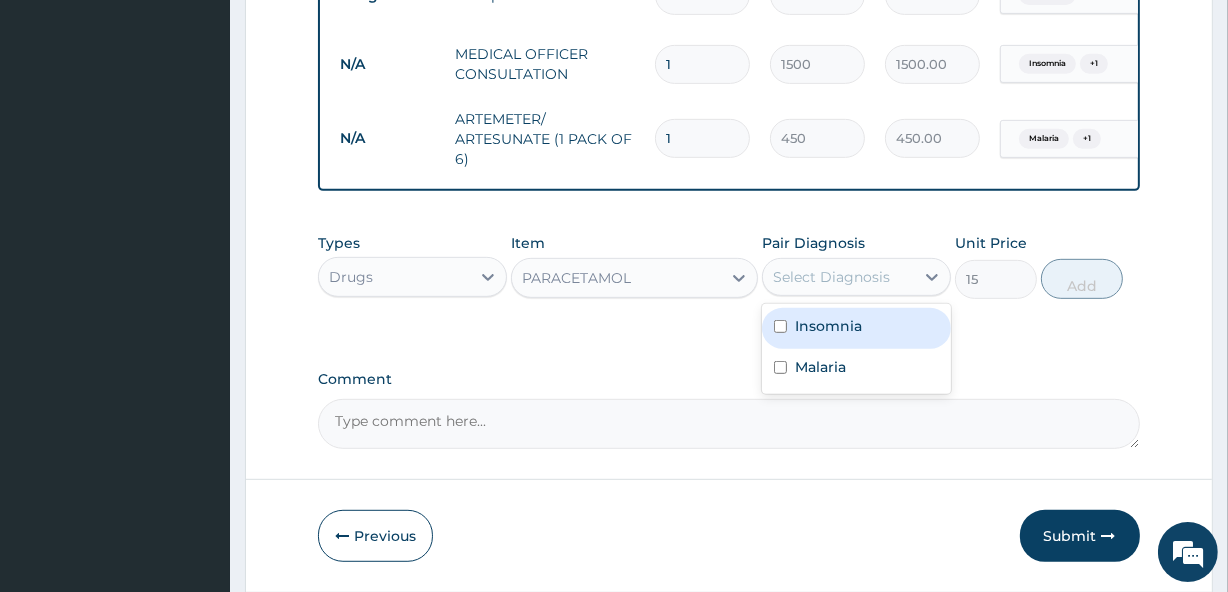 click on "Insomnia" at bounding box center (856, 328) 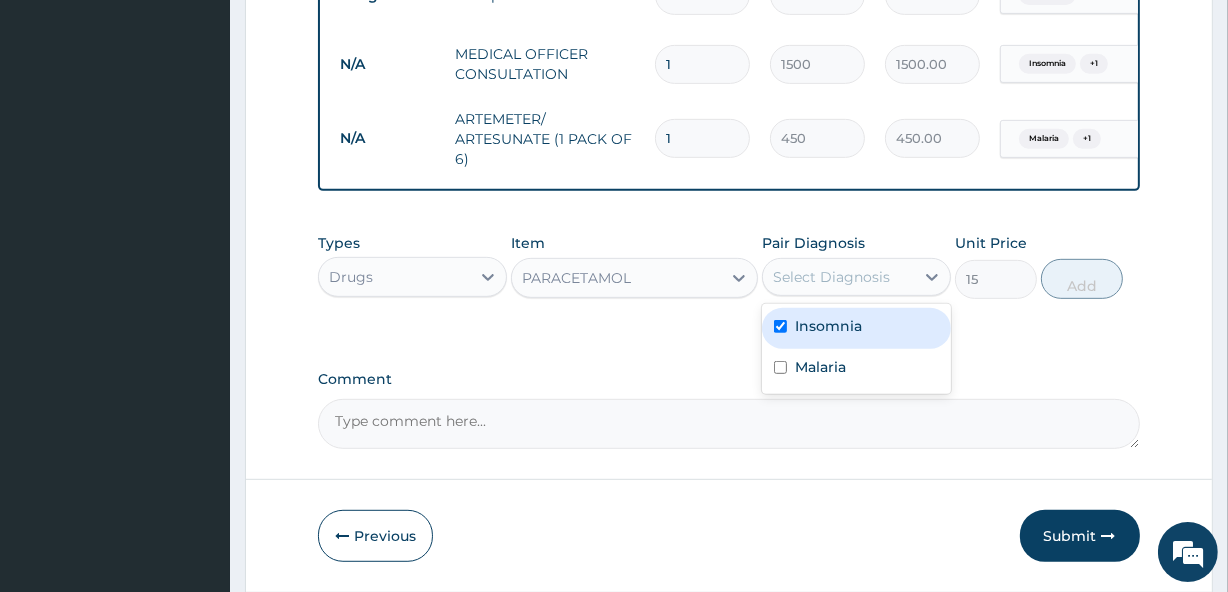 checkbox on "true" 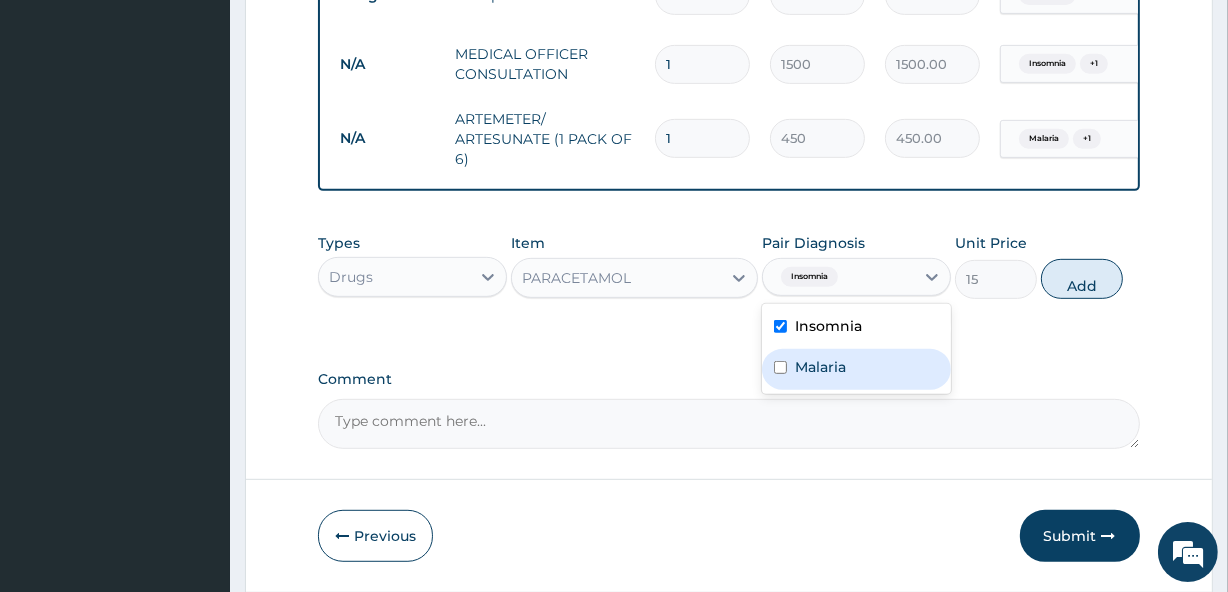 click on "Malaria" at bounding box center (820, 367) 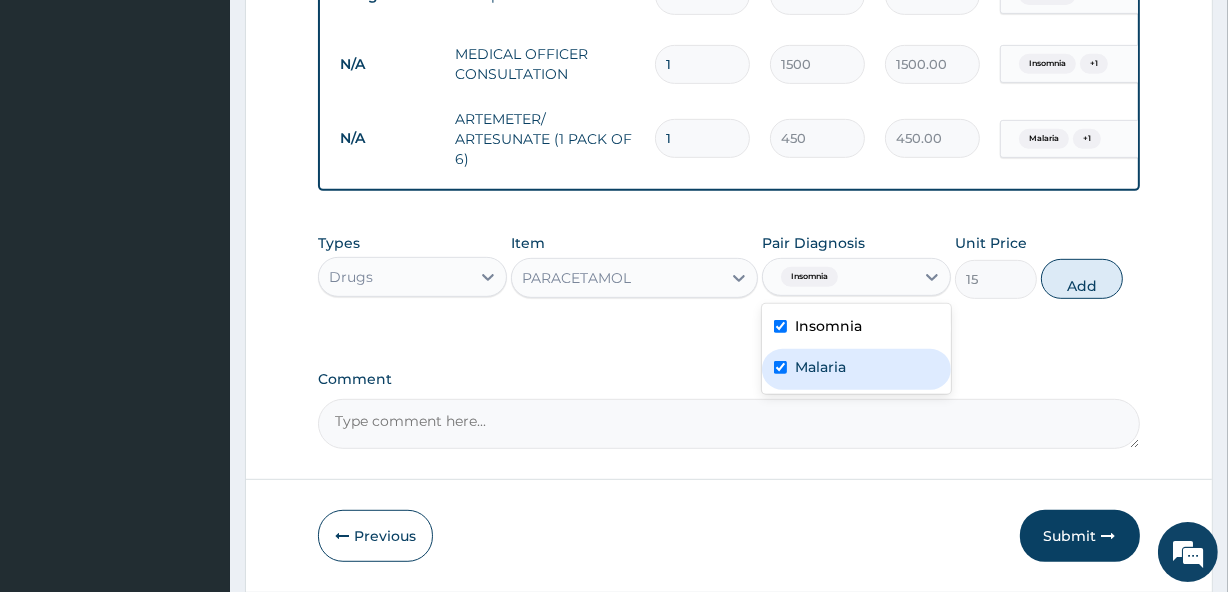 checkbox on "true" 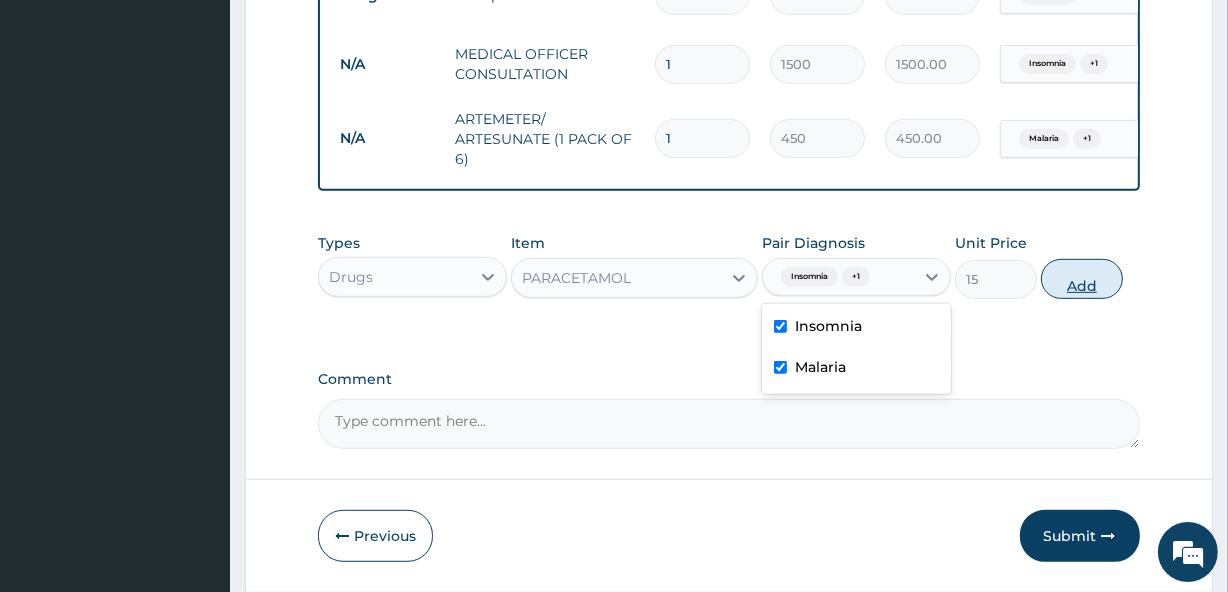 click on "Add" at bounding box center (1082, 279) 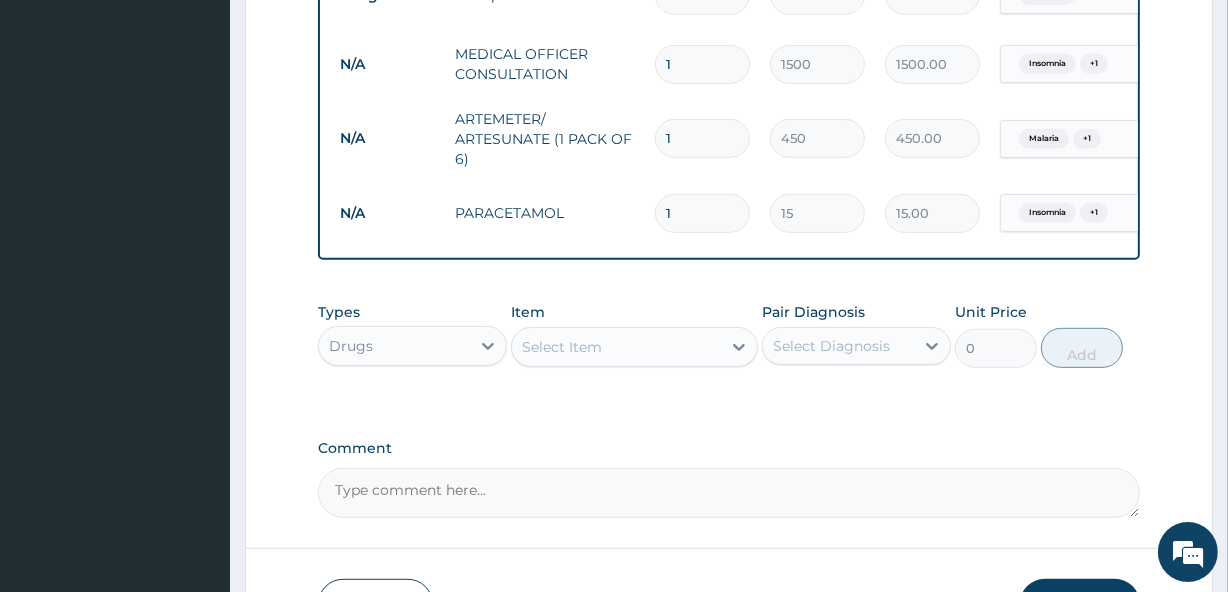 type 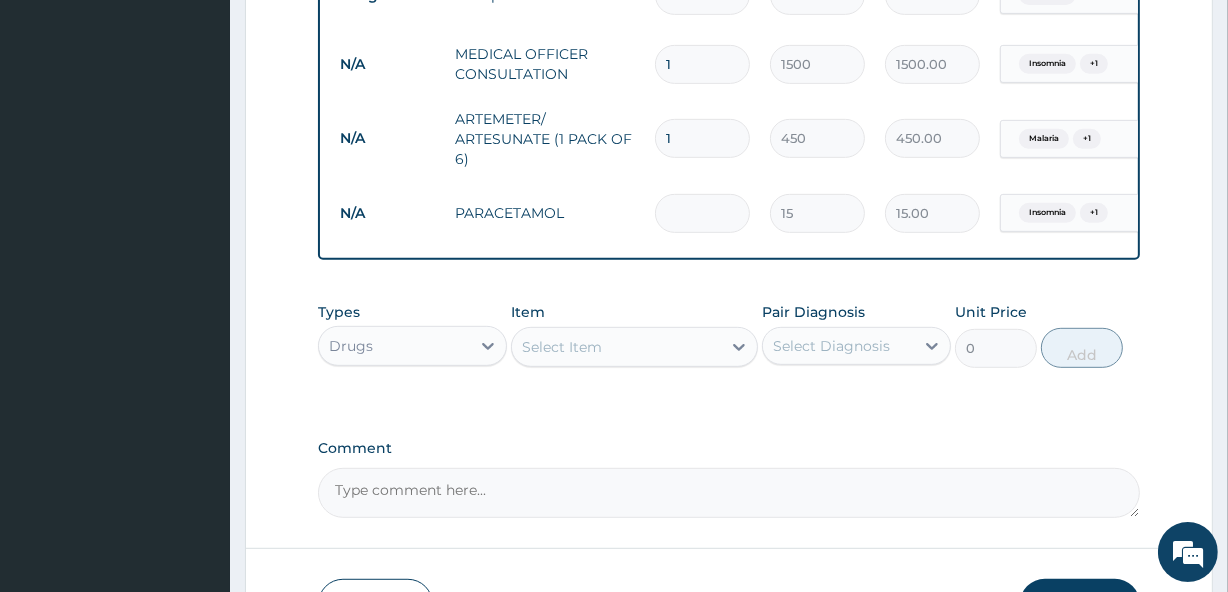 type on "0.00" 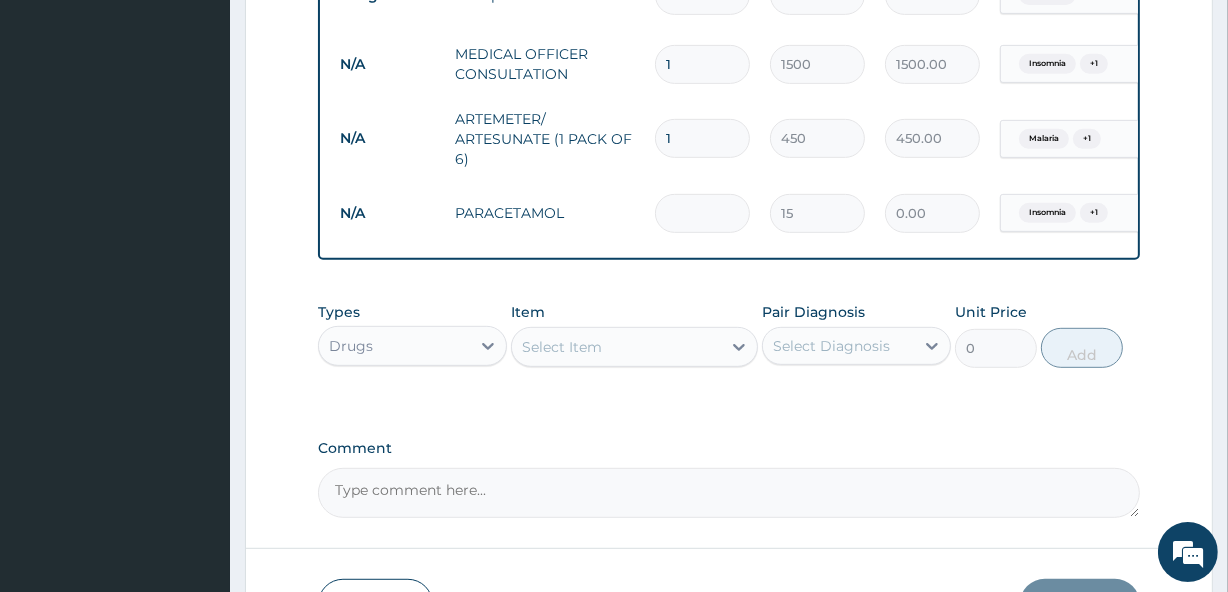 type on "3" 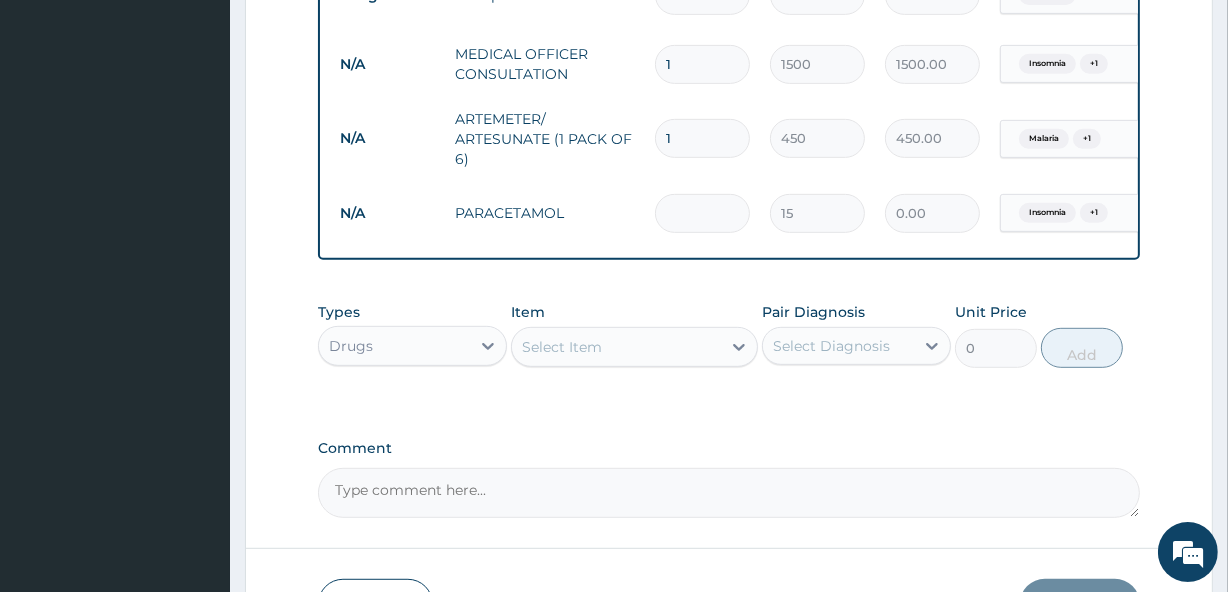 type on "45.00" 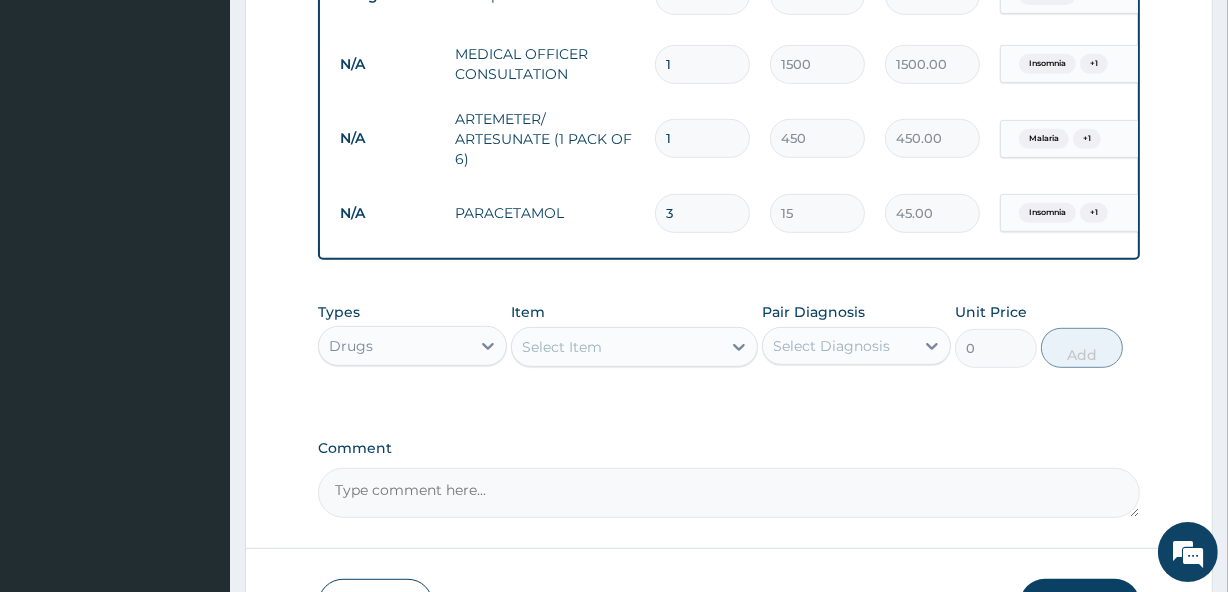 type on "30" 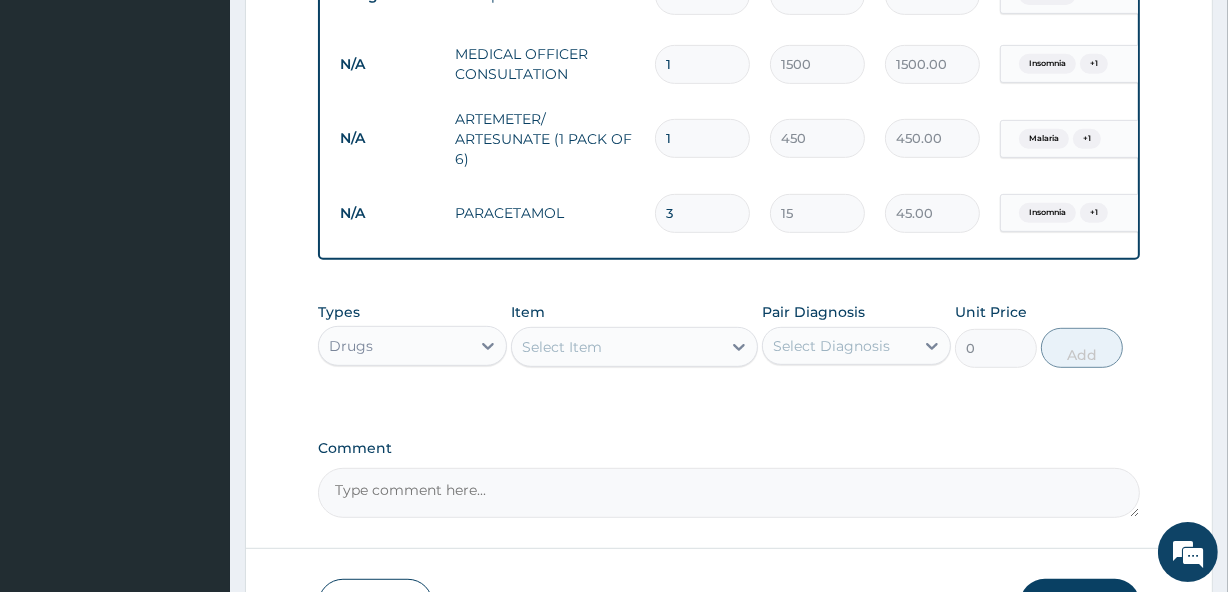type on "450.00" 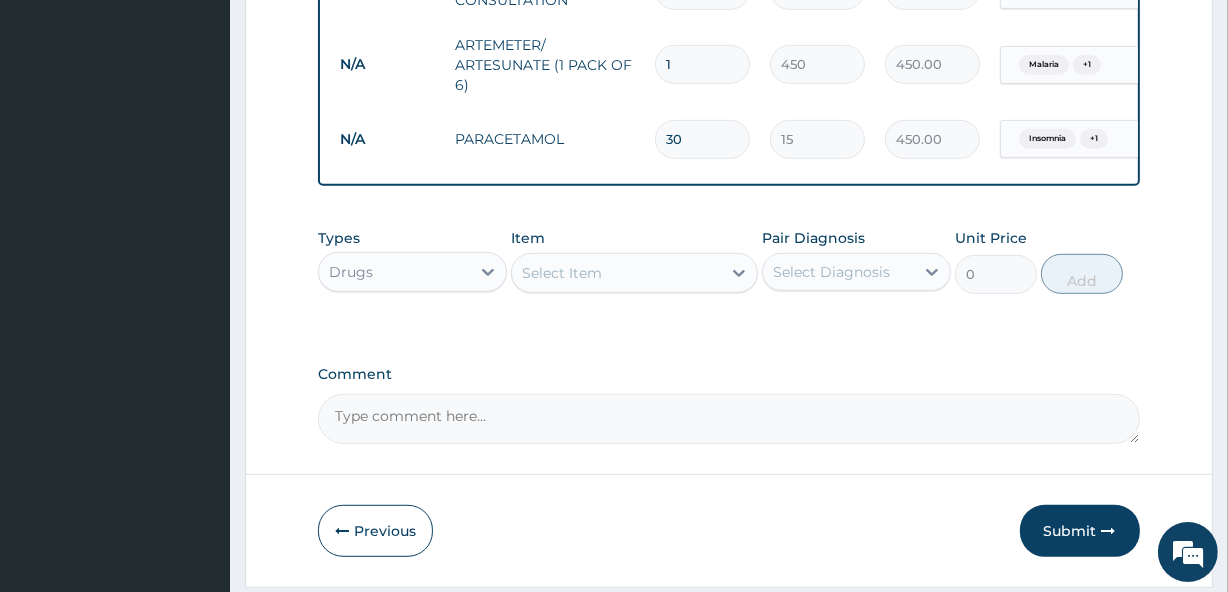 scroll, scrollTop: 986, scrollLeft: 0, axis: vertical 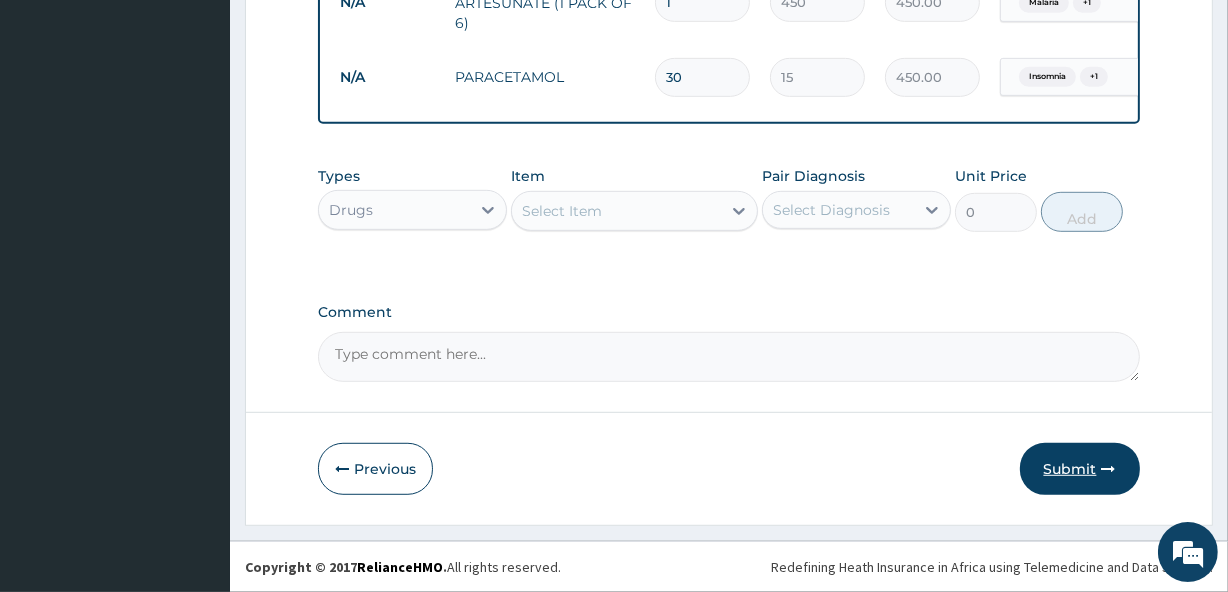 type on "30" 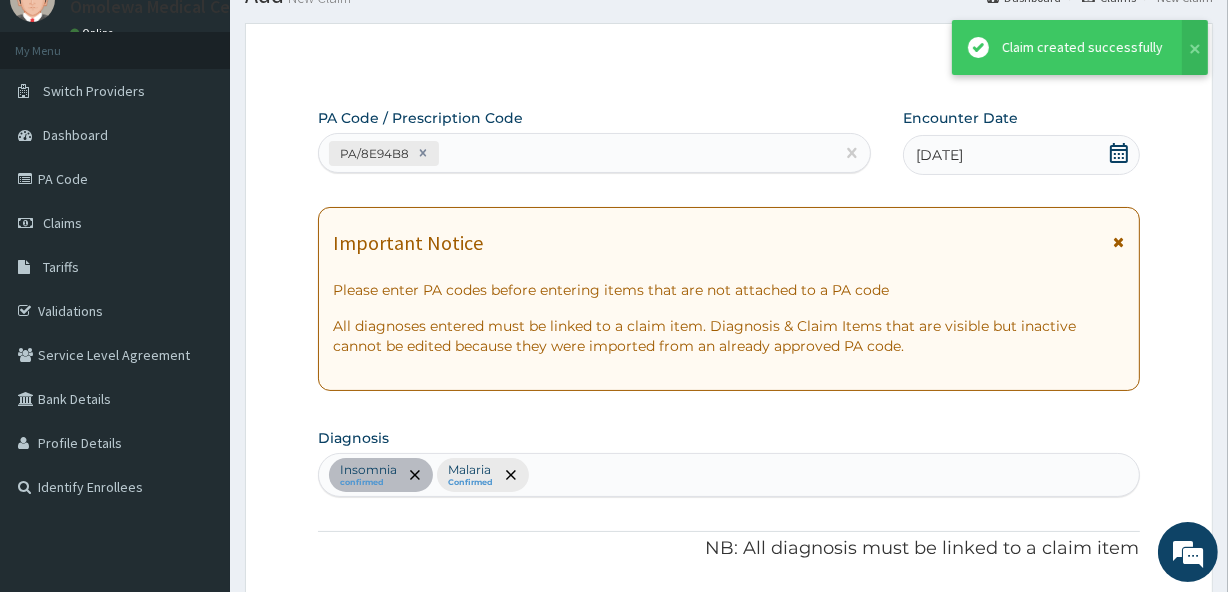 scroll, scrollTop: 986, scrollLeft: 0, axis: vertical 